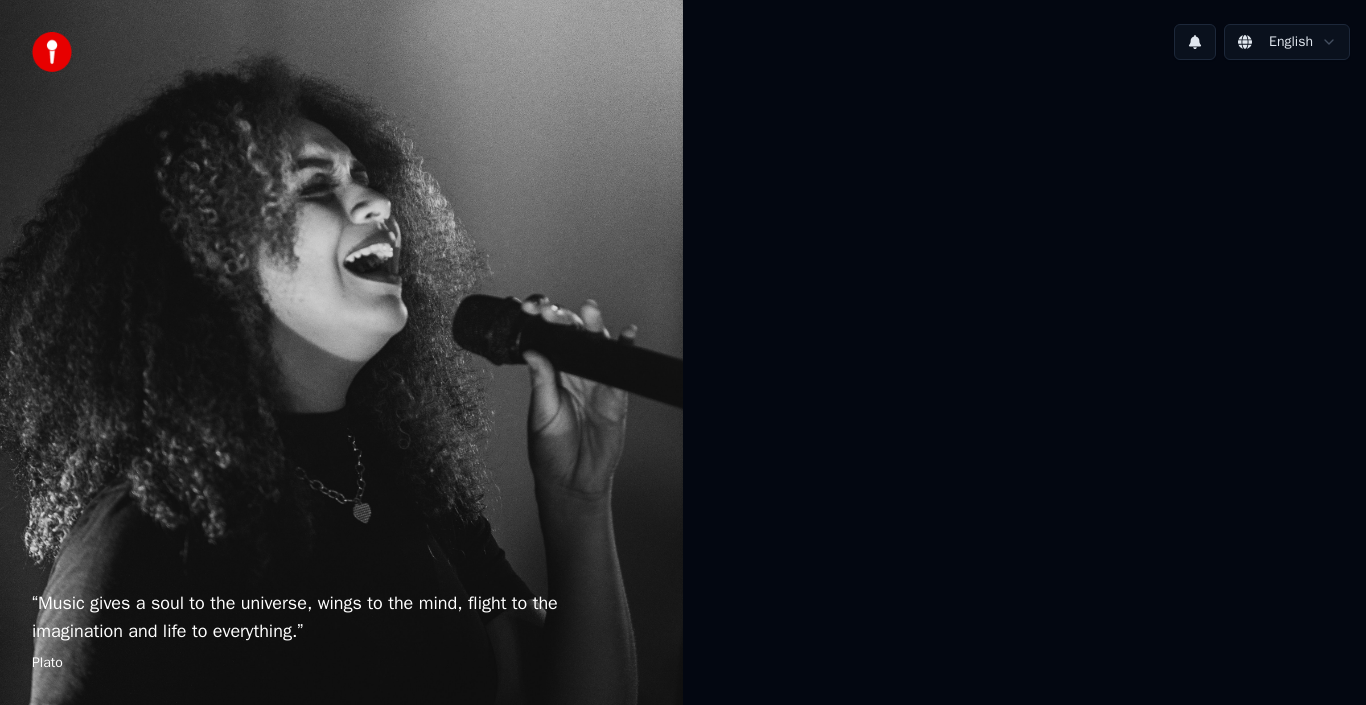 scroll, scrollTop: 0, scrollLeft: 0, axis: both 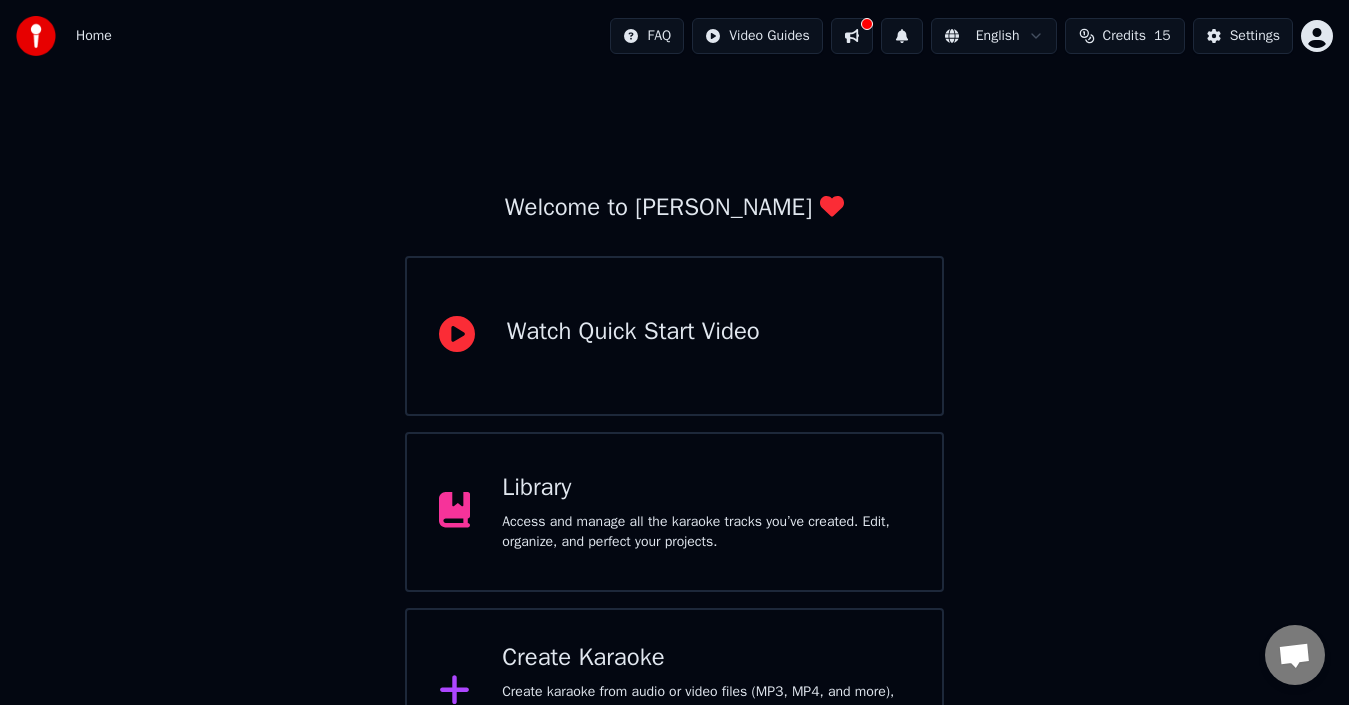 click on "Create Karaoke Create karaoke from audio or video files (MP3, MP4, and more), or paste a URL to instantly generate a karaoke video with synchronized lyrics." at bounding box center [675, 692] 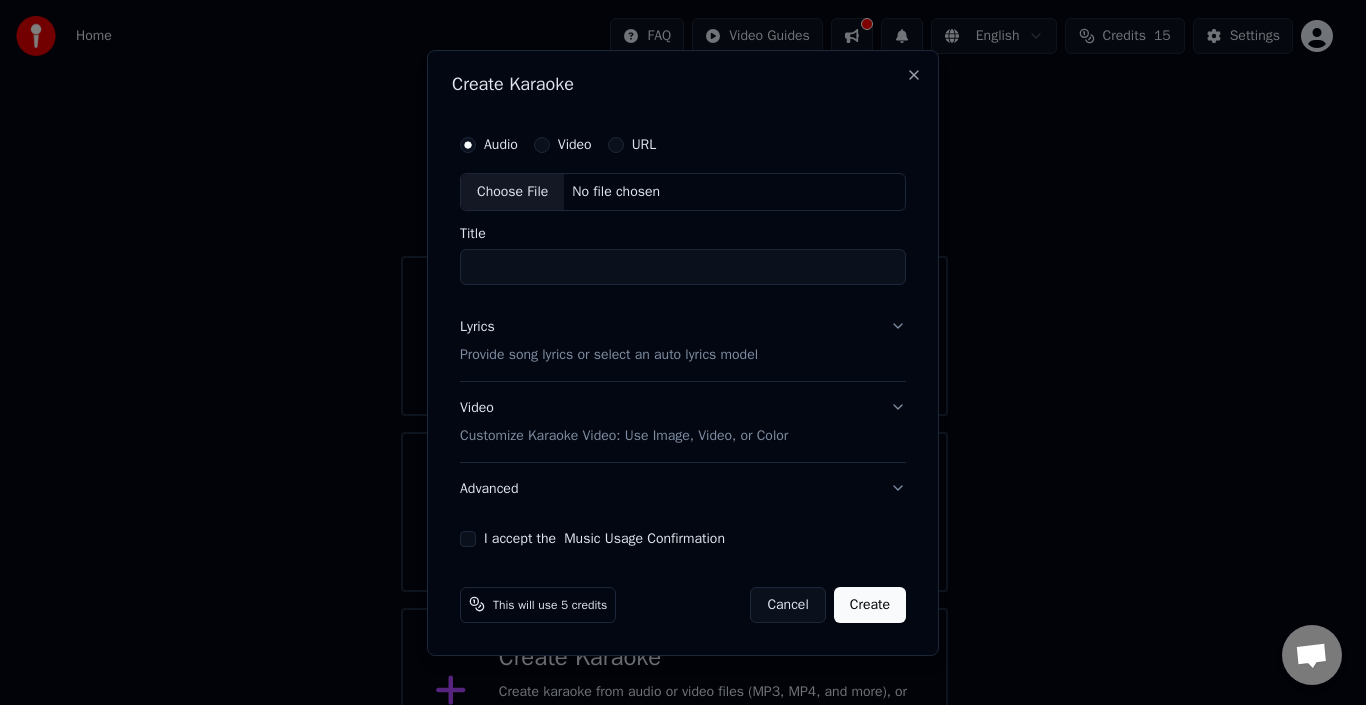 click on "Choose File" at bounding box center (512, 192) 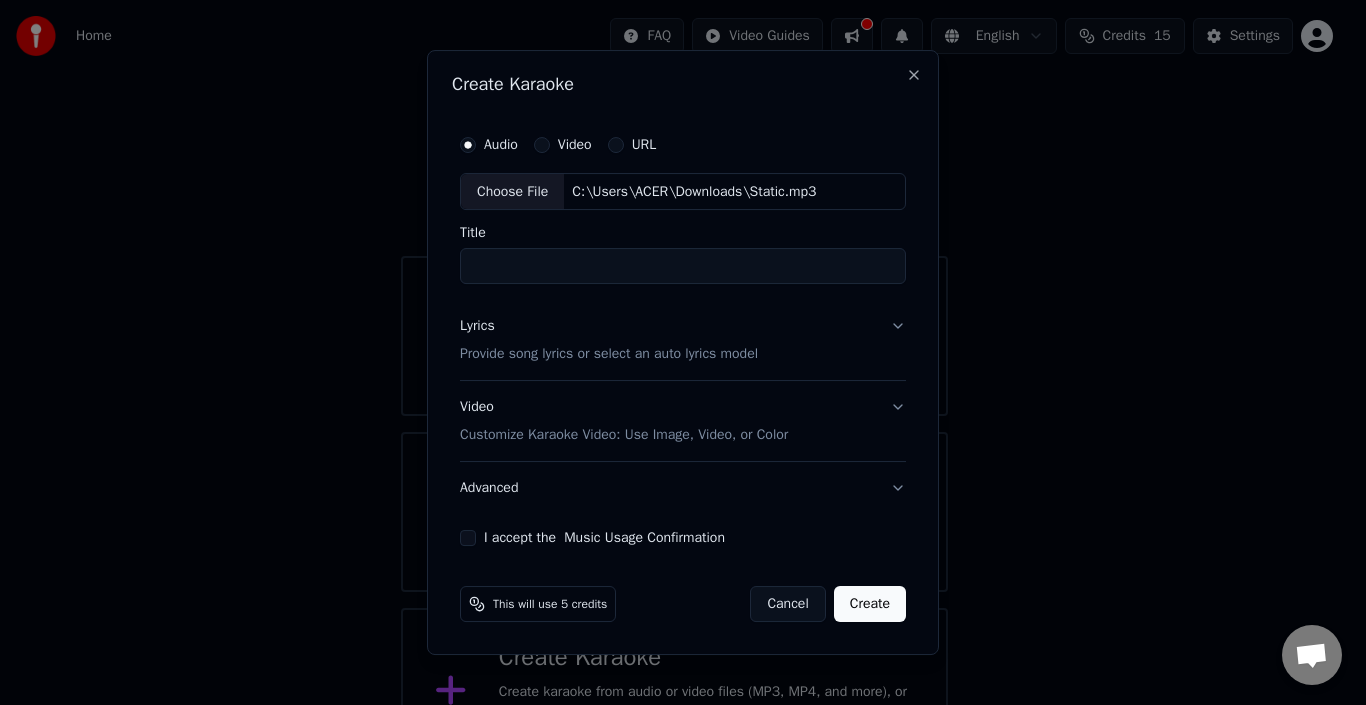 type on "******" 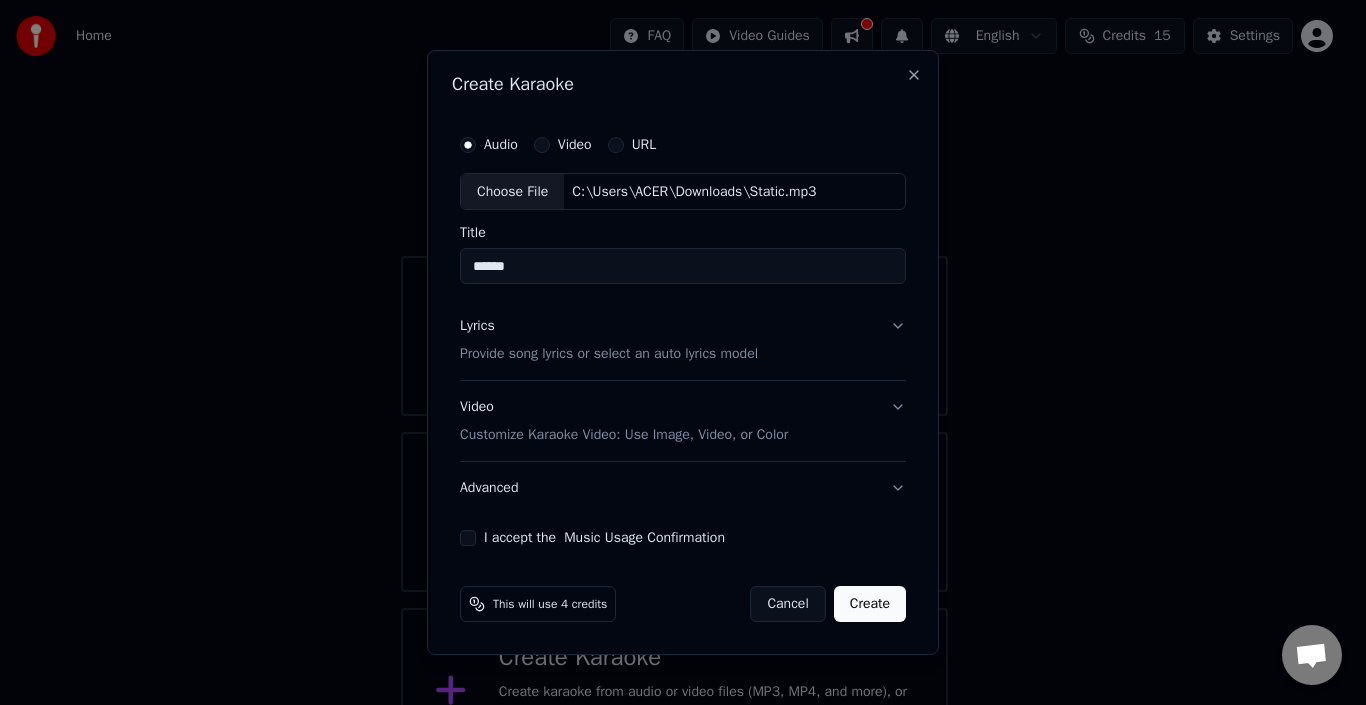 click on "Video Customize Karaoke Video: Use Image, Video, or Color" at bounding box center (683, 422) 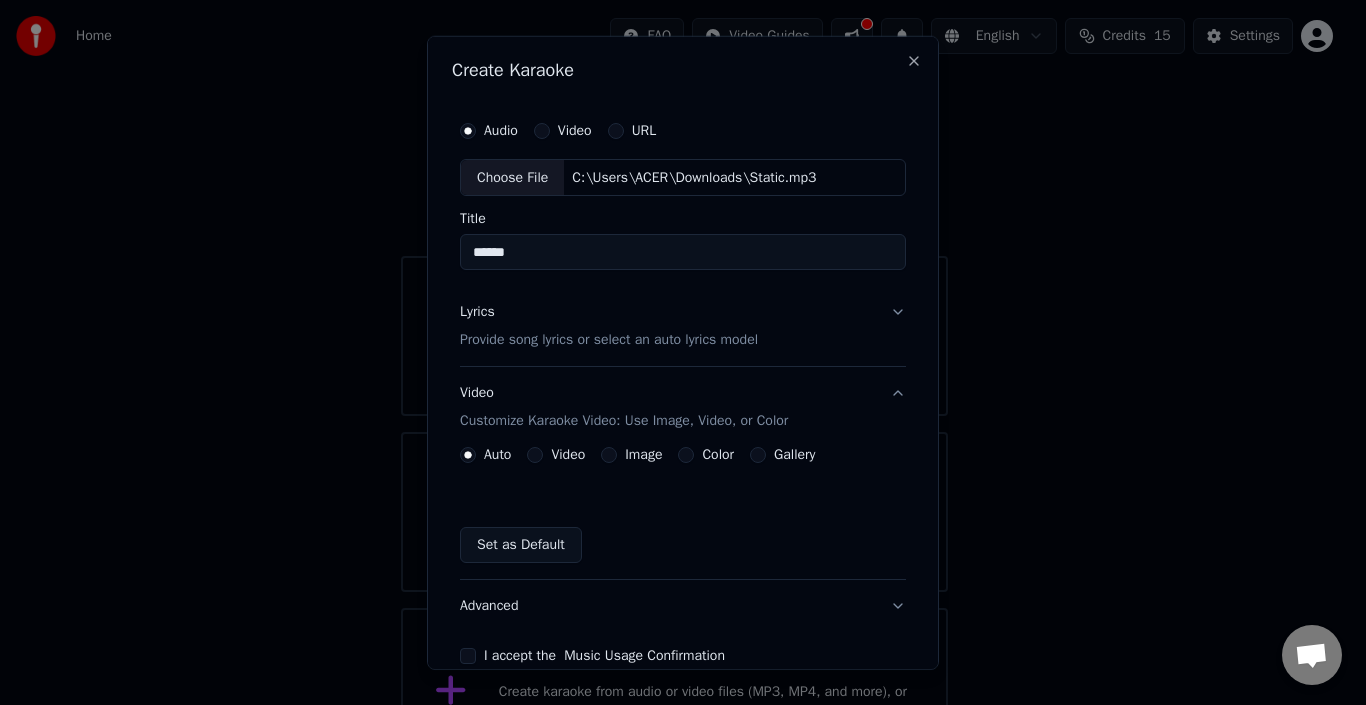 click on "Image" at bounding box center [643, 455] 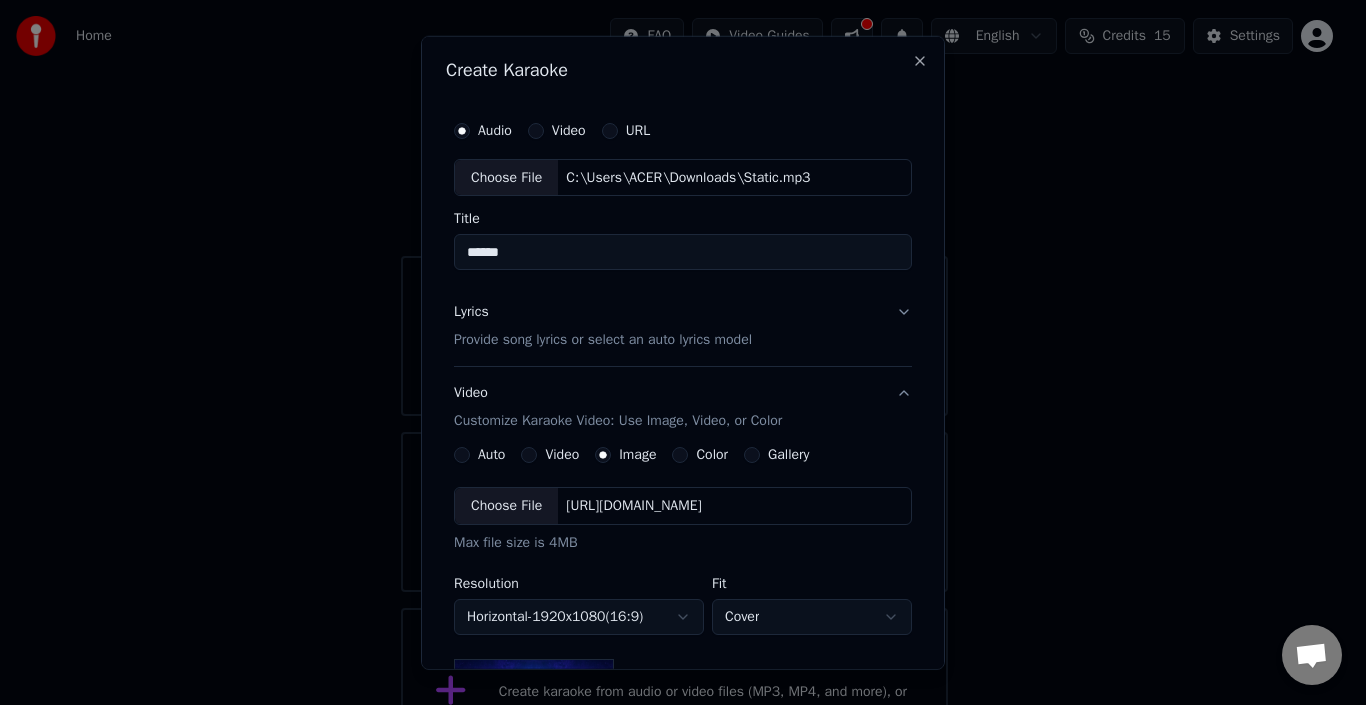 click on "Choose File" at bounding box center [506, 506] 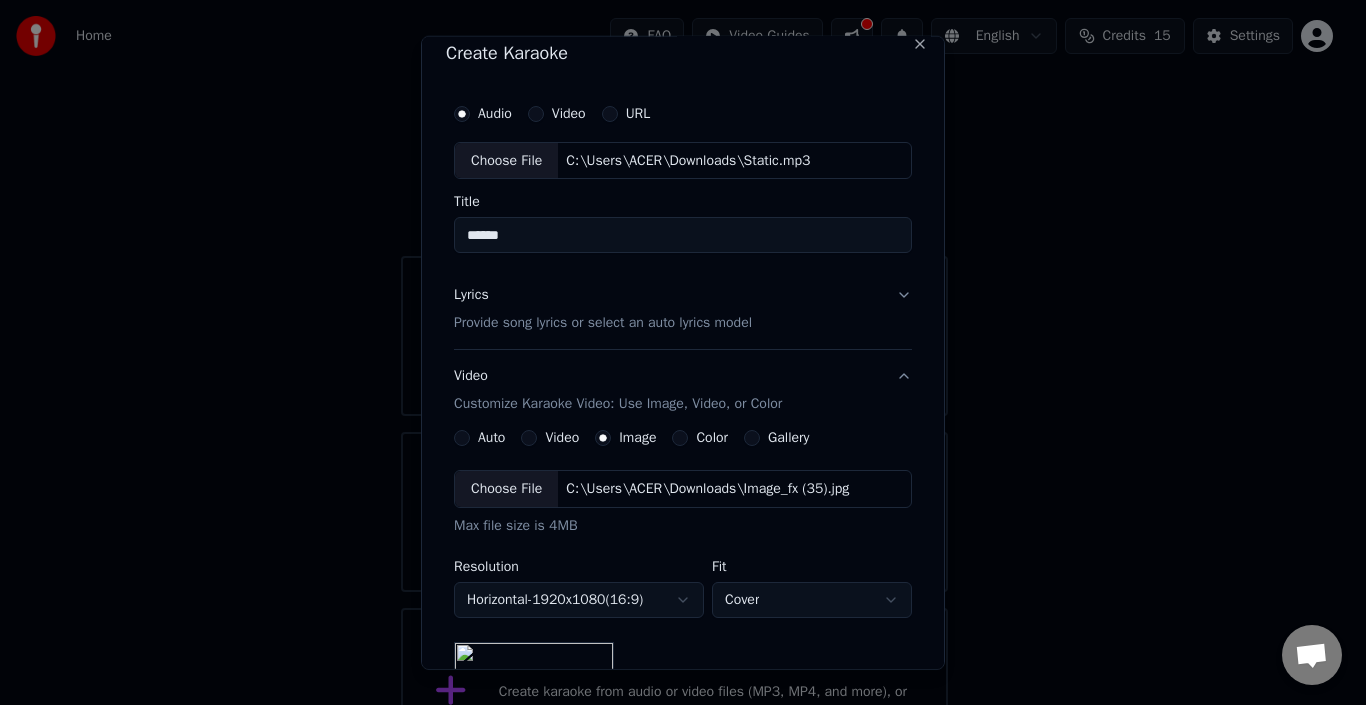 scroll, scrollTop: 18, scrollLeft: 0, axis: vertical 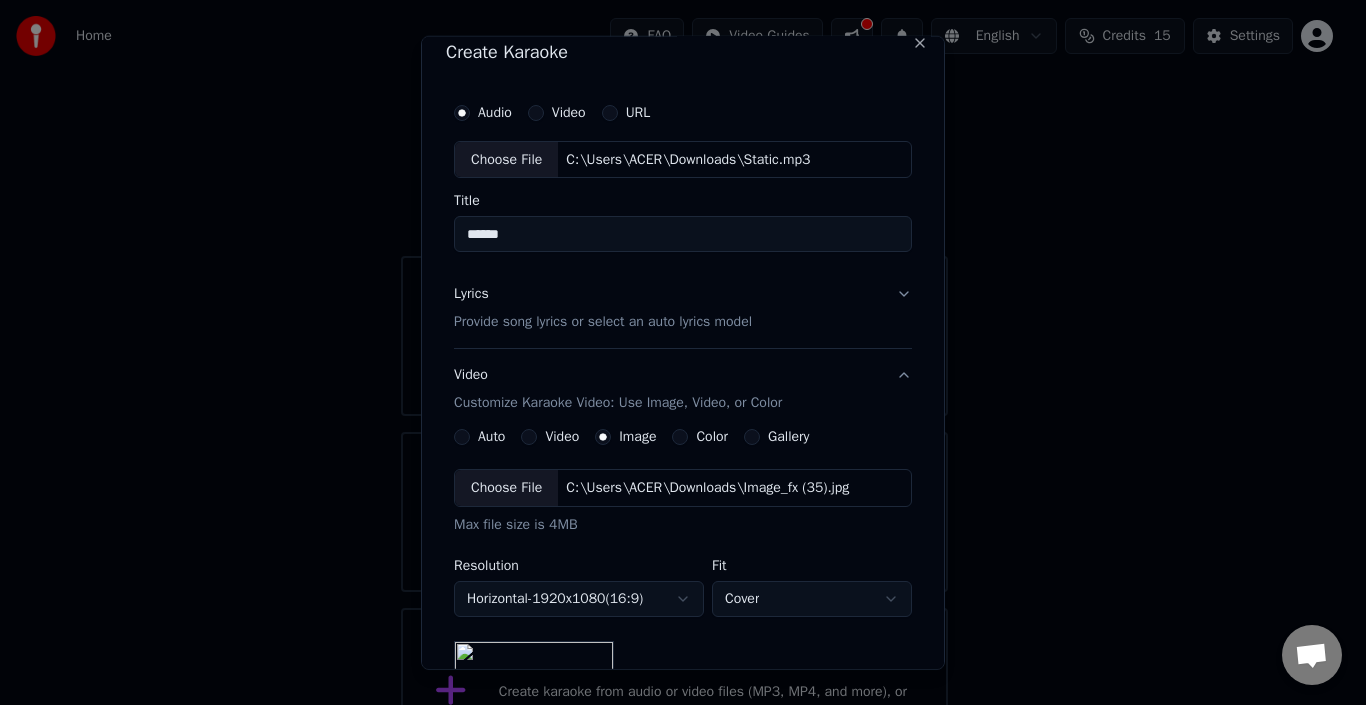 drag, startPoint x: 897, startPoint y: 287, endPoint x: 892, endPoint y: 296, distance: 10.29563 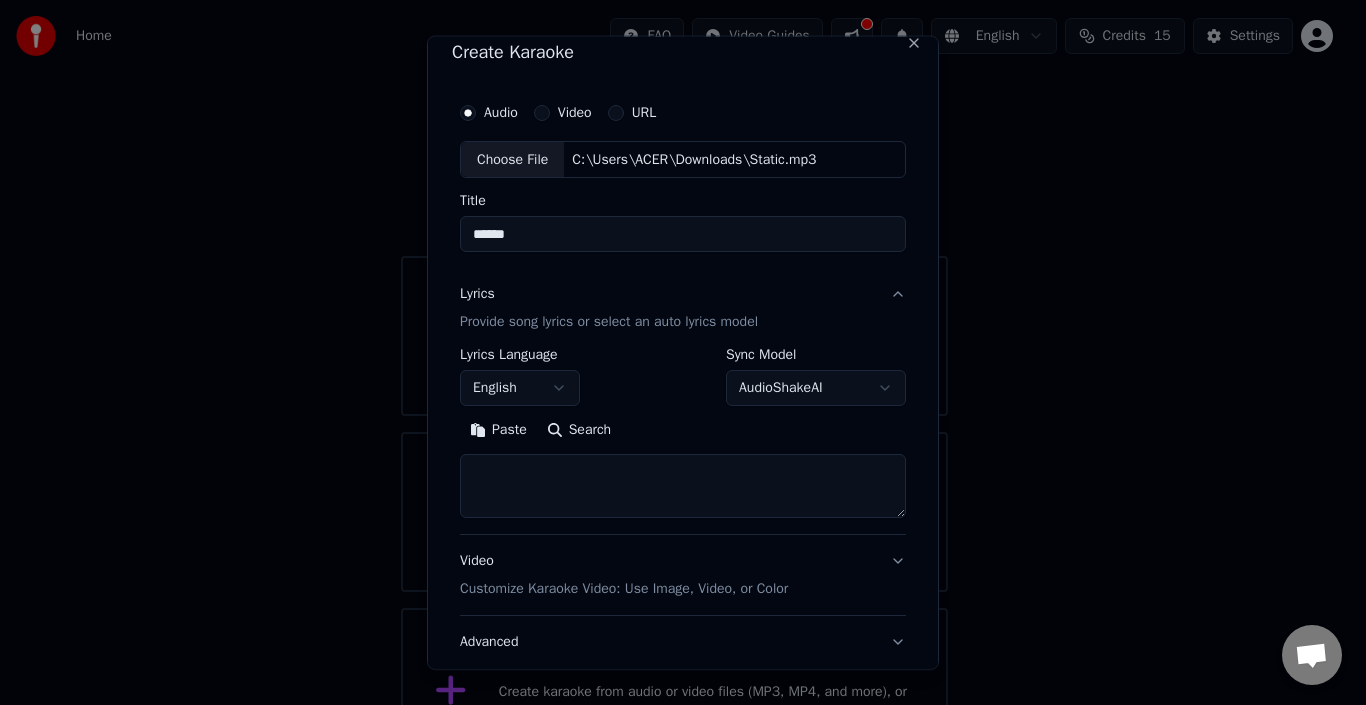 click on "Paste" at bounding box center [498, 430] 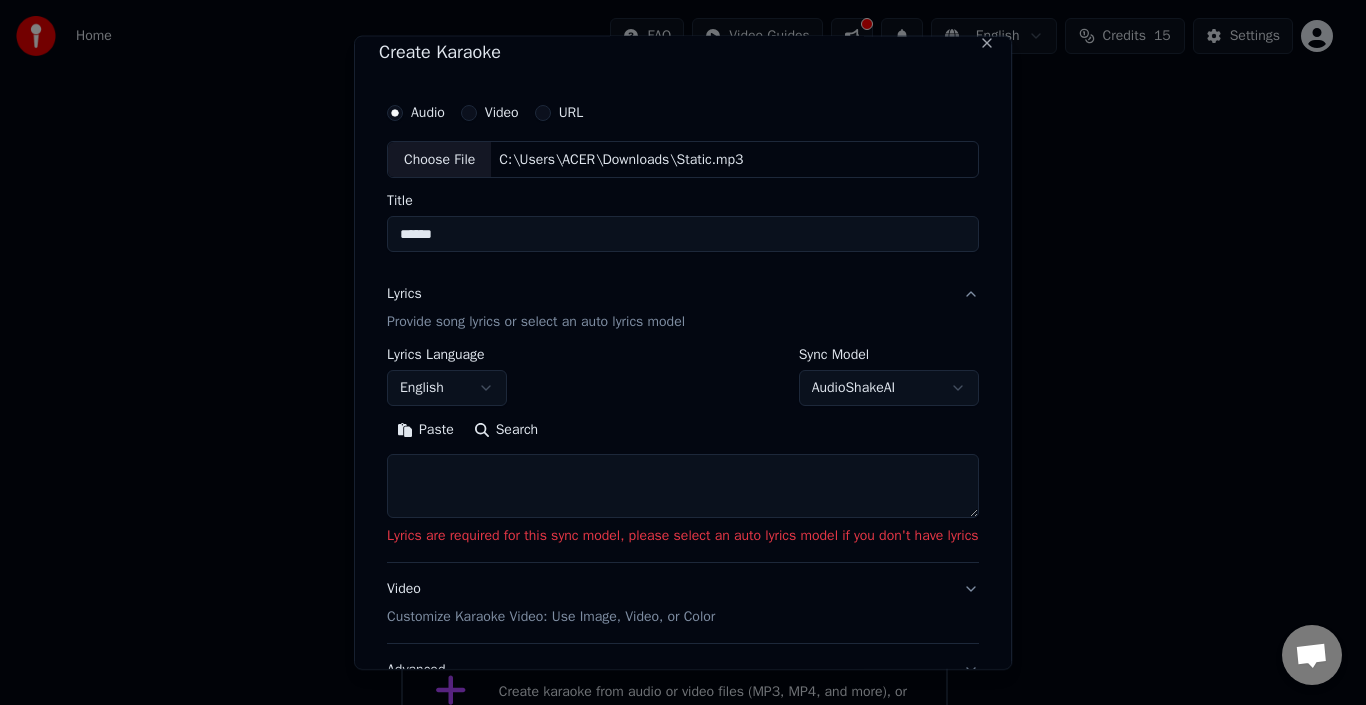 click on "Paste" at bounding box center [425, 430] 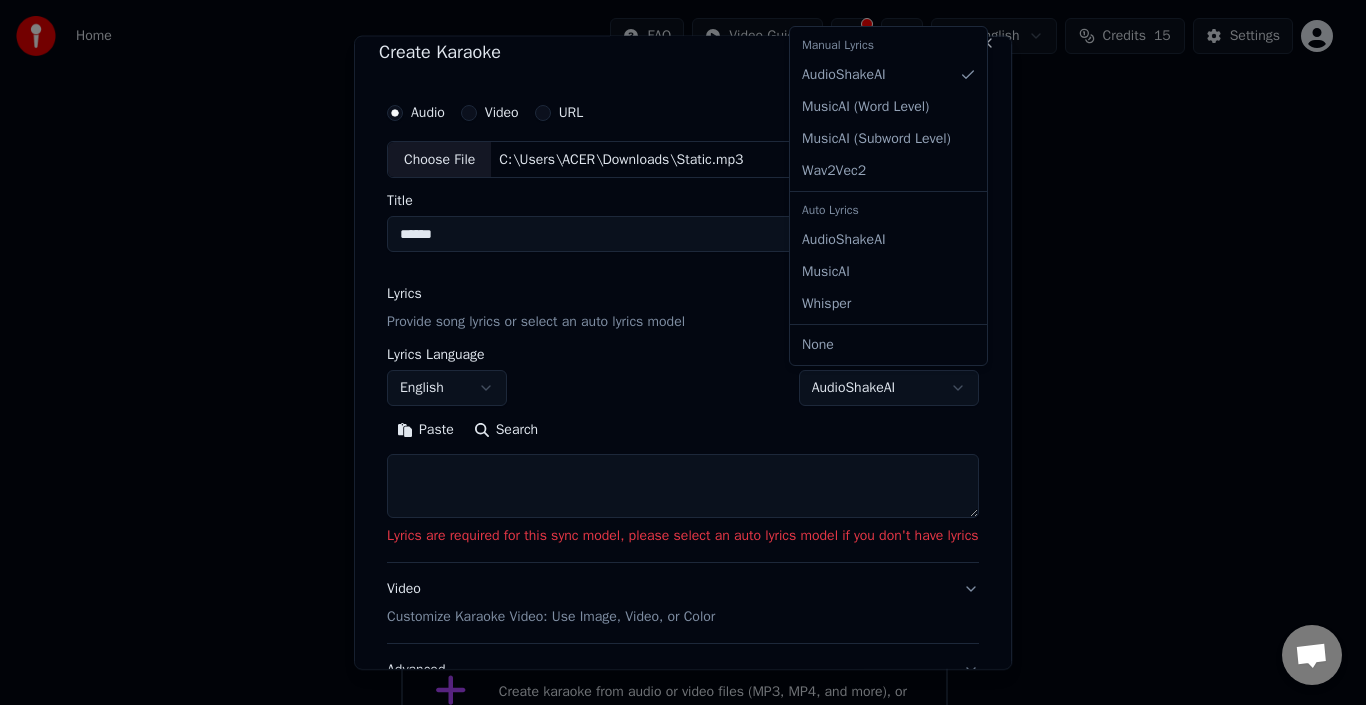 click on "**********" at bounding box center [674, 388] 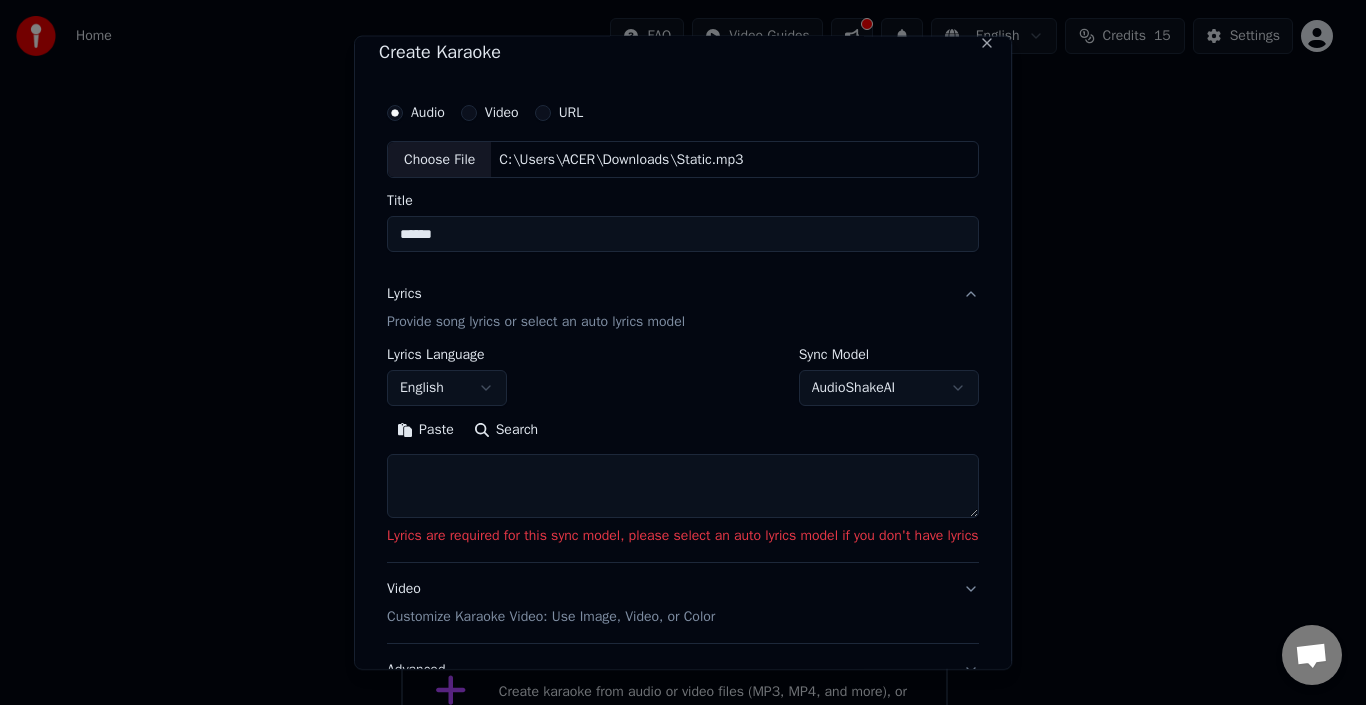 click on "**********" at bounding box center [683, 433] 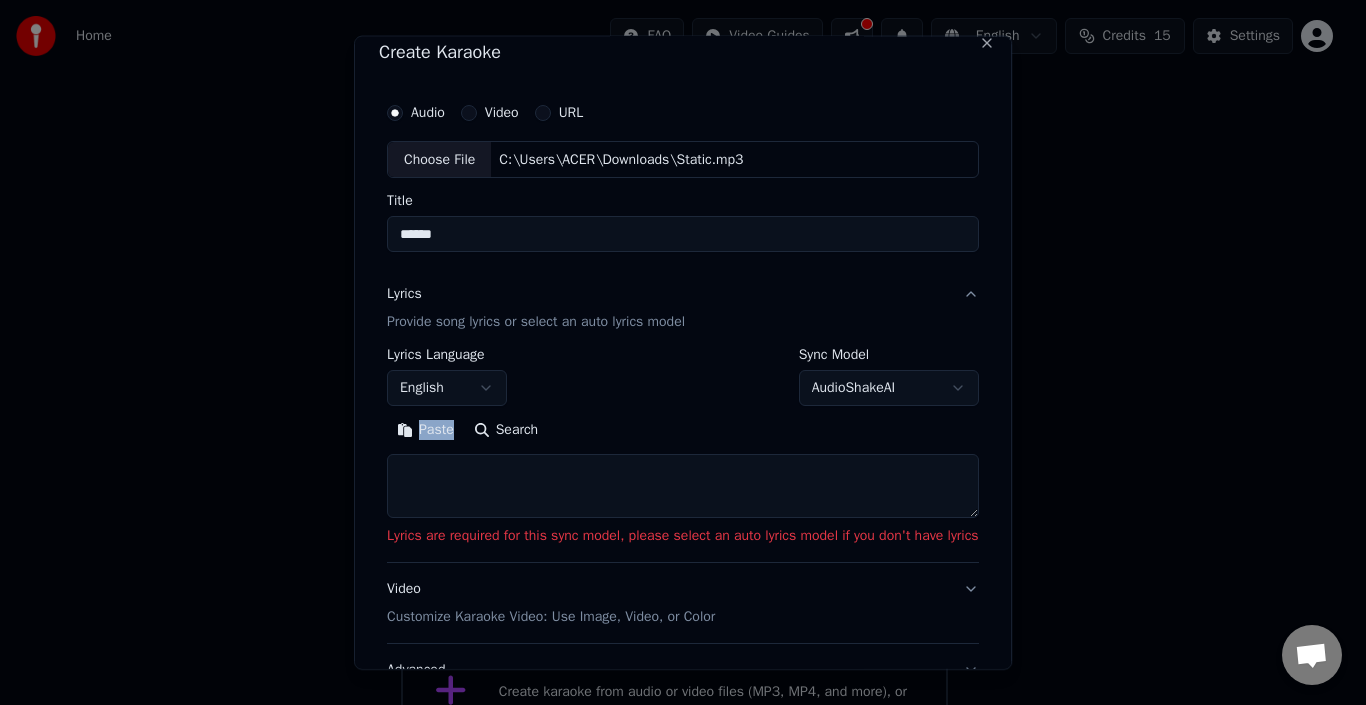 click on "**********" at bounding box center [683, 433] 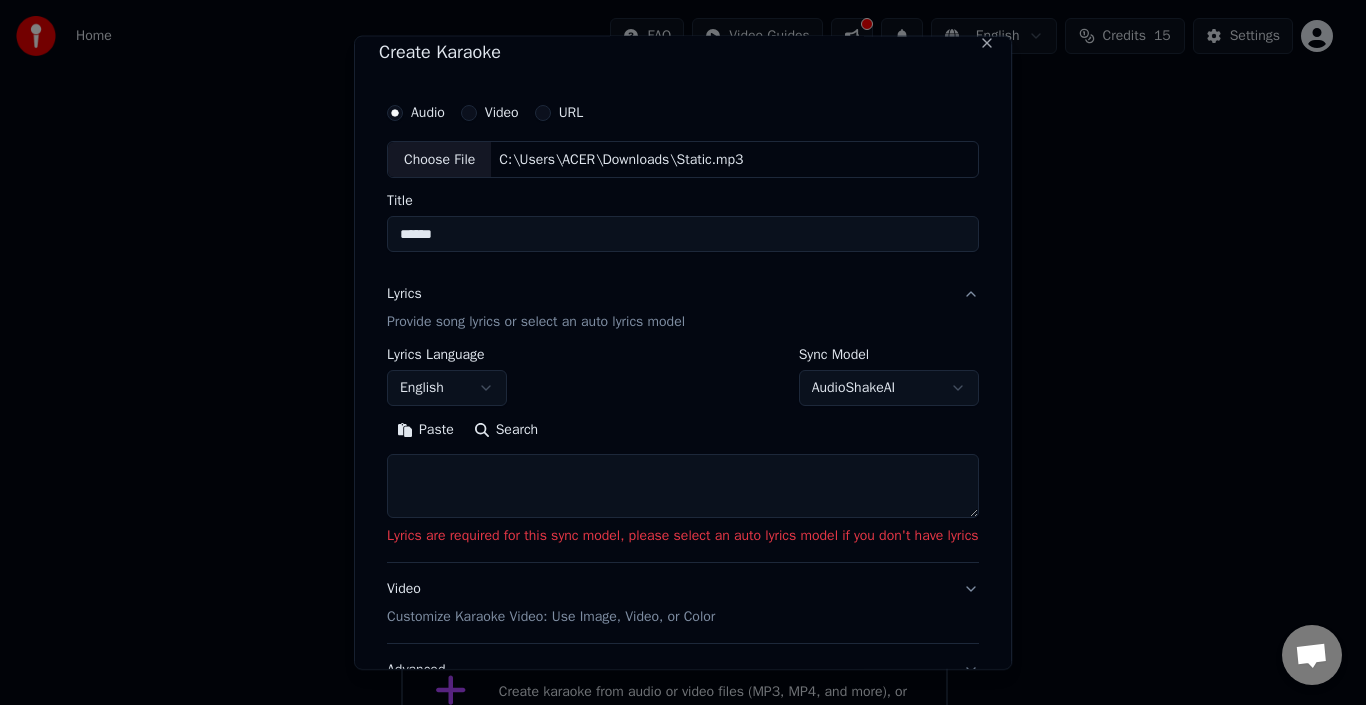 click at bounding box center [683, 486] 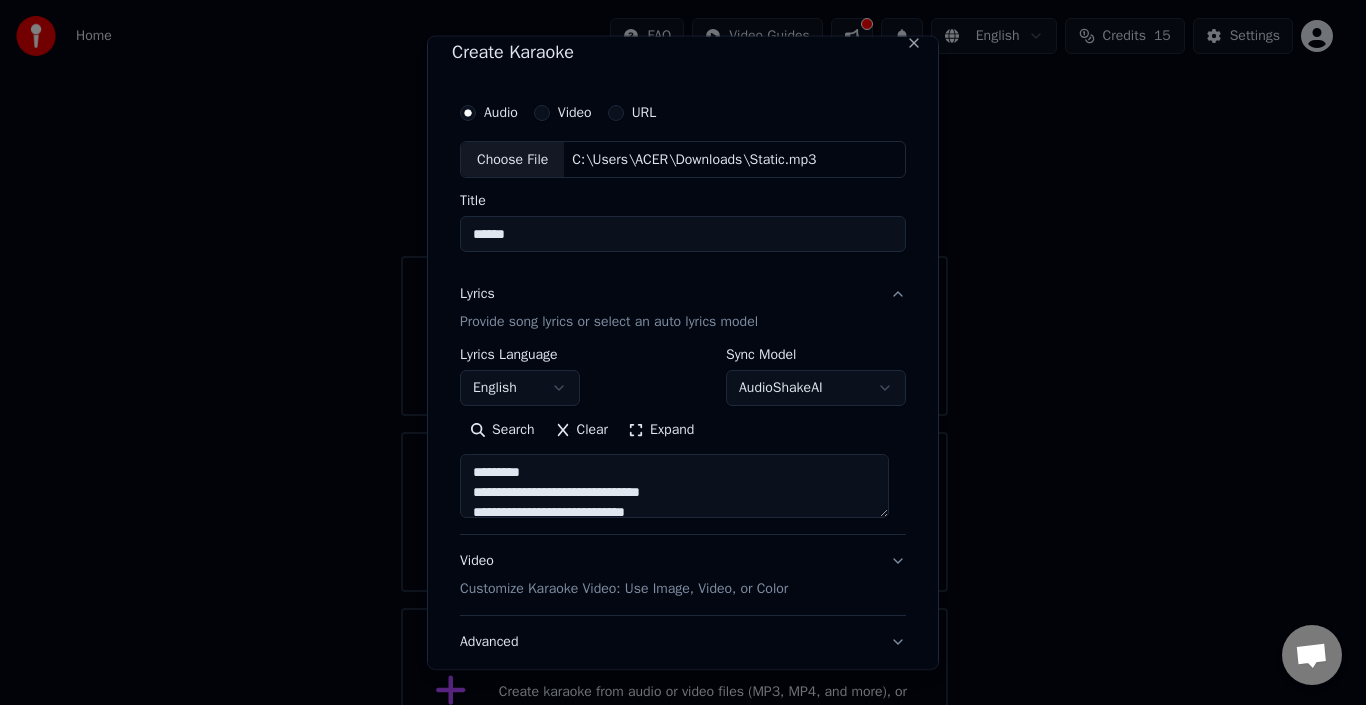 drag, startPoint x: 539, startPoint y: 474, endPoint x: 515, endPoint y: 473, distance: 24.020824 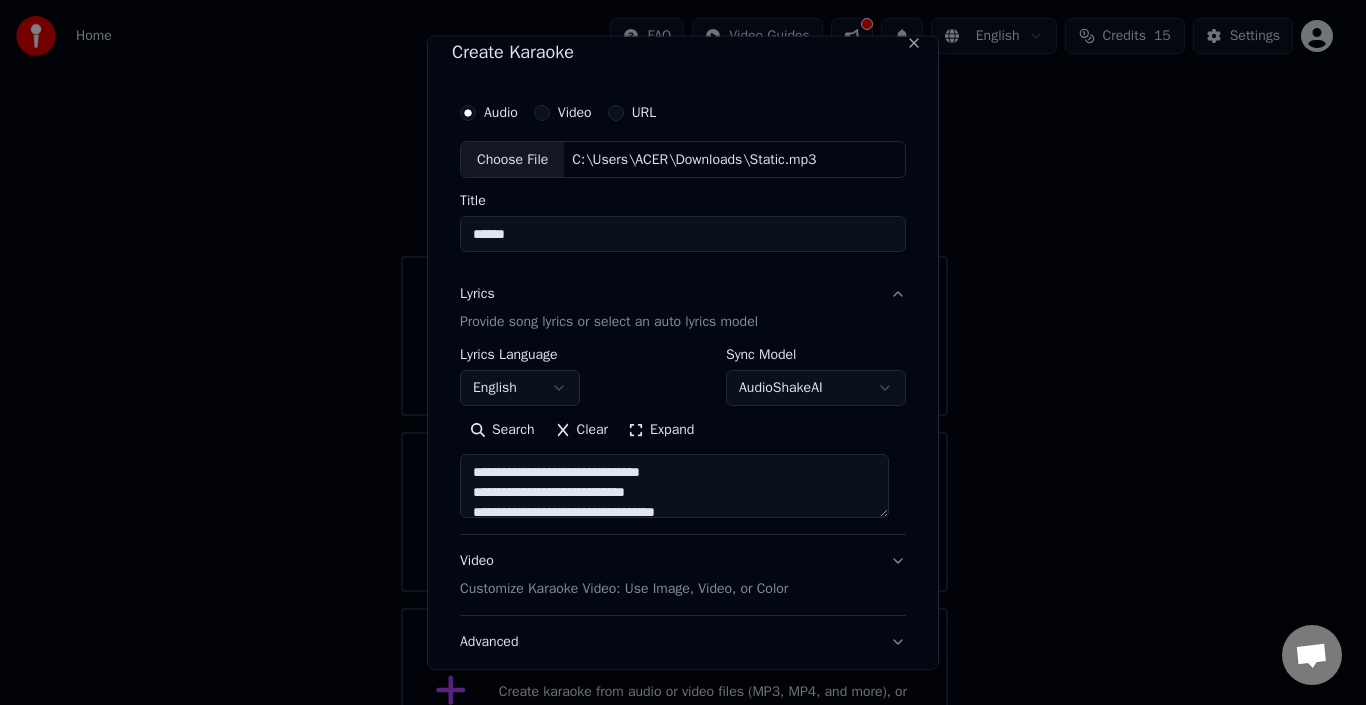 click on "Expand" at bounding box center (661, 430) 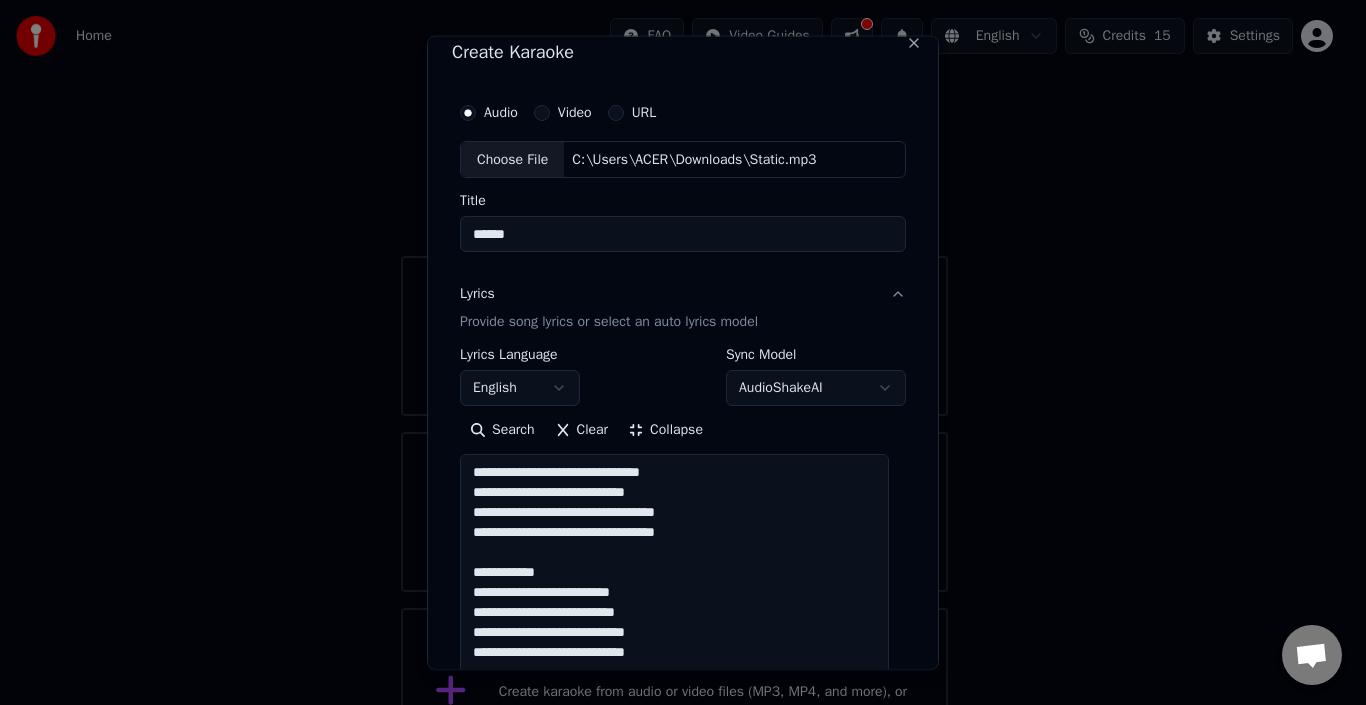 scroll, scrollTop: 2, scrollLeft: 0, axis: vertical 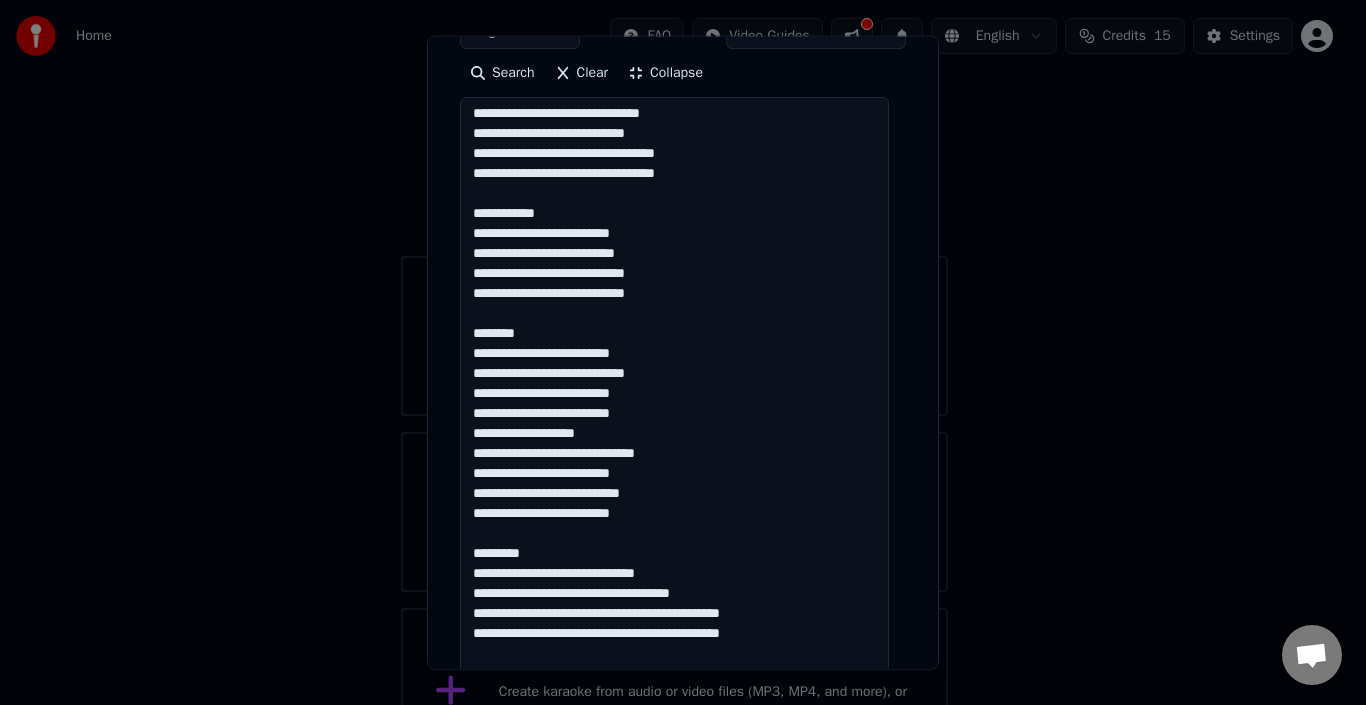 click at bounding box center (674, 934) 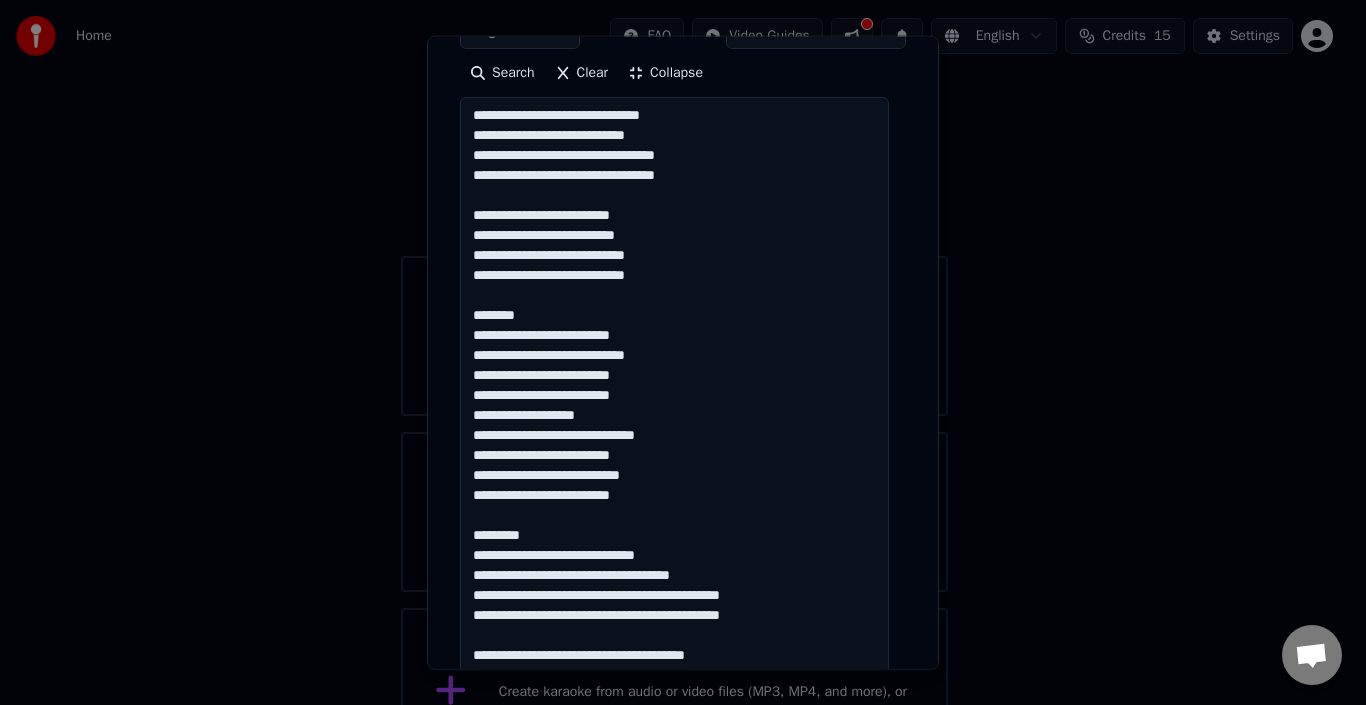 scroll, scrollTop: 0, scrollLeft: 0, axis: both 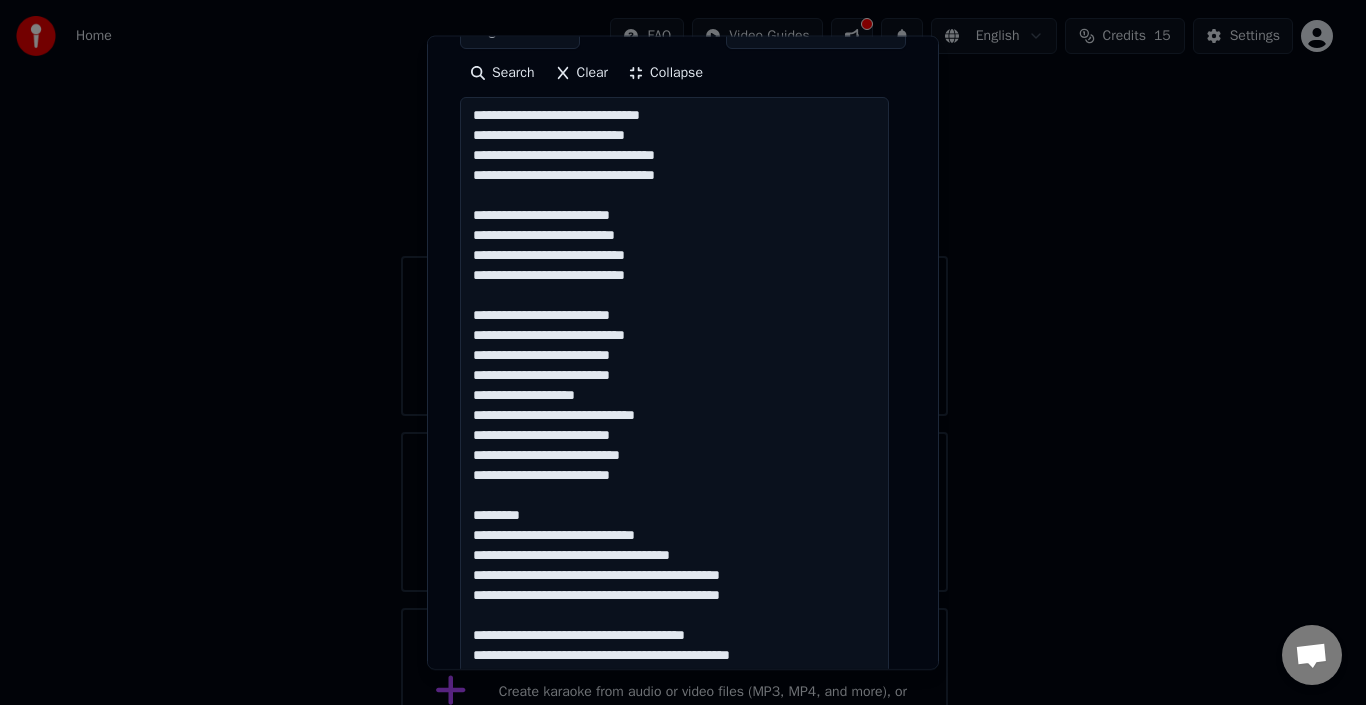 click at bounding box center (674, 934) 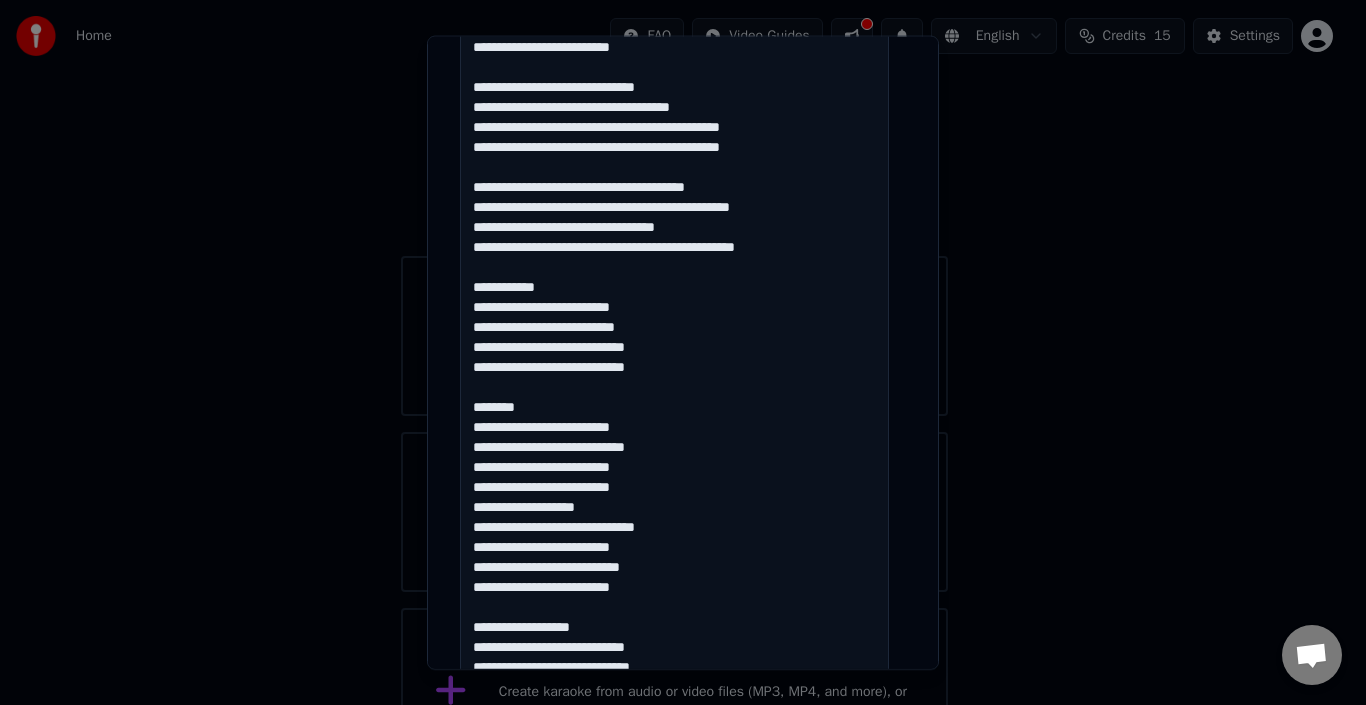 scroll, scrollTop: 804, scrollLeft: 0, axis: vertical 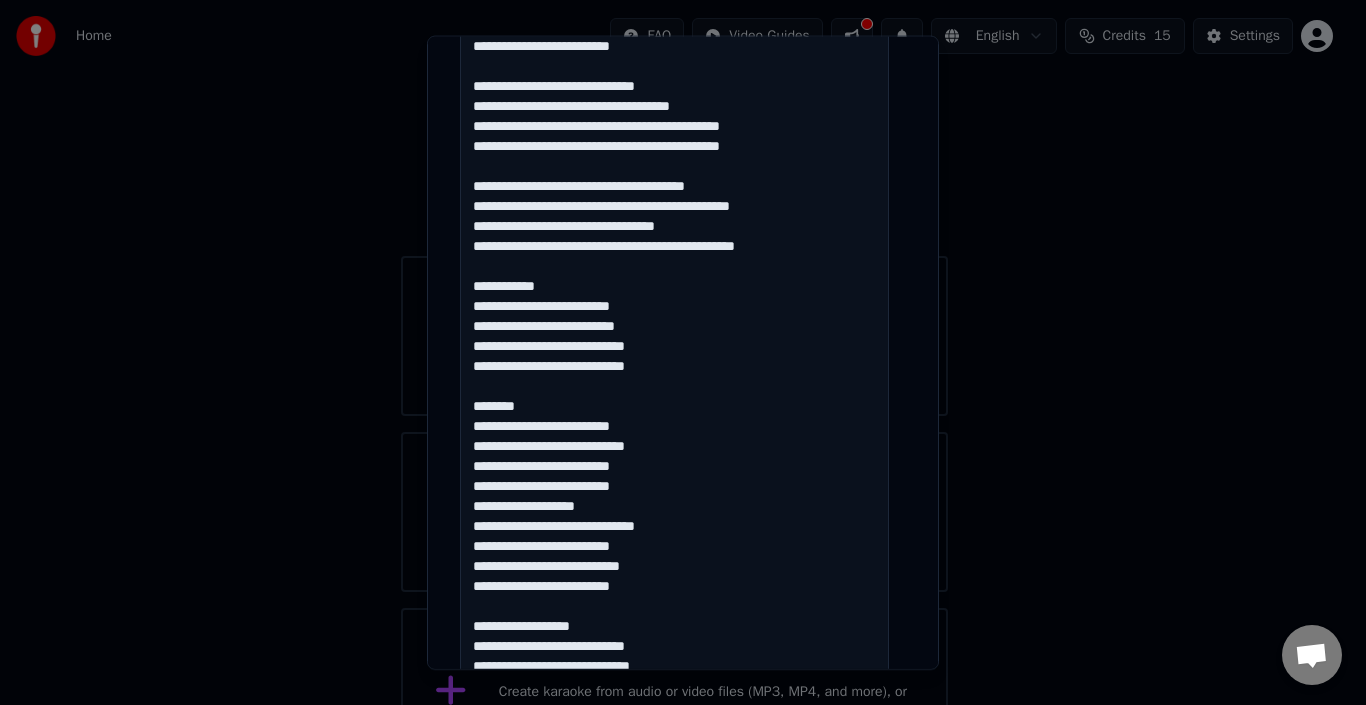 click at bounding box center (674, 505) 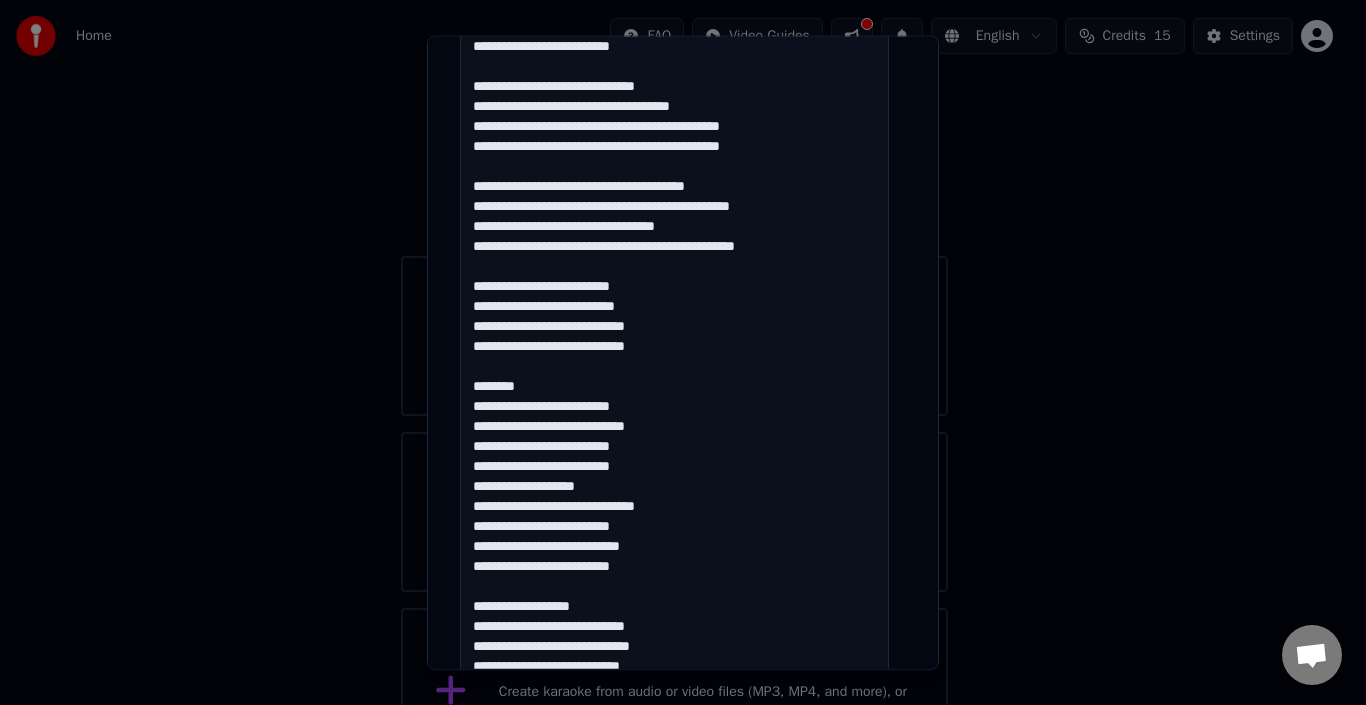 click at bounding box center (674, 505) 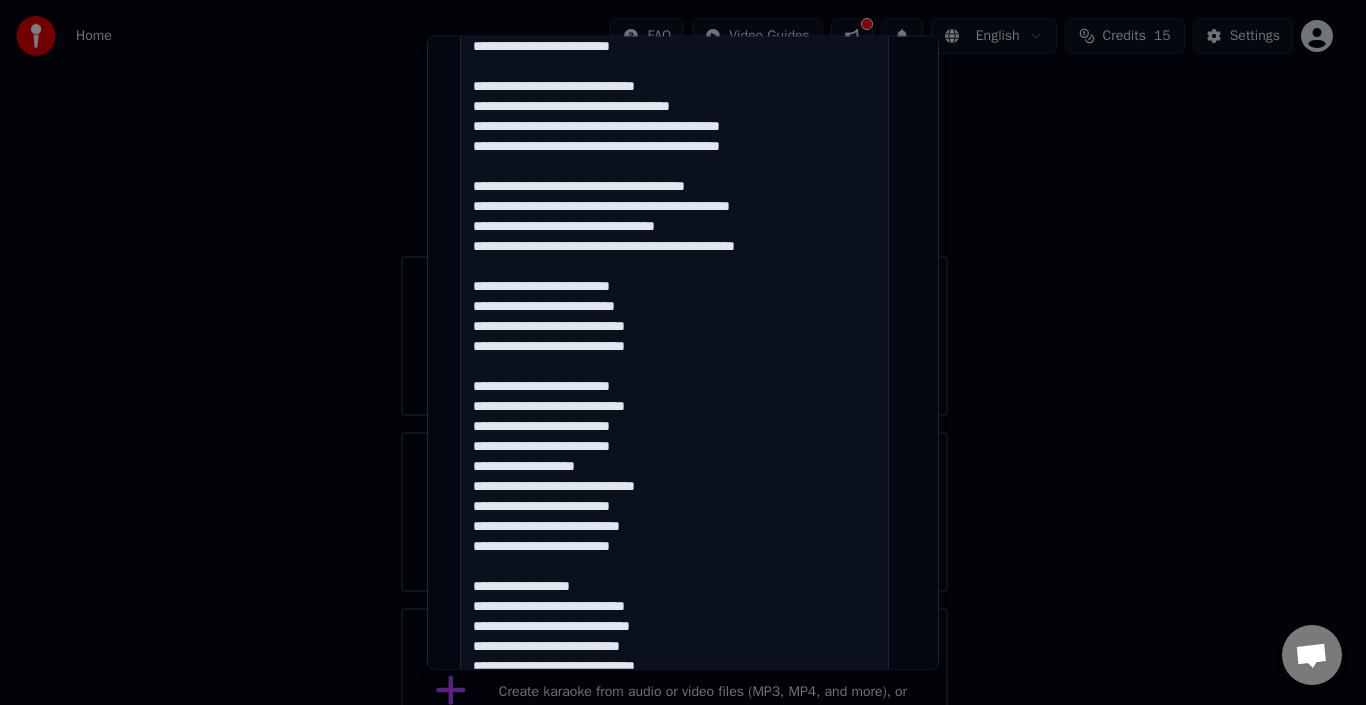 click at bounding box center [674, 505] 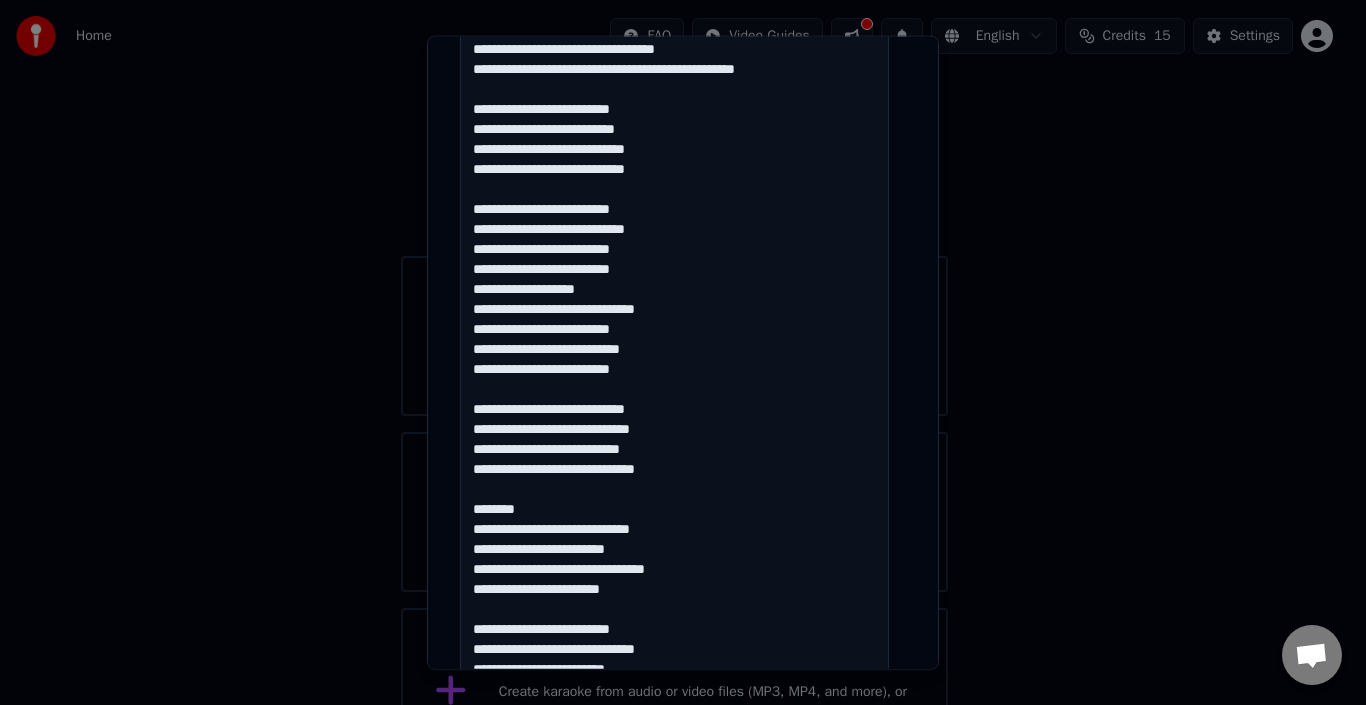 scroll, scrollTop: 985, scrollLeft: 0, axis: vertical 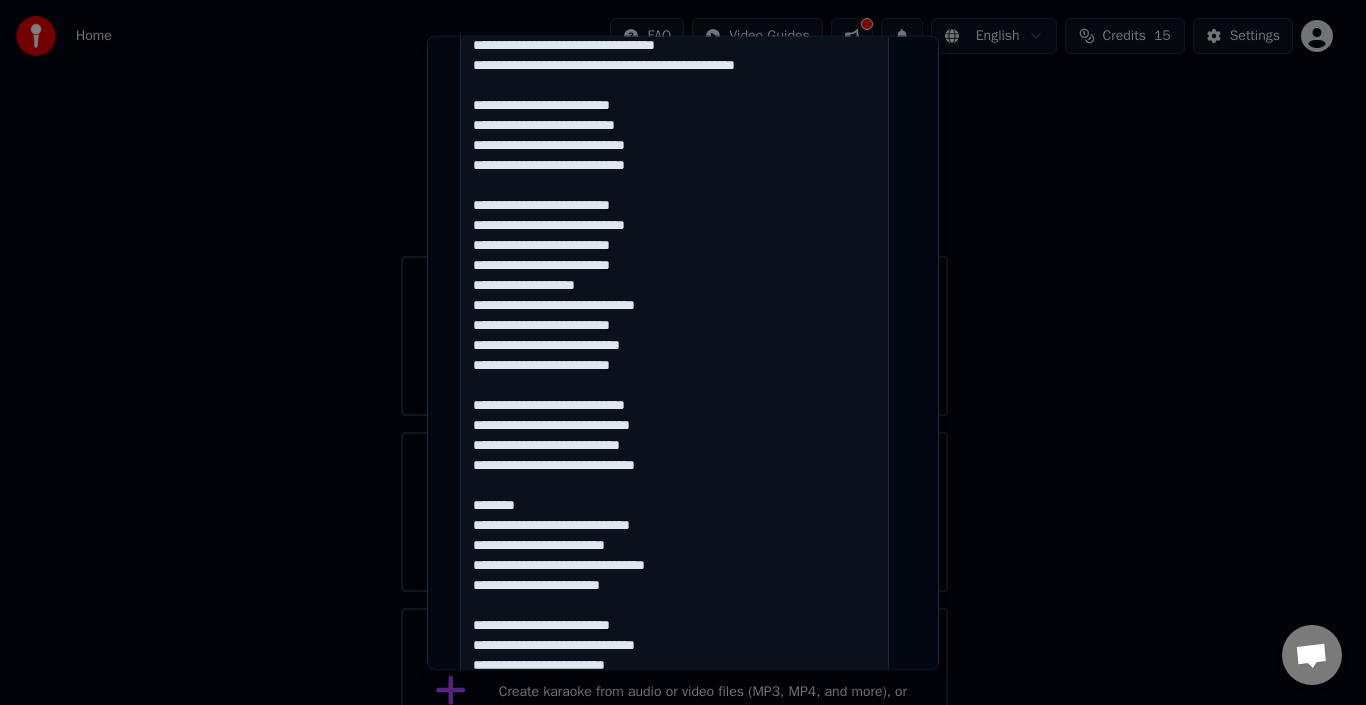 click at bounding box center [674, 324] 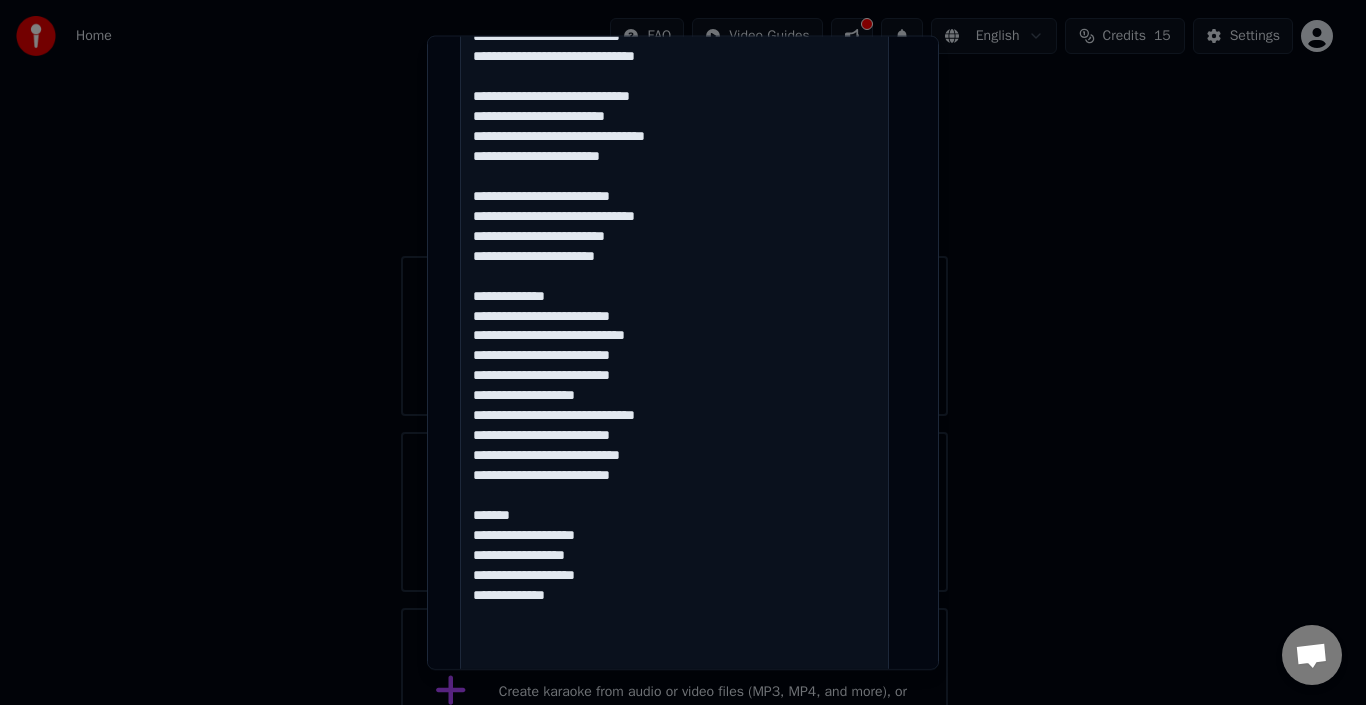 scroll, scrollTop: 1399, scrollLeft: 0, axis: vertical 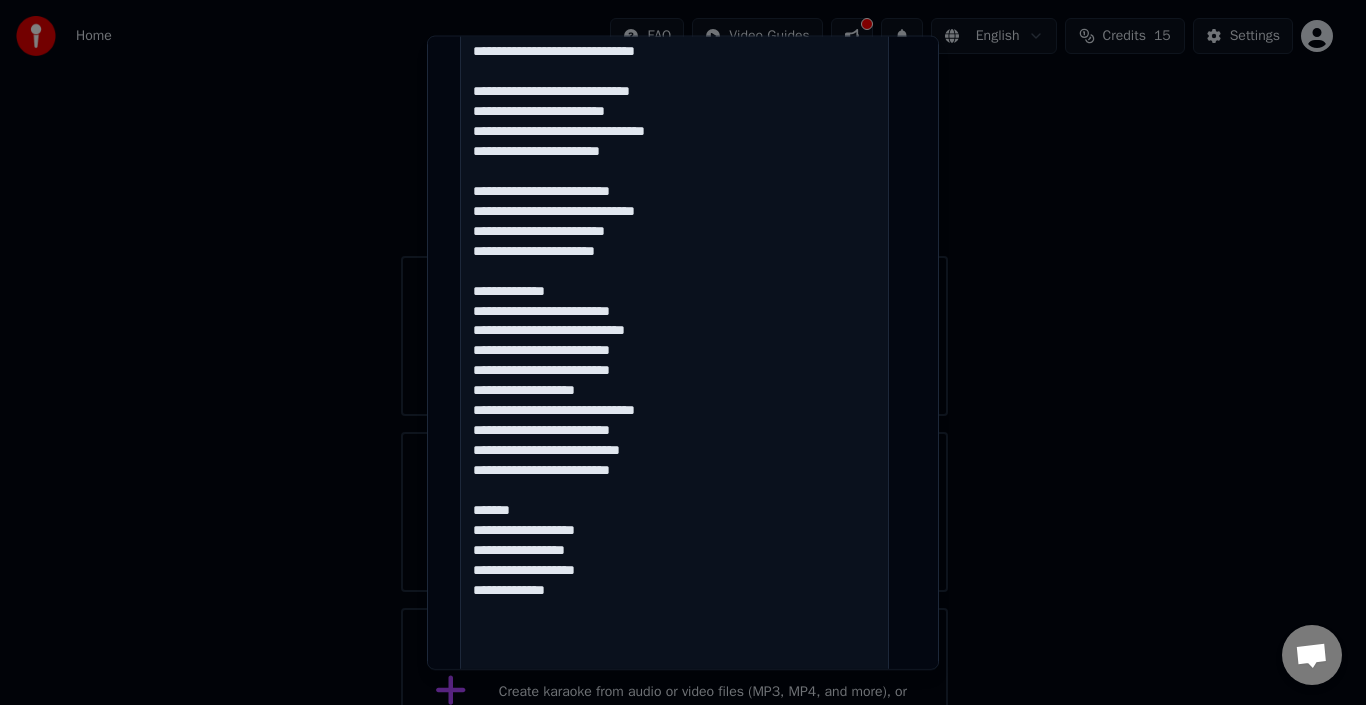click at bounding box center [674, -90] 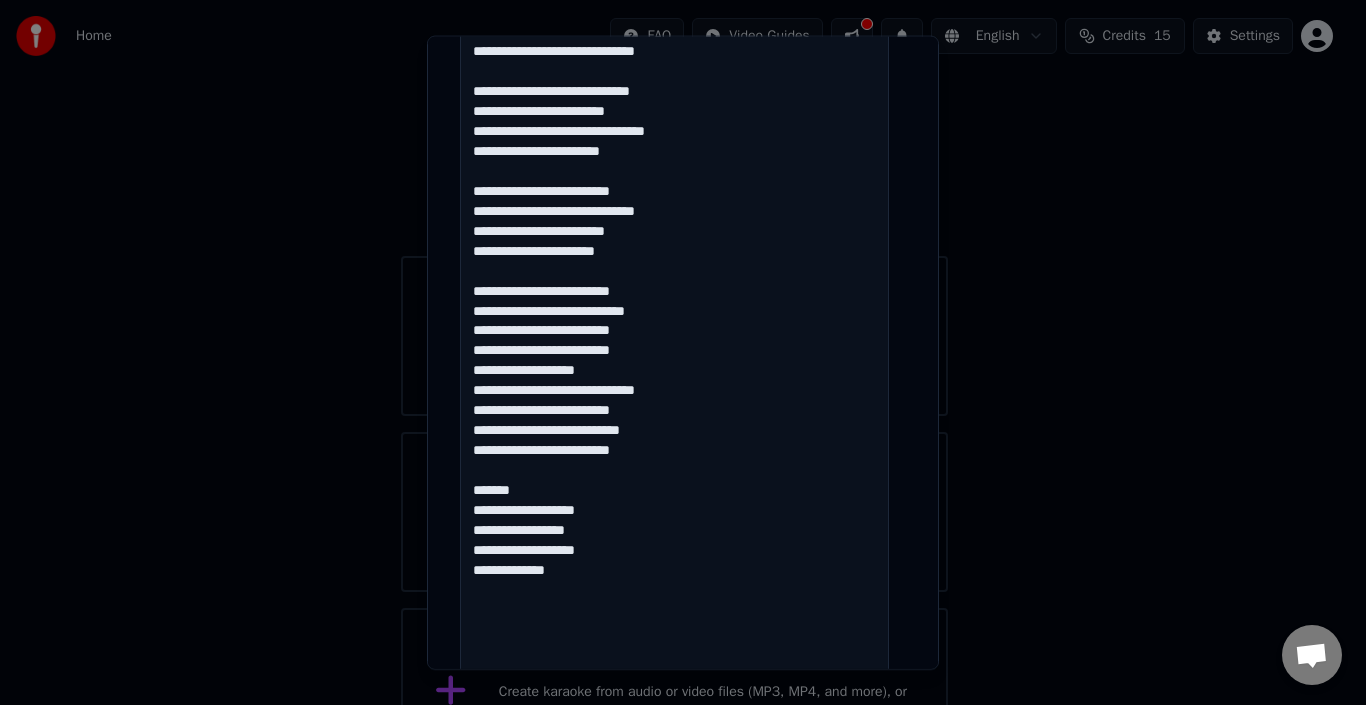 click at bounding box center [674, -90] 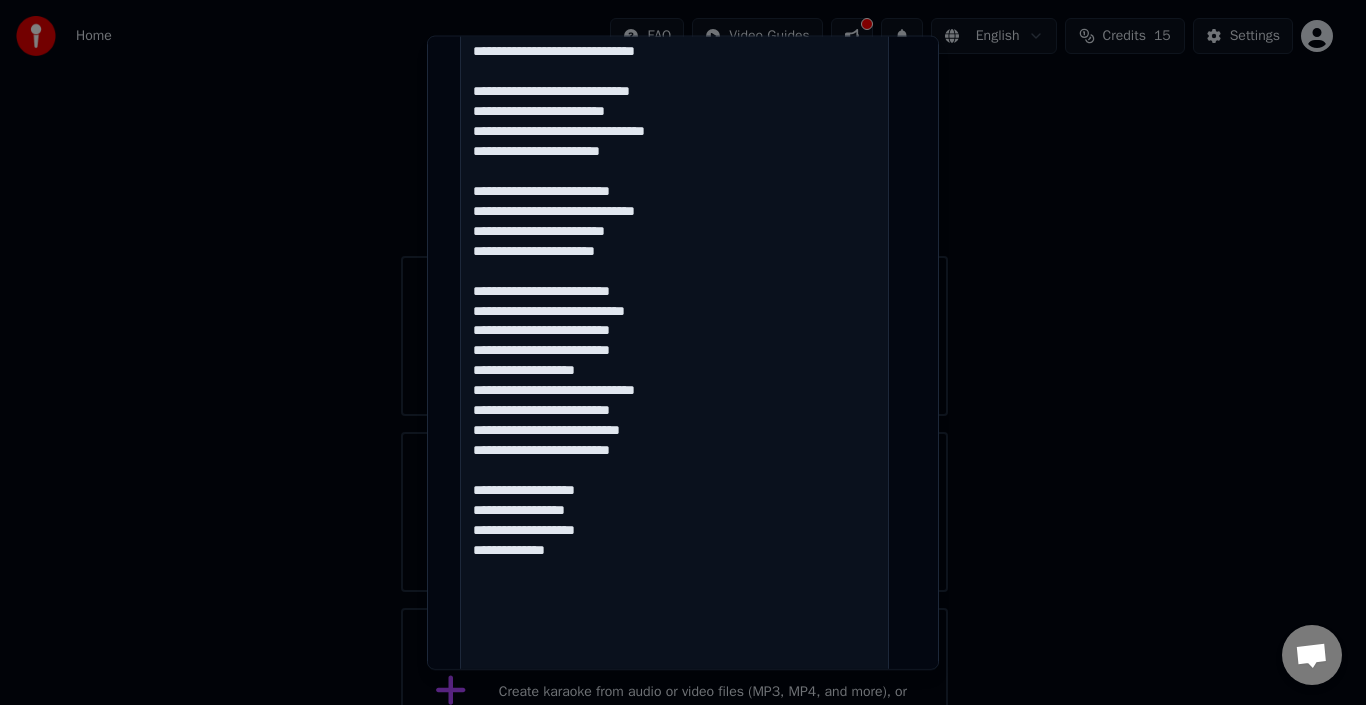 type on "**********" 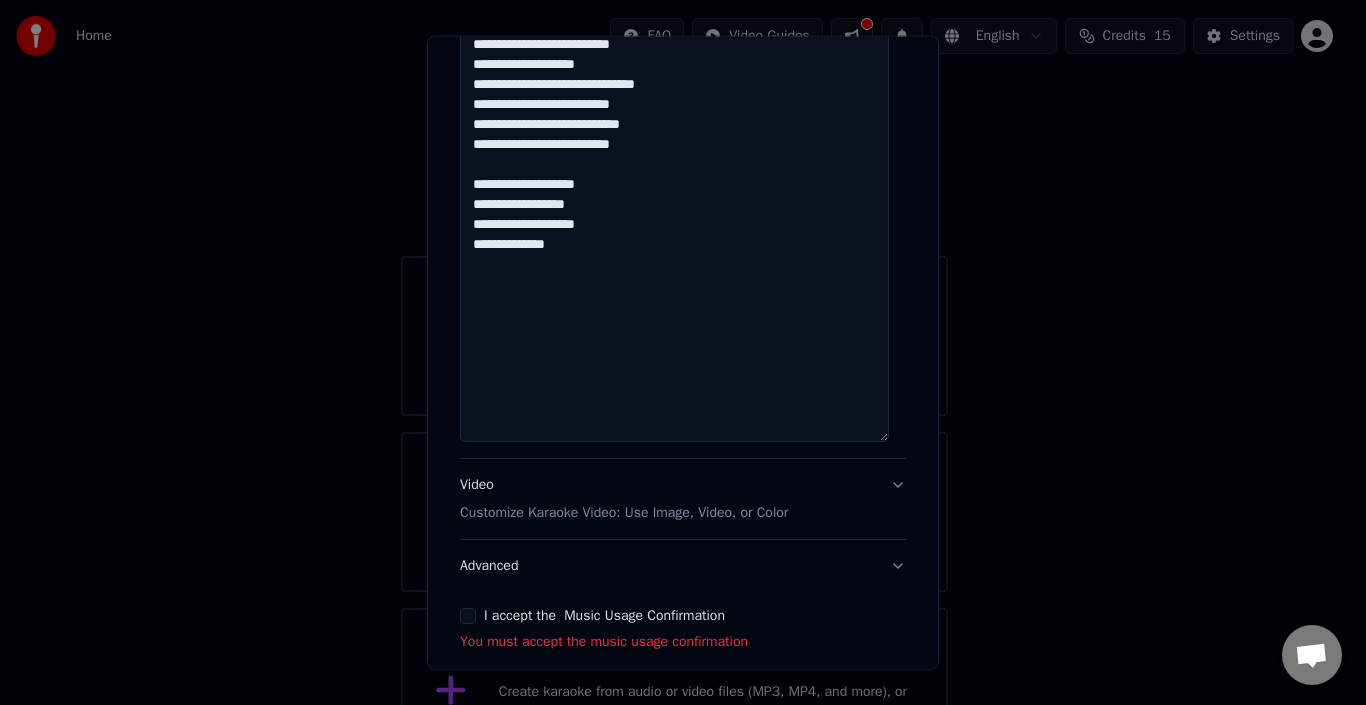 scroll, scrollTop: 1707, scrollLeft: 0, axis: vertical 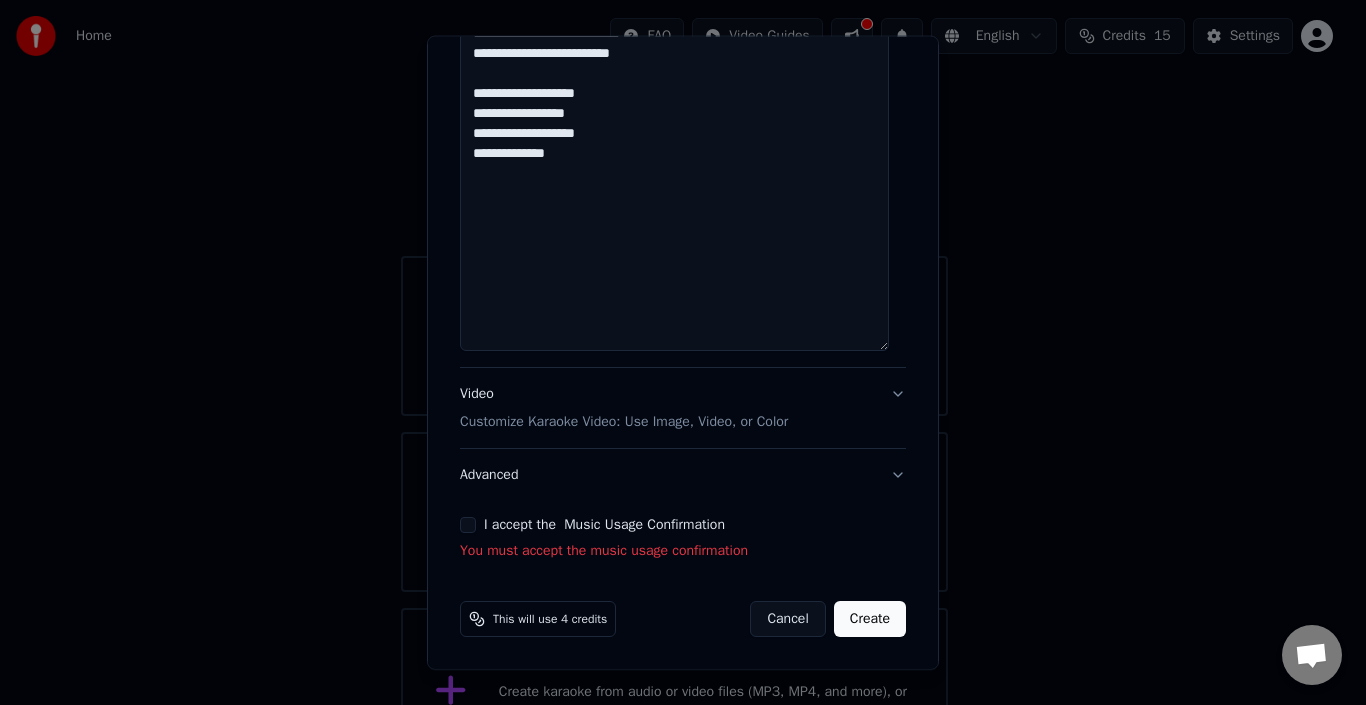 click on "I accept the   Music Usage Confirmation" at bounding box center [468, 525] 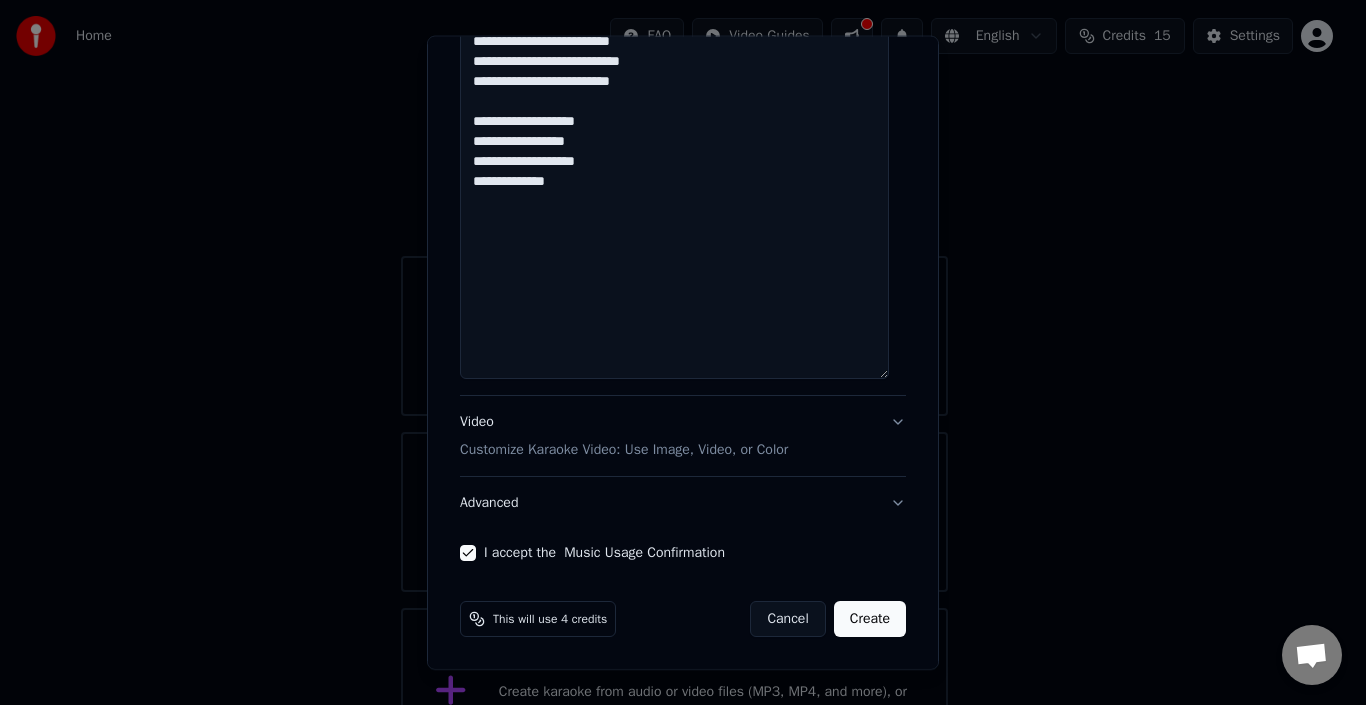 click on "Video Customize Karaoke Video: Use Image, Video, or Color" at bounding box center (683, 436) 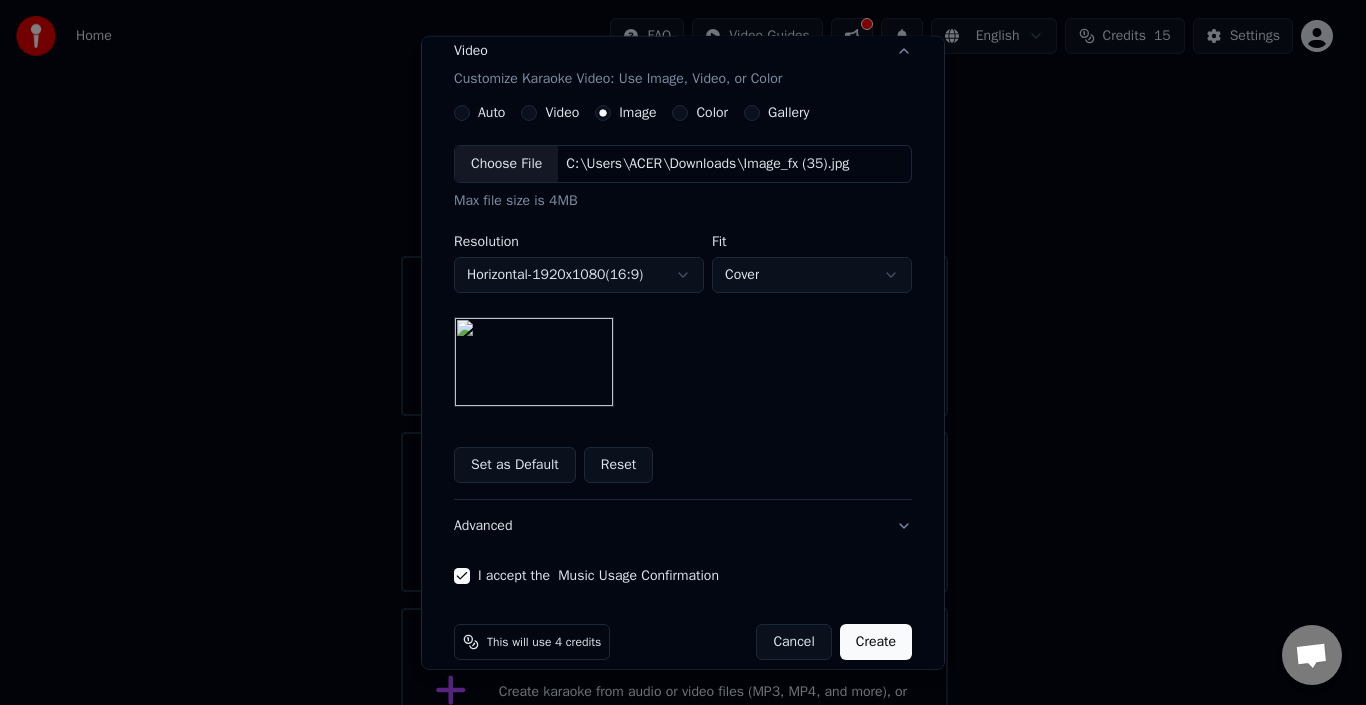 scroll, scrollTop: 365, scrollLeft: 0, axis: vertical 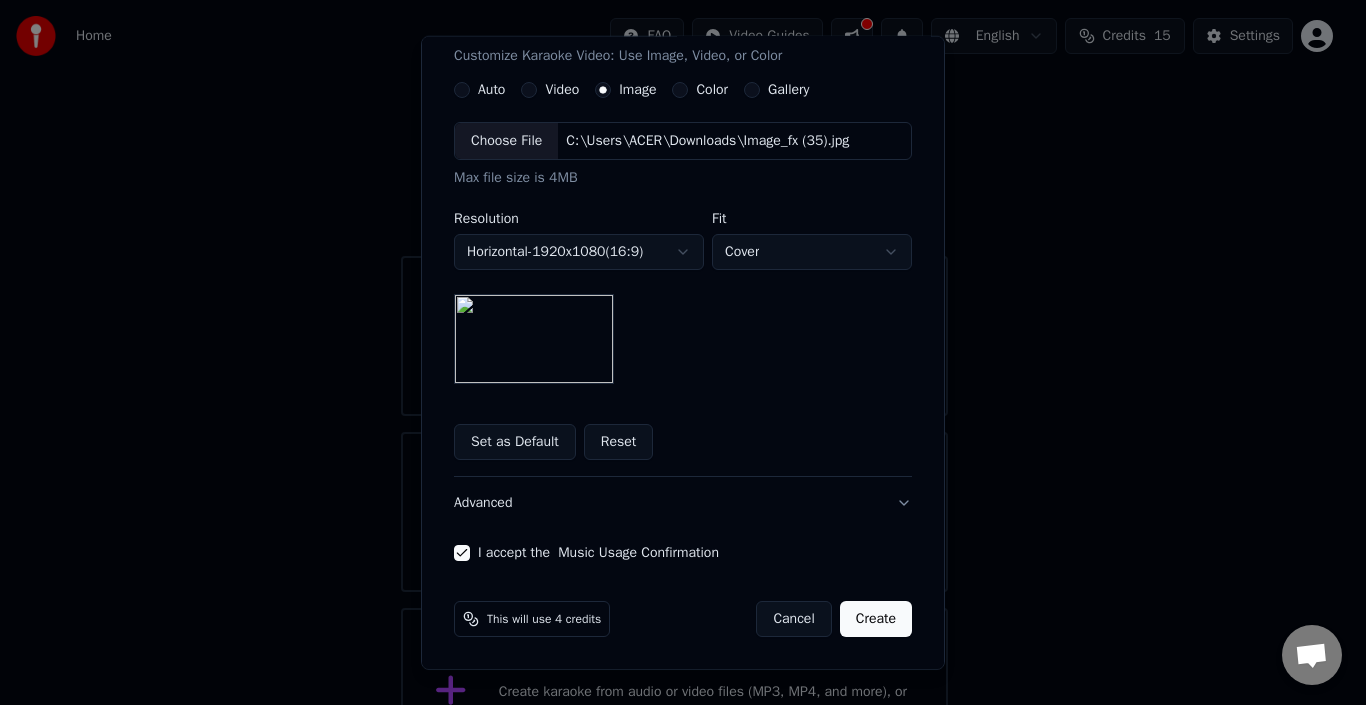 click on "Create" at bounding box center [876, 619] 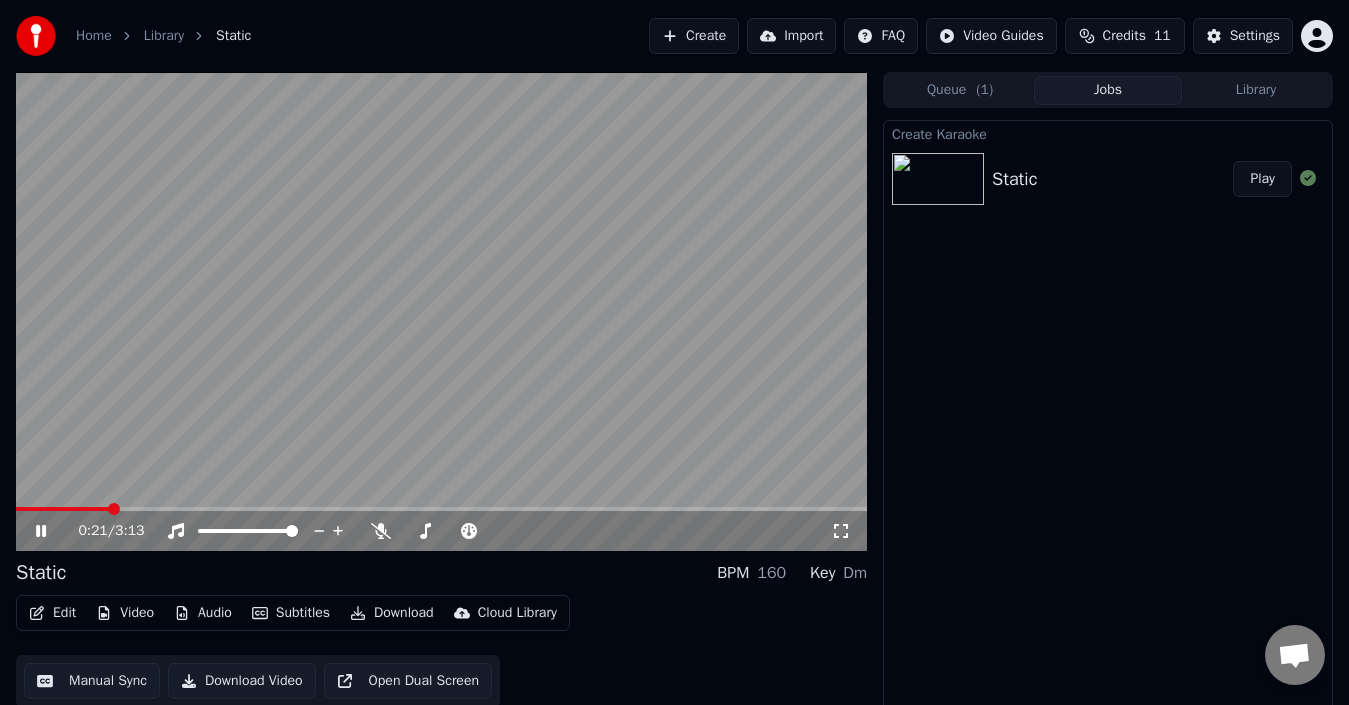 click at bounding box center [441, 311] 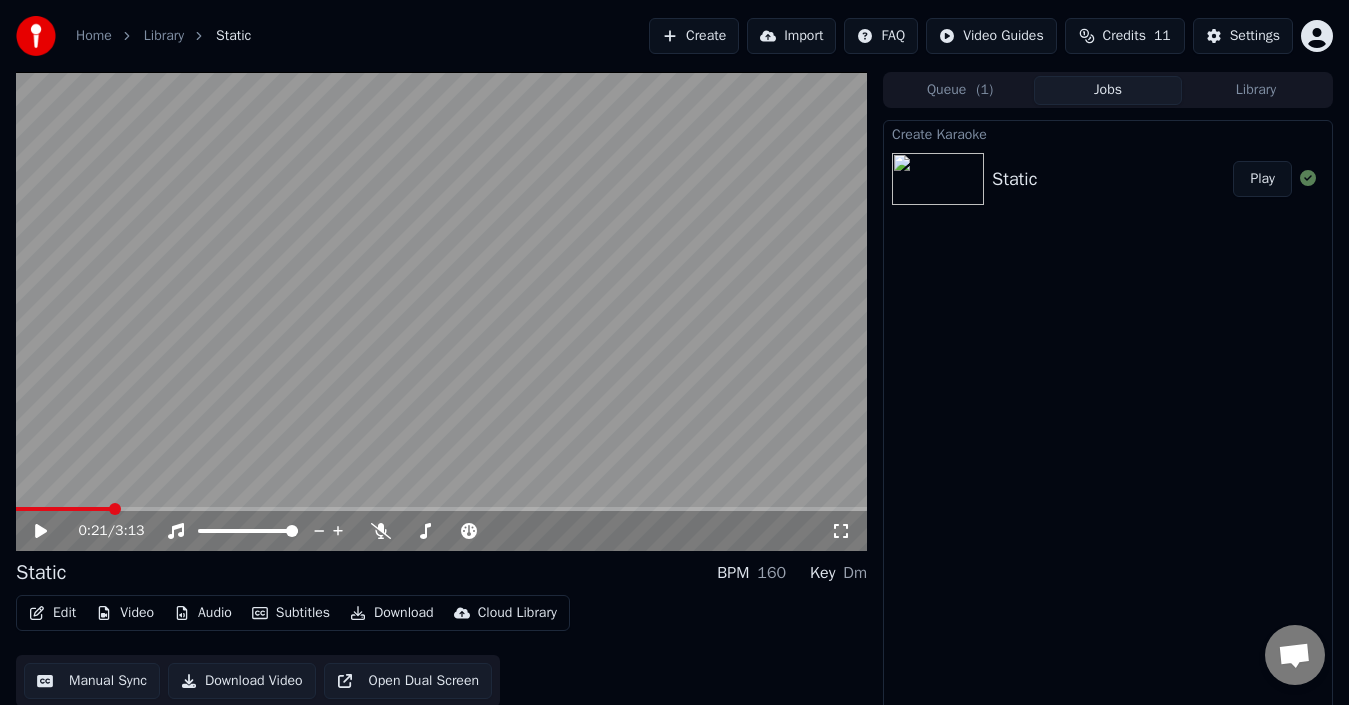 drag, startPoint x: 30, startPoint y: 579, endPoint x: 40, endPoint y: 602, distance: 25.079872 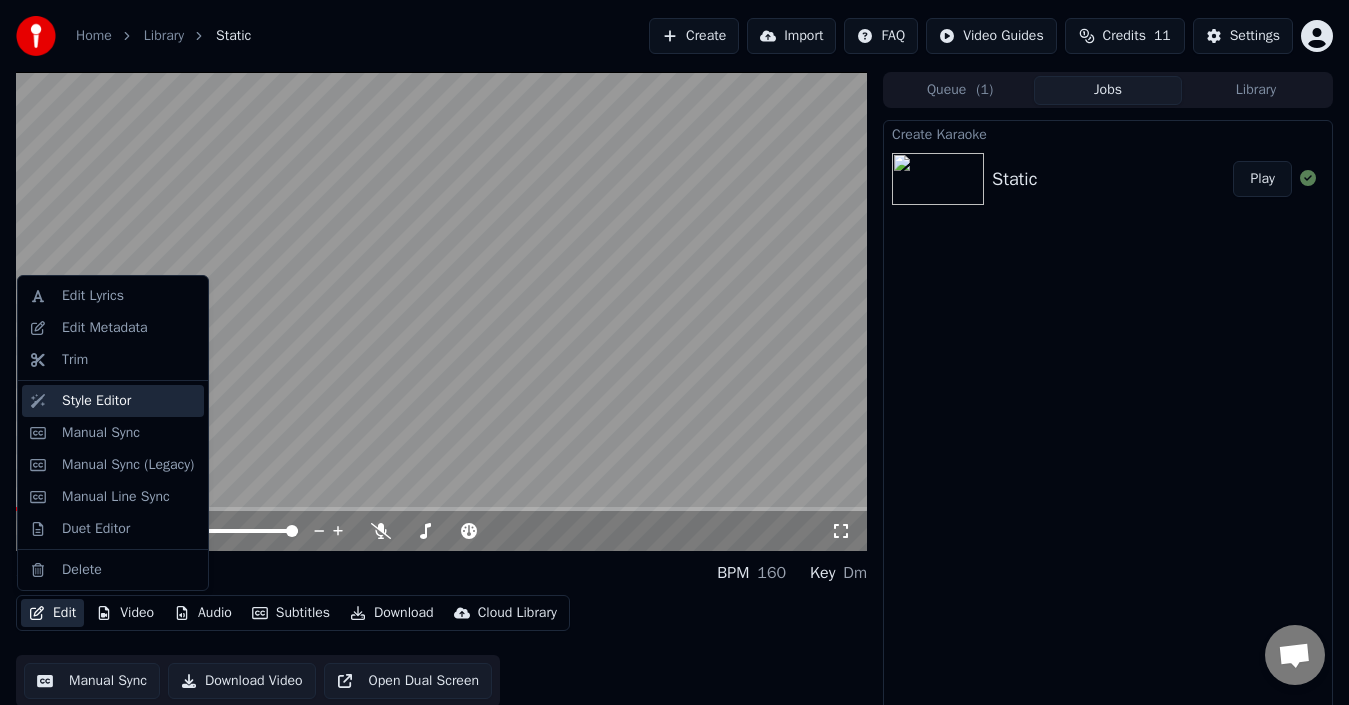 click on "Style Editor" at bounding box center [96, 401] 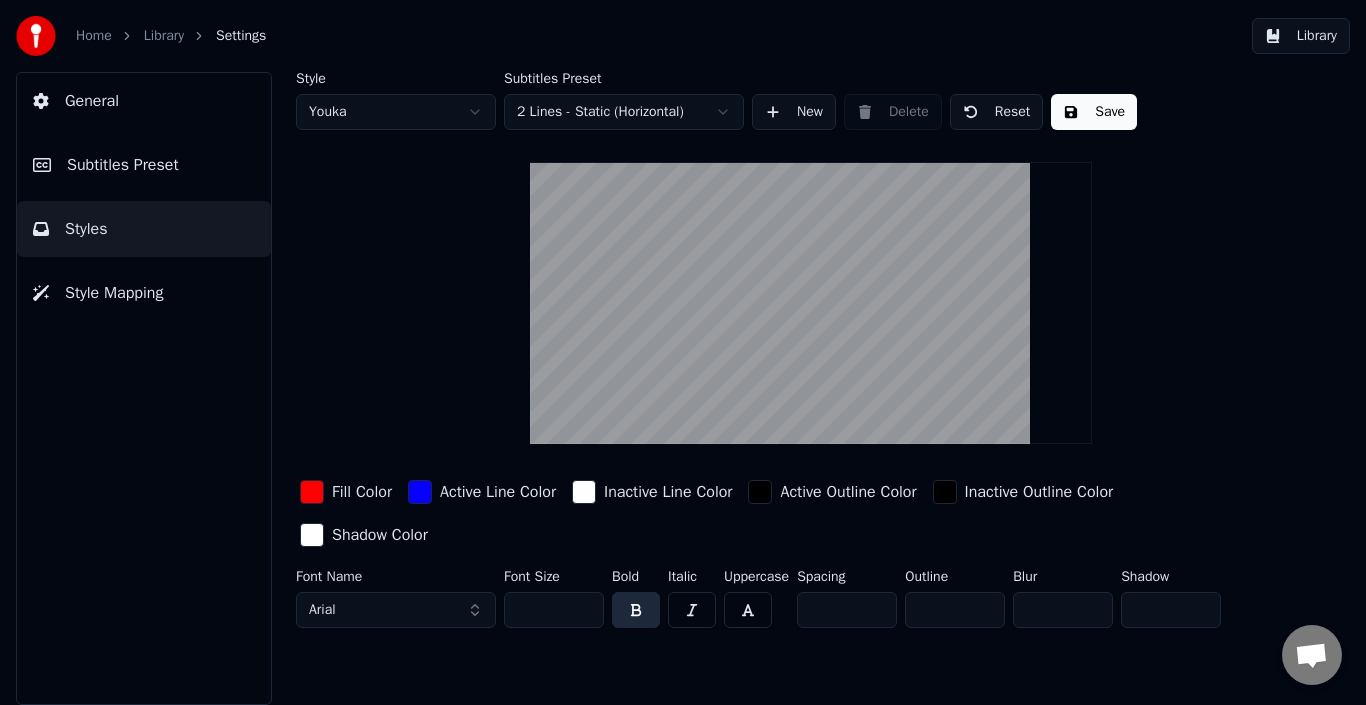 click on "Style Mapping" at bounding box center (114, 293) 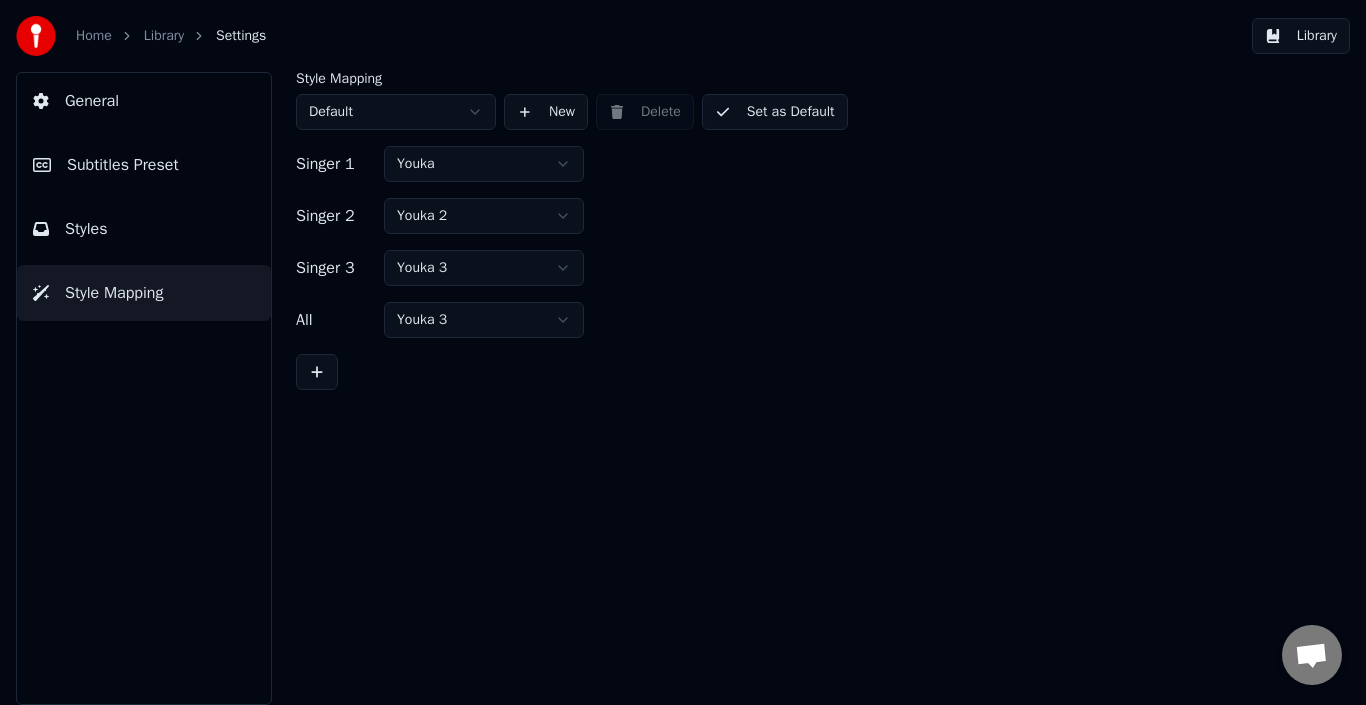 click on "Styles" at bounding box center (144, 229) 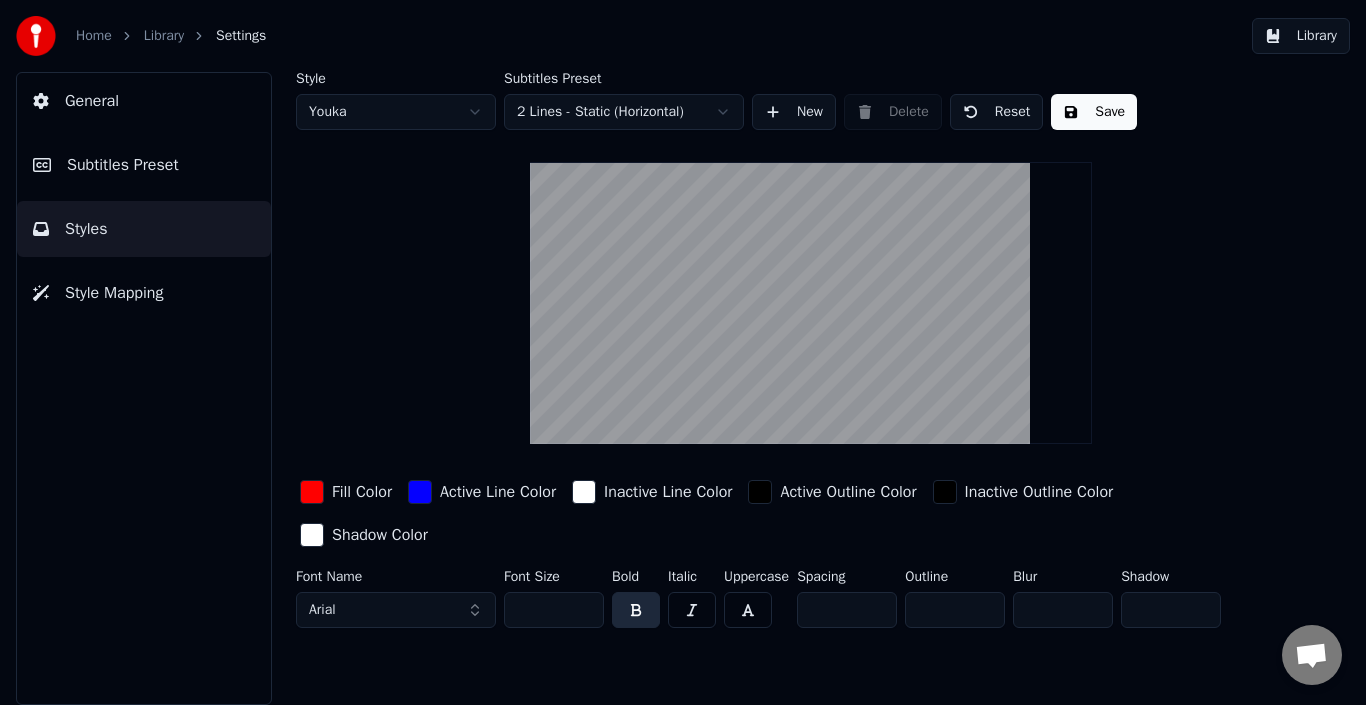 click on "Fill Color" at bounding box center [362, 492] 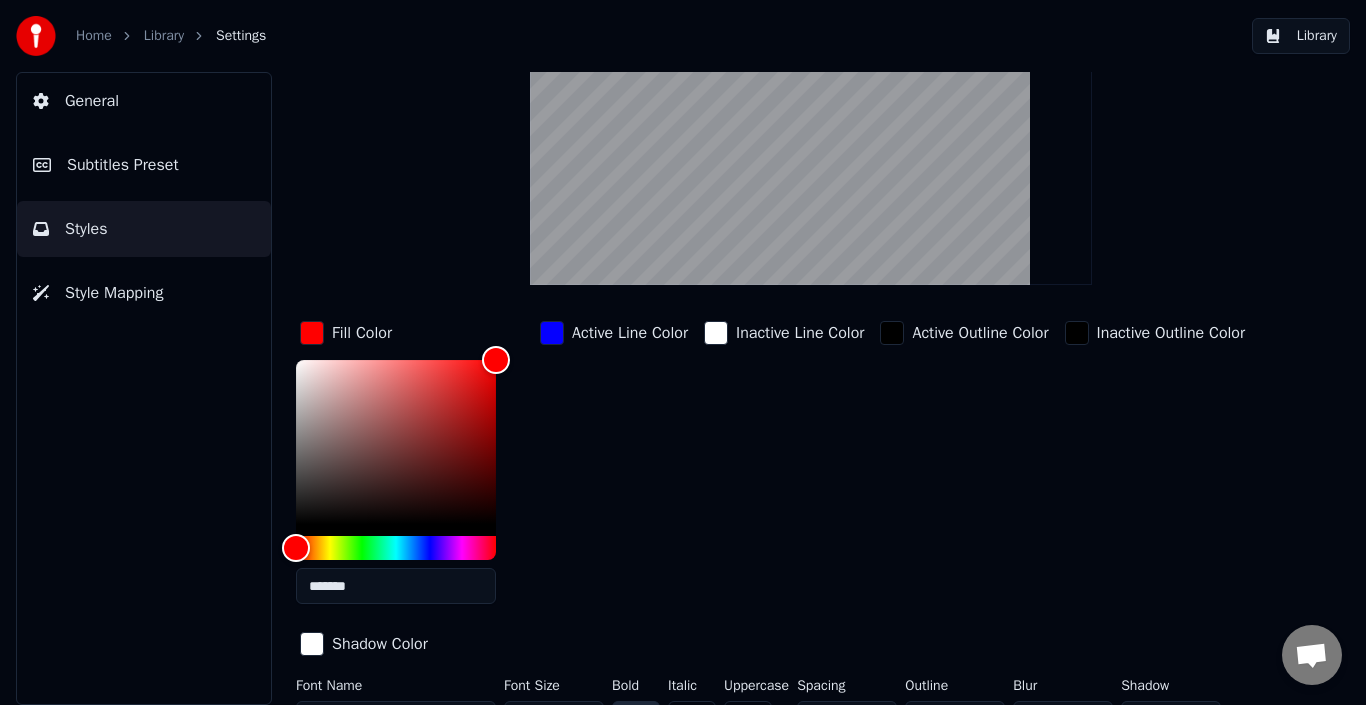 scroll, scrollTop: 160, scrollLeft: 0, axis: vertical 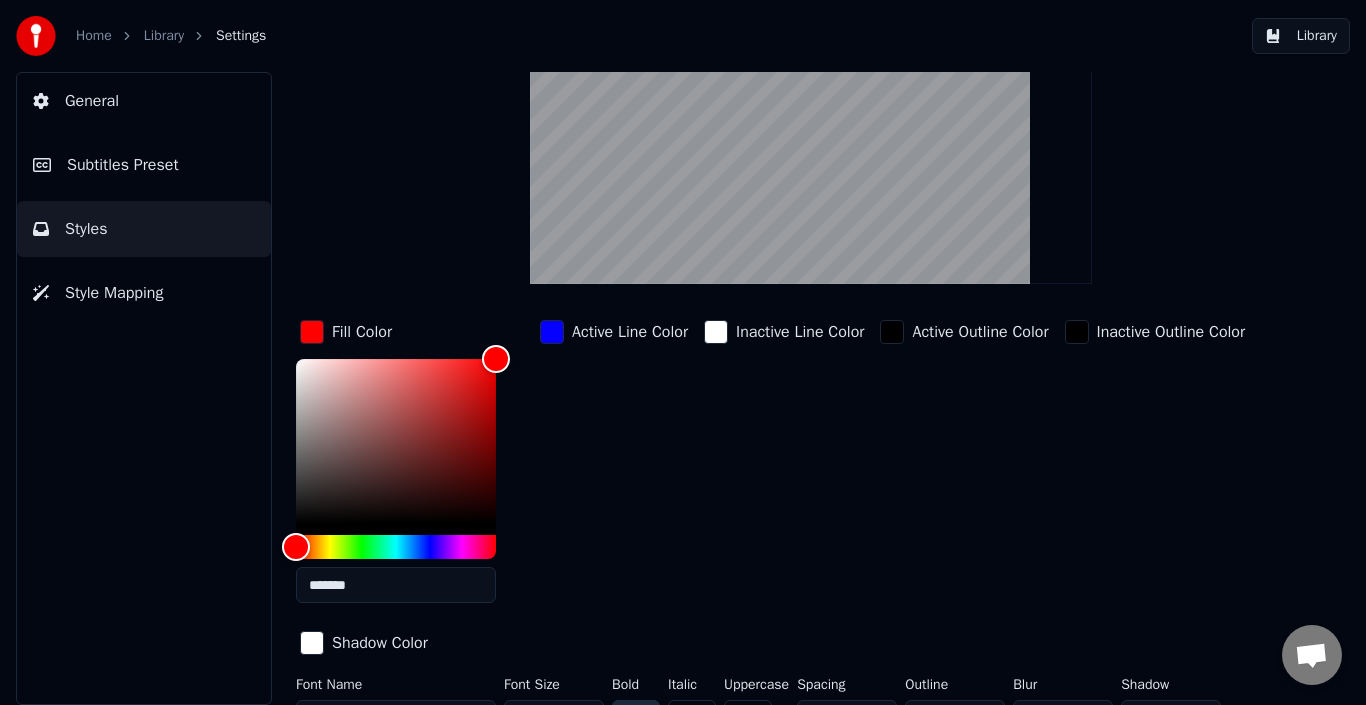 click on "*******" at bounding box center (396, 585) 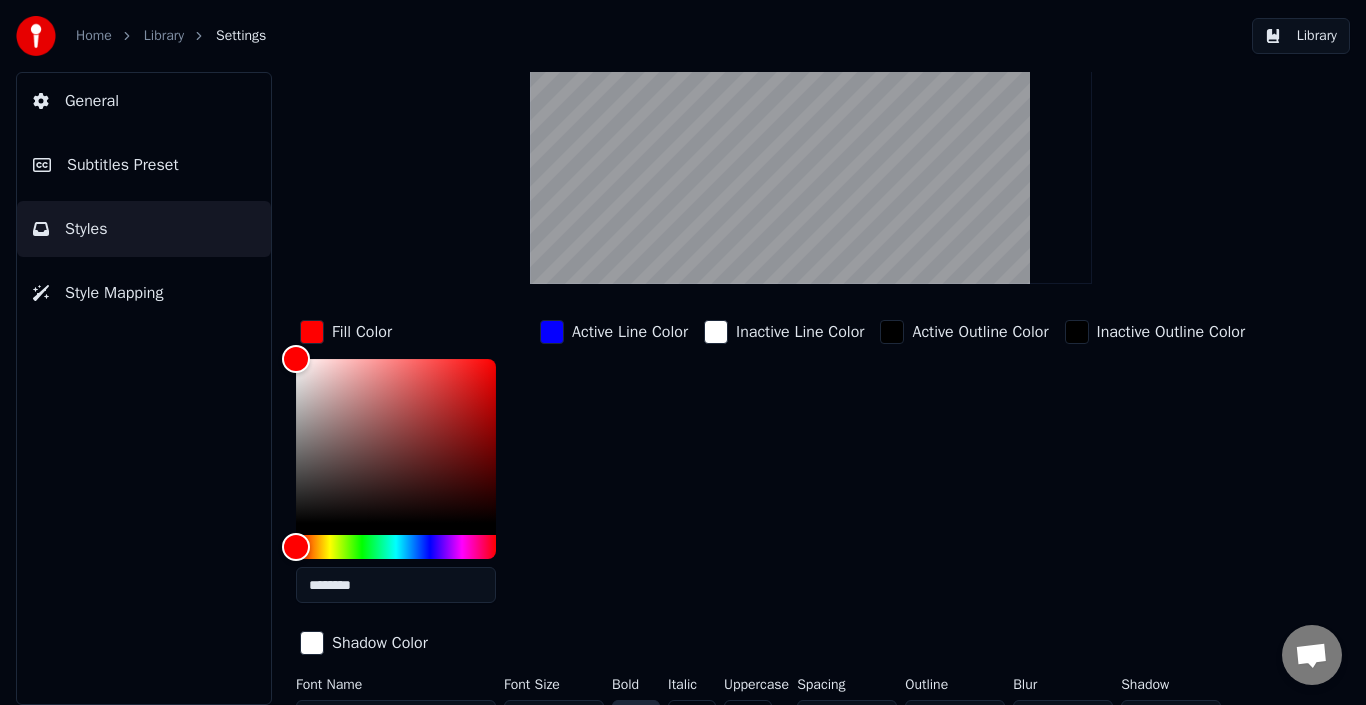click on "********" at bounding box center [396, 585] 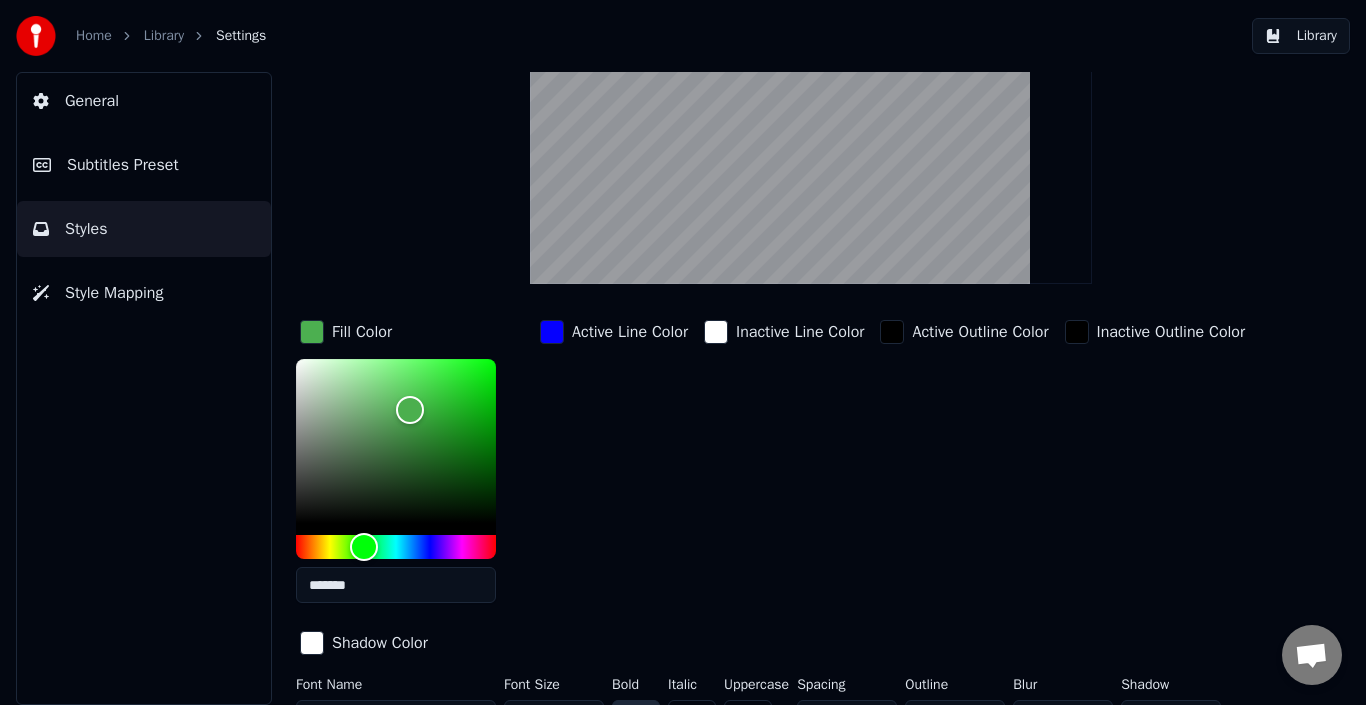 type on "*******" 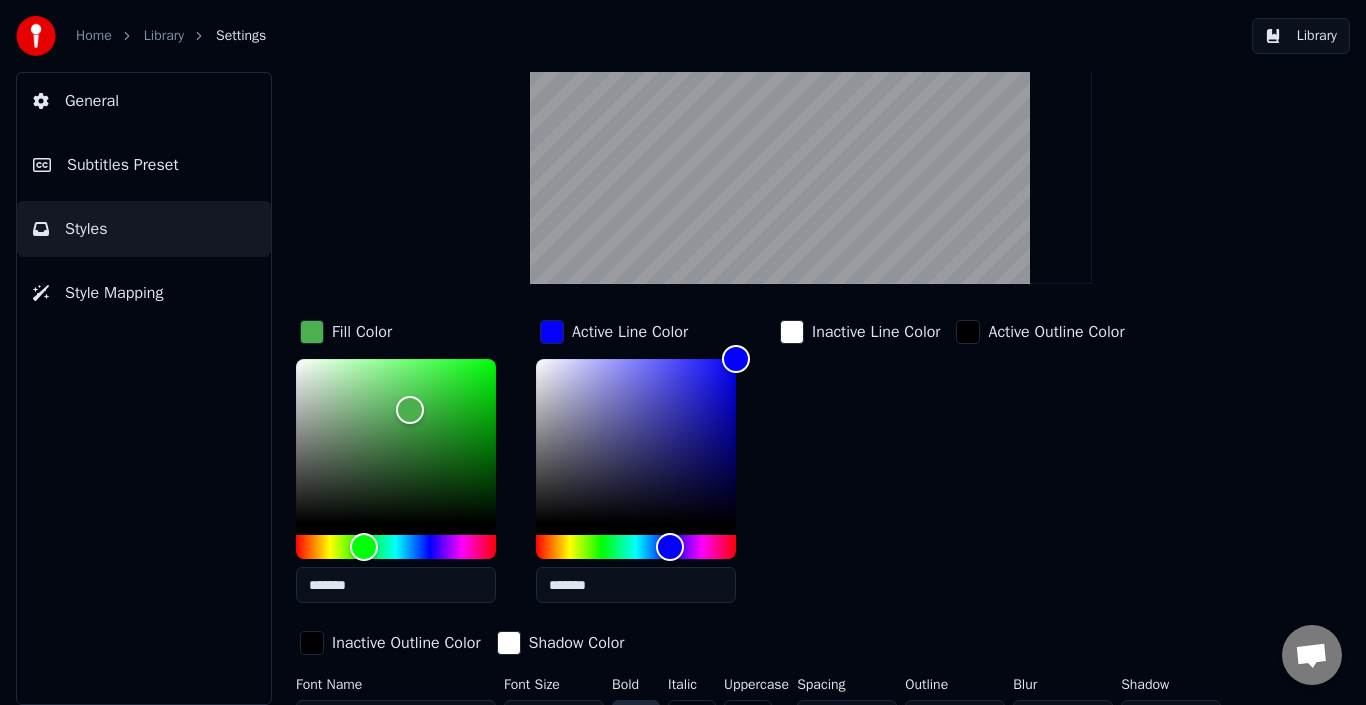 click on "*******" at bounding box center [636, 585] 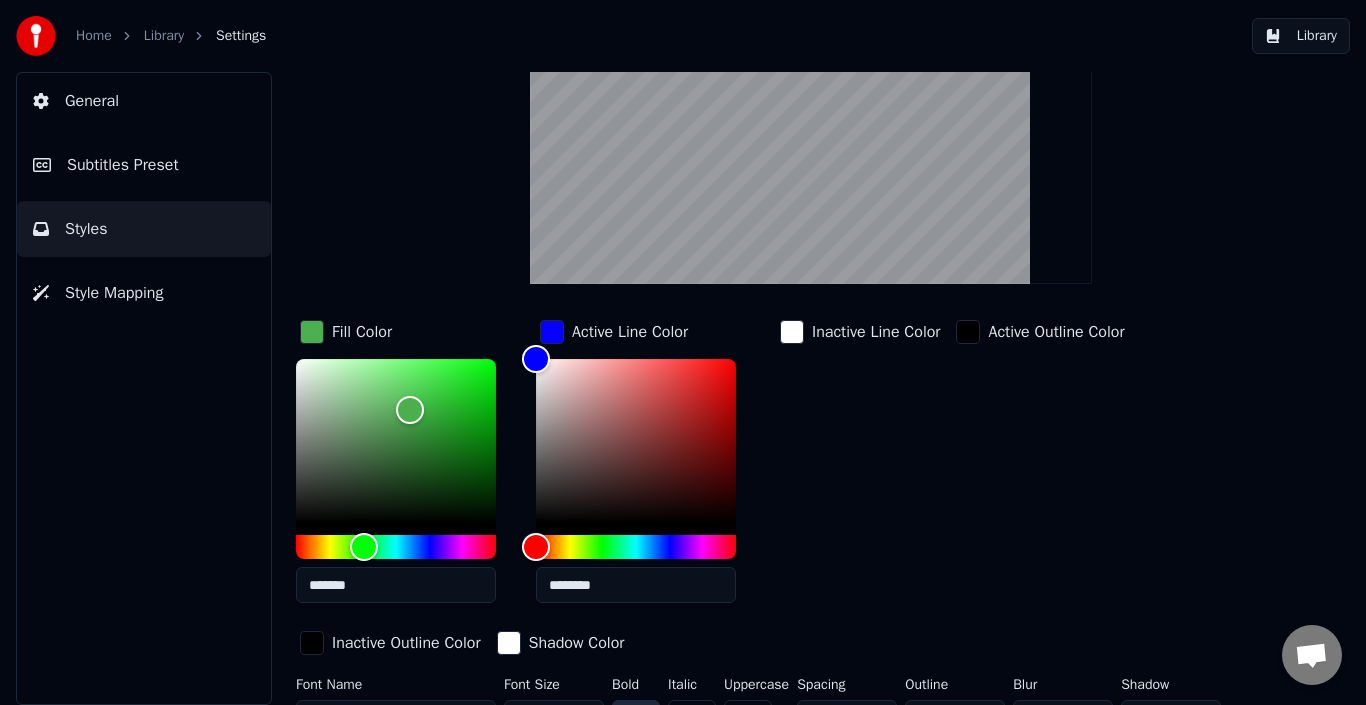 click on "********" at bounding box center (636, 585) 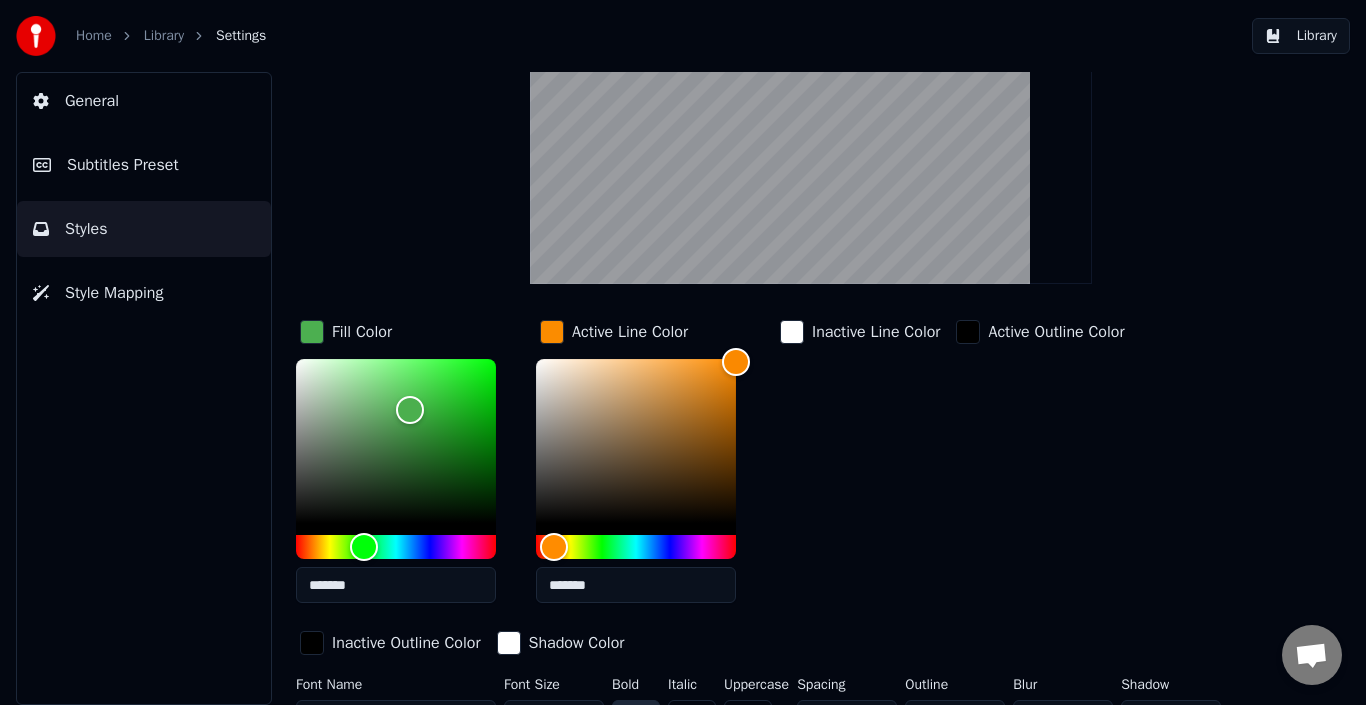 drag, startPoint x: 619, startPoint y: 592, endPoint x: 554, endPoint y: 585, distance: 65.37584 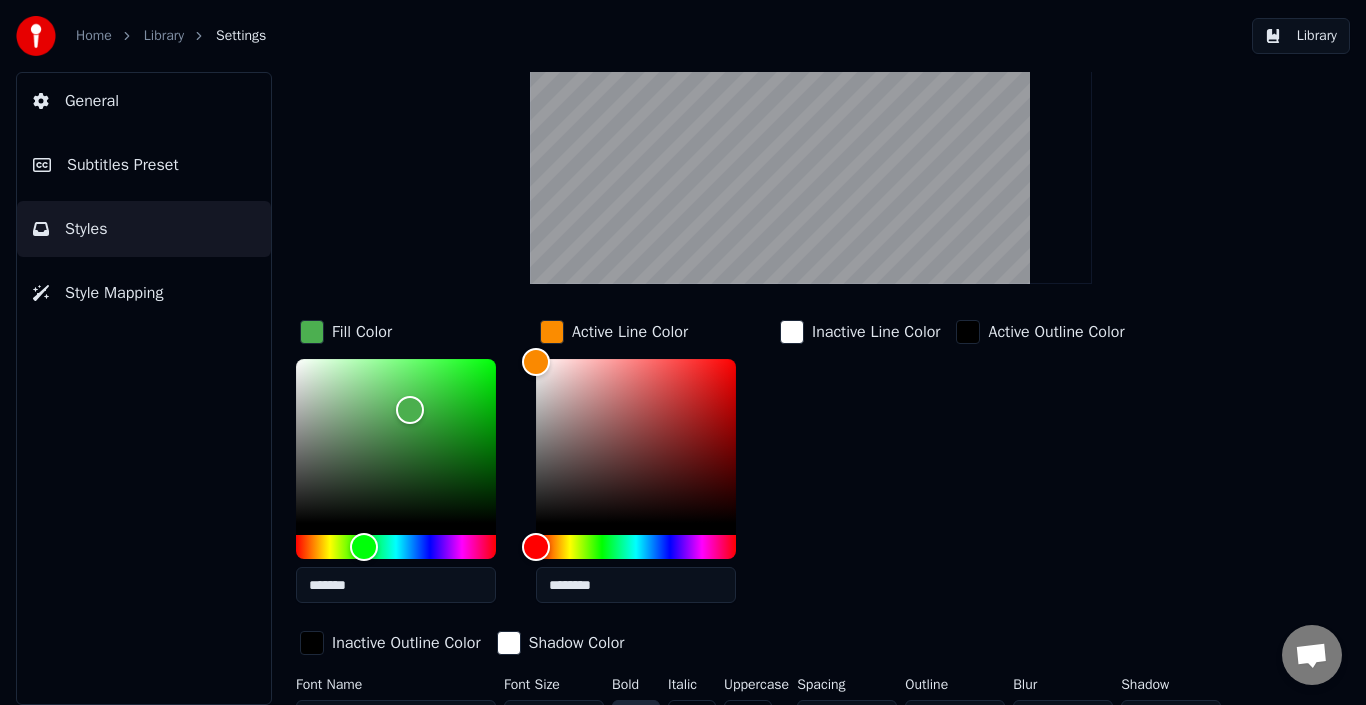 click on "********" at bounding box center (636, 585) 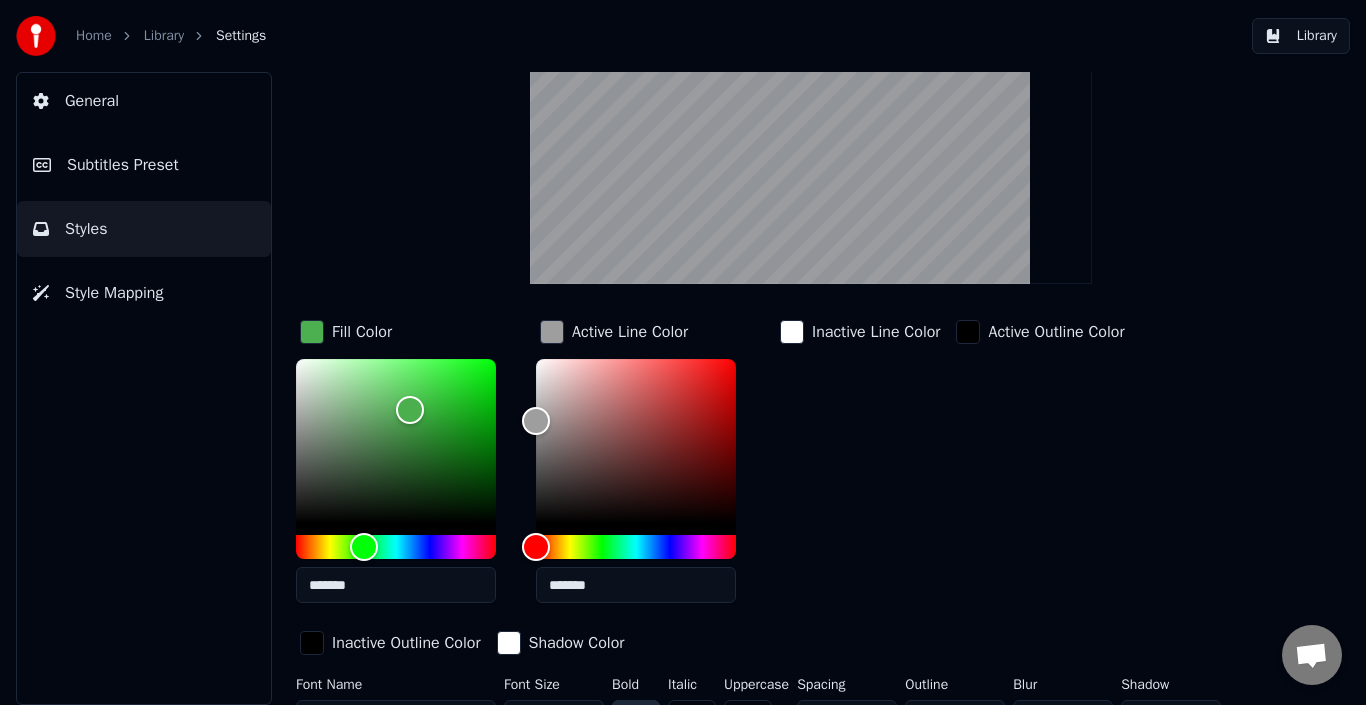 click on "*******" at bounding box center [636, 585] 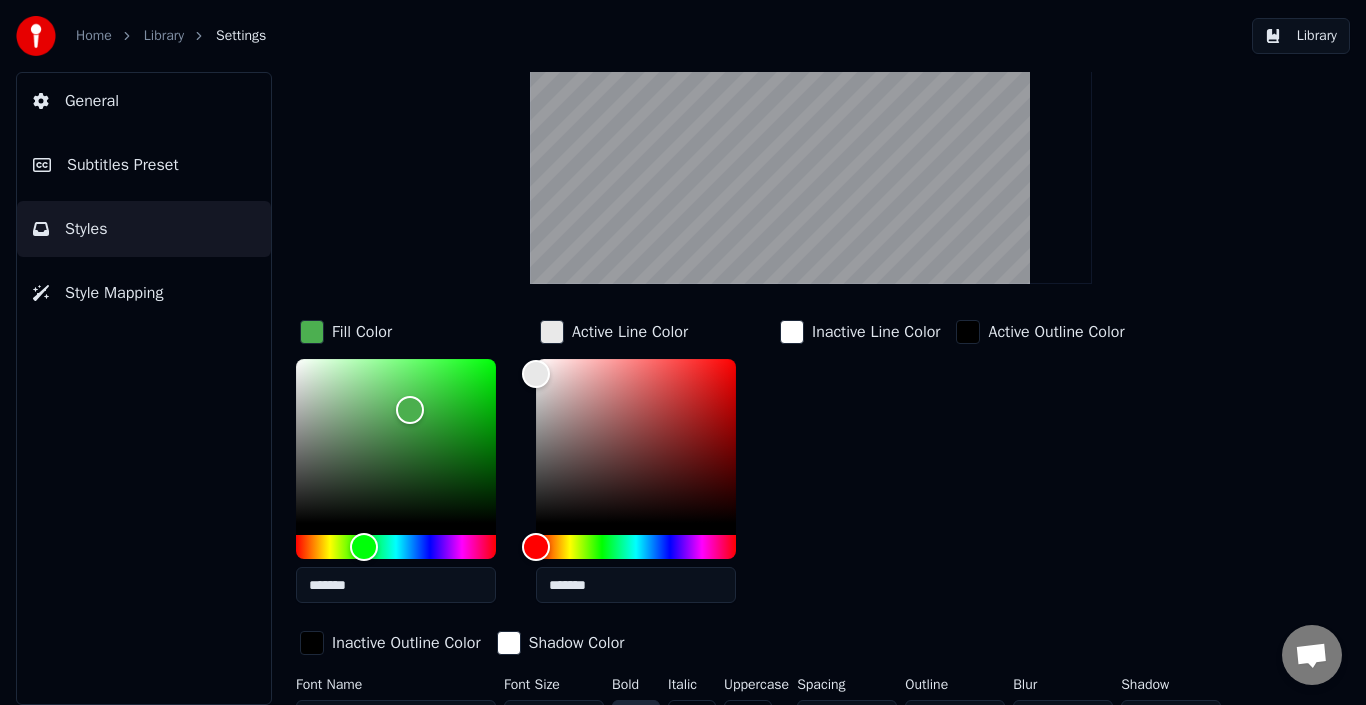 click on "Fill Color ******* Active Line Color ******* Inactive Line Color Active Outline Color Inactive Outline Color Shadow Color" at bounding box center (774, 489) 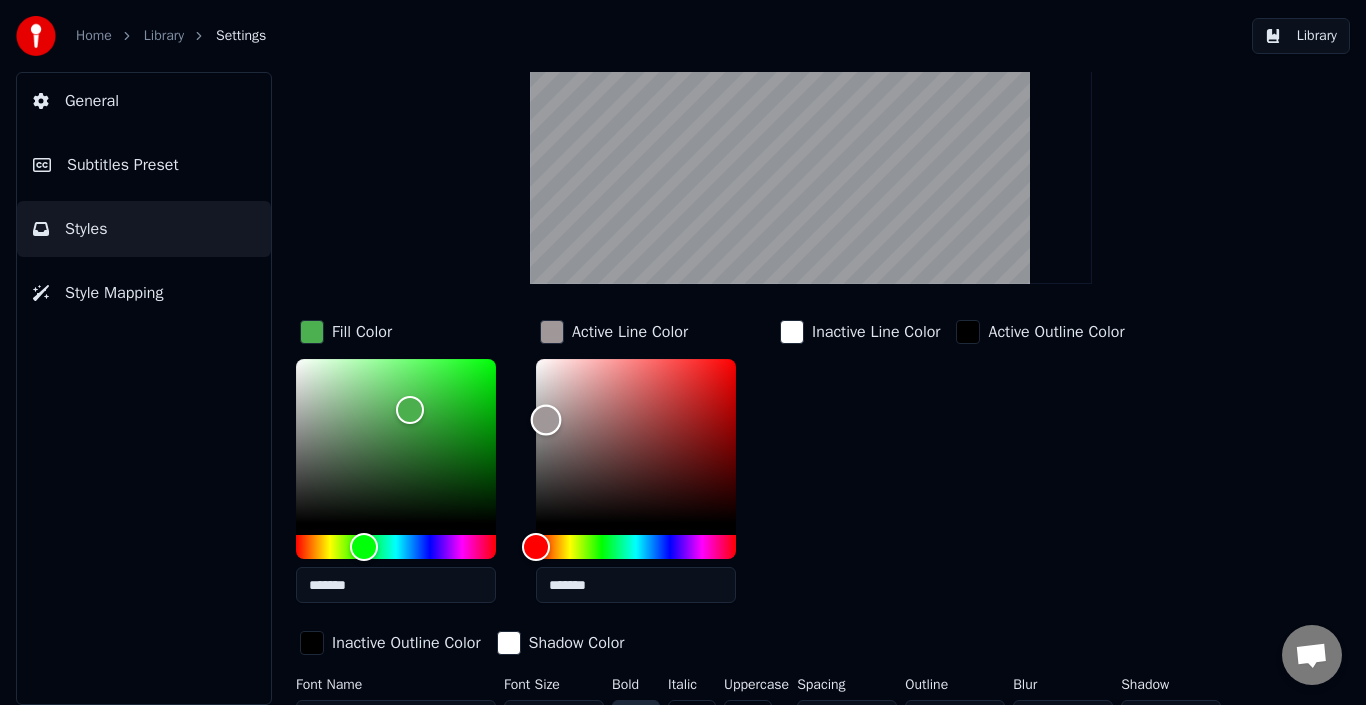 click at bounding box center [636, 441] 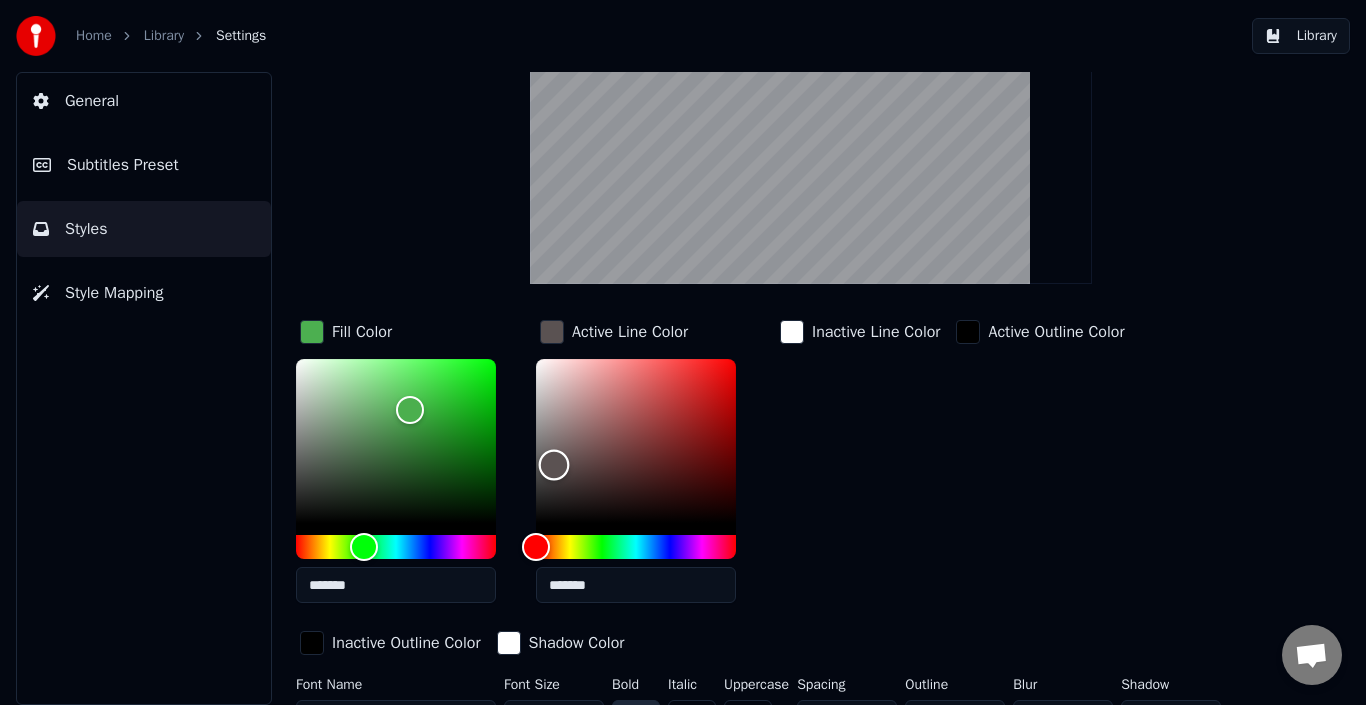 drag, startPoint x: 554, startPoint y: 442, endPoint x: 554, endPoint y: 466, distance: 24 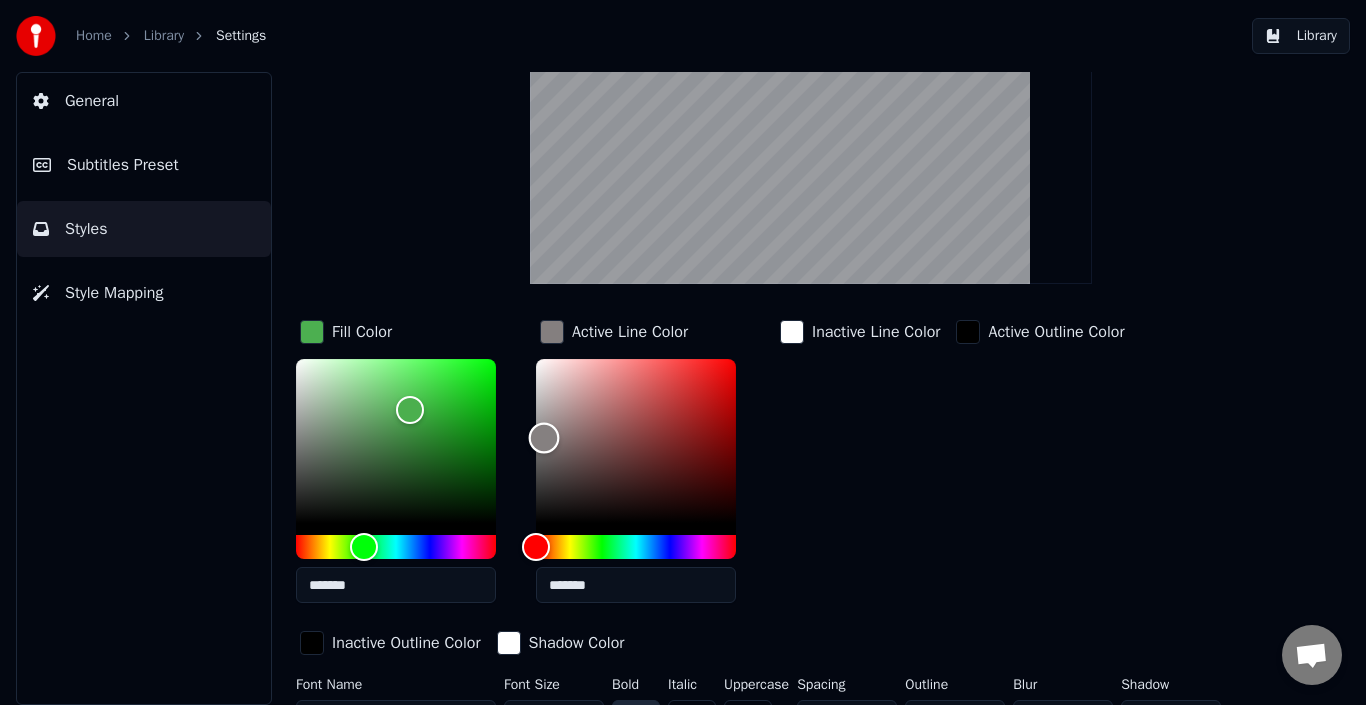 drag, startPoint x: 554, startPoint y: 466, endPoint x: 544, endPoint y: 437, distance: 30.675724 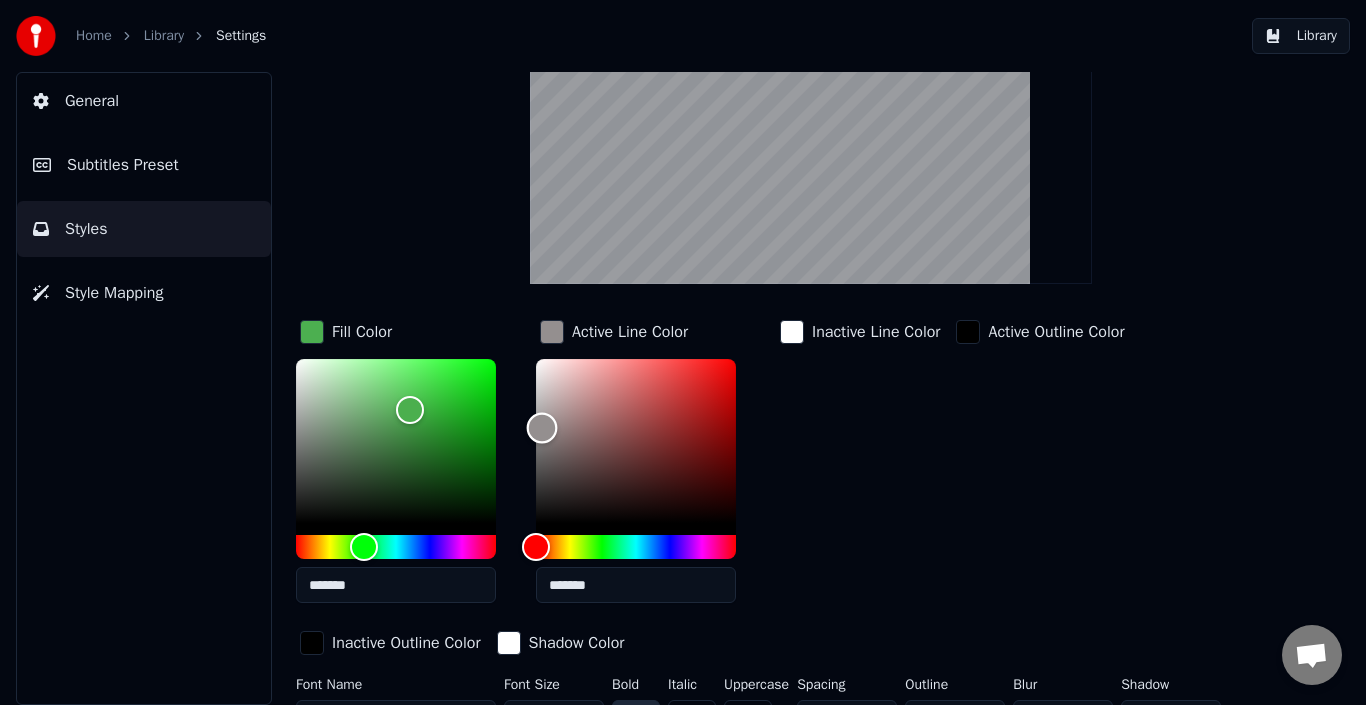 drag, startPoint x: 544, startPoint y: 437, endPoint x: 542, endPoint y: 427, distance: 10.198039 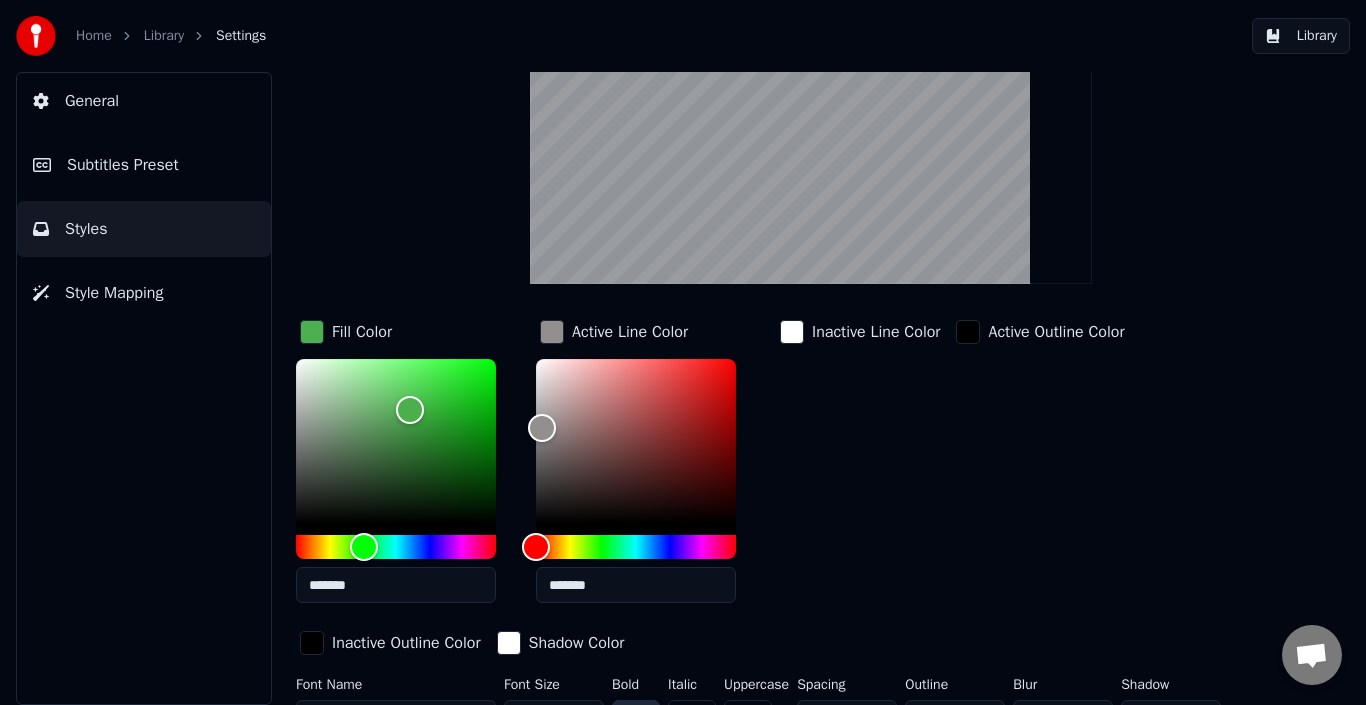 click on "Inactive Line Color" at bounding box center [876, 332] 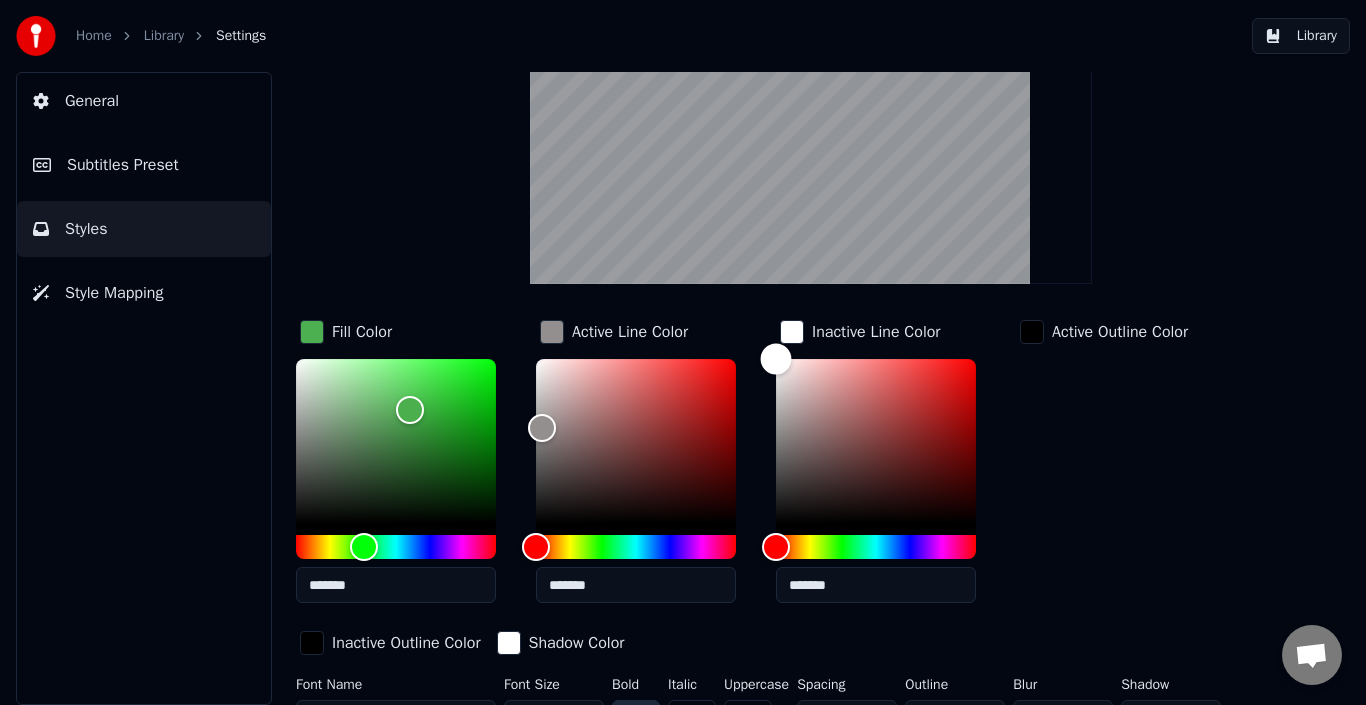 drag, startPoint x: 852, startPoint y: 440, endPoint x: 934, endPoint y: 451, distance: 82.73451 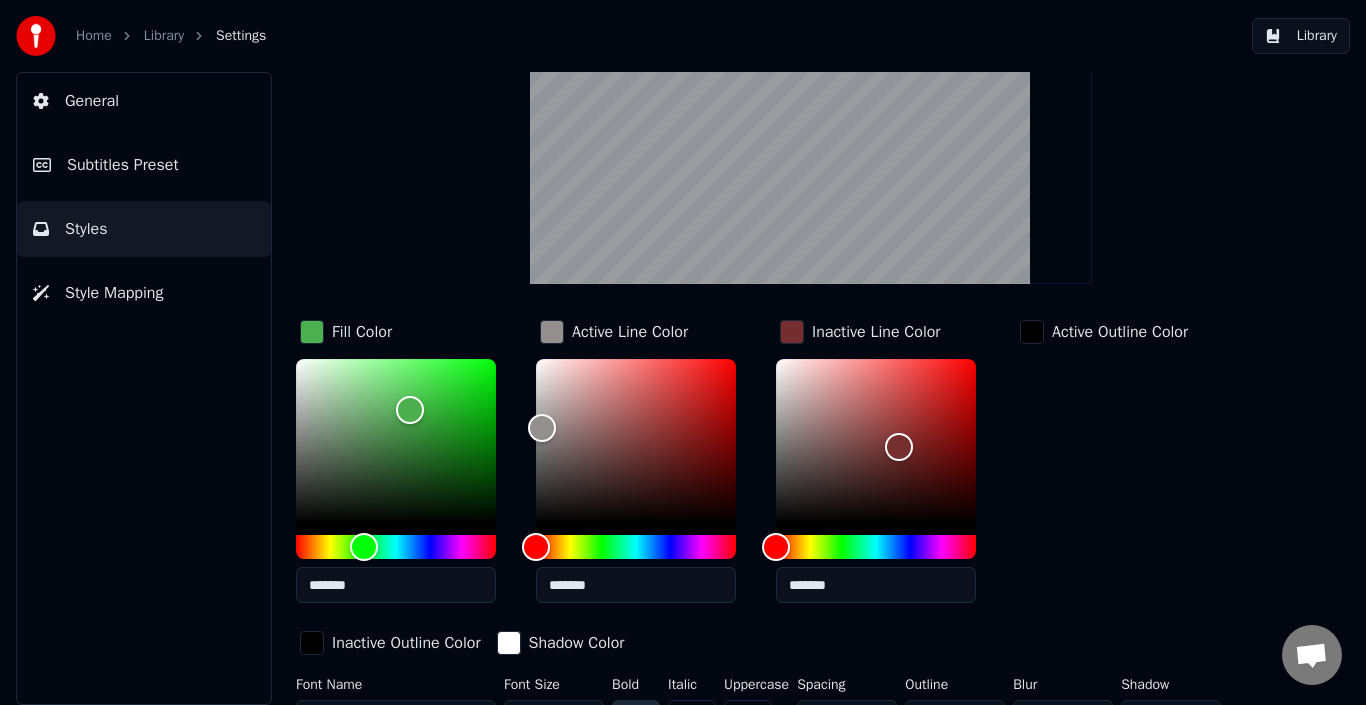 click on "*******" at bounding box center [876, 585] 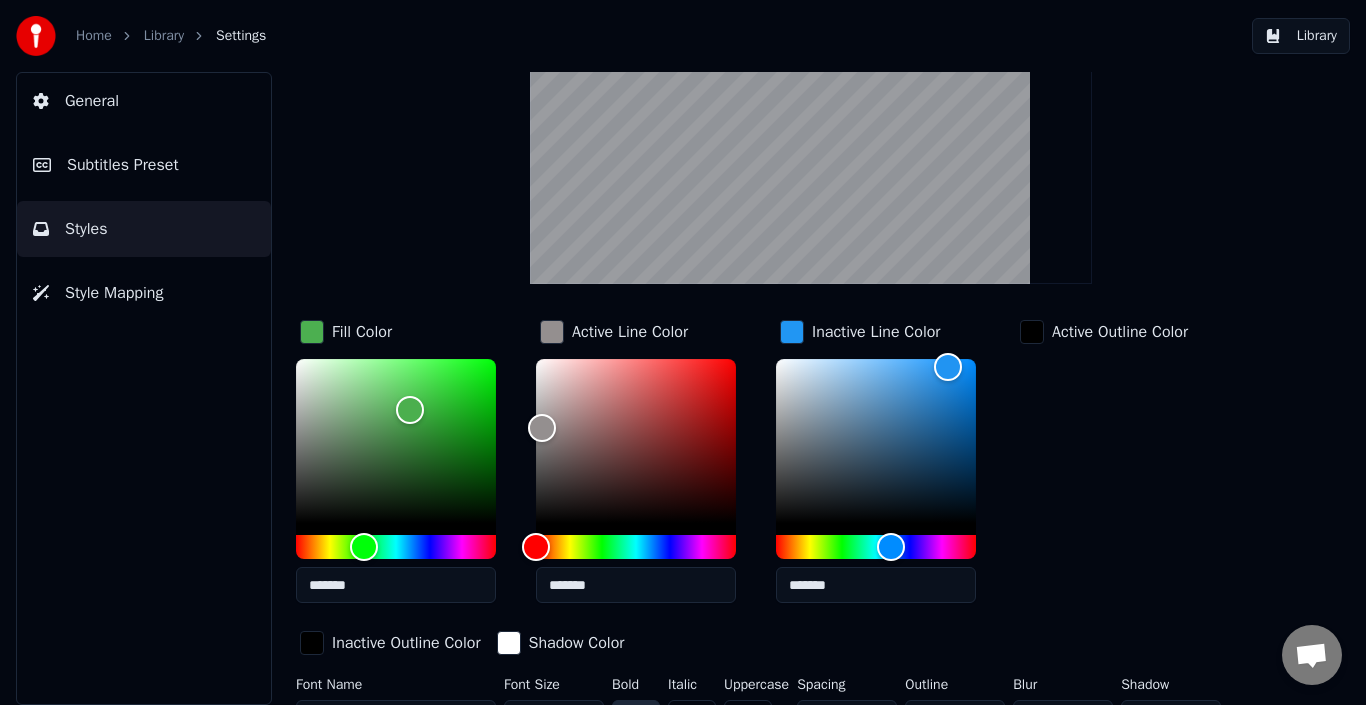 type on "*******" 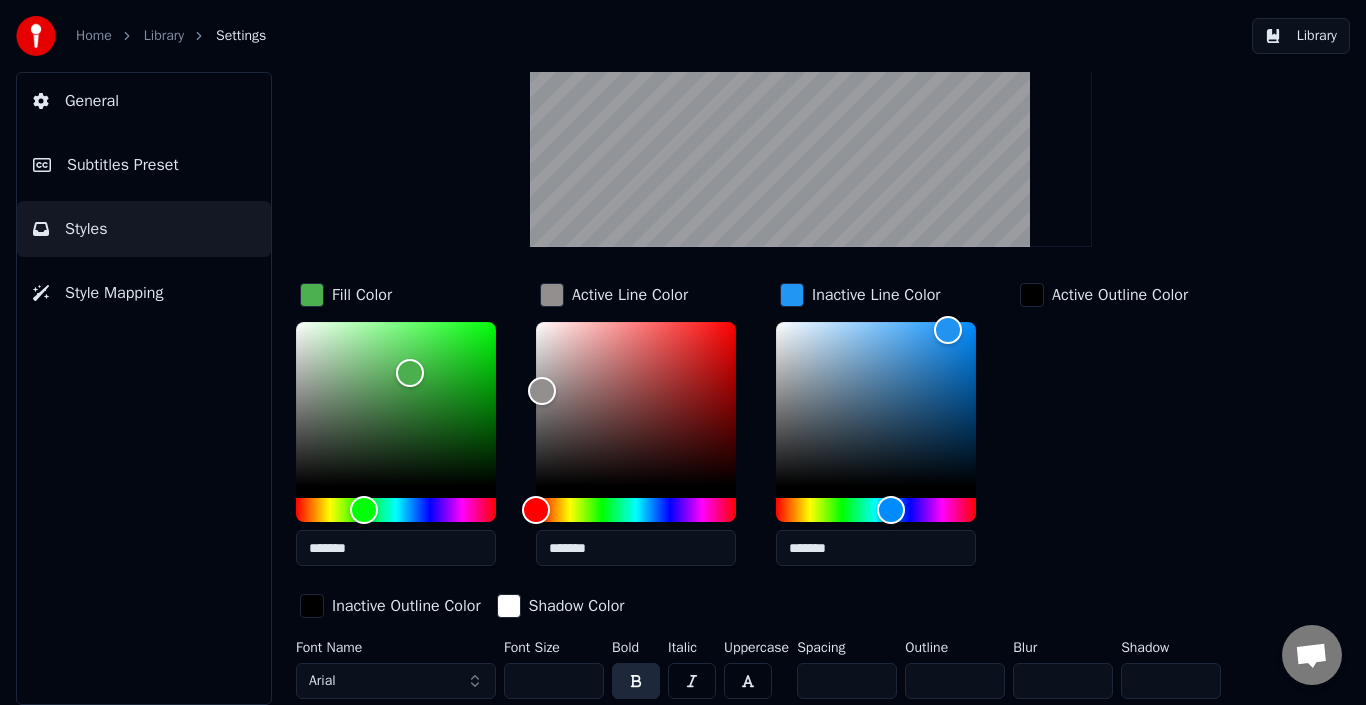 click on "Arial" at bounding box center (396, 681) 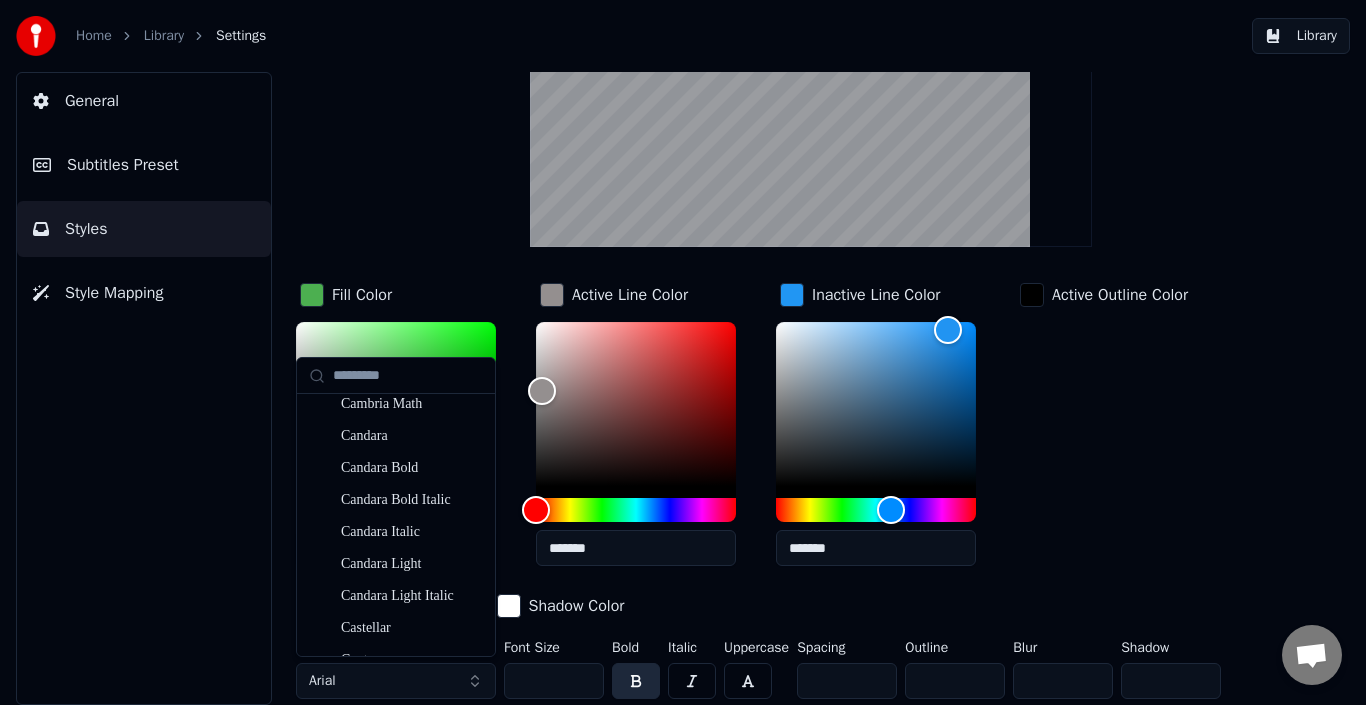scroll, scrollTop: 2090, scrollLeft: 0, axis: vertical 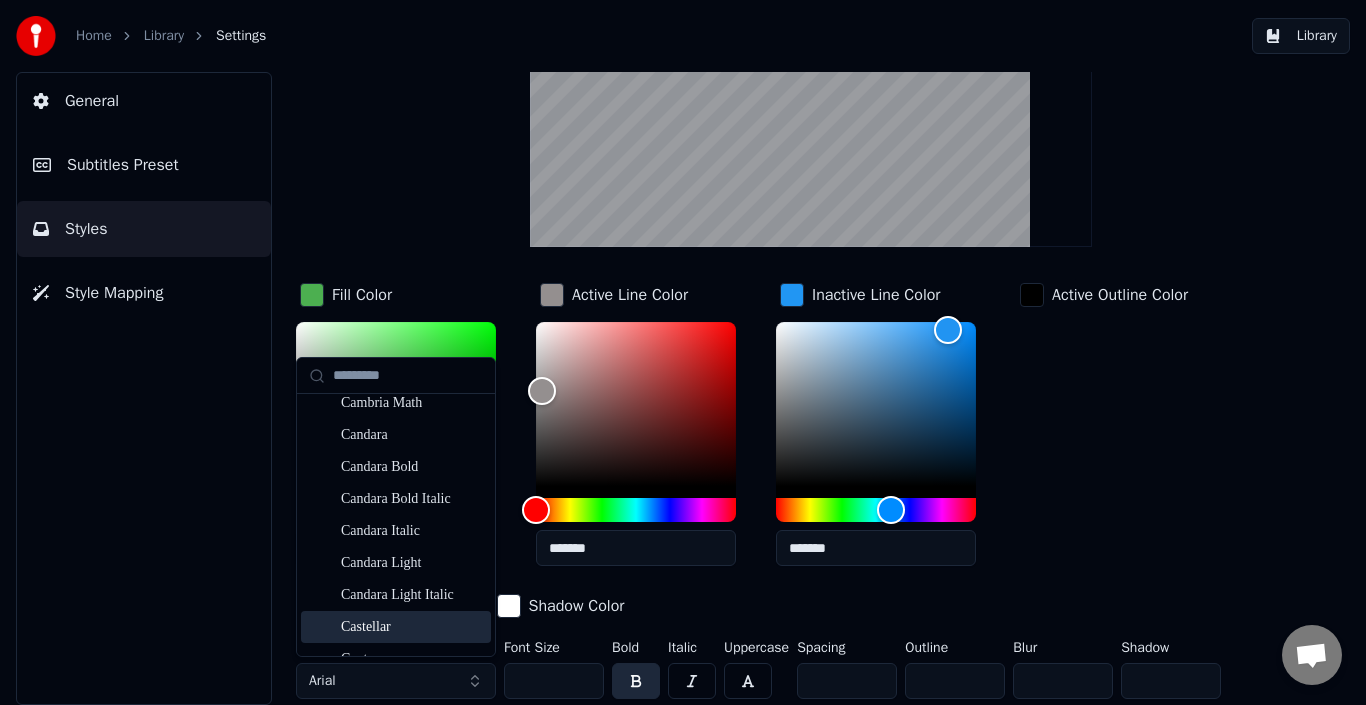 click on "Castellar" at bounding box center [412, 627] 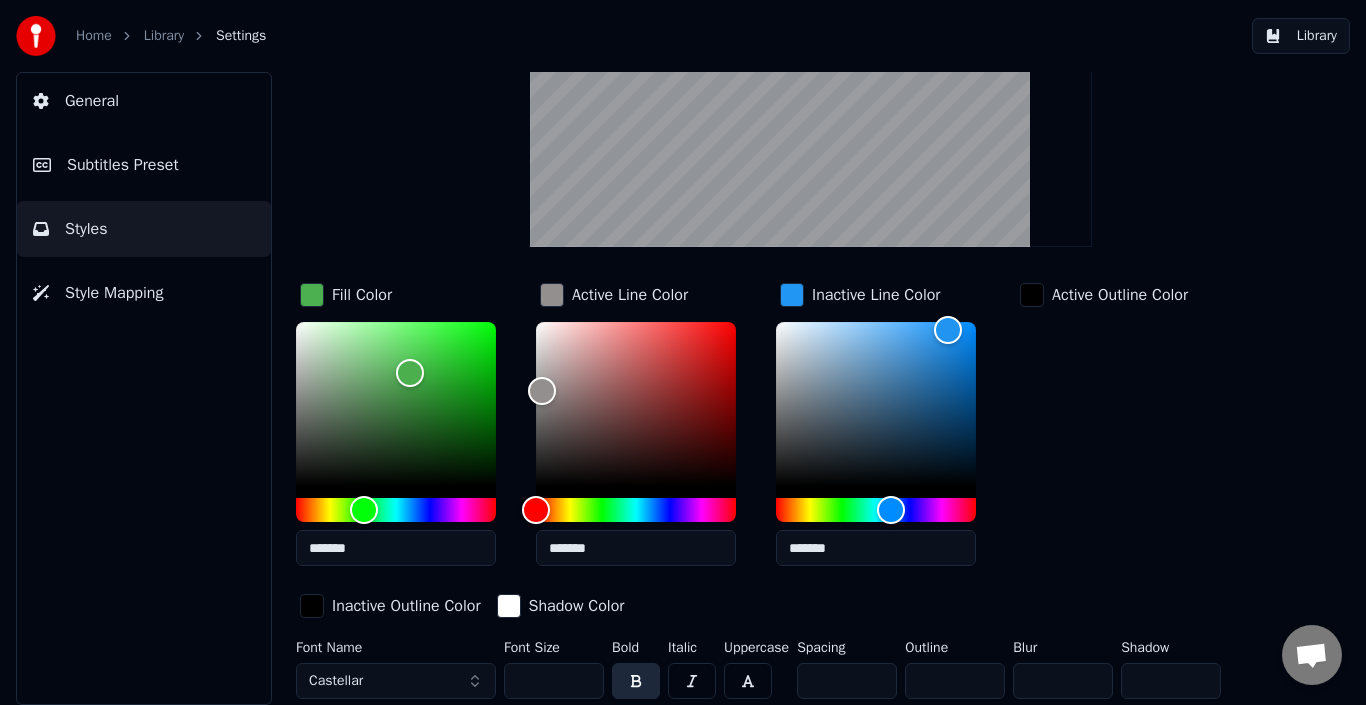 drag, startPoint x: 418, startPoint y: 651, endPoint x: 416, endPoint y: 675, distance: 24.083189 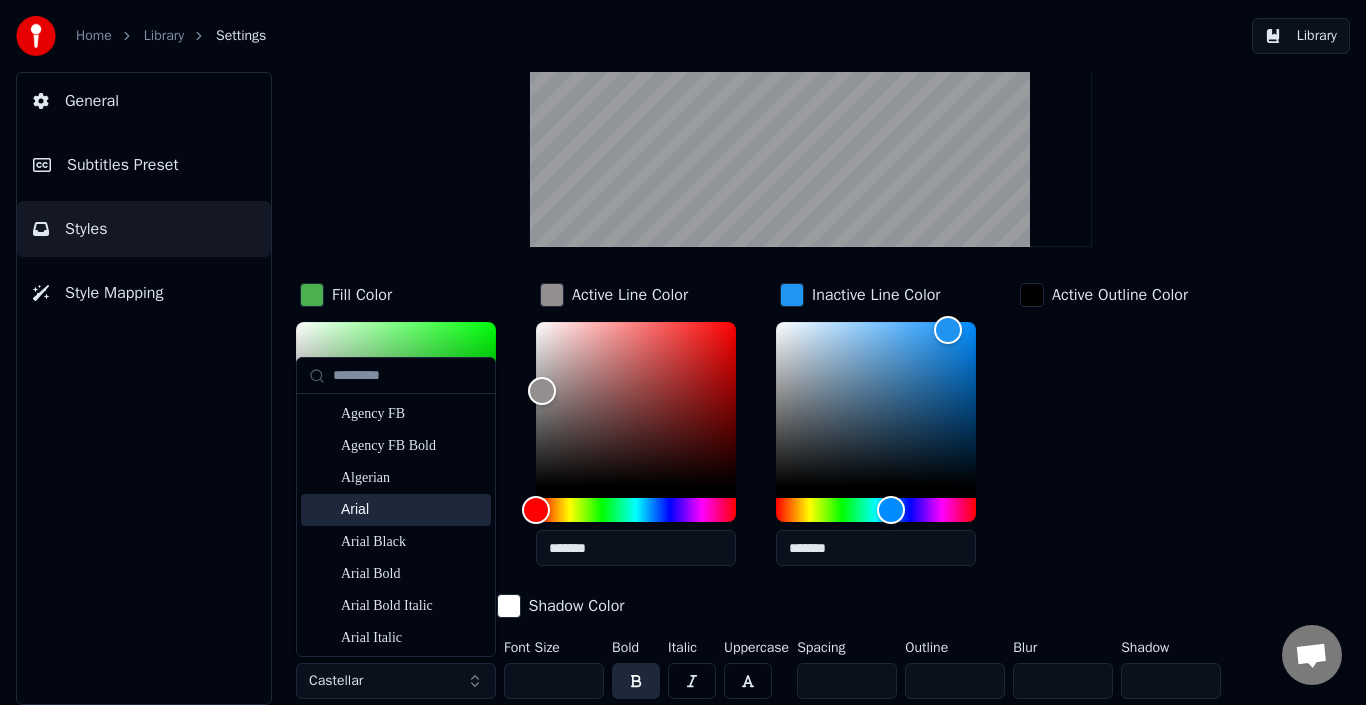 click on "Arial" at bounding box center (412, 510) 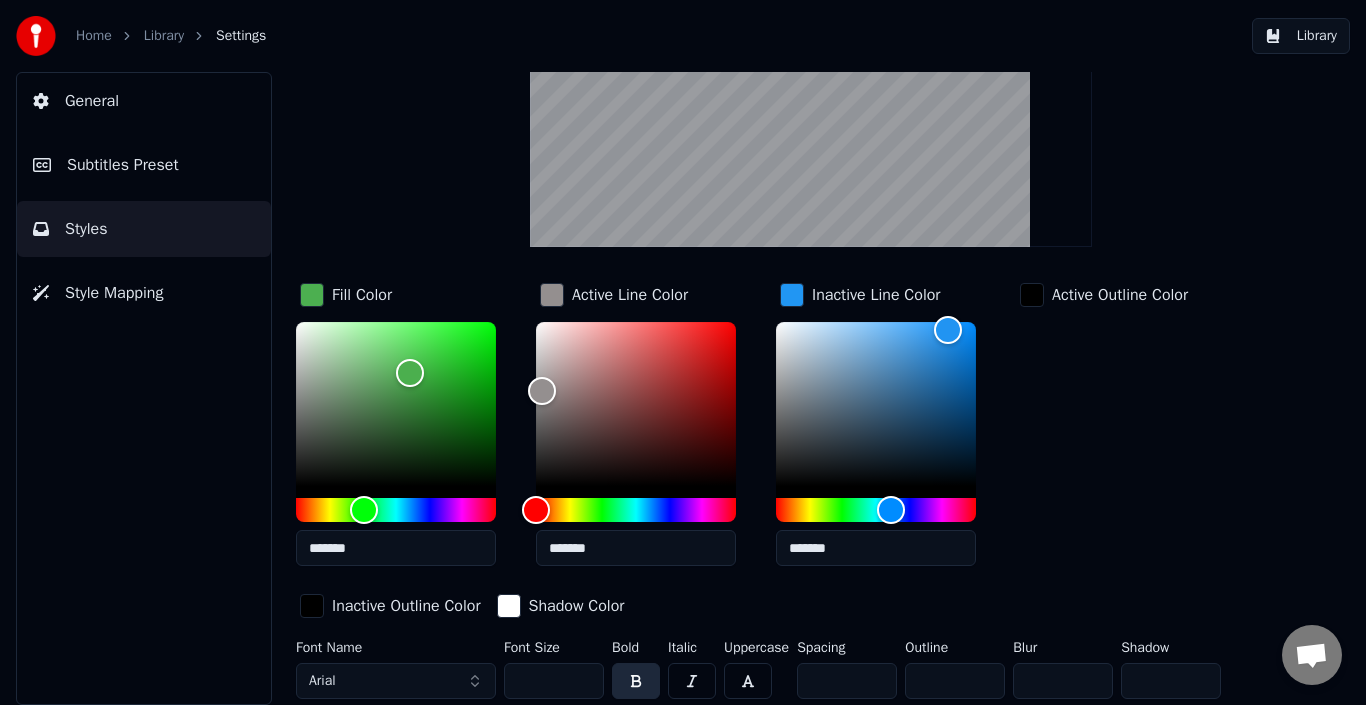click on "Style Mapping" at bounding box center (144, 293) 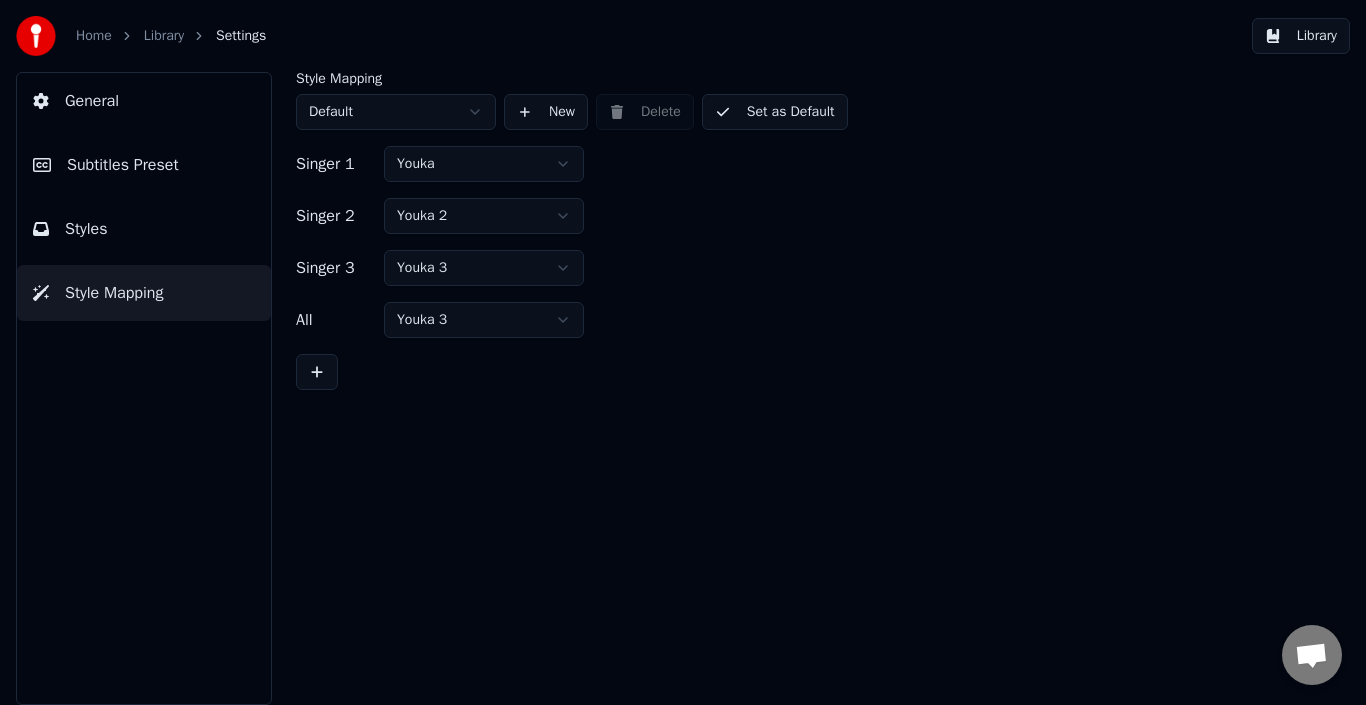 scroll, scrollTop: 0, scrollLeft: 0, axis: both 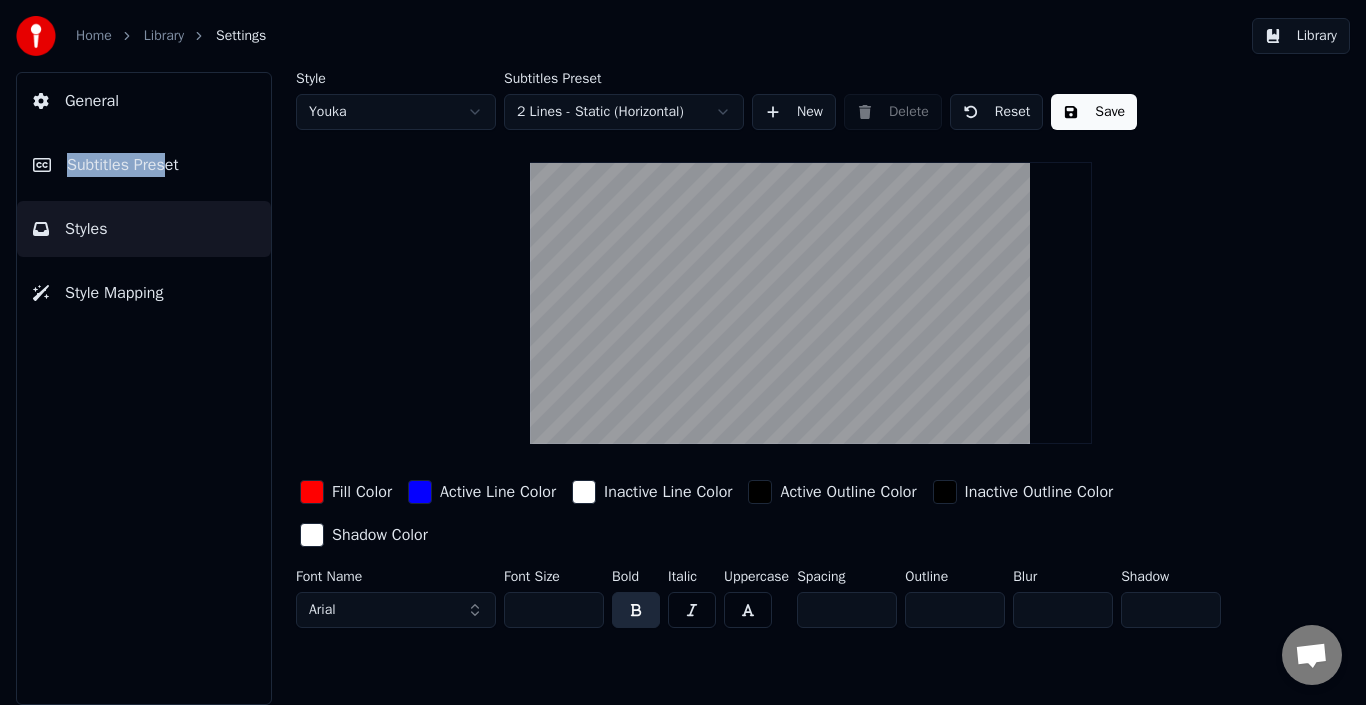 click on "General Subtitles Preset Styles Style Mapping" at bounding box center (144, 388) 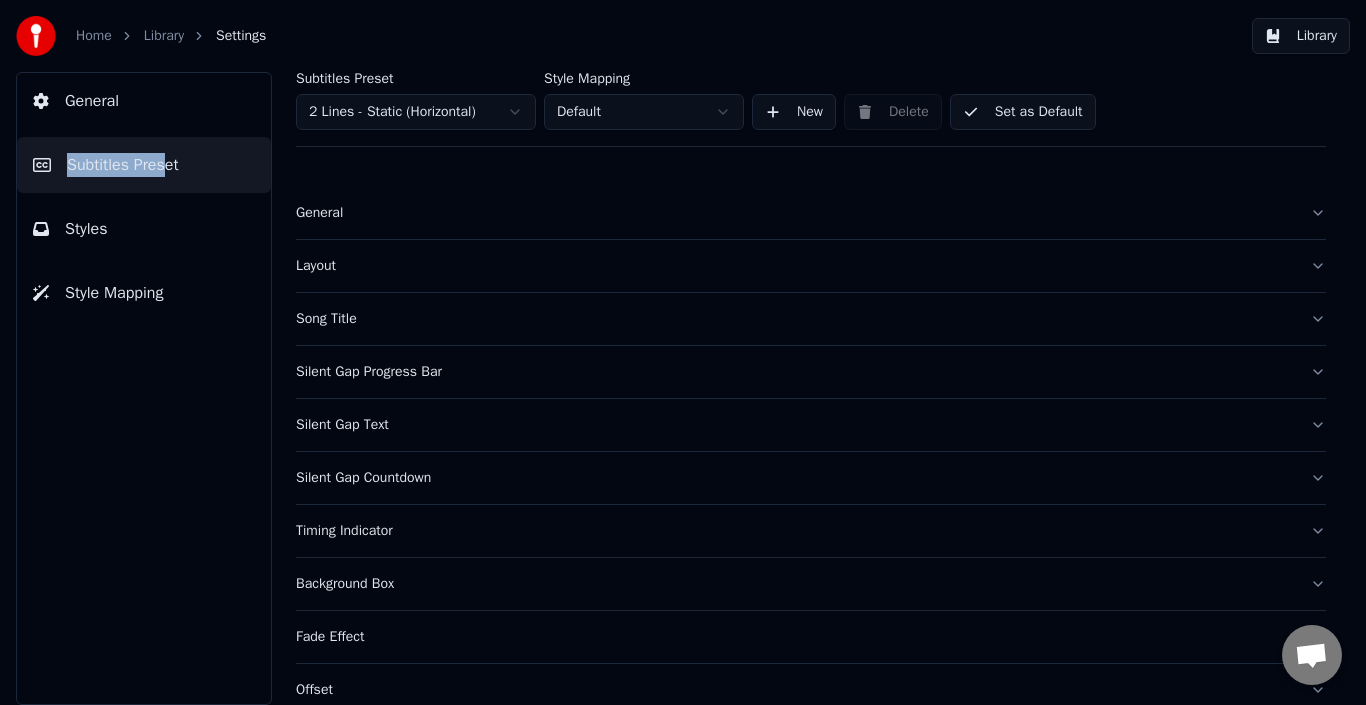click on "Background Box" at bounding box center (795, 584) 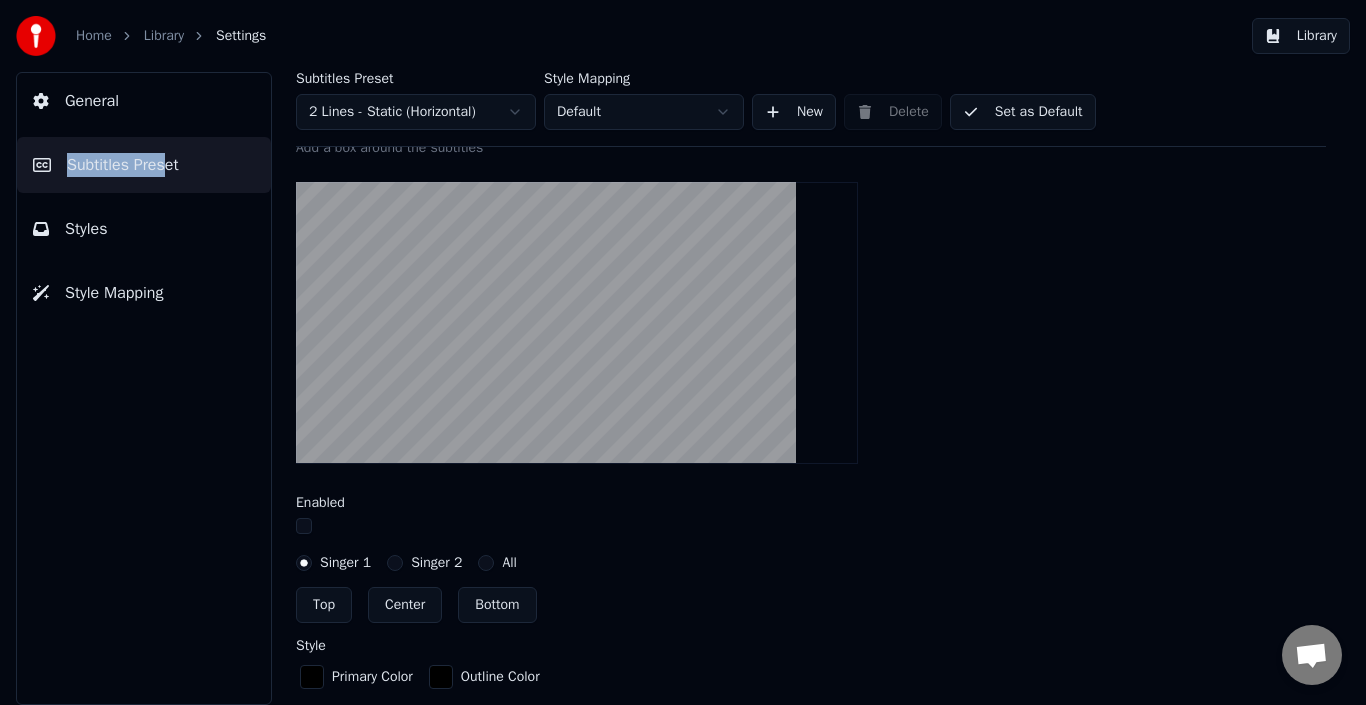 scroll, scrollTop: 482, scrollLeft: 0, axis: vertical 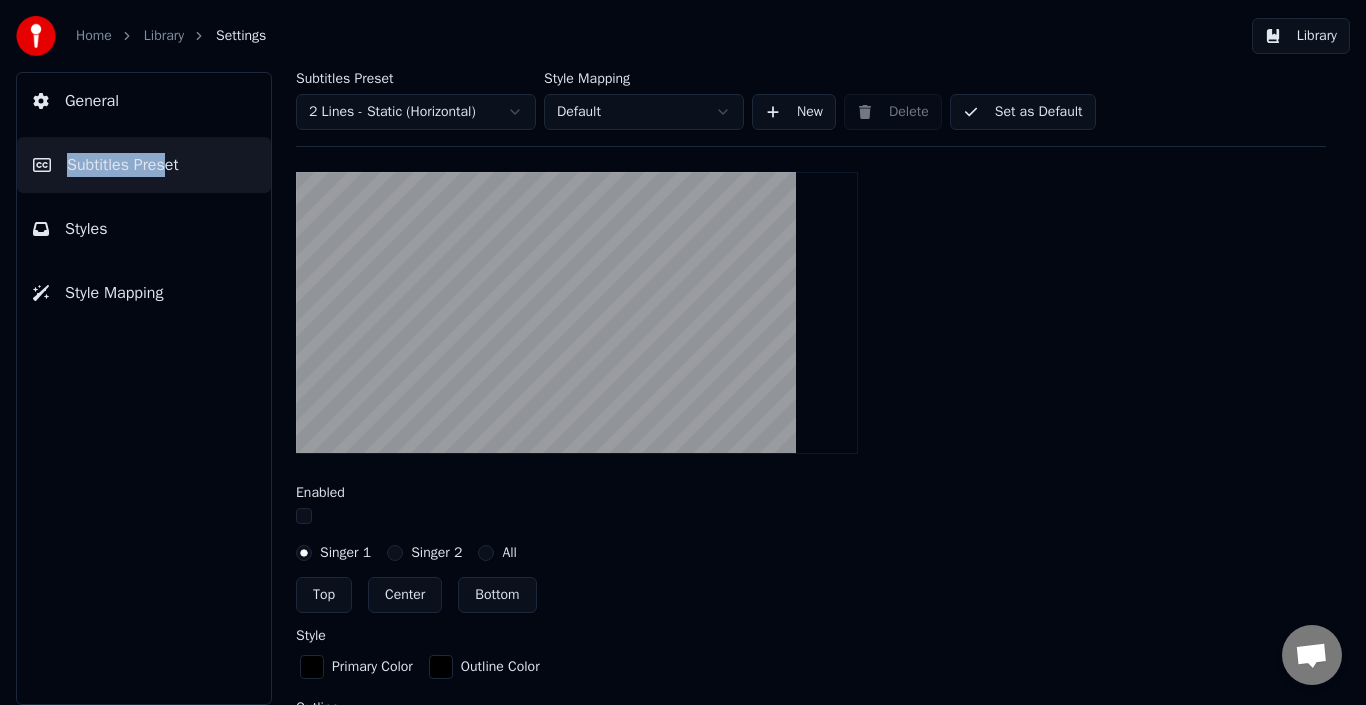 click at bounding box center [304, 516] 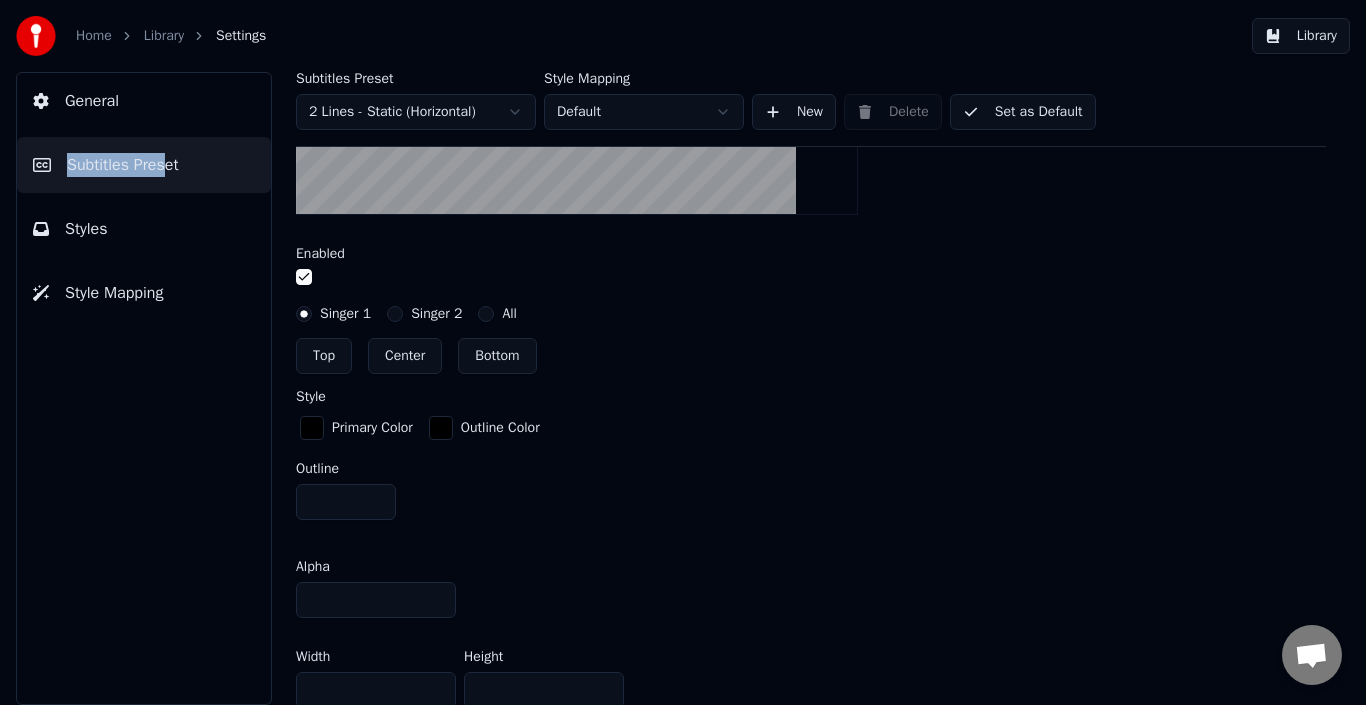 scroll, scrollTop: 690, scrollLeft: 0, axis: vertical 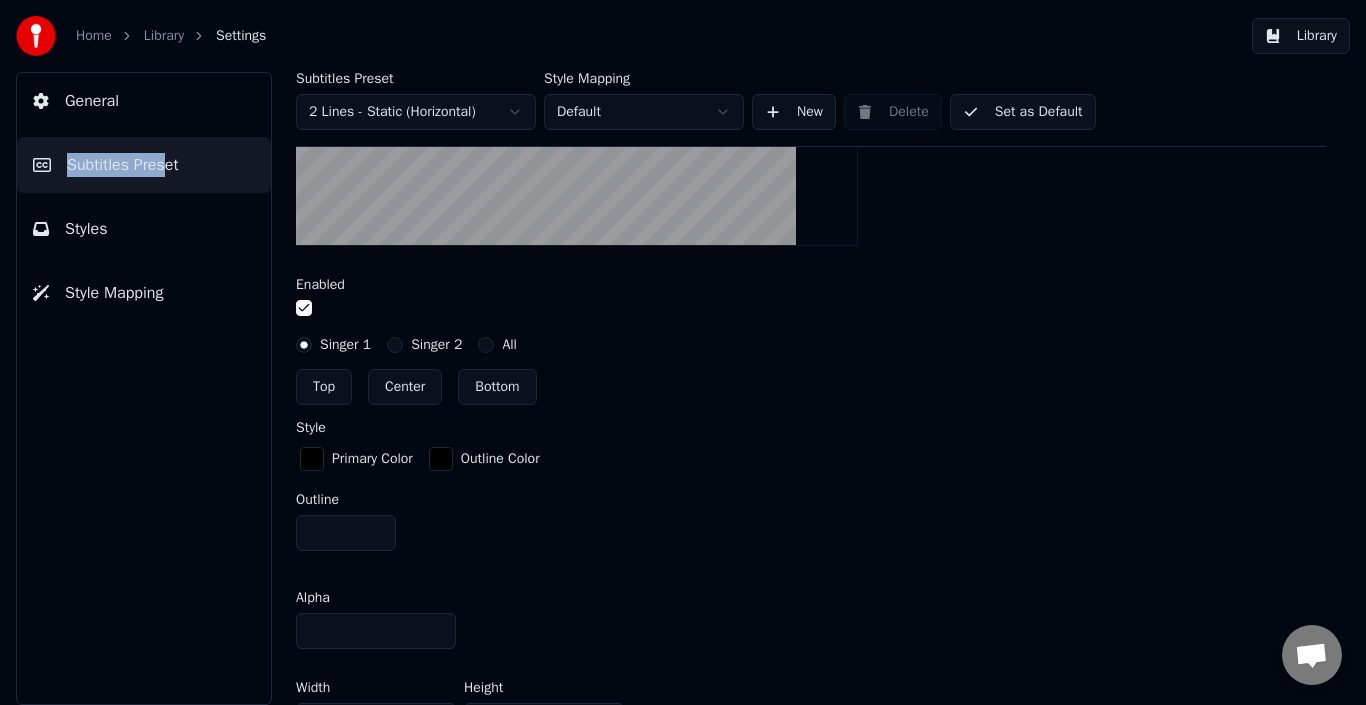 click at bounding box center (304, 308) 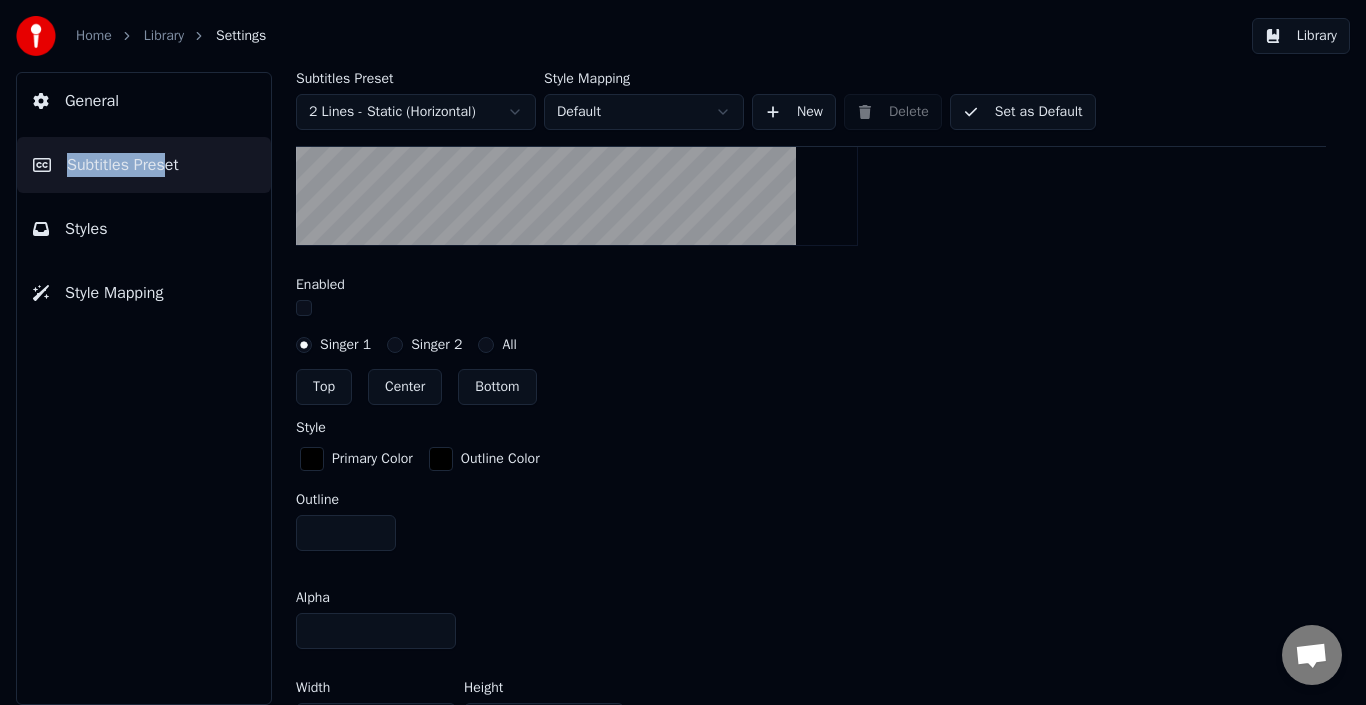 click at bounding box center [304, 308] 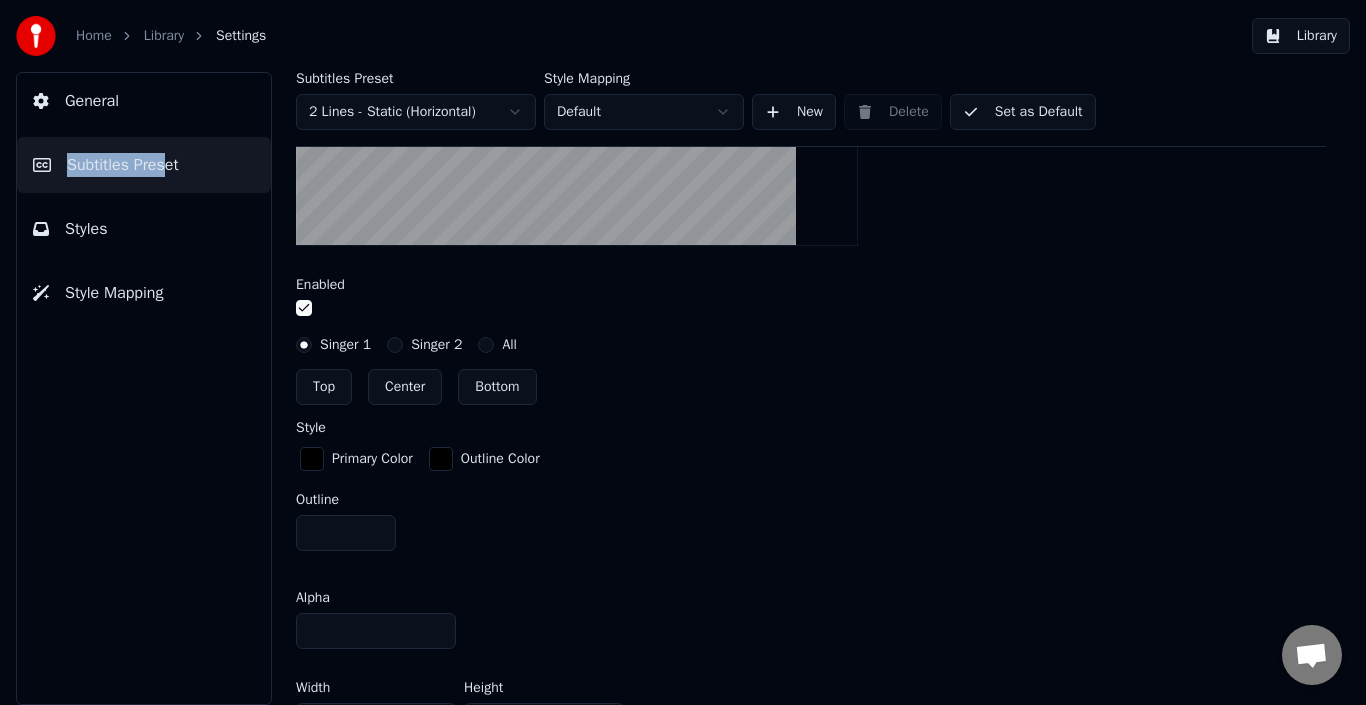 click on "Center" at bounding box center (405, 387) 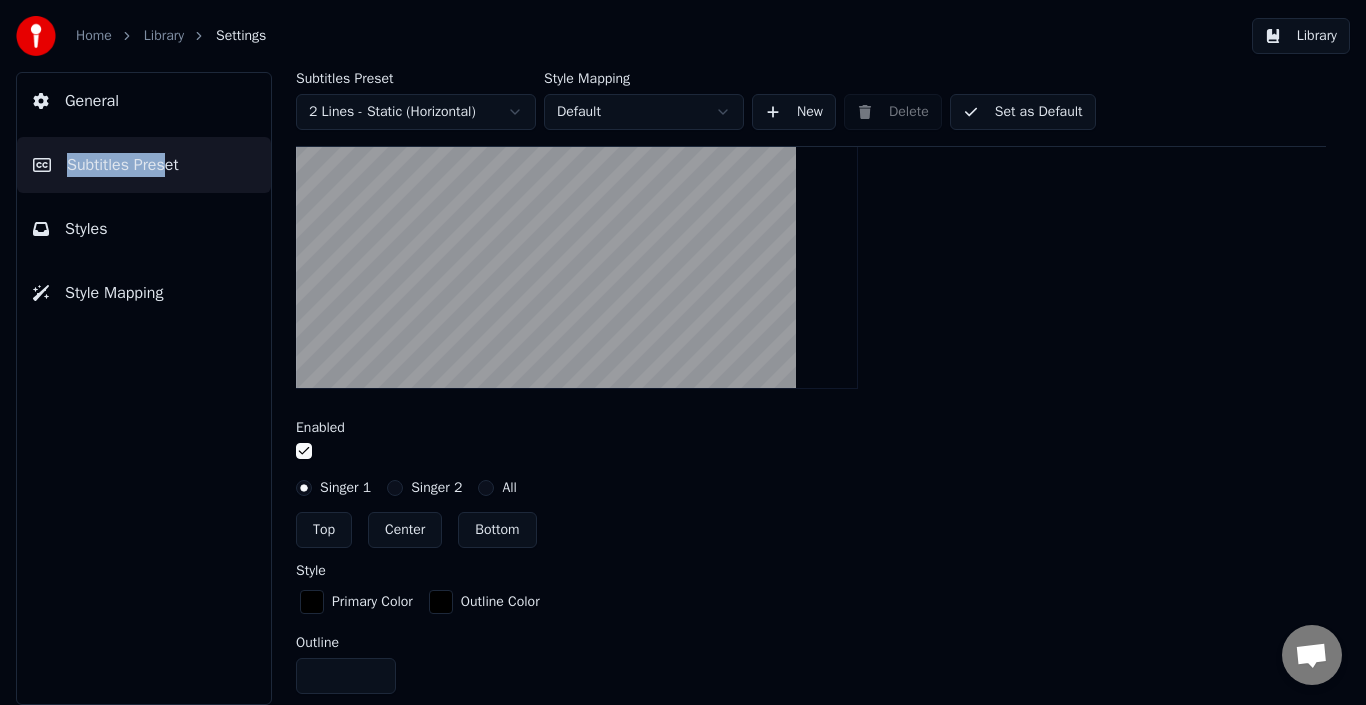 scroll, scrollTop: 546, scrollLeft: 0, axis: vertical 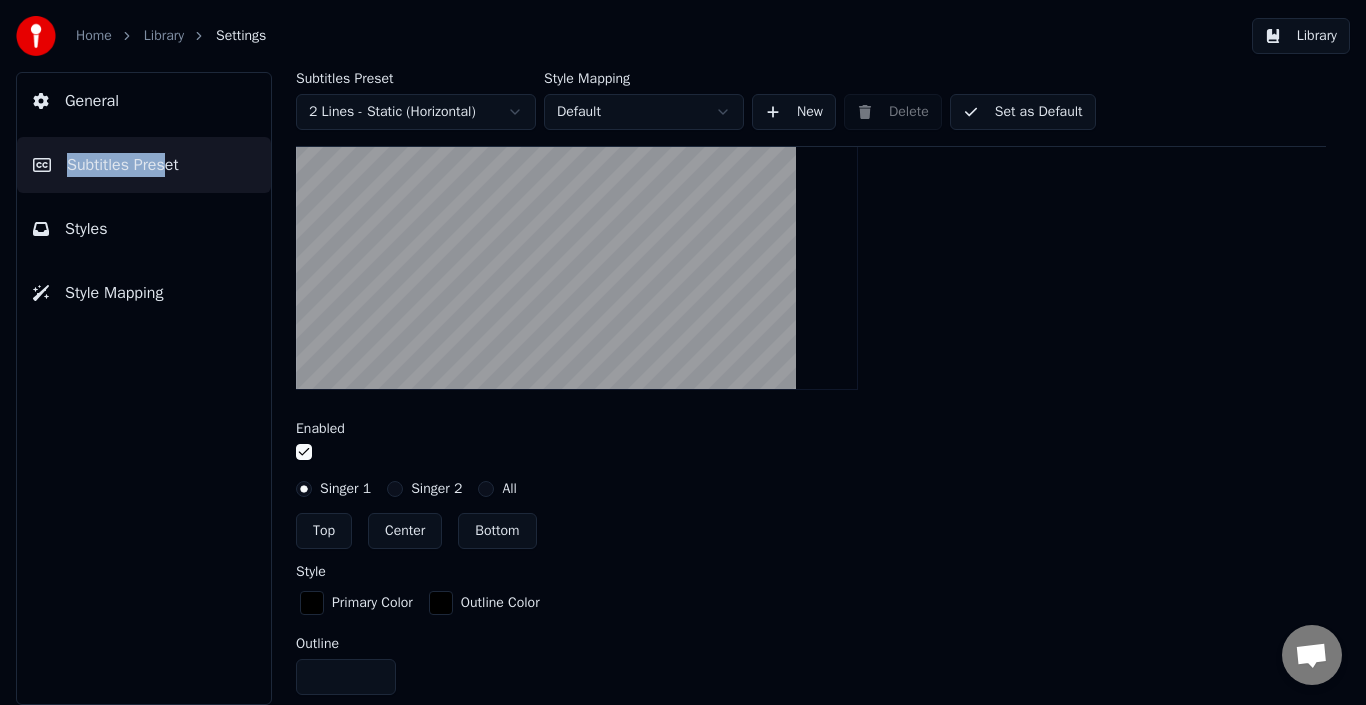 click on "Top" at bounding box center (324, 531) 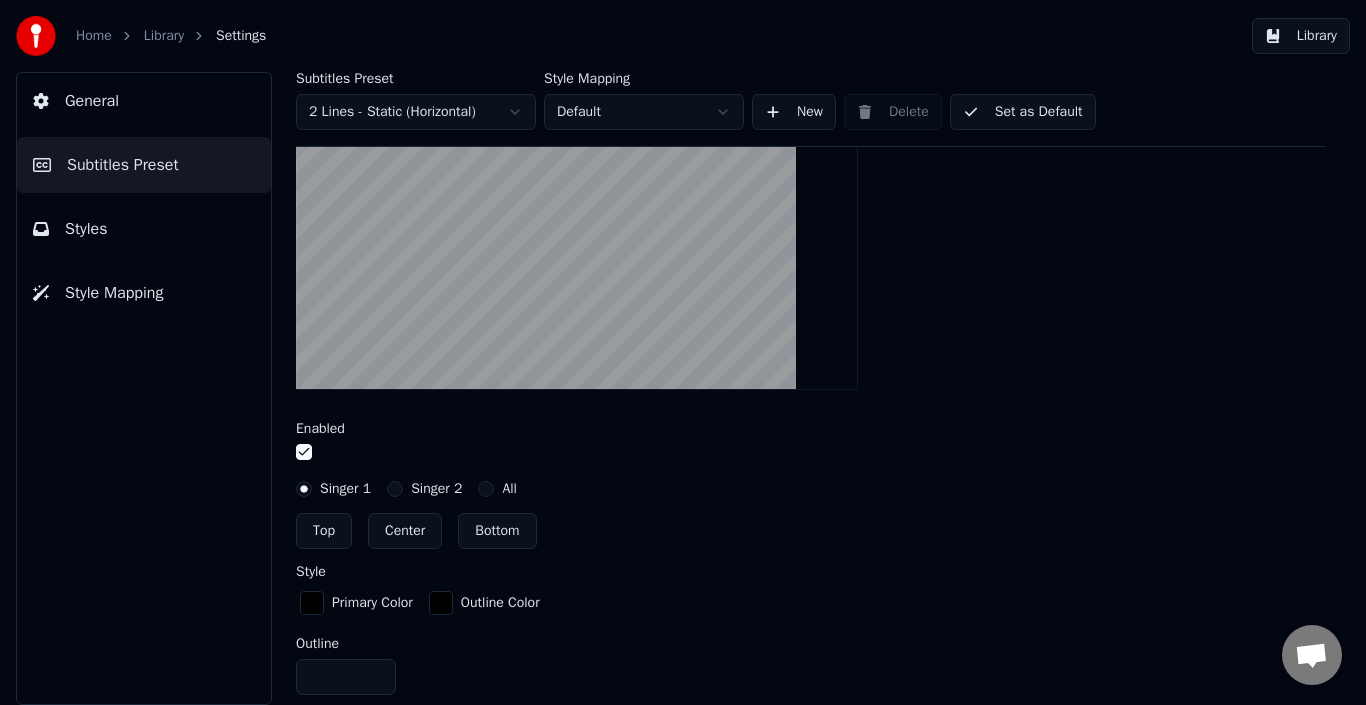 click on "Singer 2" at bounding box center [424, 489] 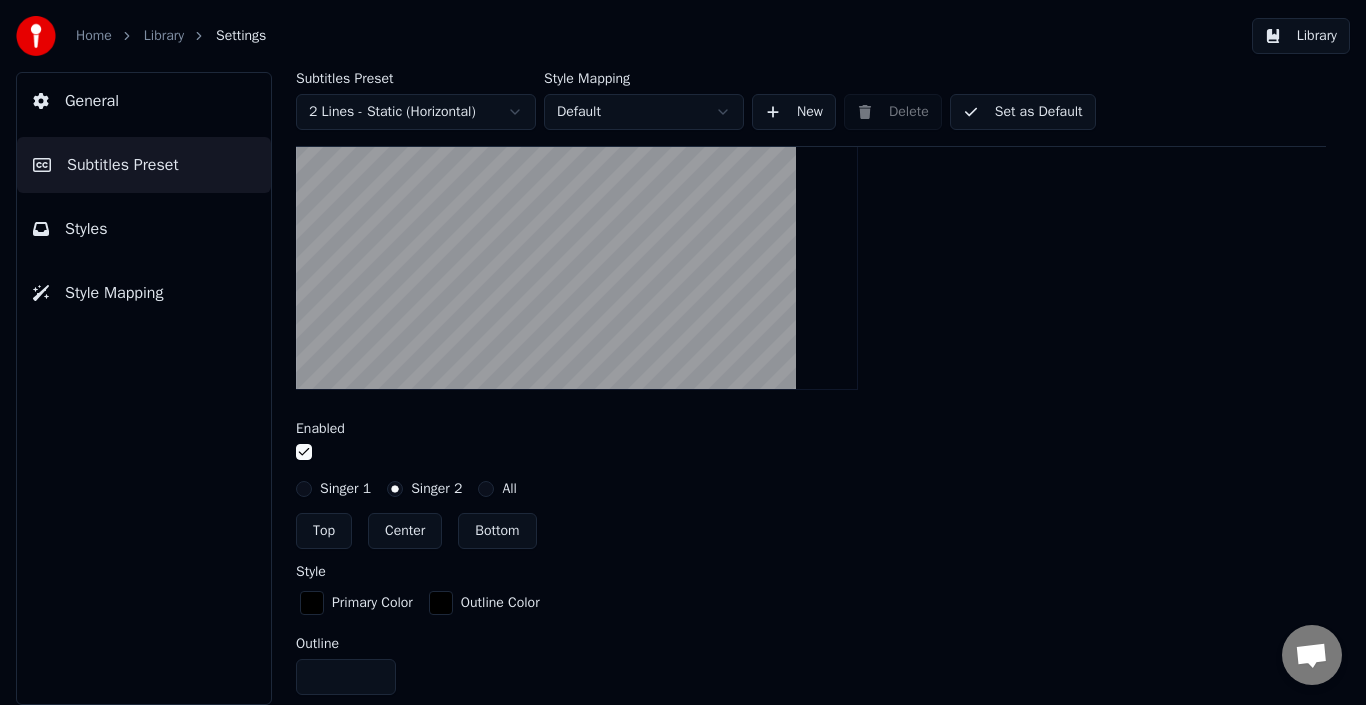 click on "Singer 1" at bounding box center [345, 489] 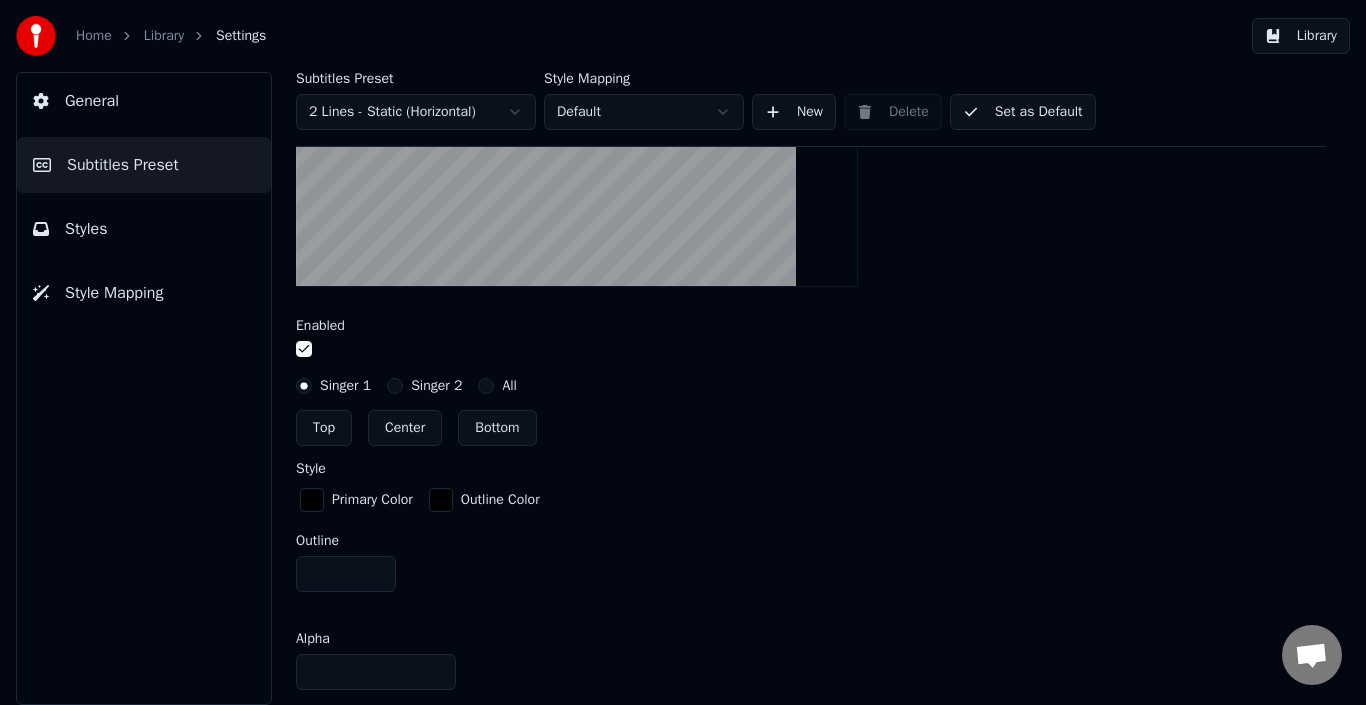 scroll, scrollTop: 646, scrollLeft: 0, axis: vertical 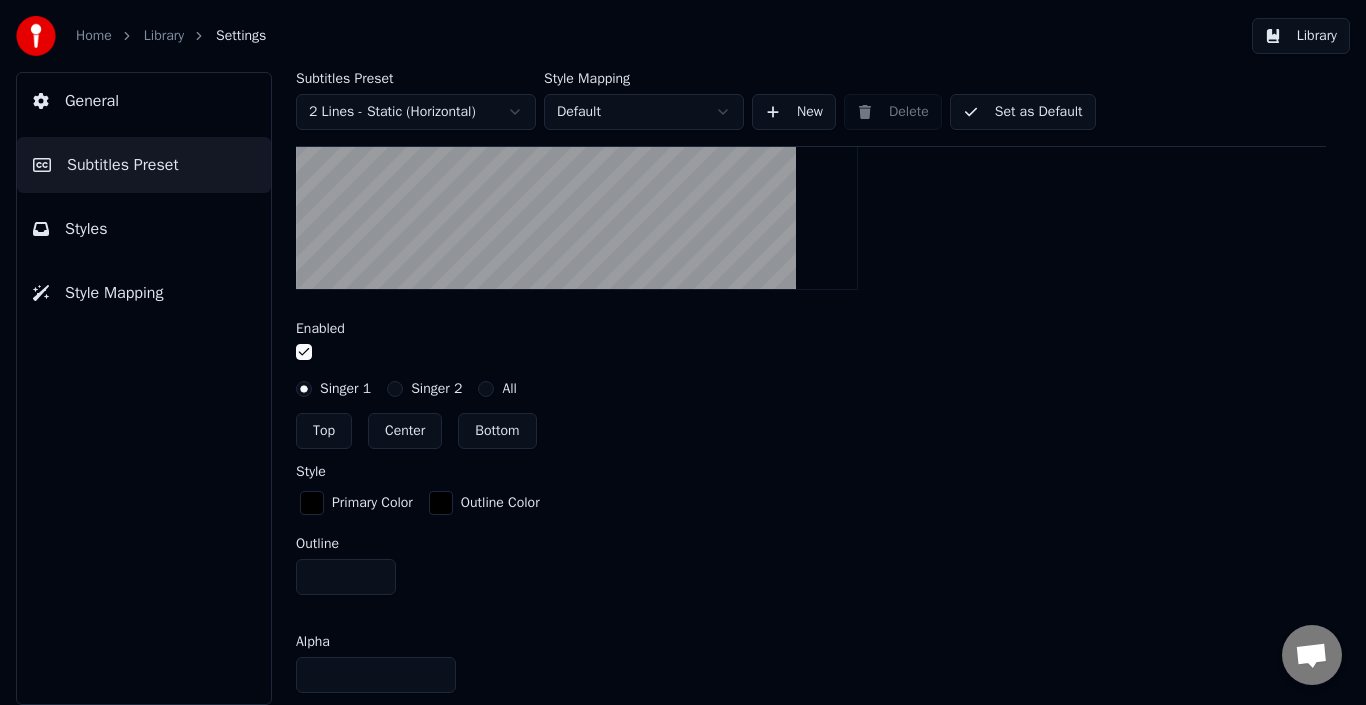 click at bounding box center (304, 352) 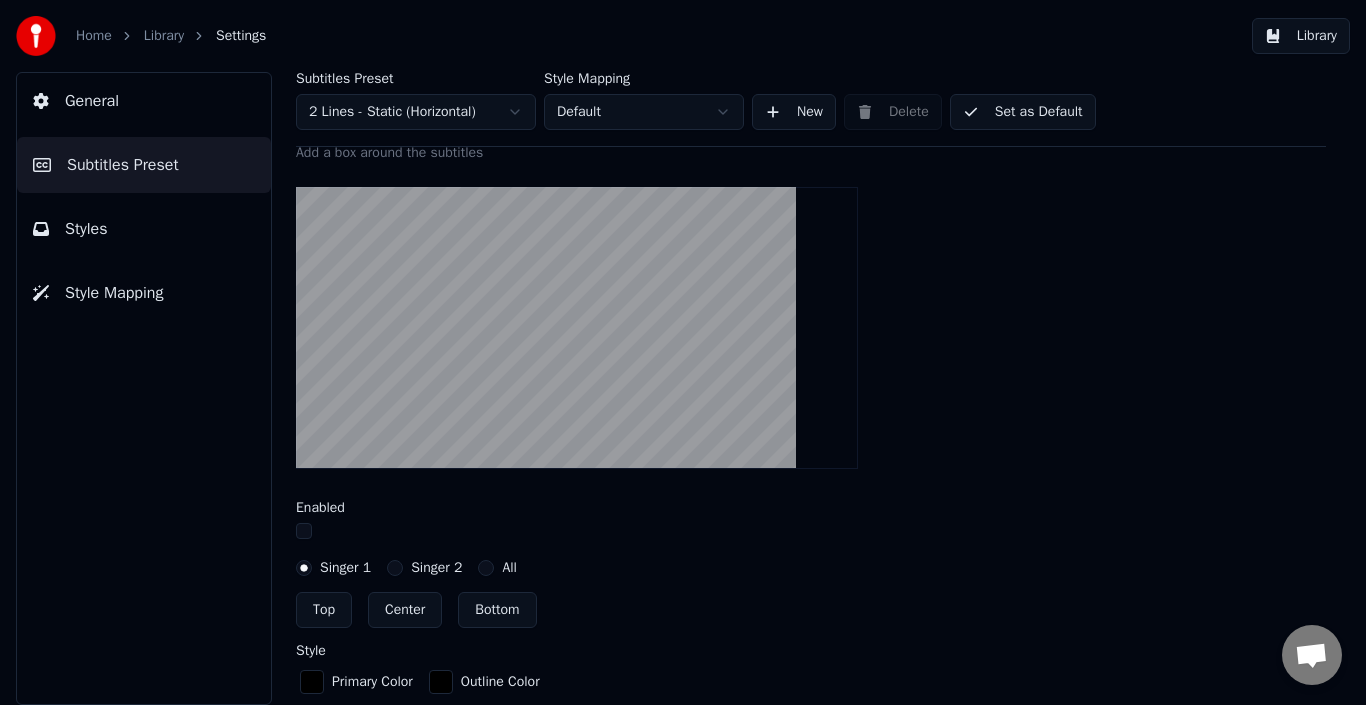 scroll, scrollTop: 466, scrollLeft: 0, axis: vertical 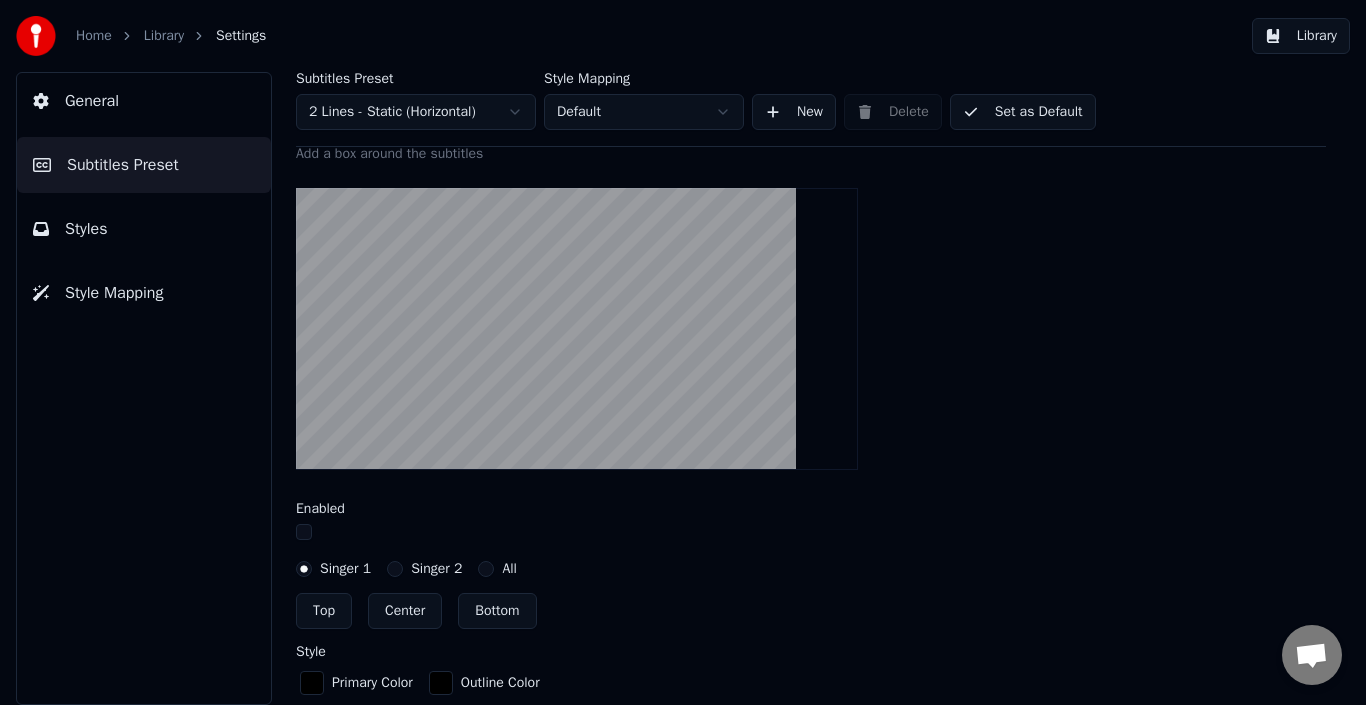click at bounding box center [304, 532] 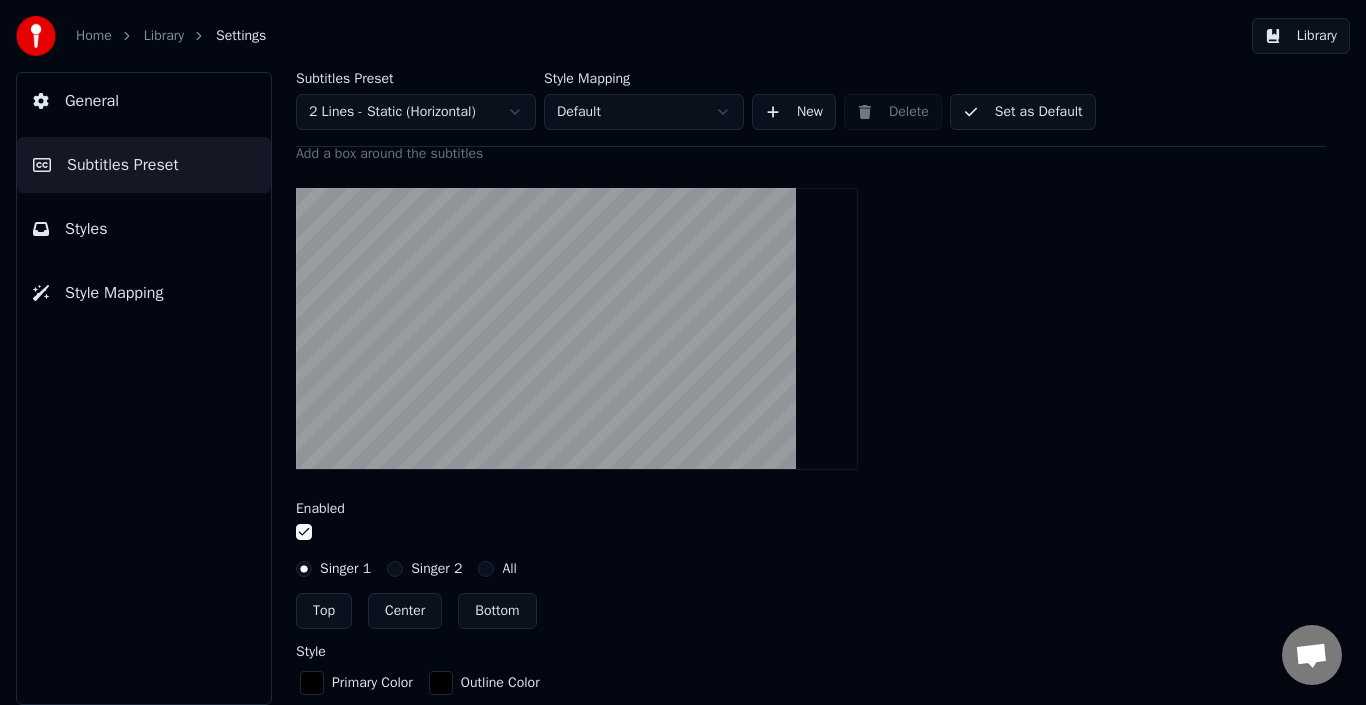 click on "Primary Color" at bounding box center (372, 683) 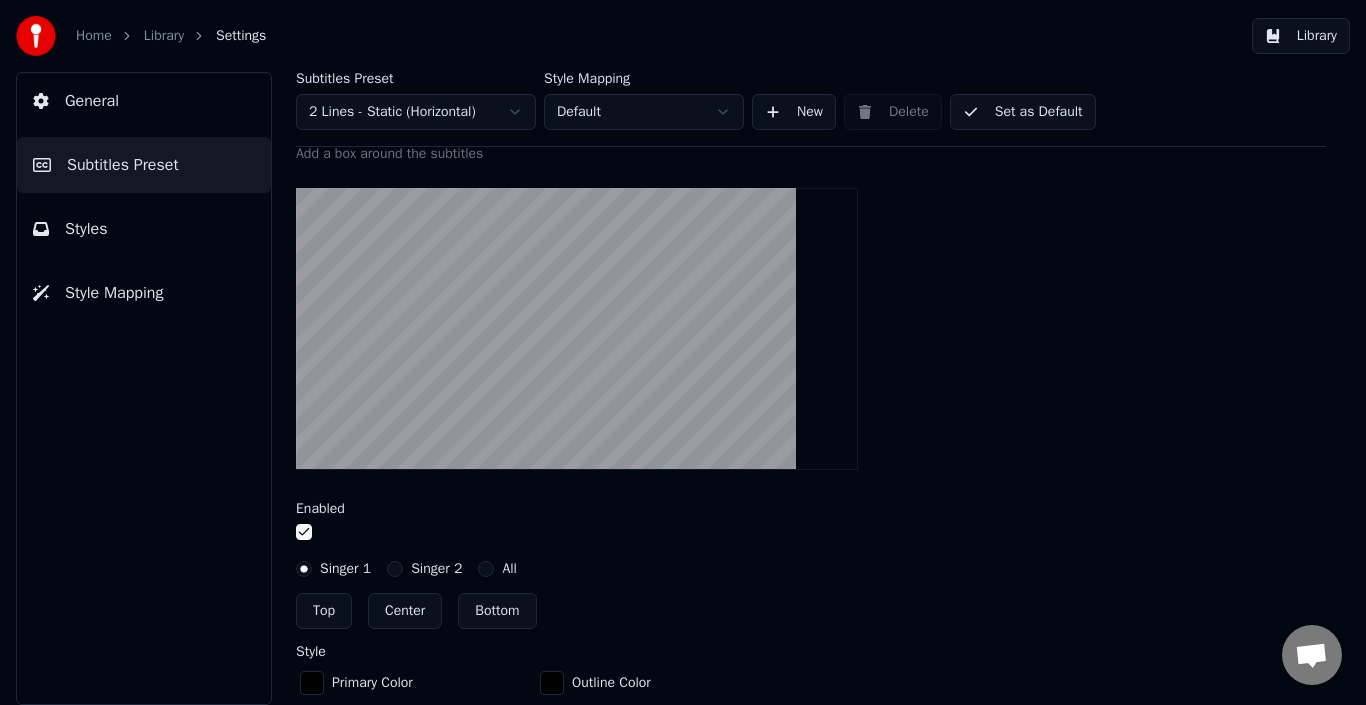 click on "Primary Color" at bounding box center (372, 683) 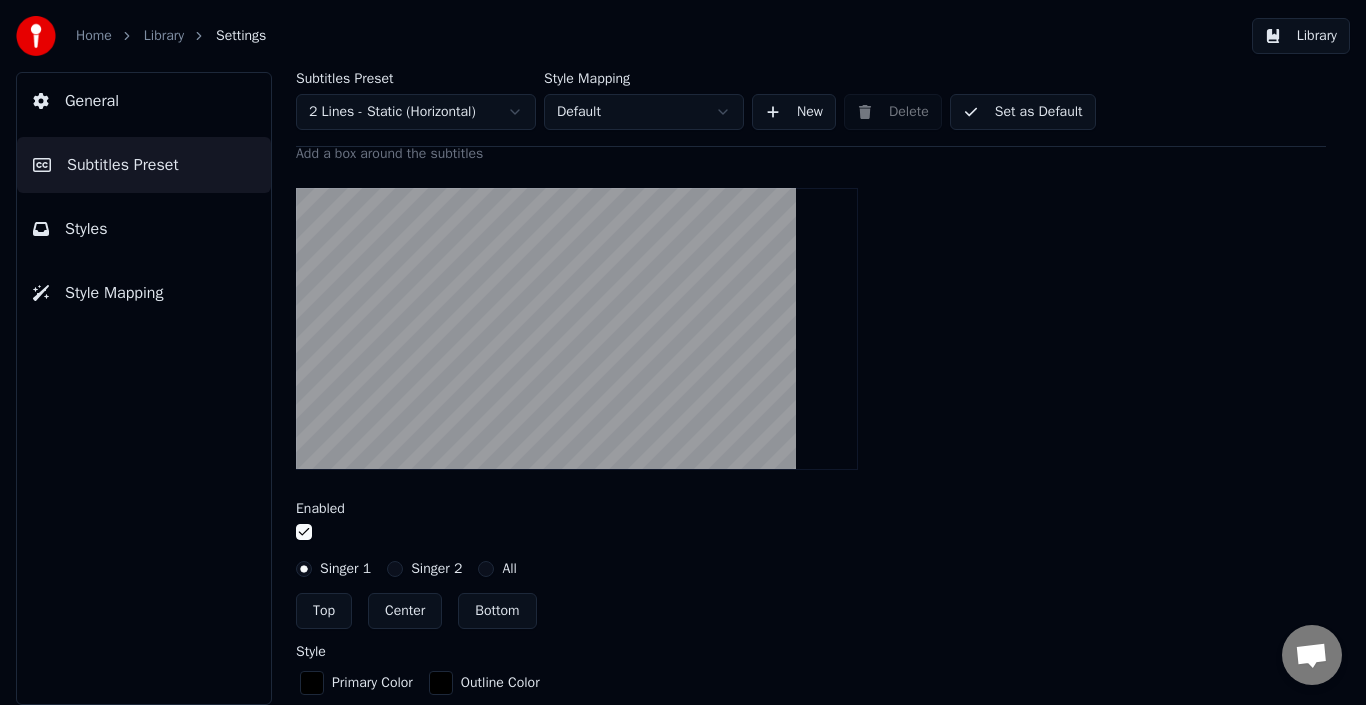 click on "Set as Default" at bounding box center [1023, 112] 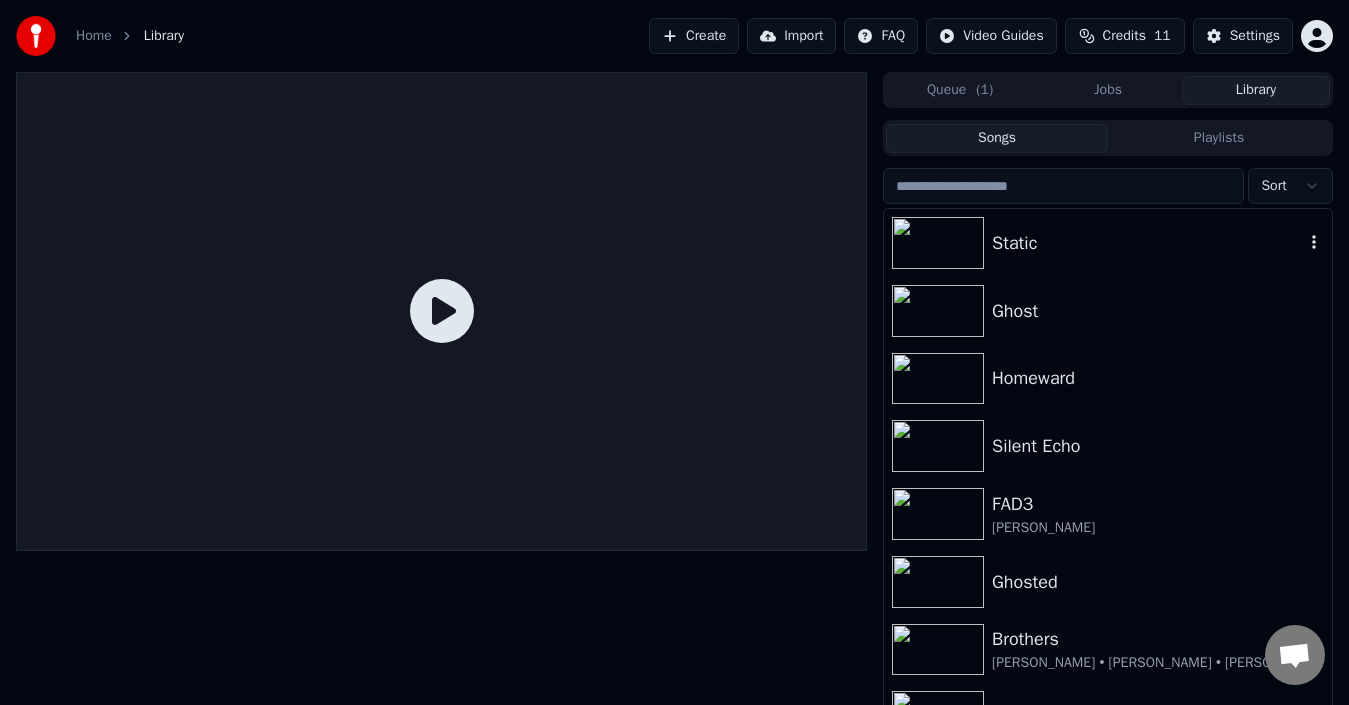 click on "Static" at bounding box center (1108, 243) 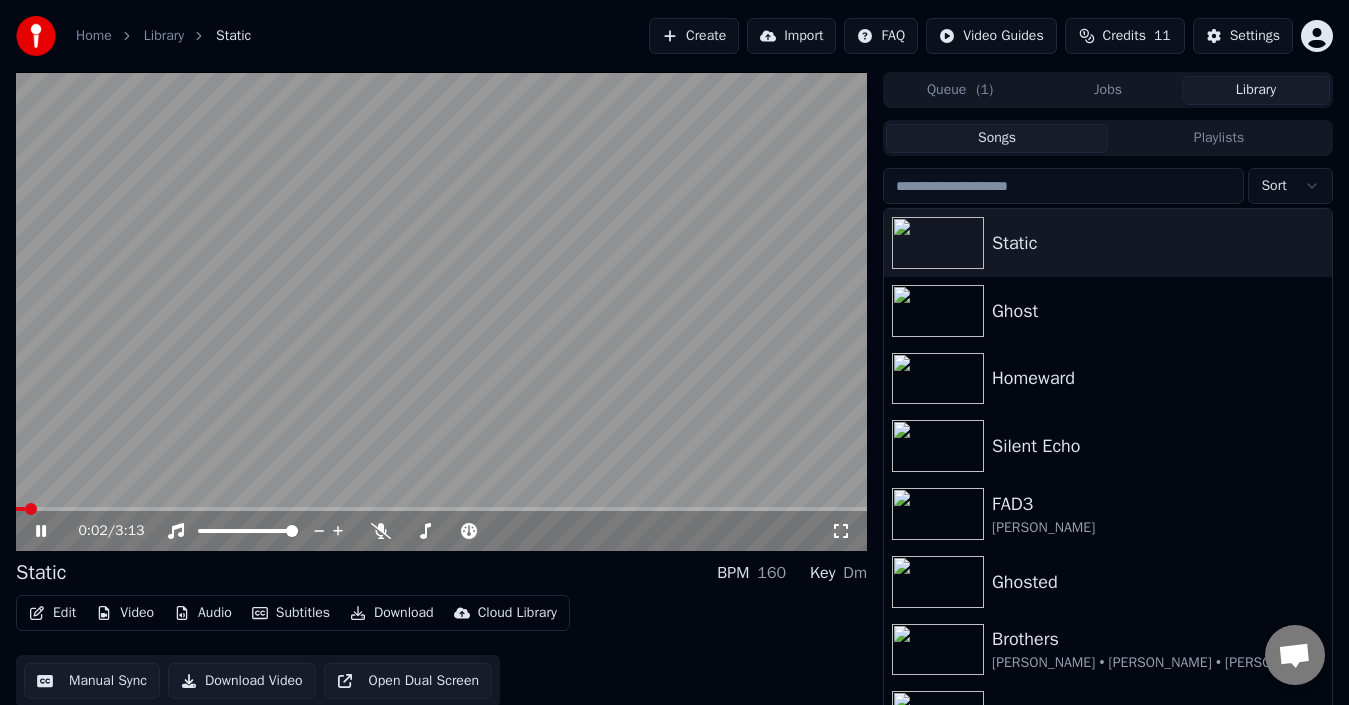 click at bounding box center [441, 509] 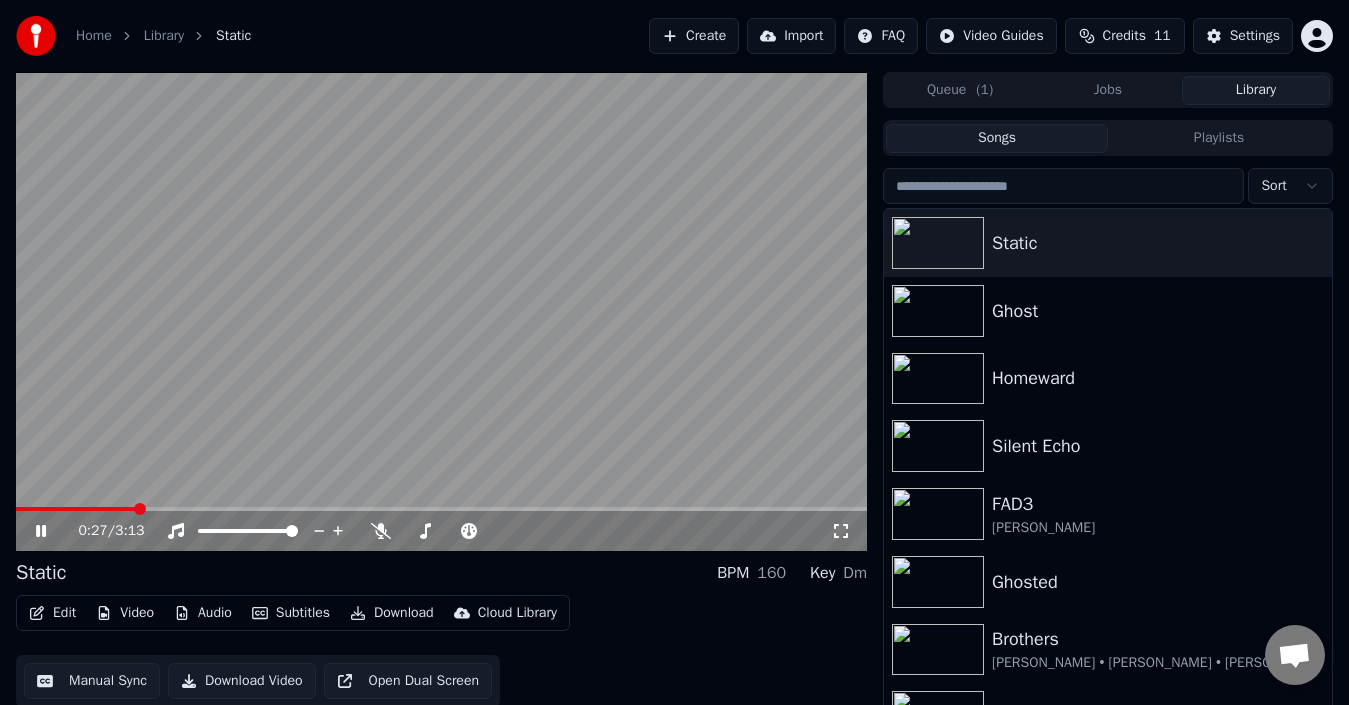 click at bounding box center (441, 311) 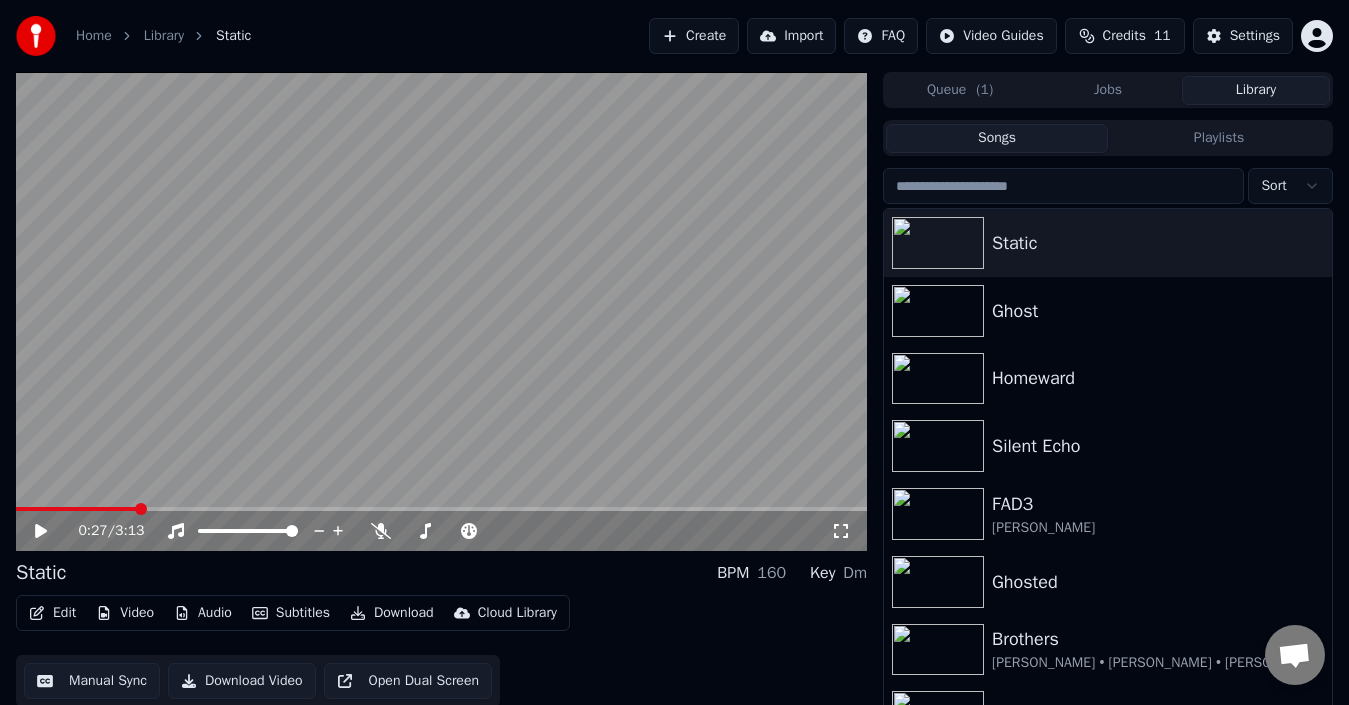 click on "Edit" at bounding box center (52, 613) 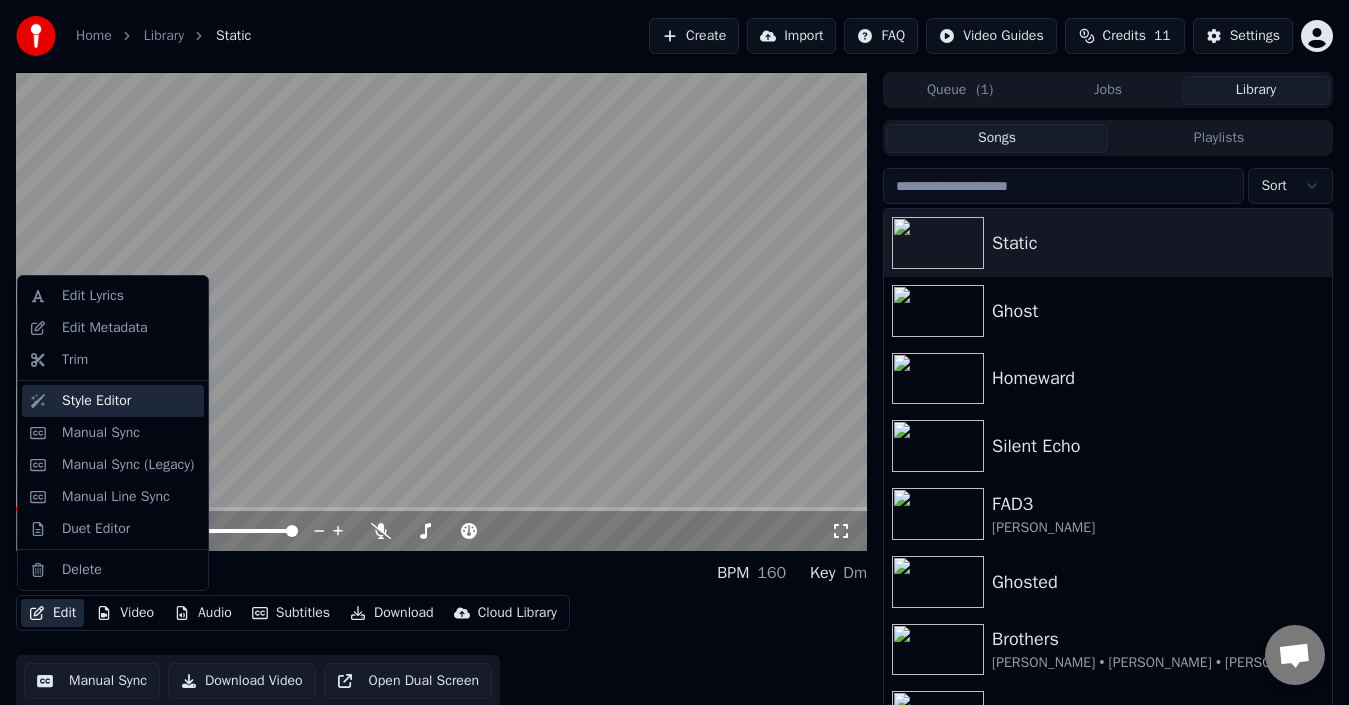 click on "Style Editor" at bounding box center (129, 401) 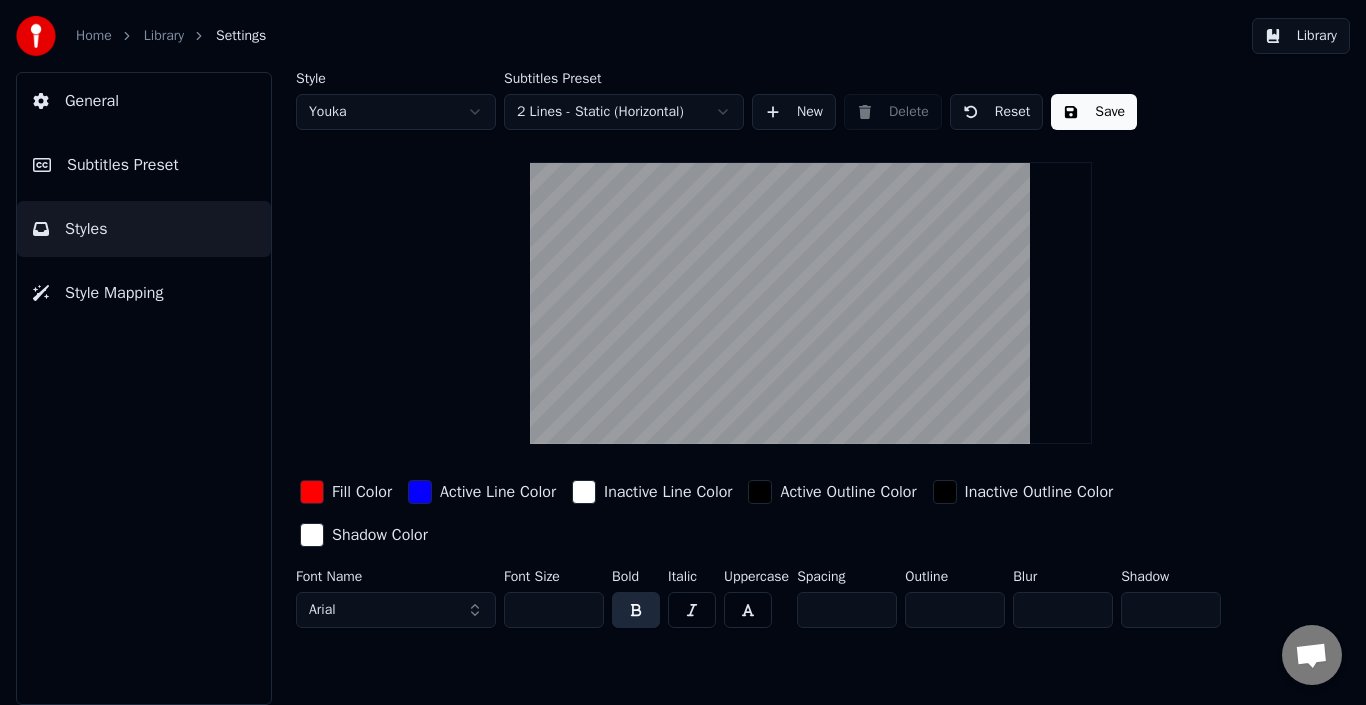 click on "Fill Color Active Line Color Inactive Line Color Active Outline Color Inactive Outline Color Shadow Color" at bounding box center [774, 515] 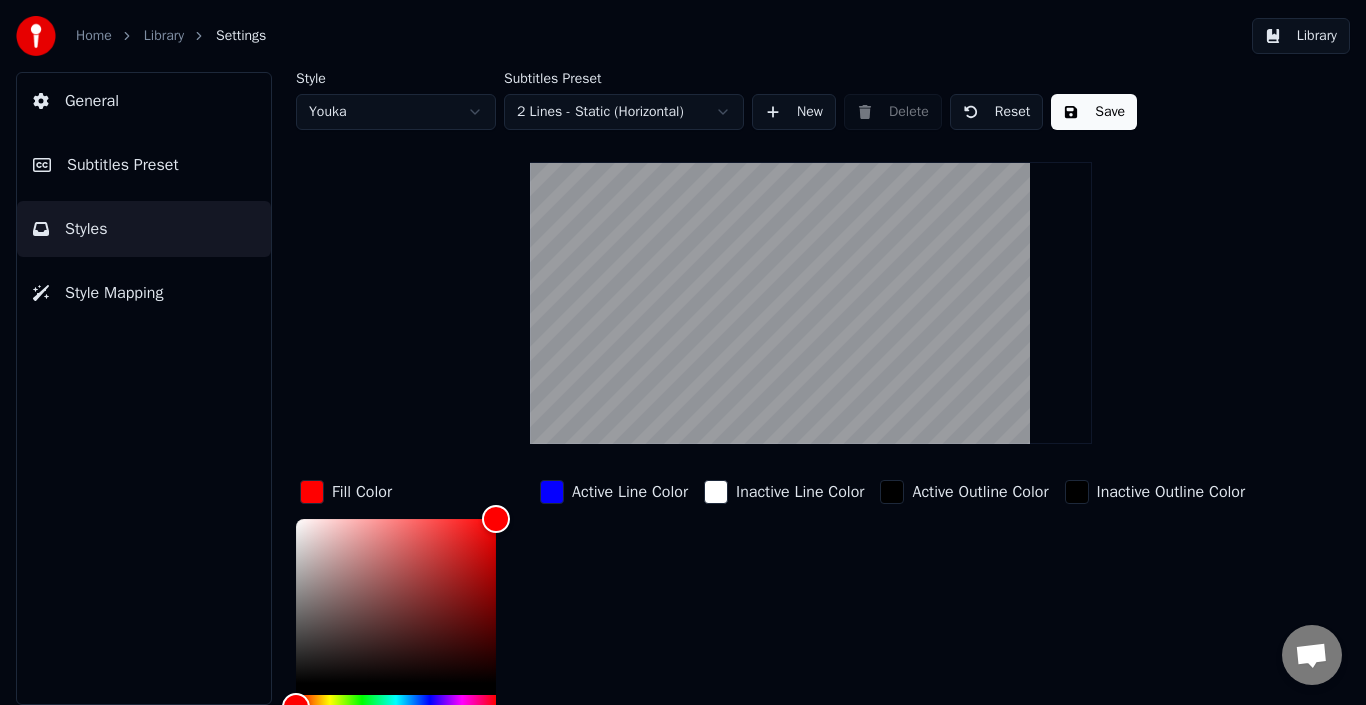 click on "Active Line Color" at bounding box center [630, 492] 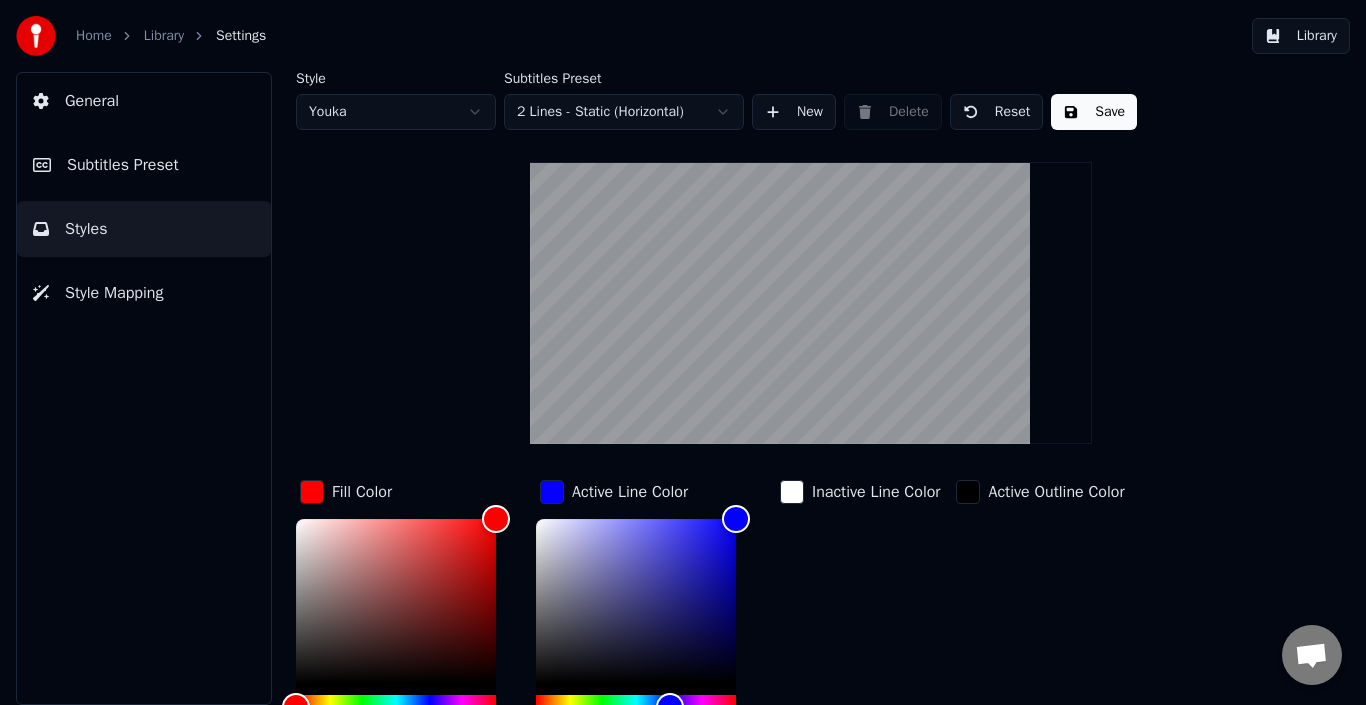 click on "Inactive Line Color" at bounding box center [876, 492] 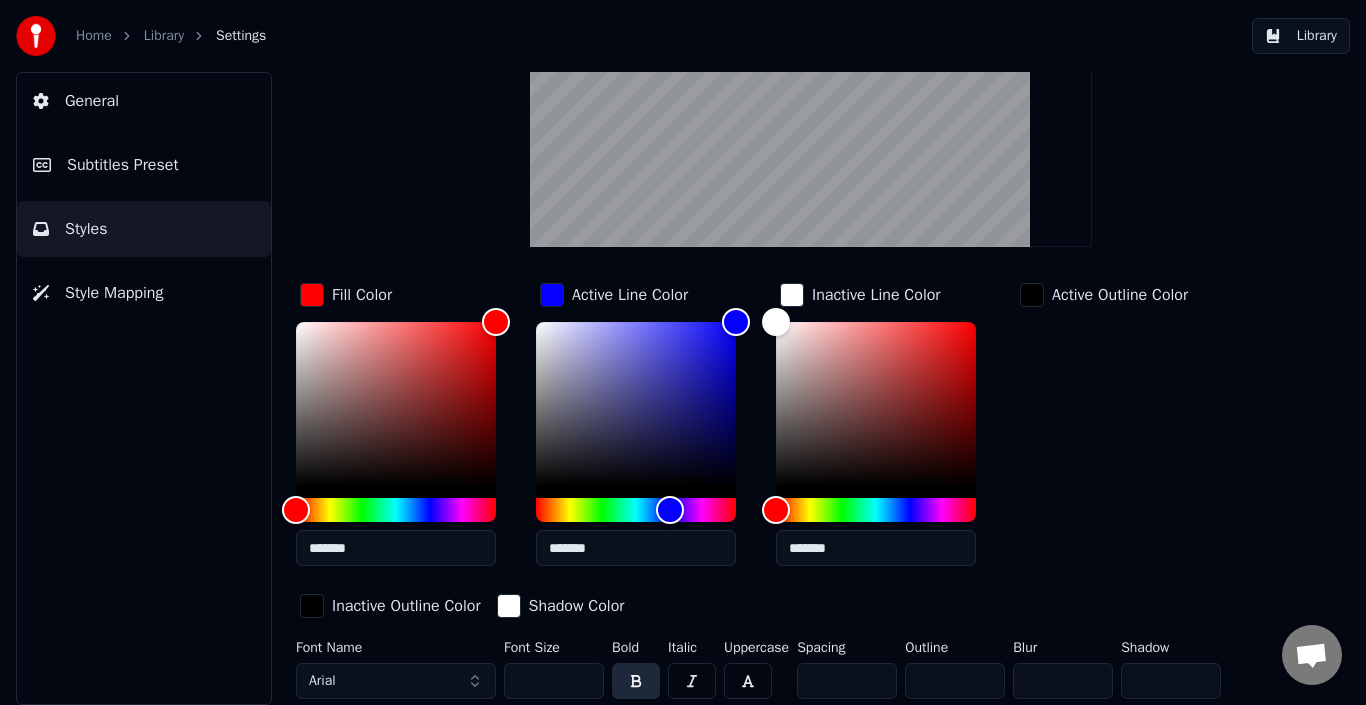 scroll, scrollTop: 196, scrollLeft: 0, axis: vertical 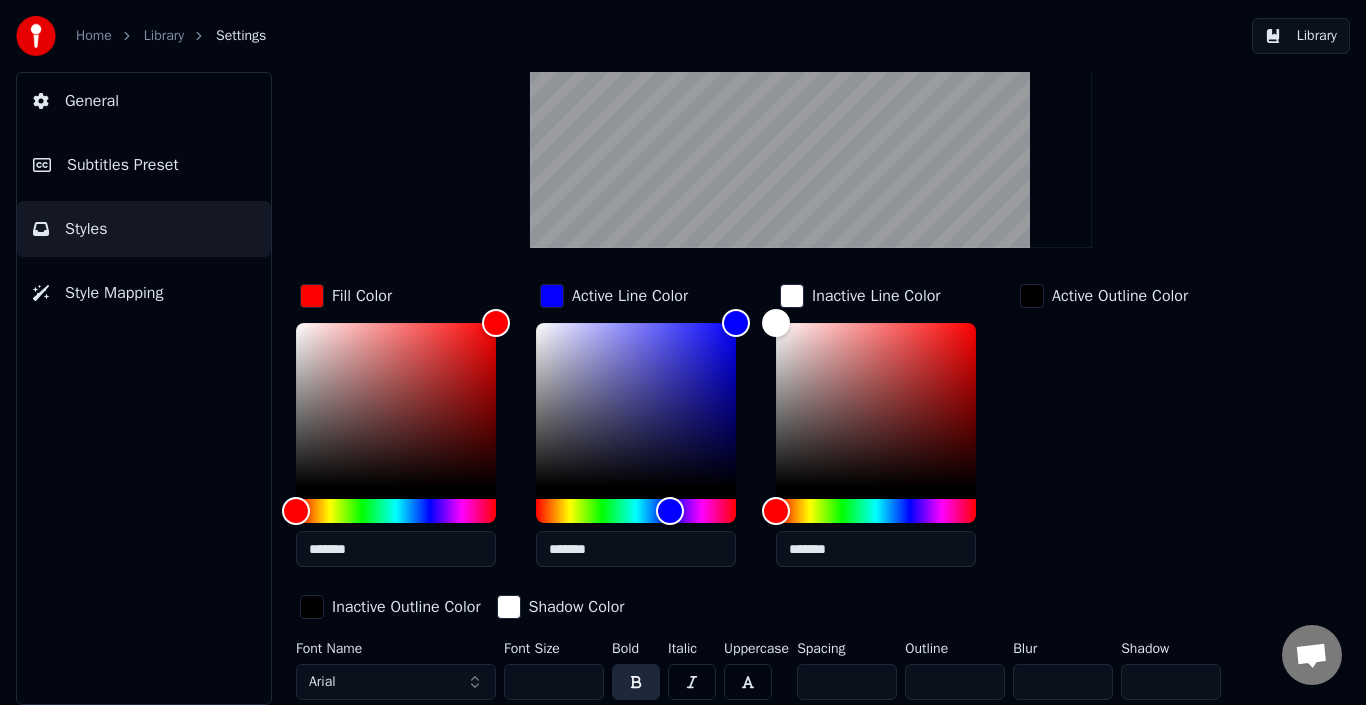 click on "*******" at bounding box center [876, 549] 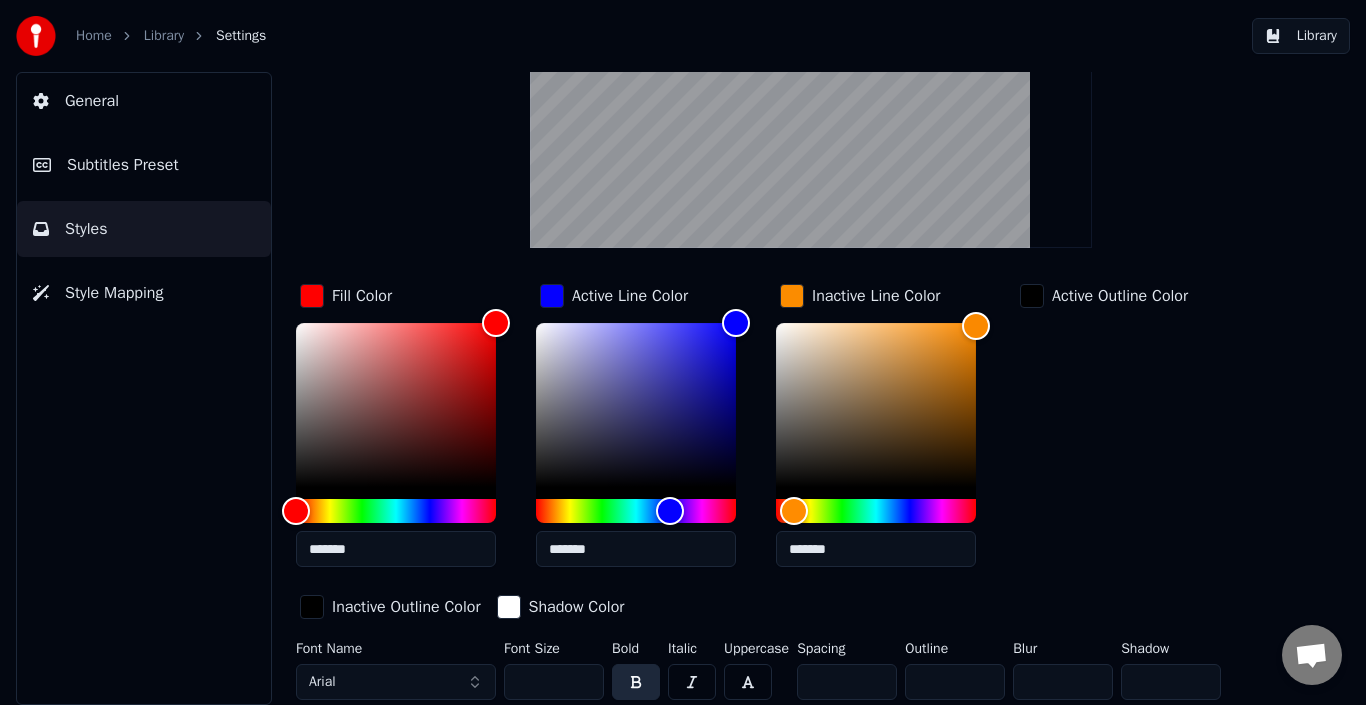 type on "*******" 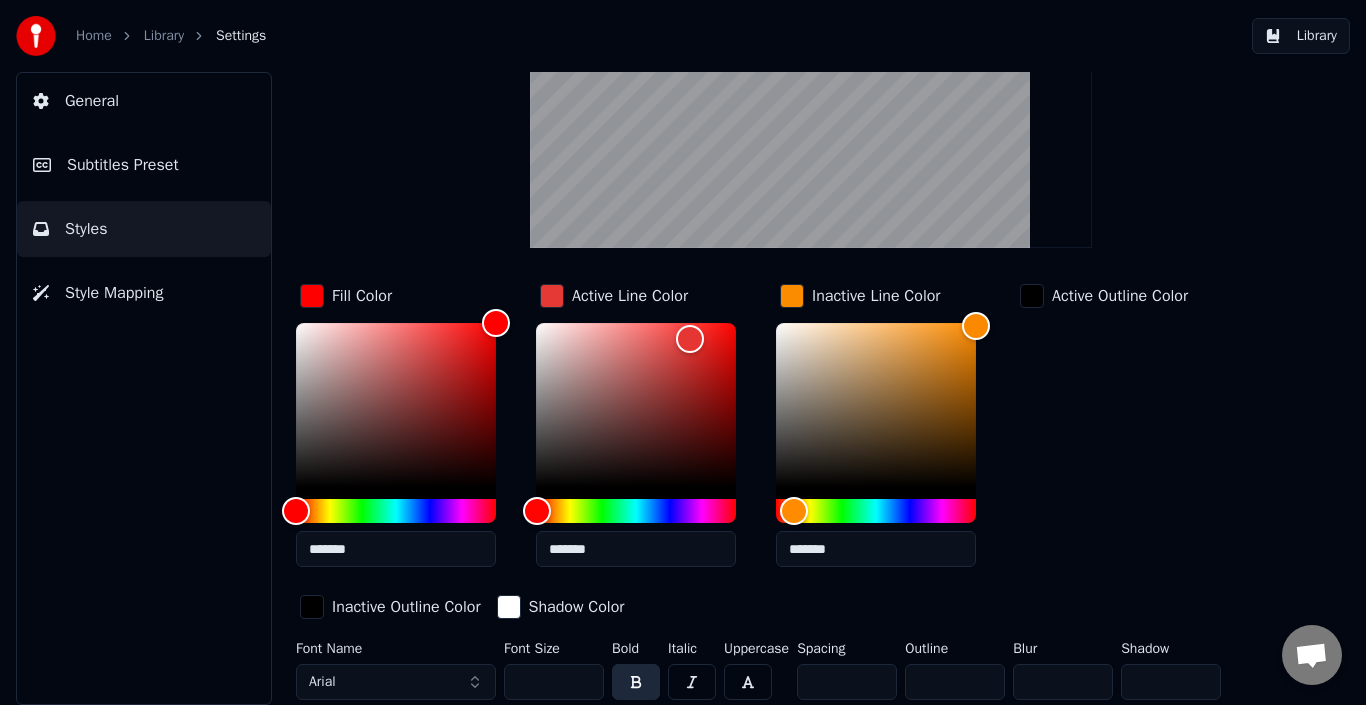 type on "*******" 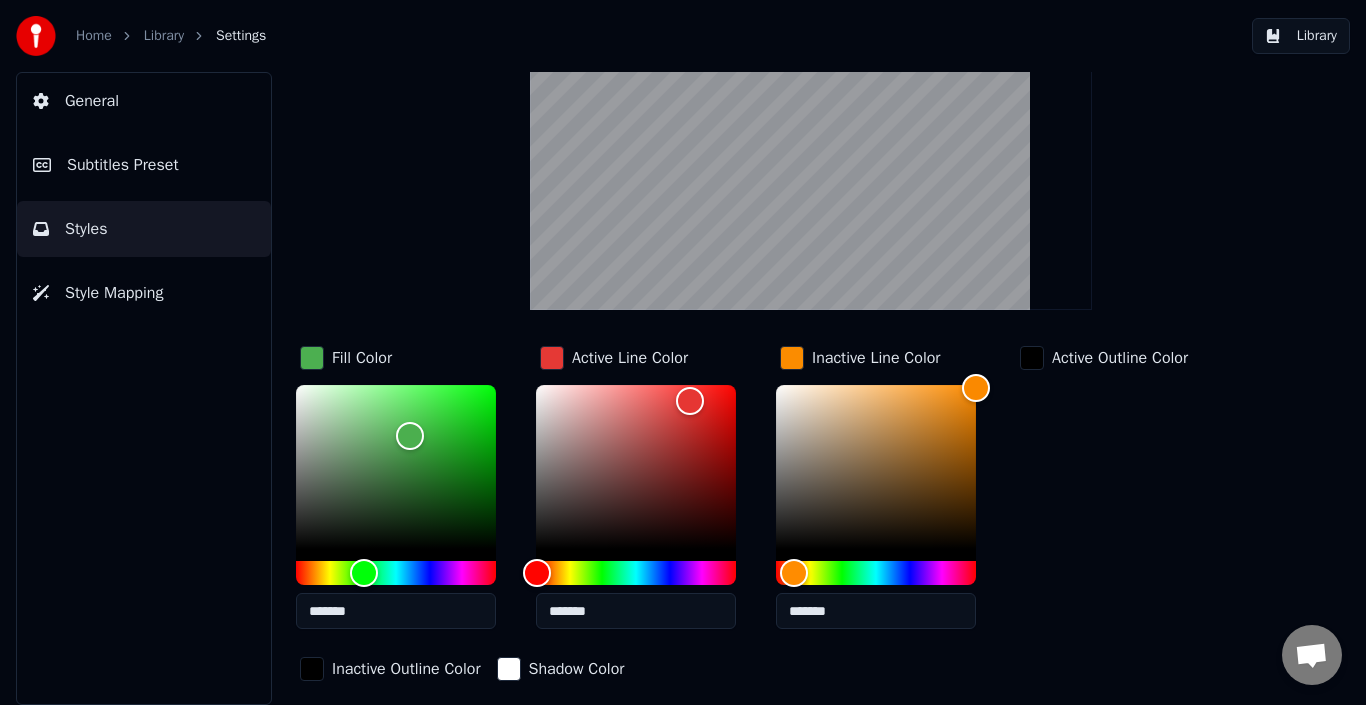 scroll, scrollTop: 135, scrollLeft: 0, axis: vertical 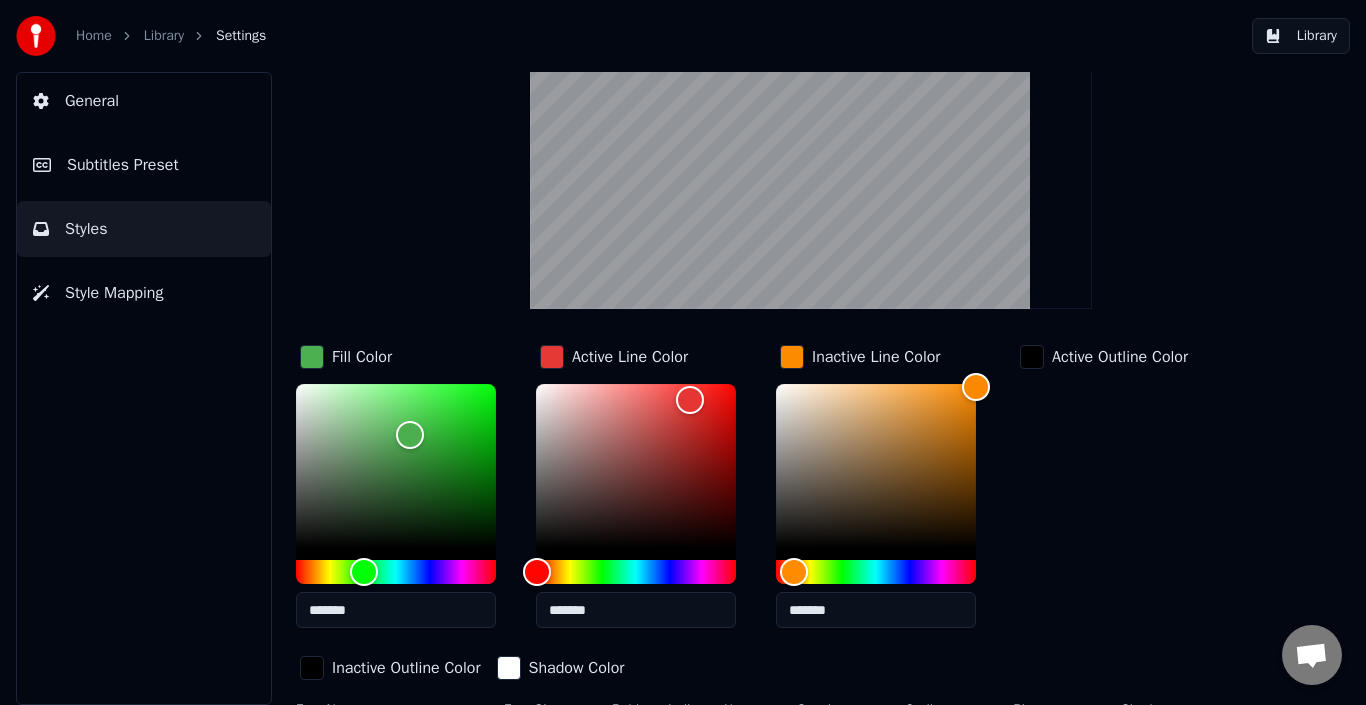 type on "*******" 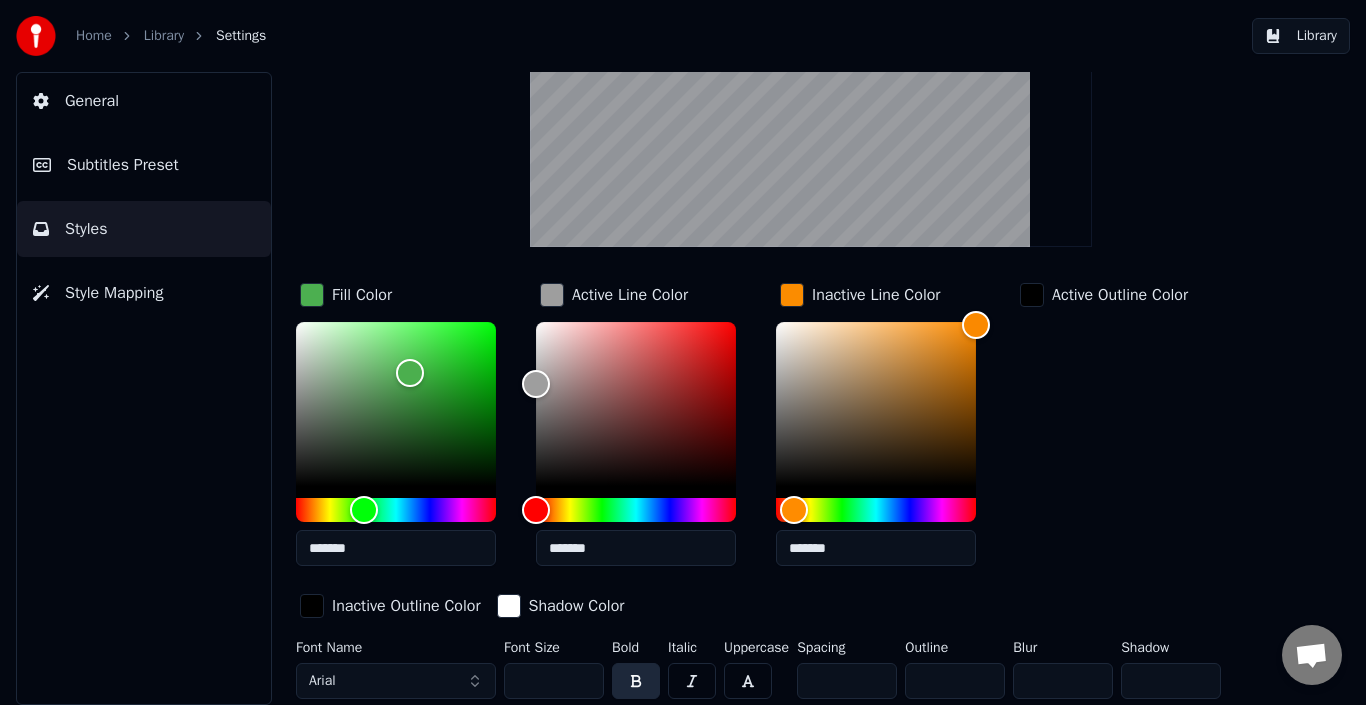 scroll, scrollTop: 0, scrollLeft: 0, axis: both 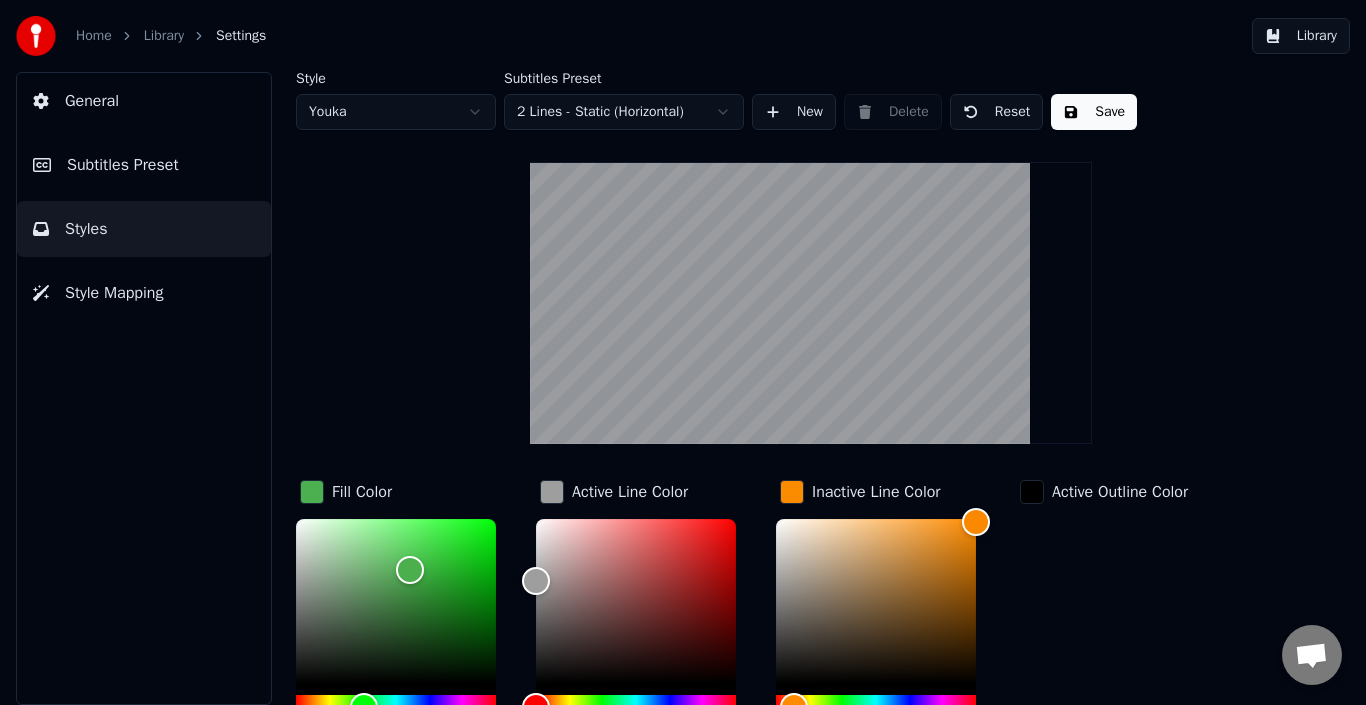 type on "*******" 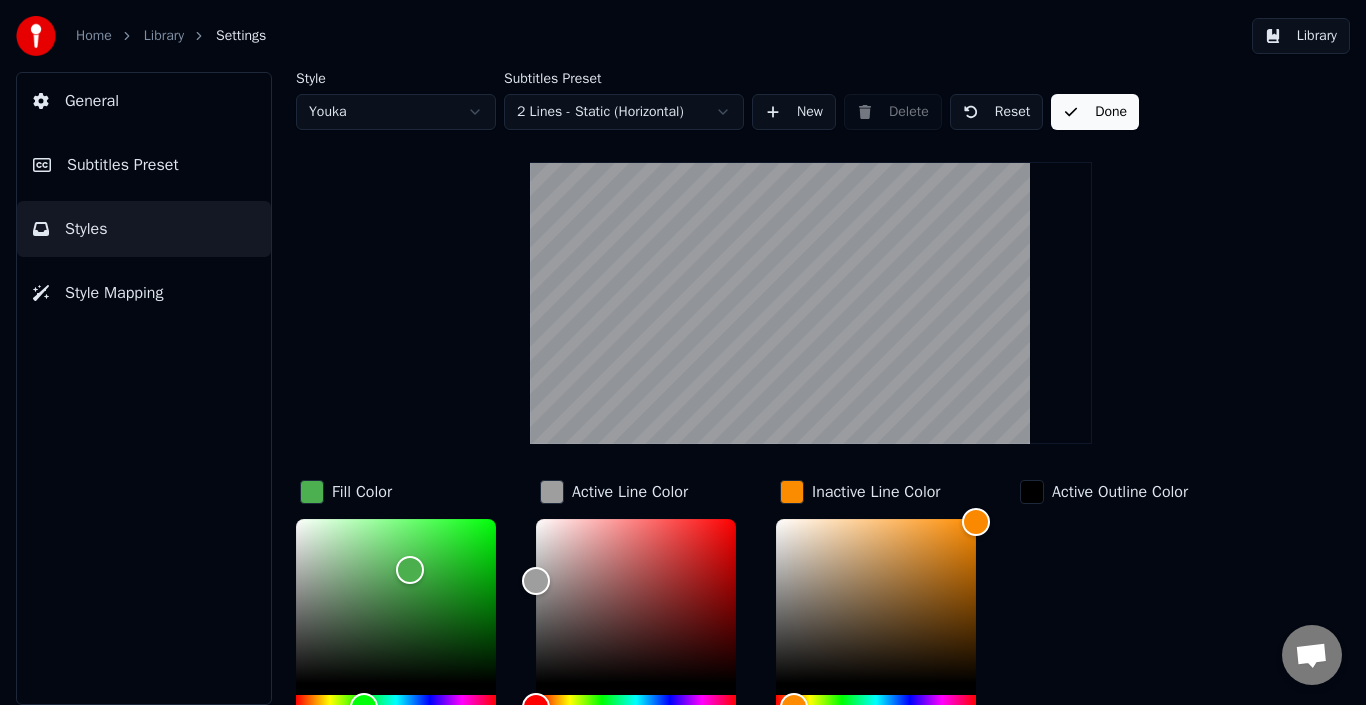 scroll, scrollTop: 197, scrollLeft: 0, axis: vertical 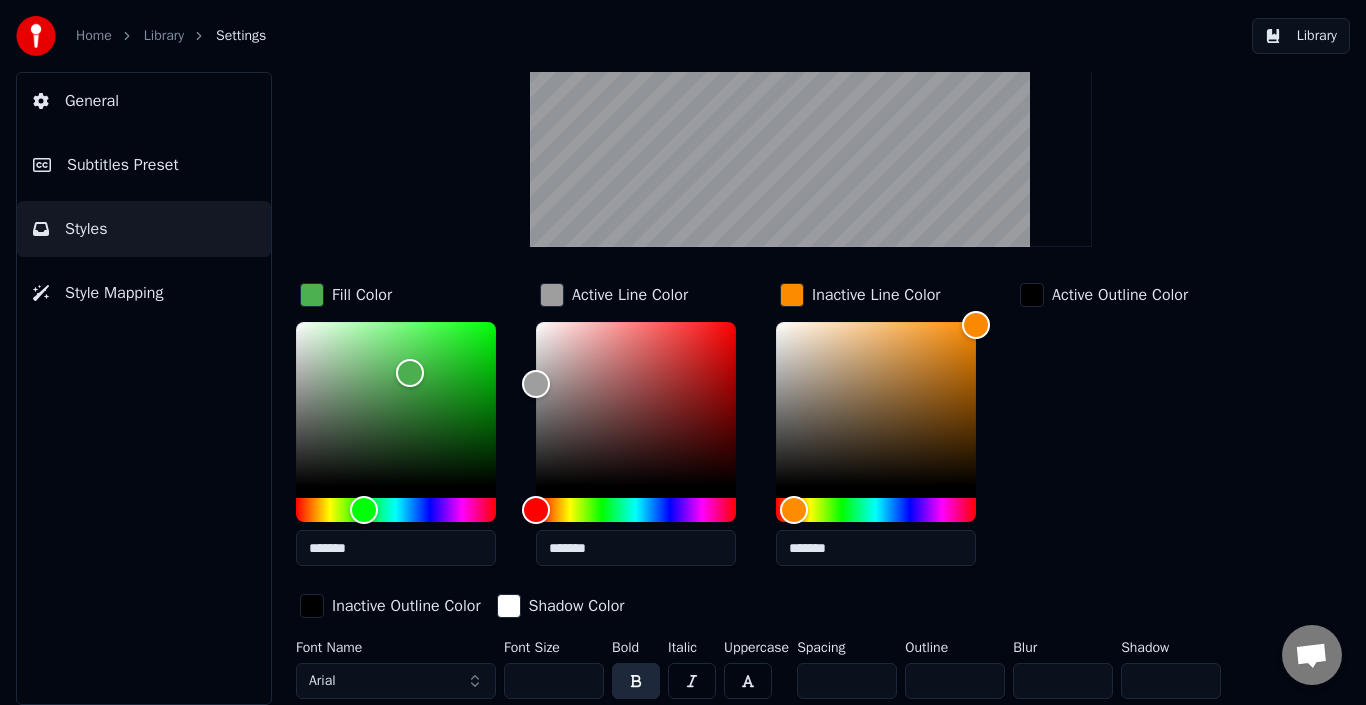 click on "General" at bounding box center (144, 101) 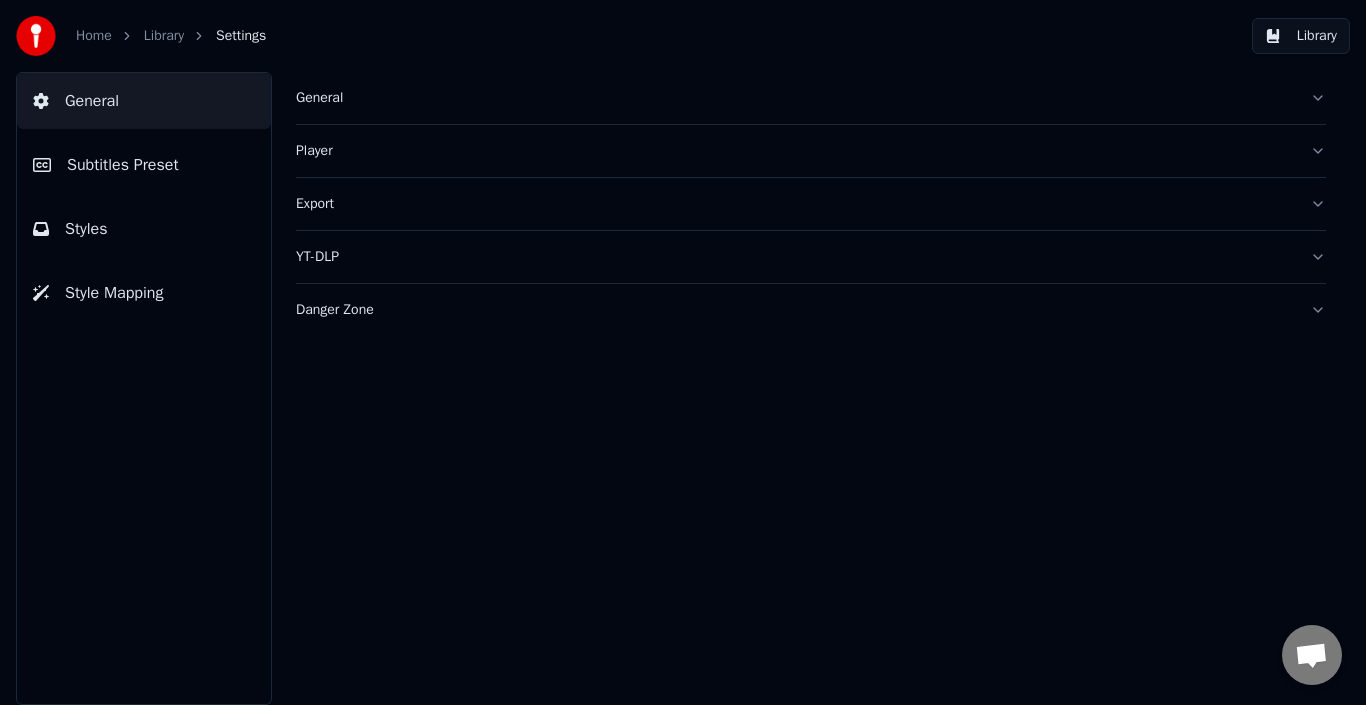 click on "Library" at bounding box center (1301, 36) 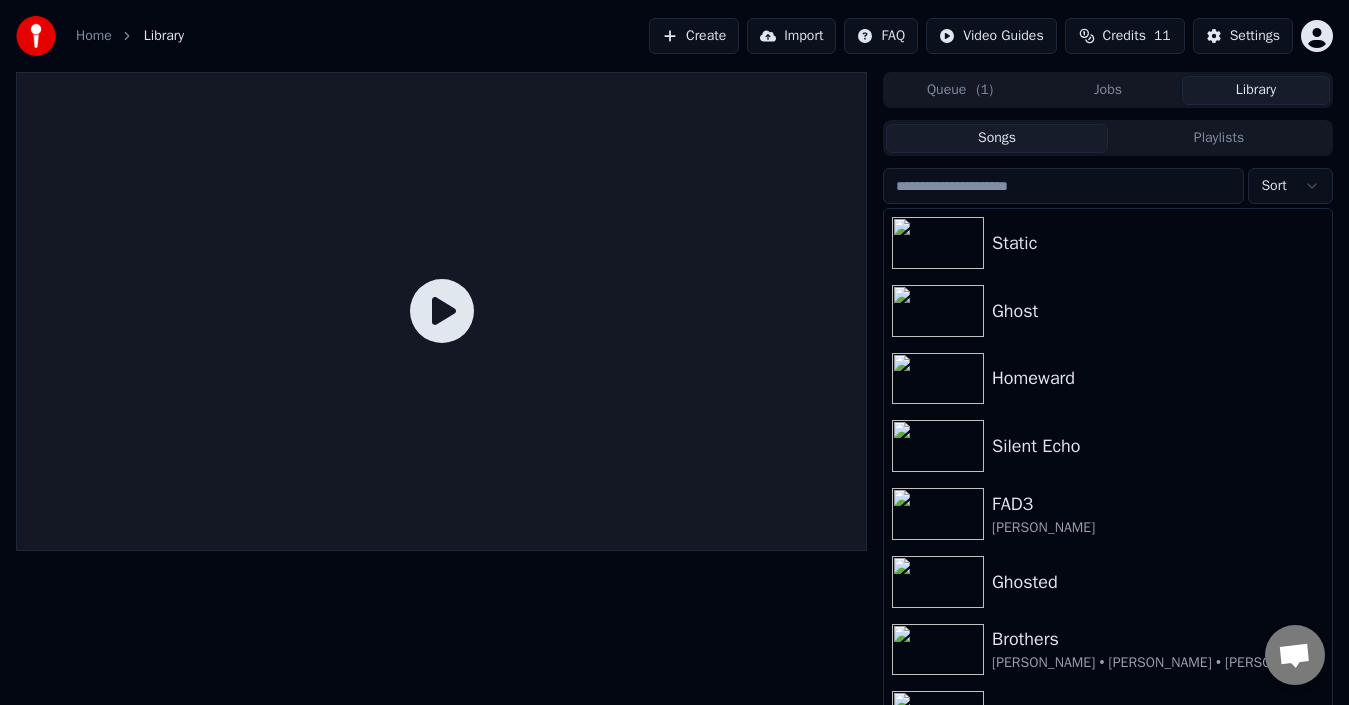 click on "Static" at bounding box center (1108, 243) 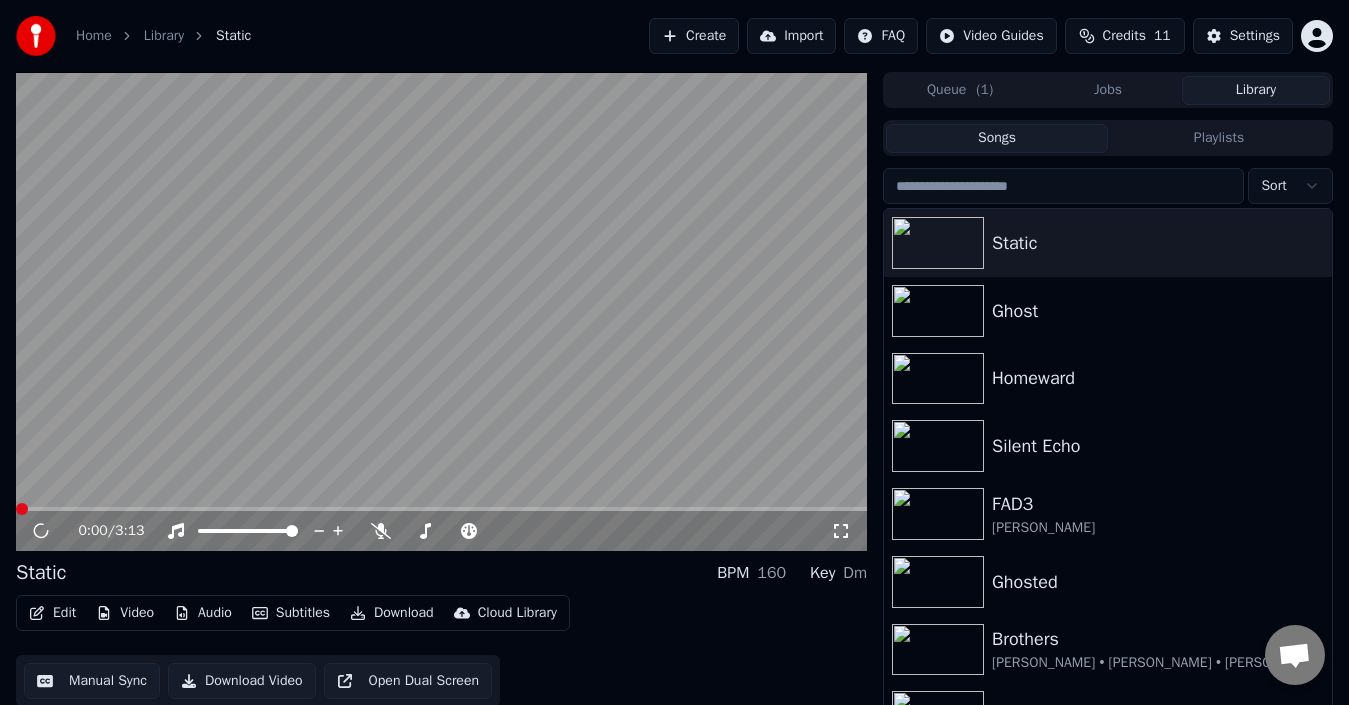 click on "0:00  /  3:13" at bounding box center [441, 531] 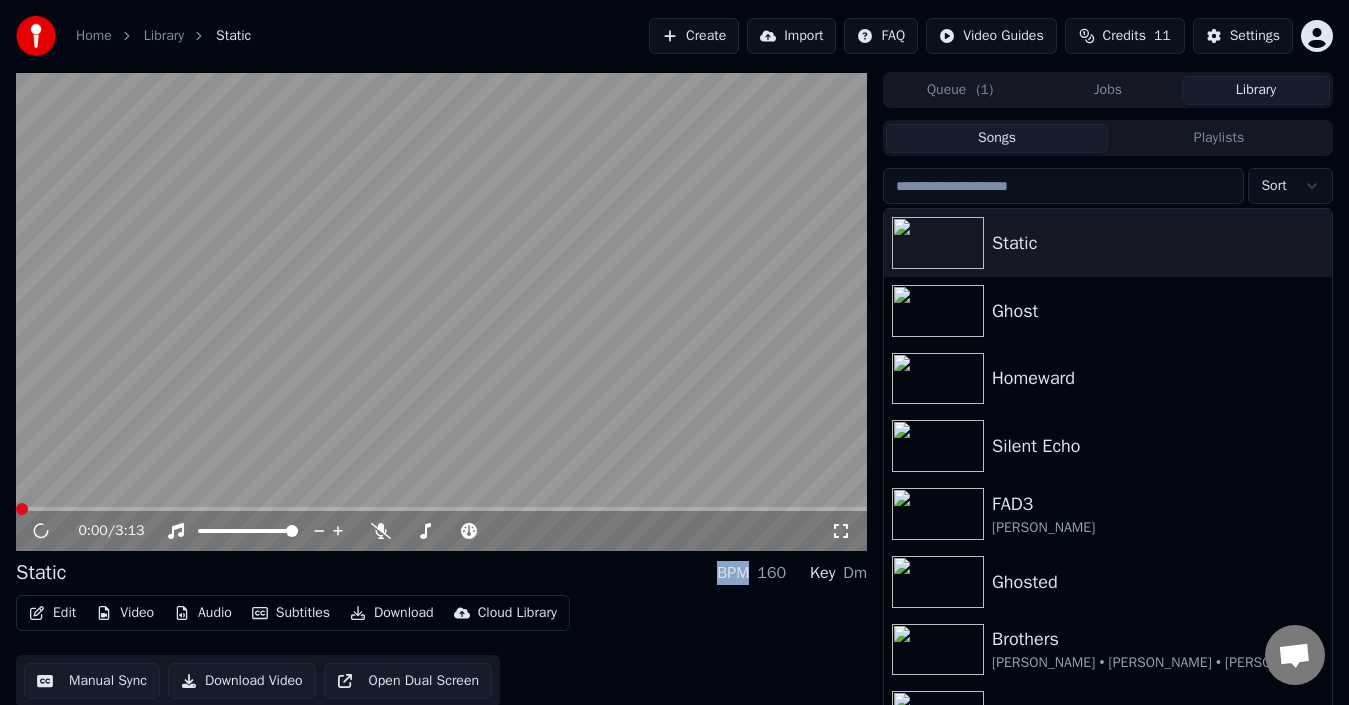 click on "0:00  /  3:13" at bounding box center [441, 531] 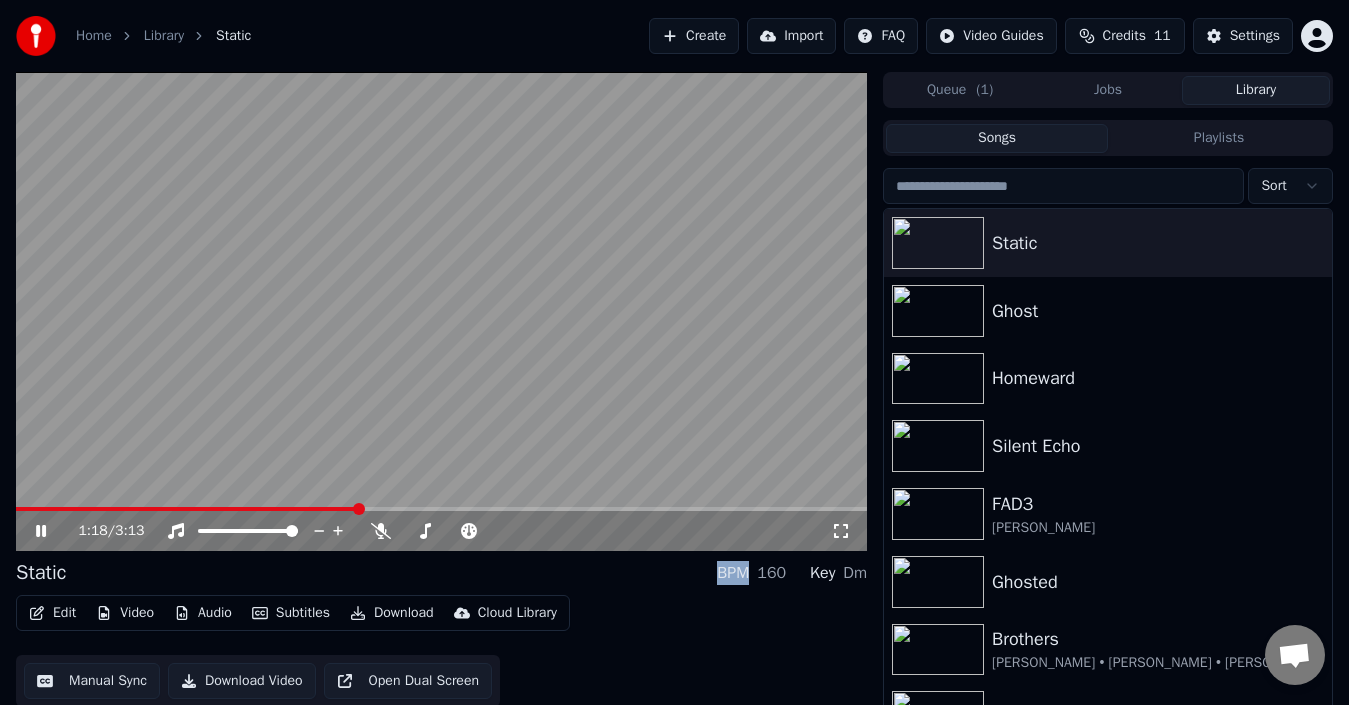 click at bounding box center (441, 509) 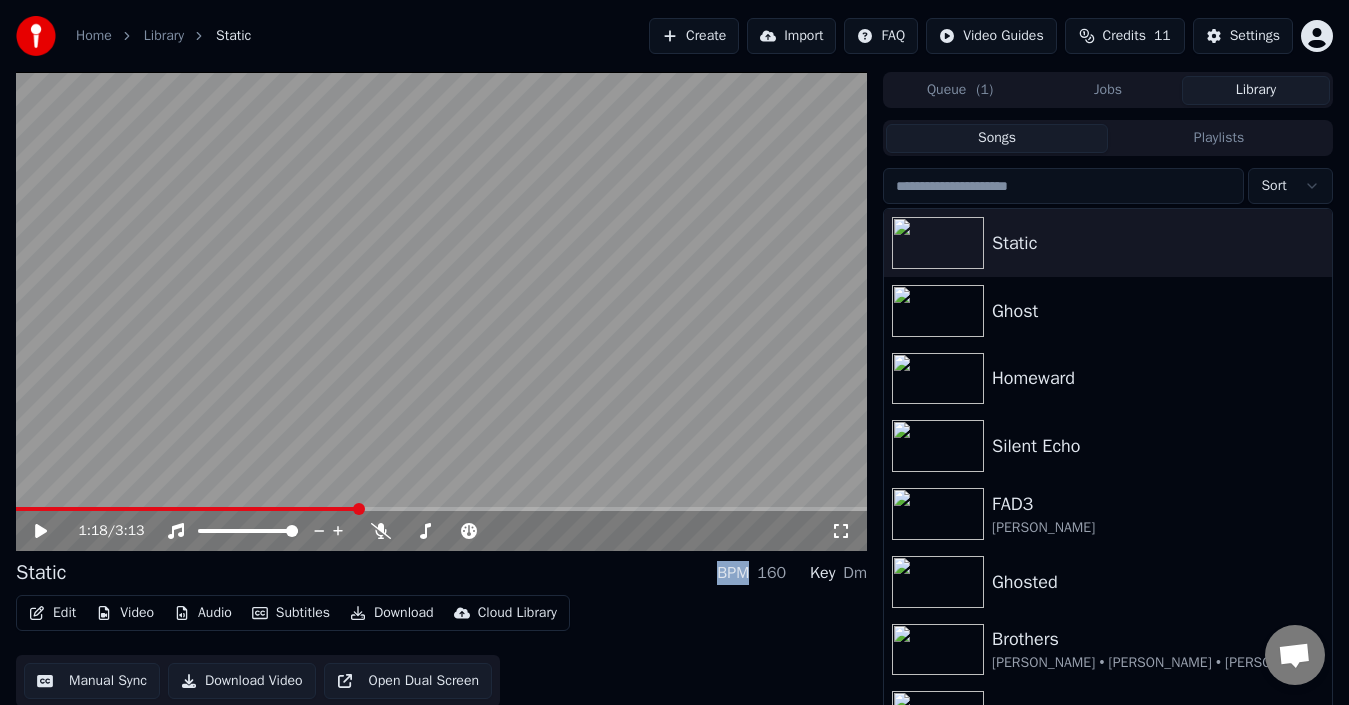 click at bounding box center (441, 311) 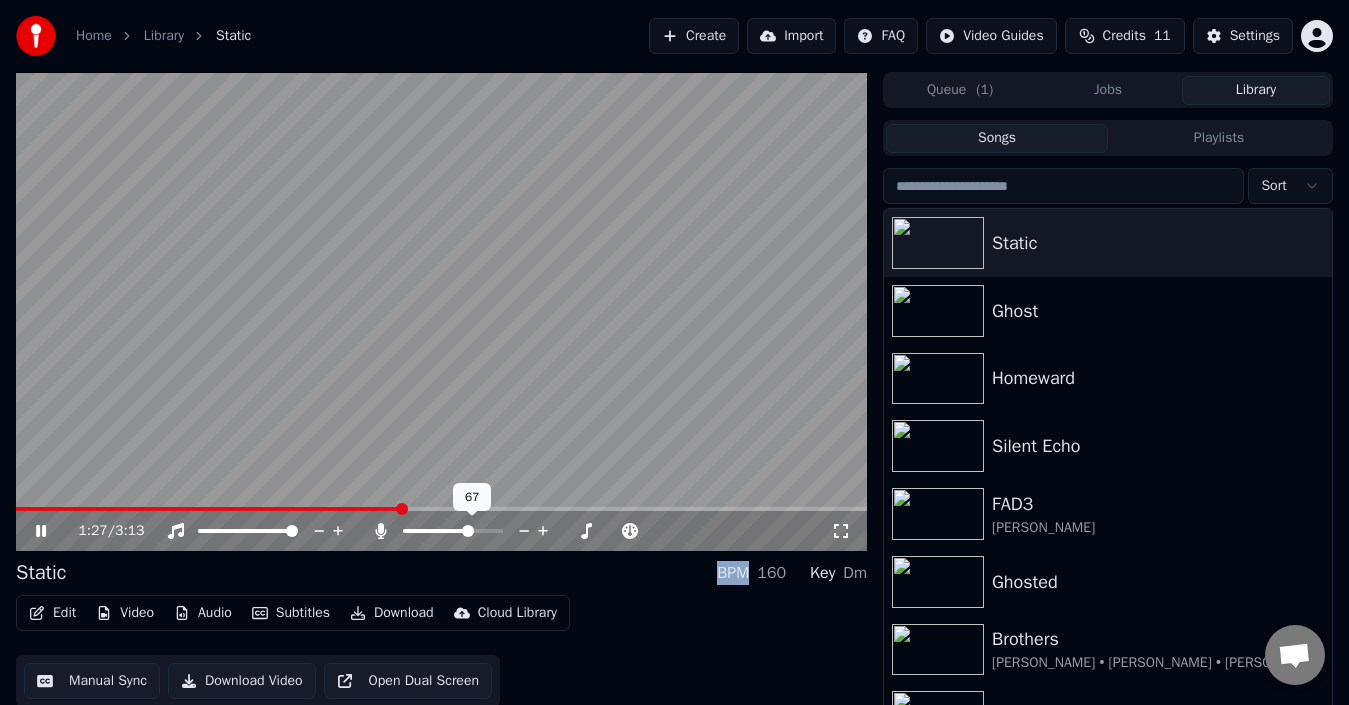 click at bounding box center [468, 531] 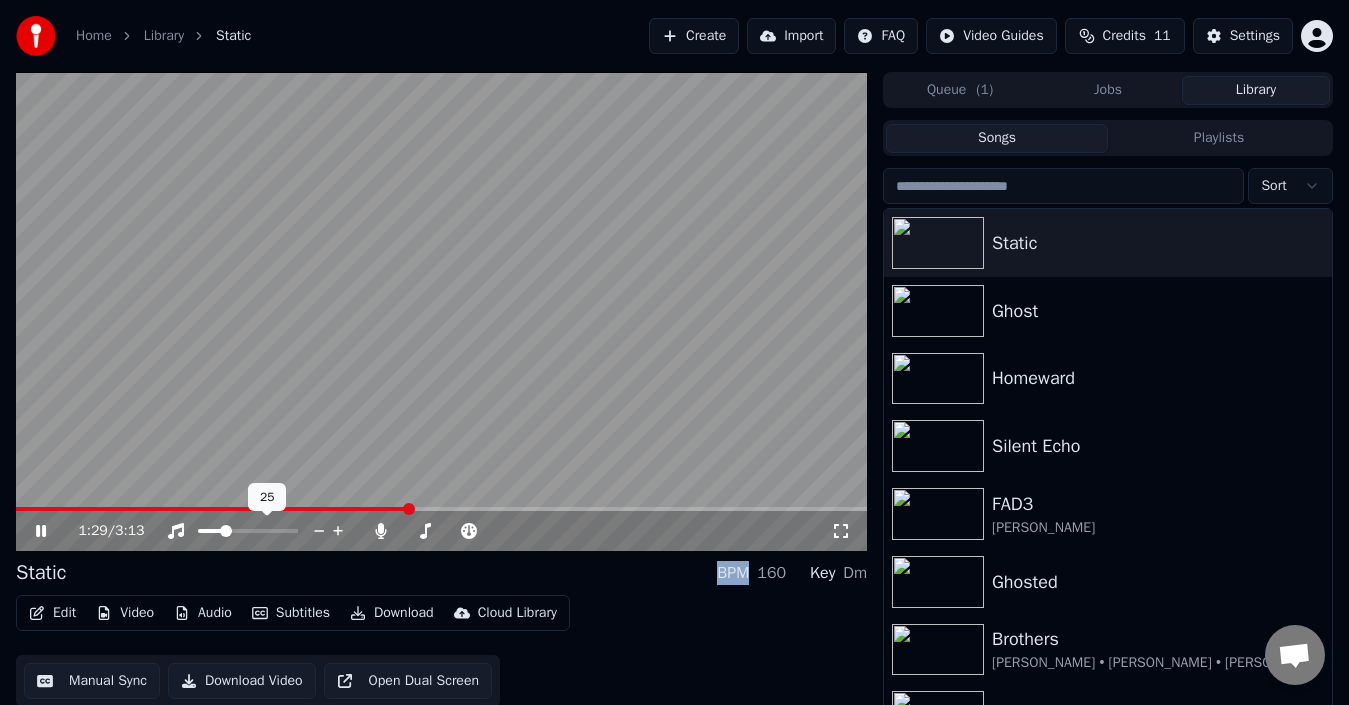 click at bounding box center [226, 531] 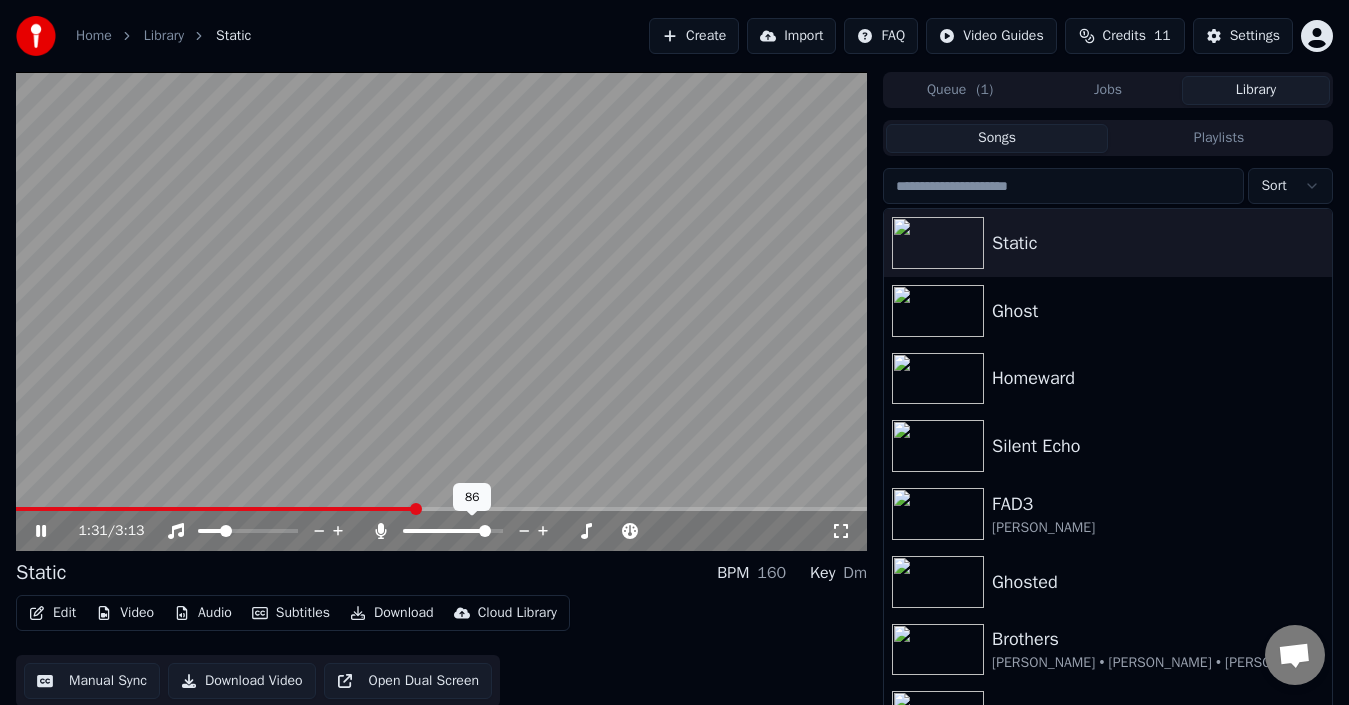 click at bounding box center [471, 531] 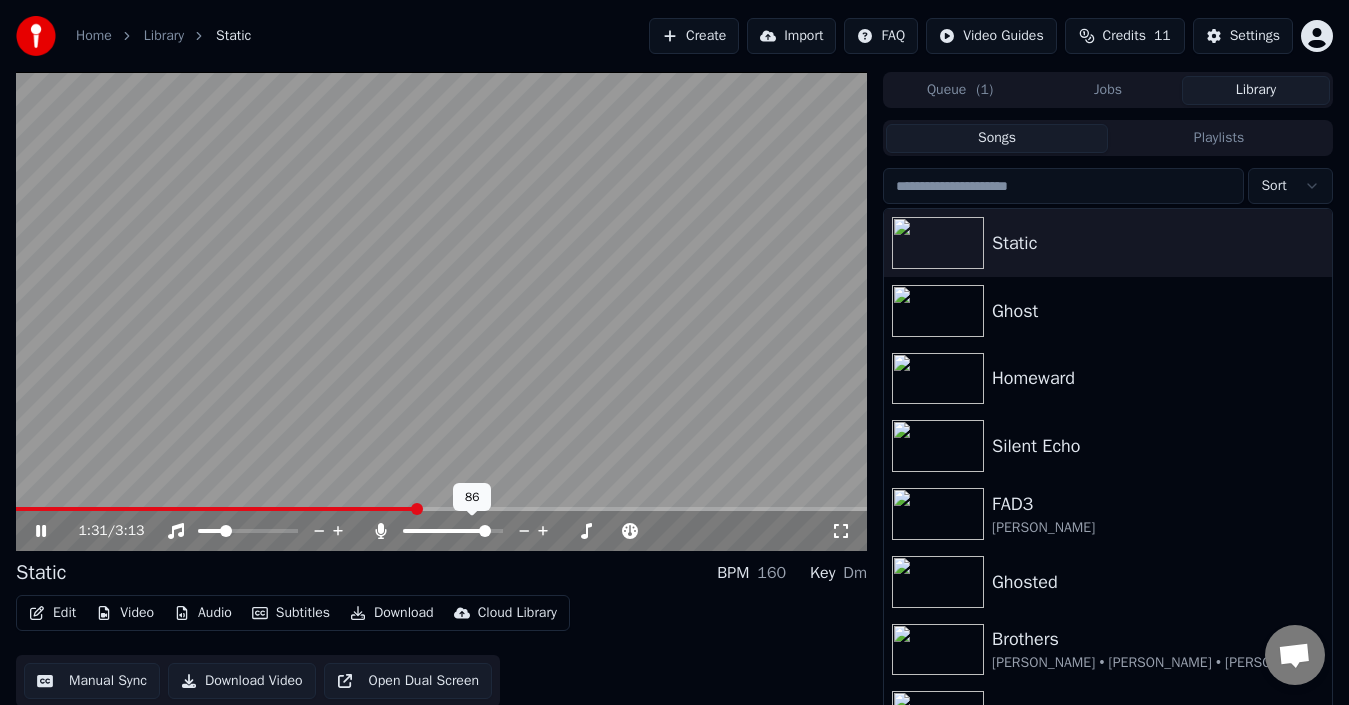 click at bounding box center [471, 531] 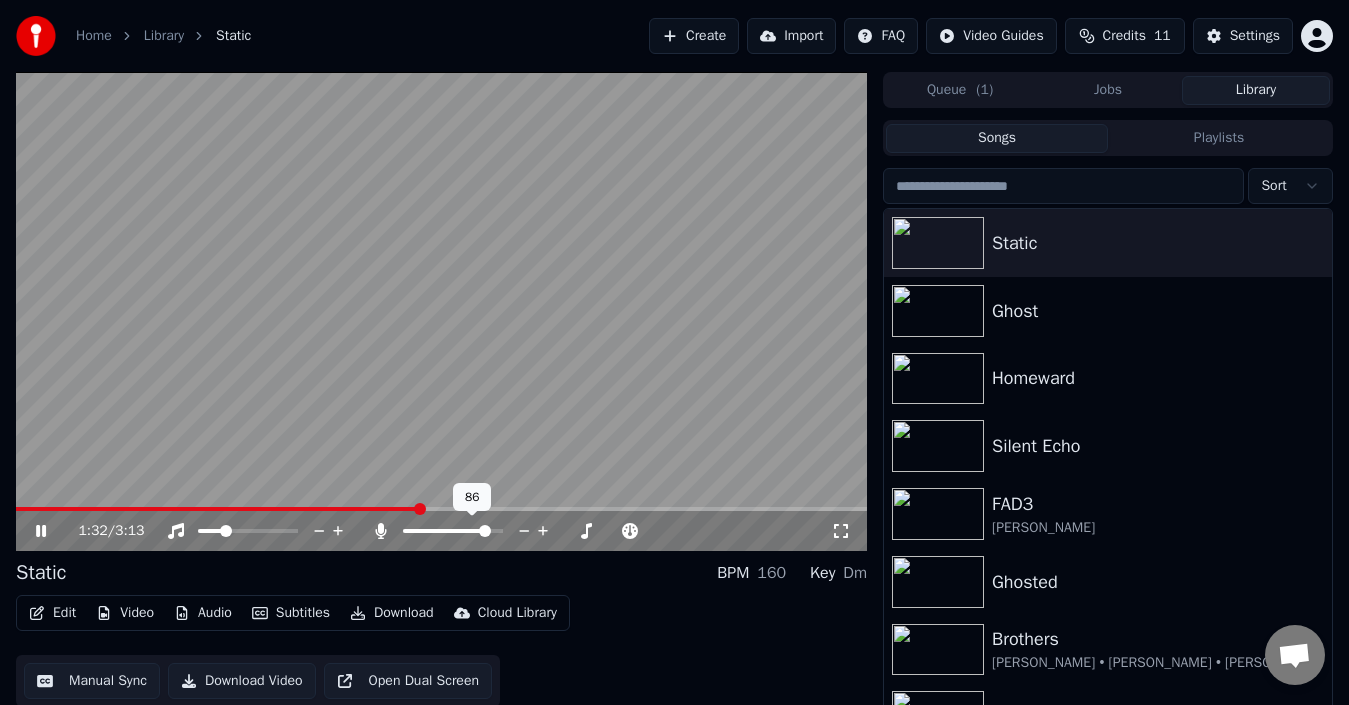 click at bounding box center (471, 531) 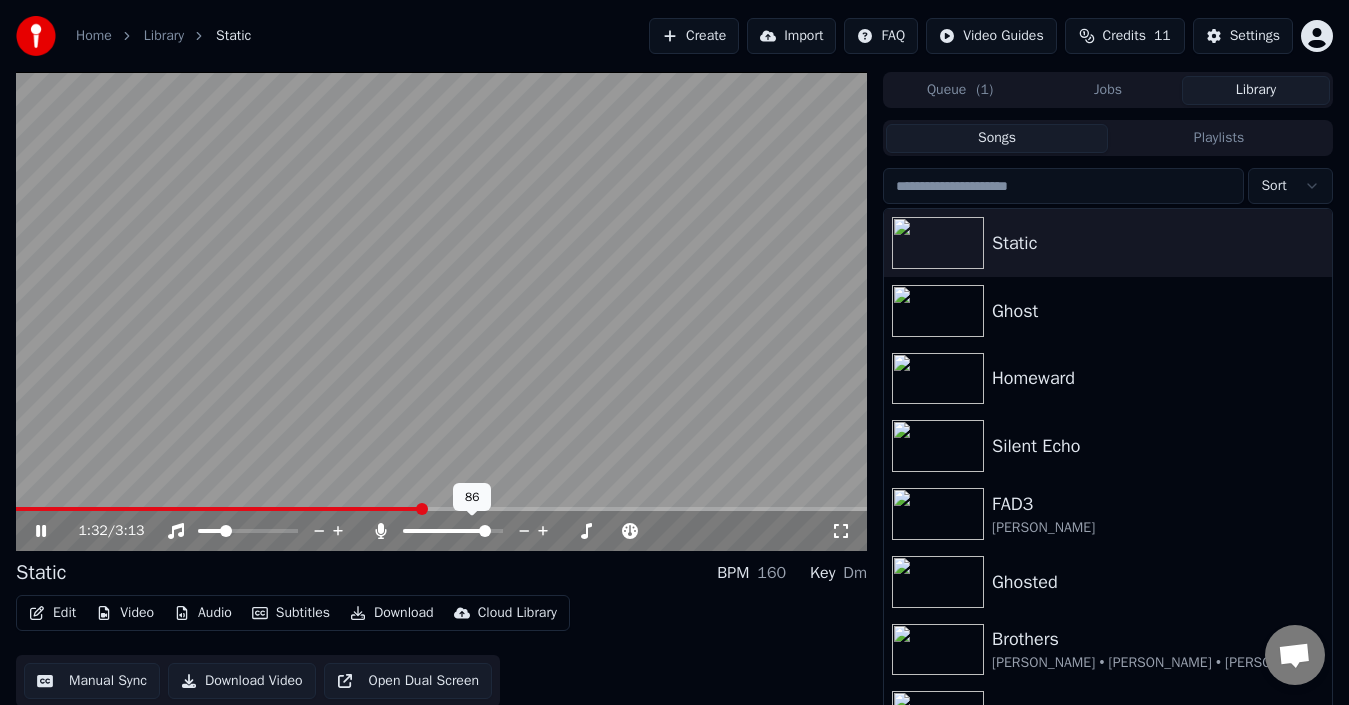 click at bounding box center (471, 531) 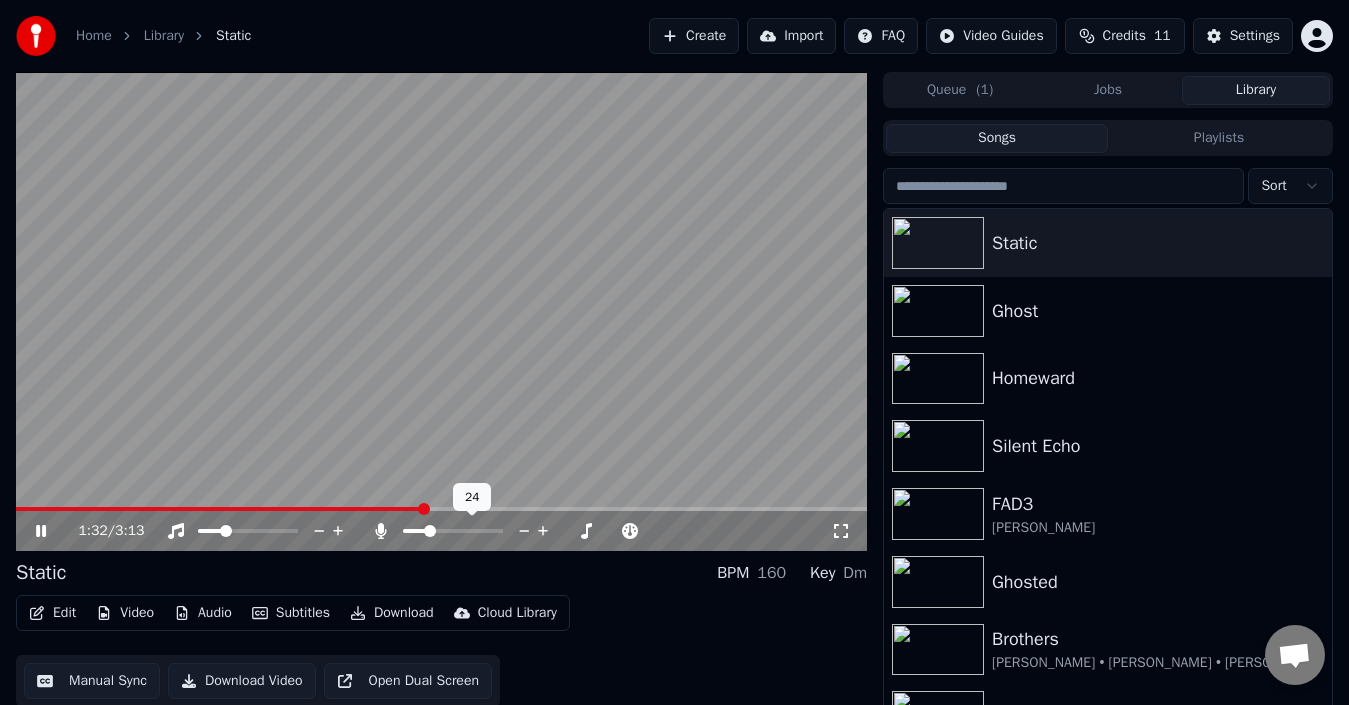 click at bounding box center [415, 531] 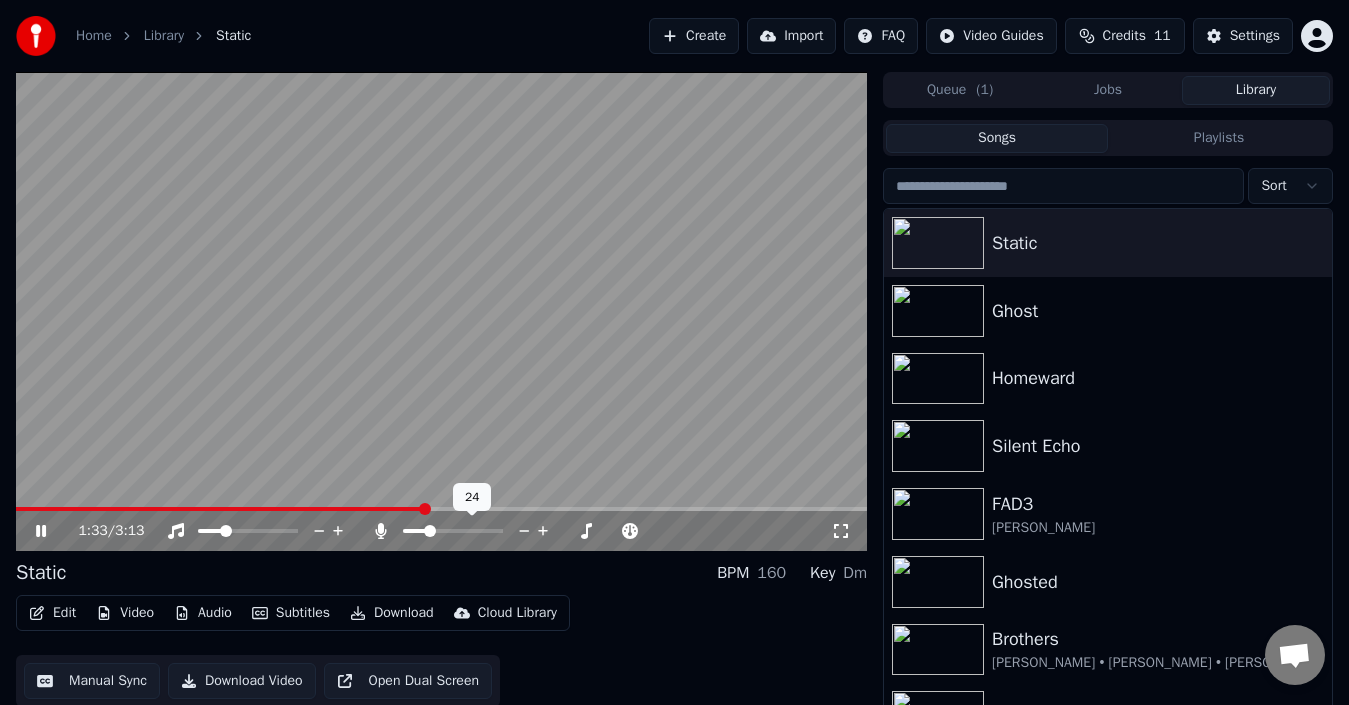 click at bounding box center [430, 531] 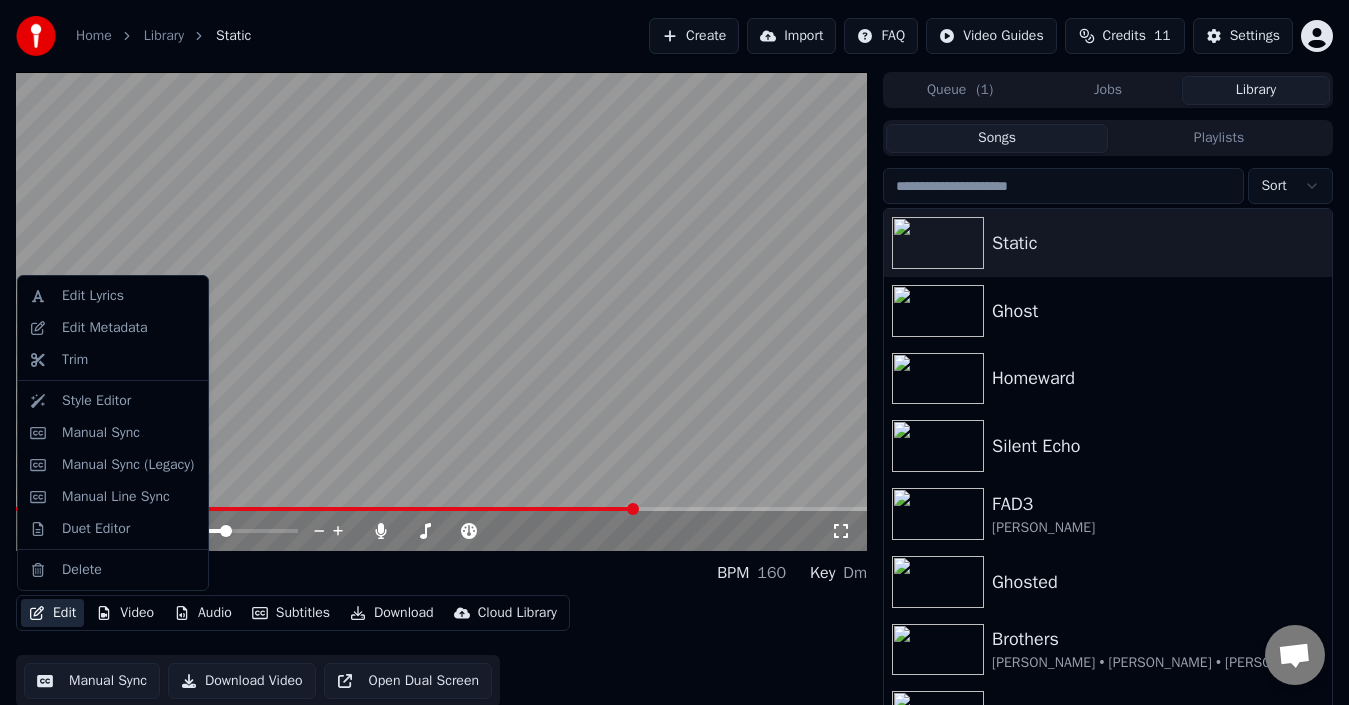 click on "Edit" at bounding box center [52, 613] 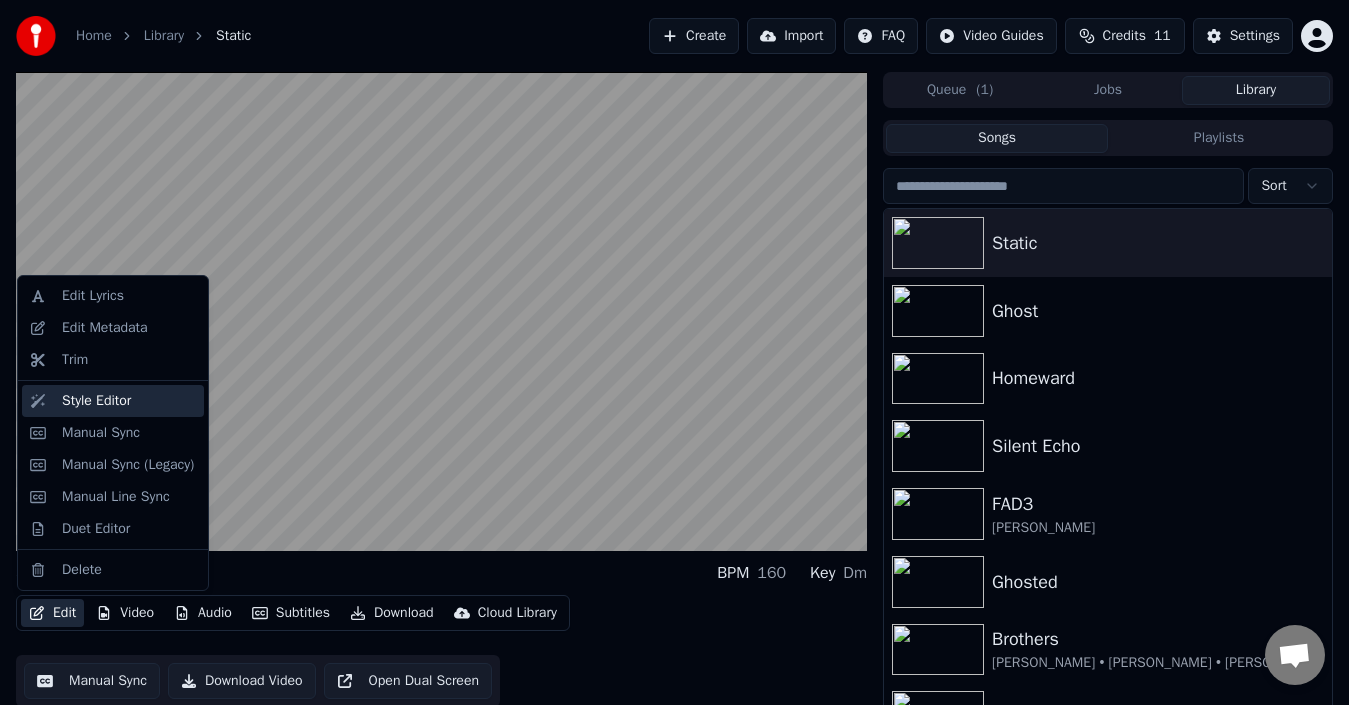 click on "Style Editor" at bounding box center (113, 401) 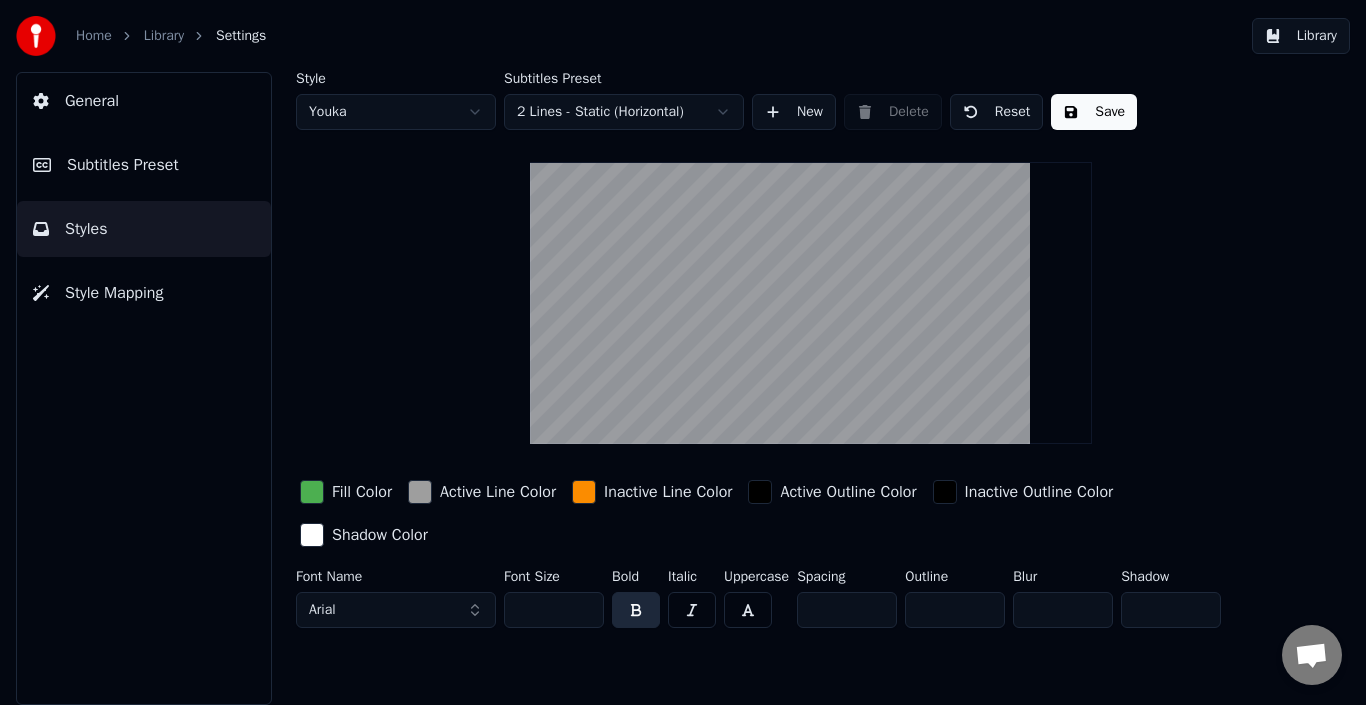 click on "Subtitles Preset" at bounding box center (123, 165) 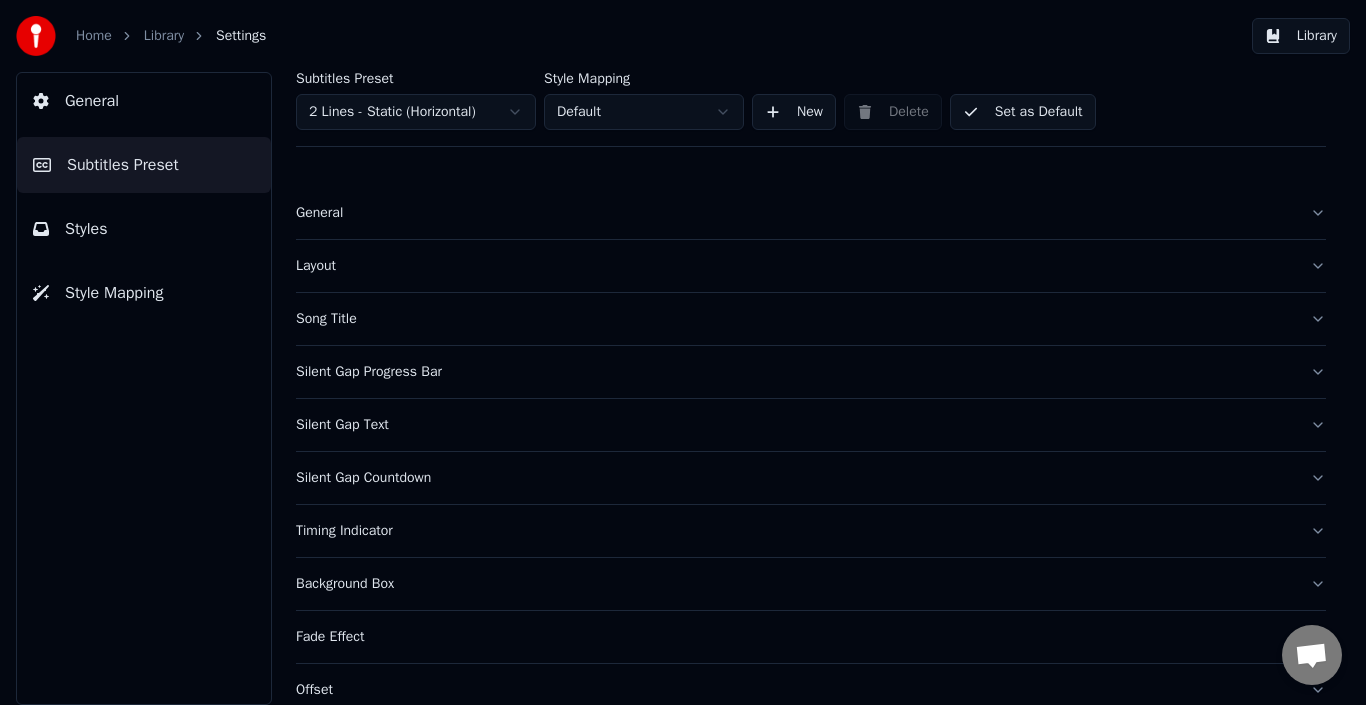 click on "Background Box" at bounding box center (811, 584) 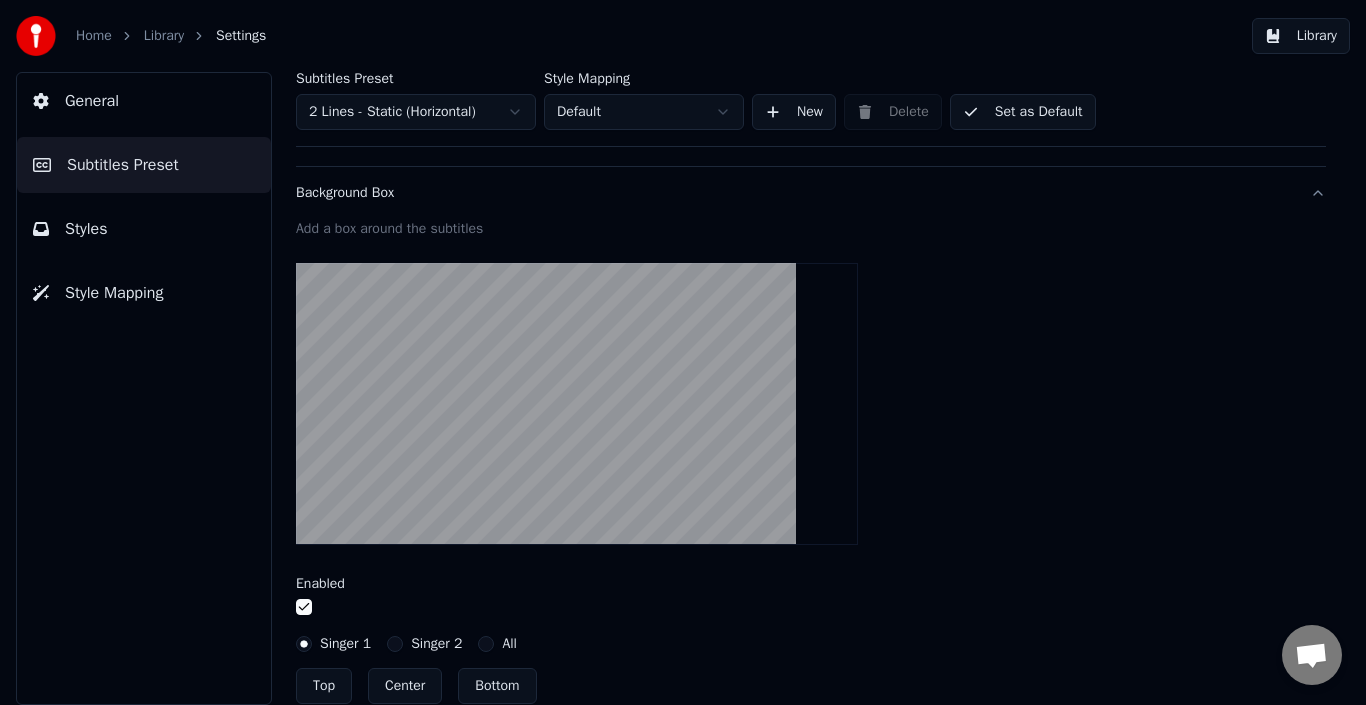 scroll, scrollTop: 395, scrollLeft: 0, axis: vertical 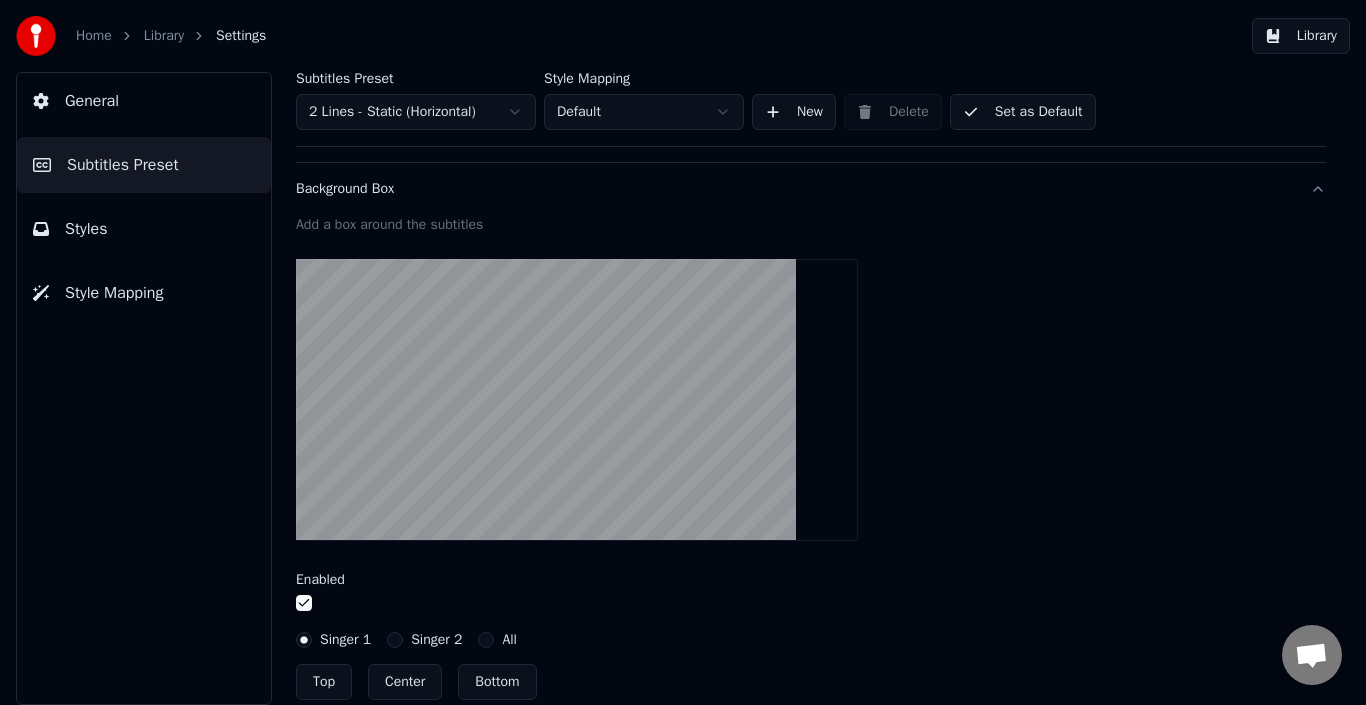 click on "Enabled" at bounding box center [320, 580] 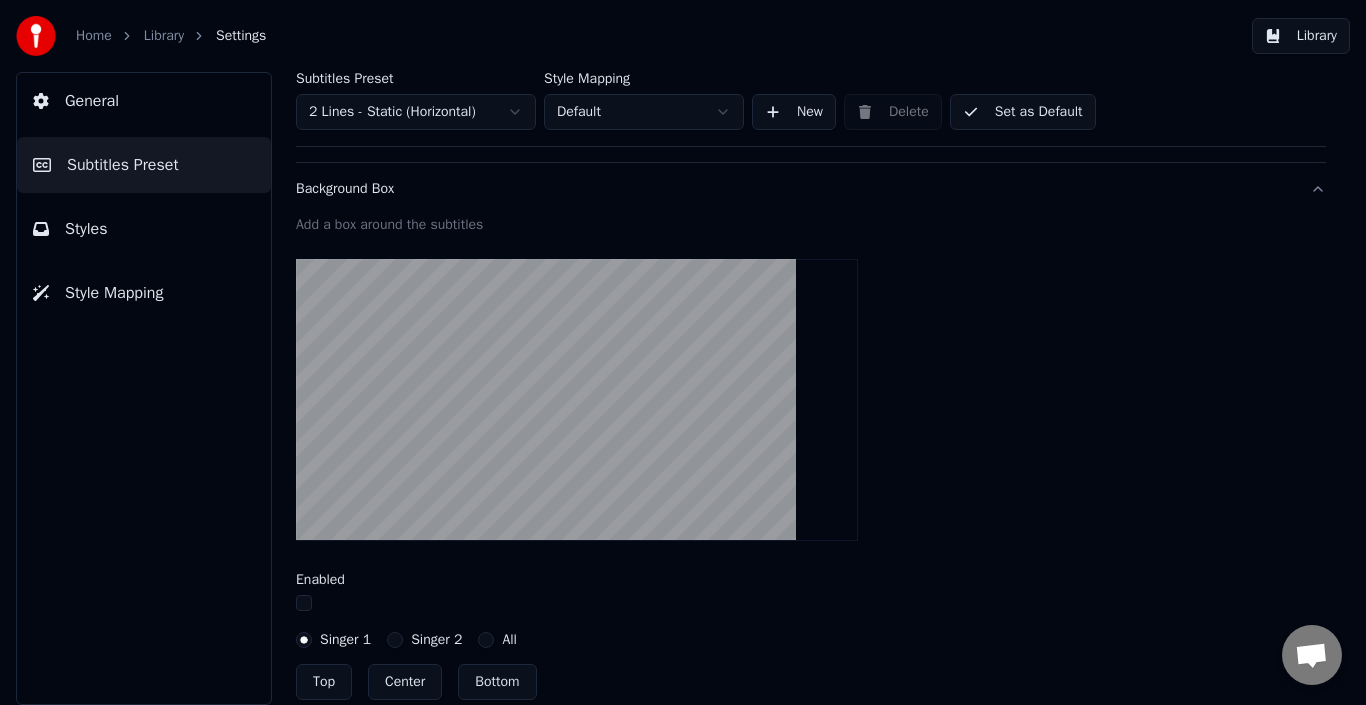click on "Set as Default" at bounding box center (1023, 112) 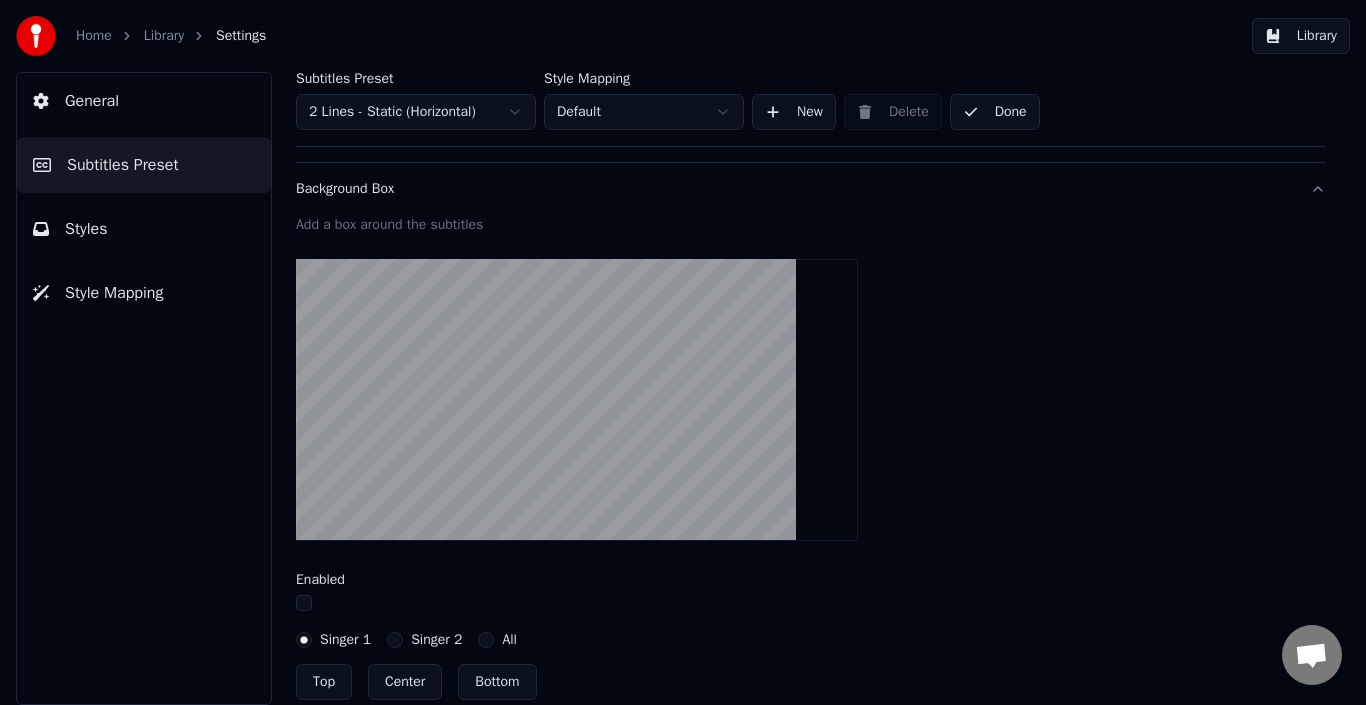 click on "General Subtitles Preset Styles Style Mapping" at bounding box center (144, 388) 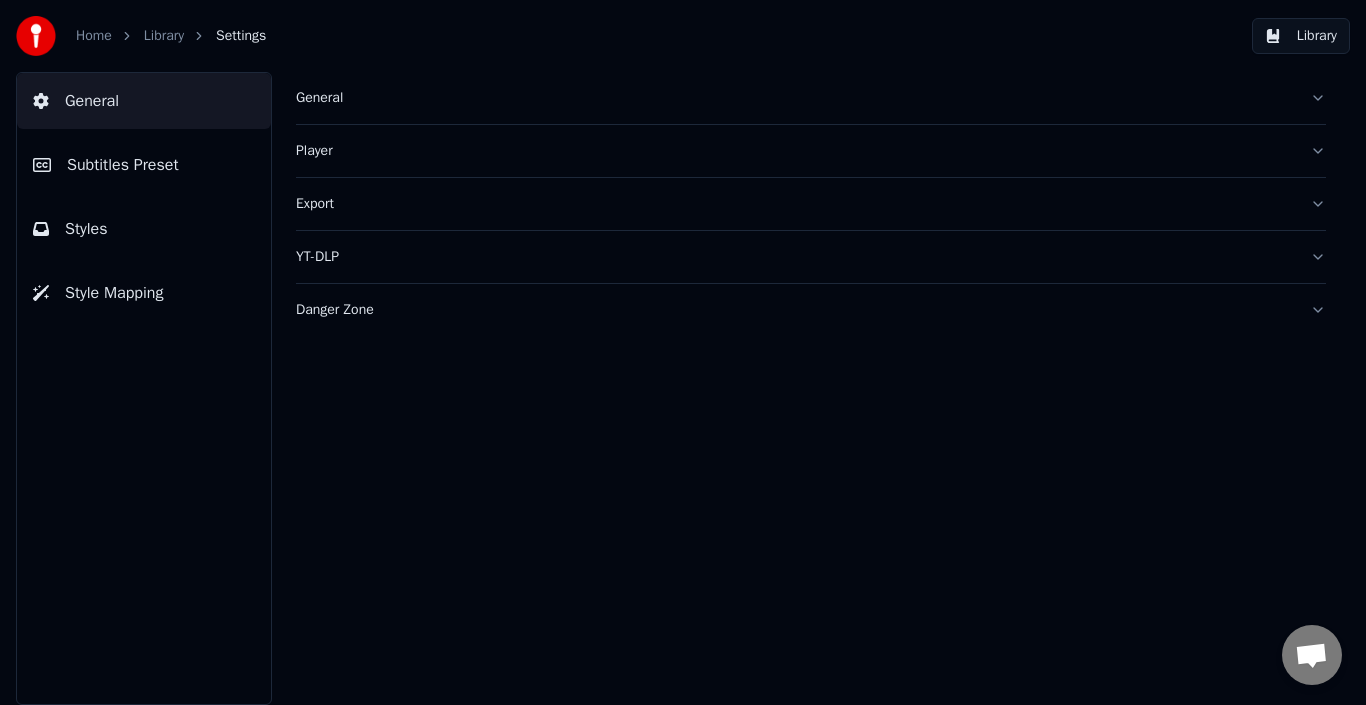 scroll, scrollTop: 0, scrollLeft: 0, axis: both 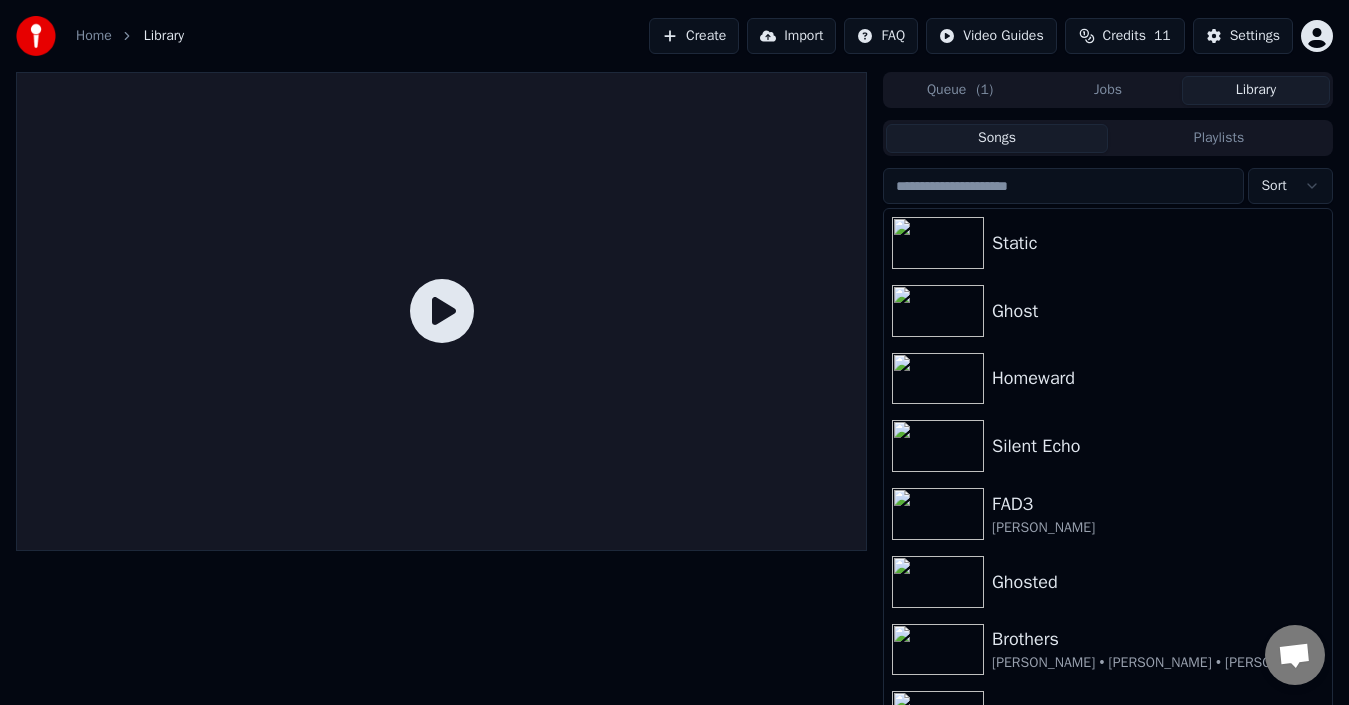 click at bounding box center (441, 311) 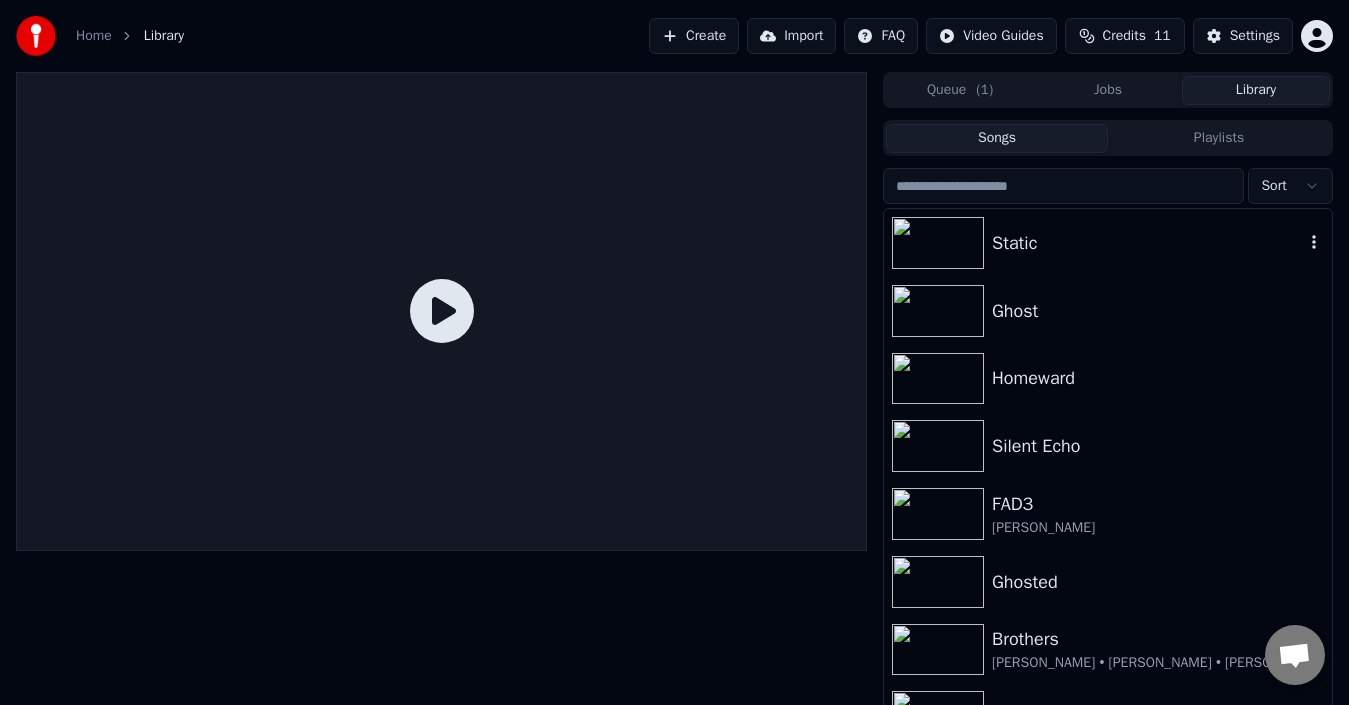 click on "Static" at bounding box center (1108, 243) 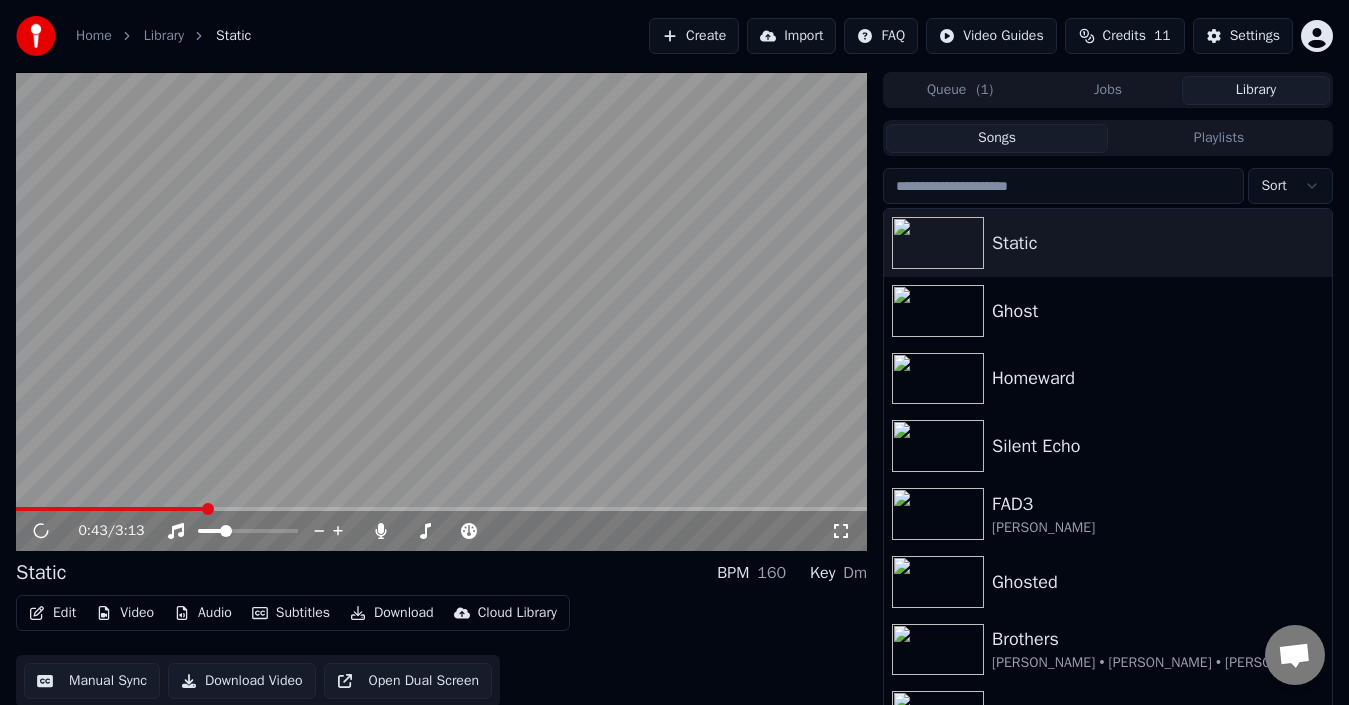 click at bounding box center (441, 509) 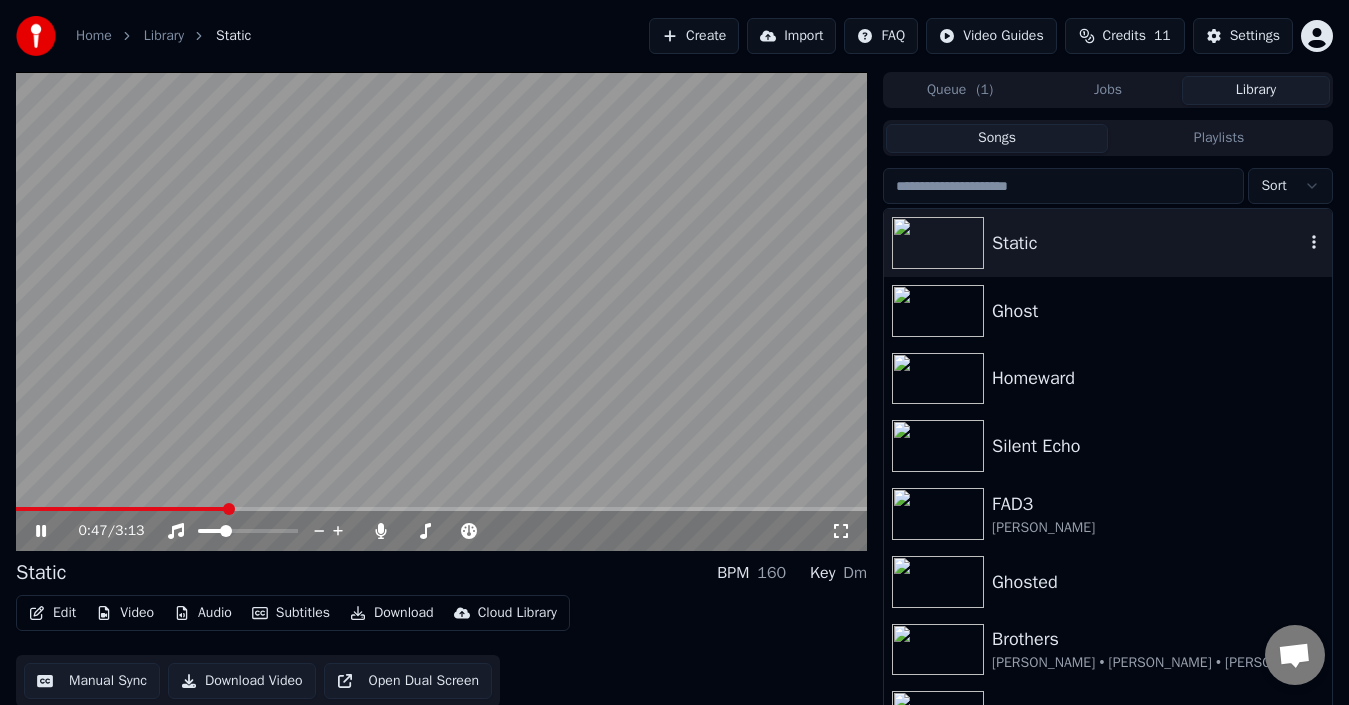 click on "Static" at bounding box center (1148, 243) 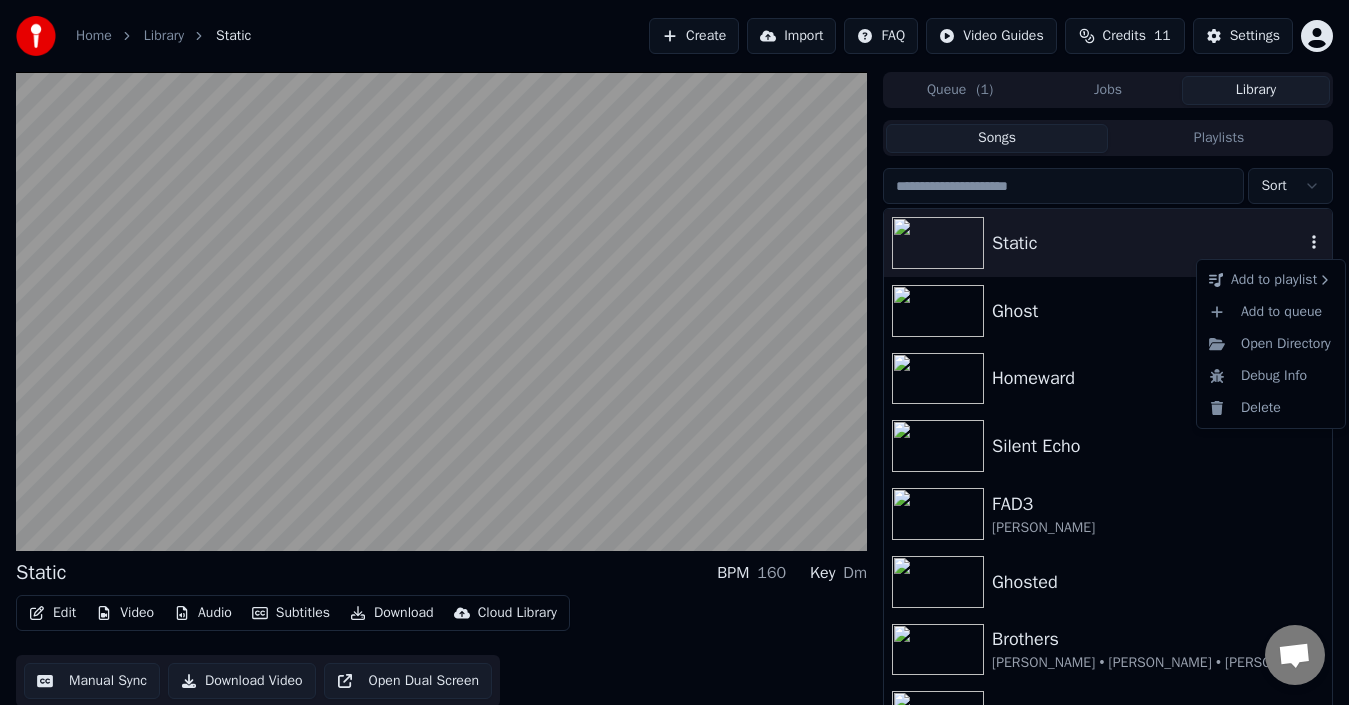 click 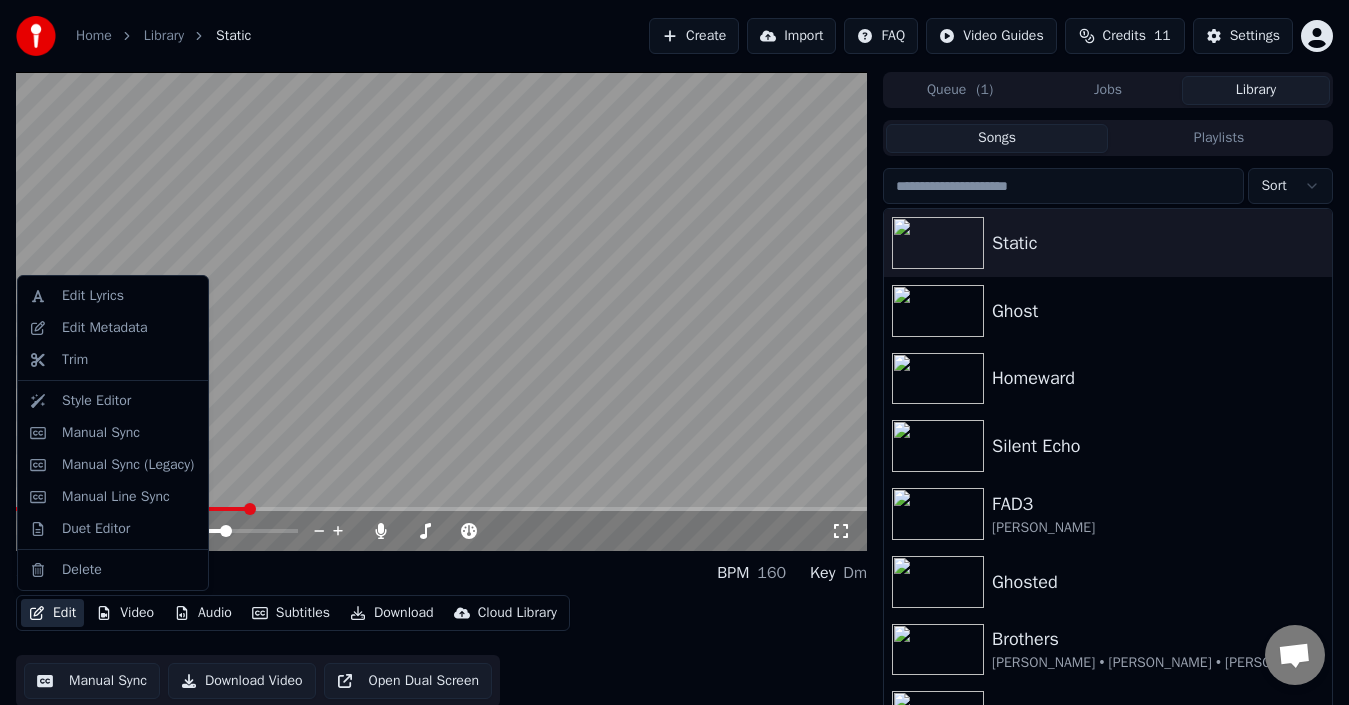 click on "Edit" at bounding box center (52, 613) 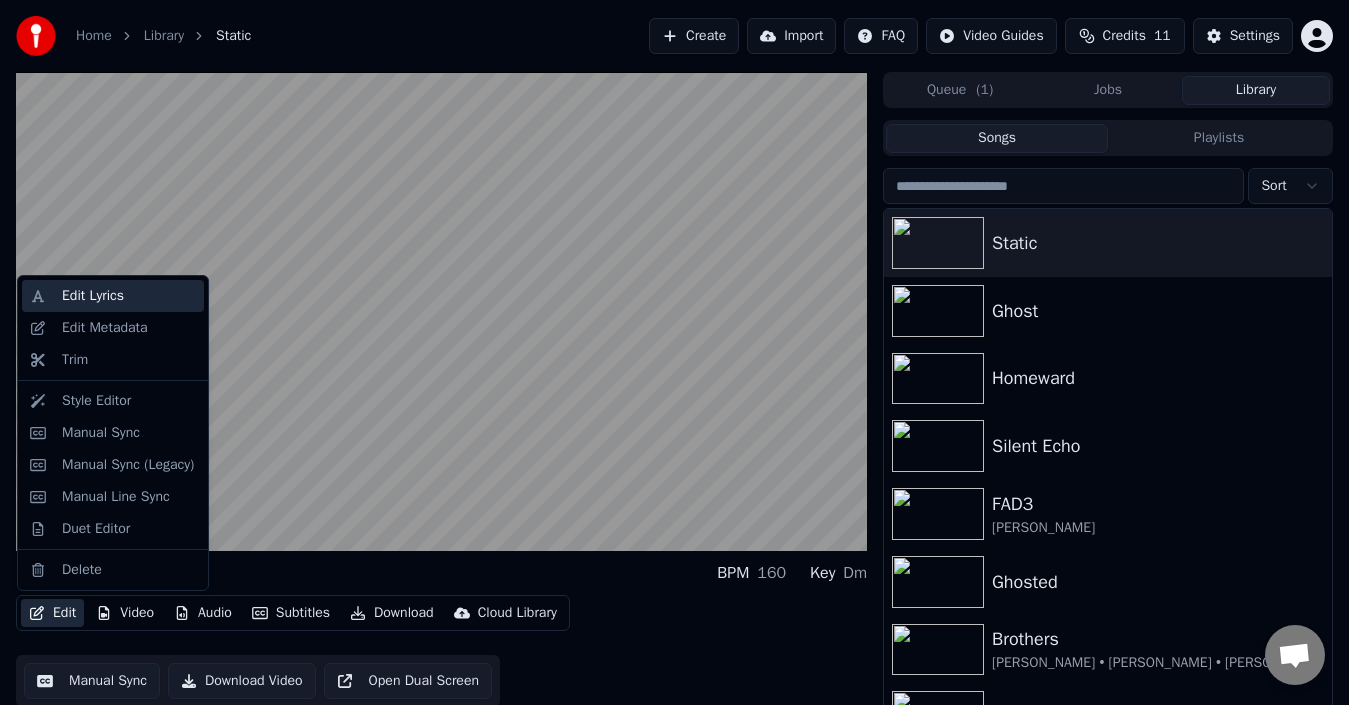 click on "Edit Lyrics" at bounding box center (93, 296) 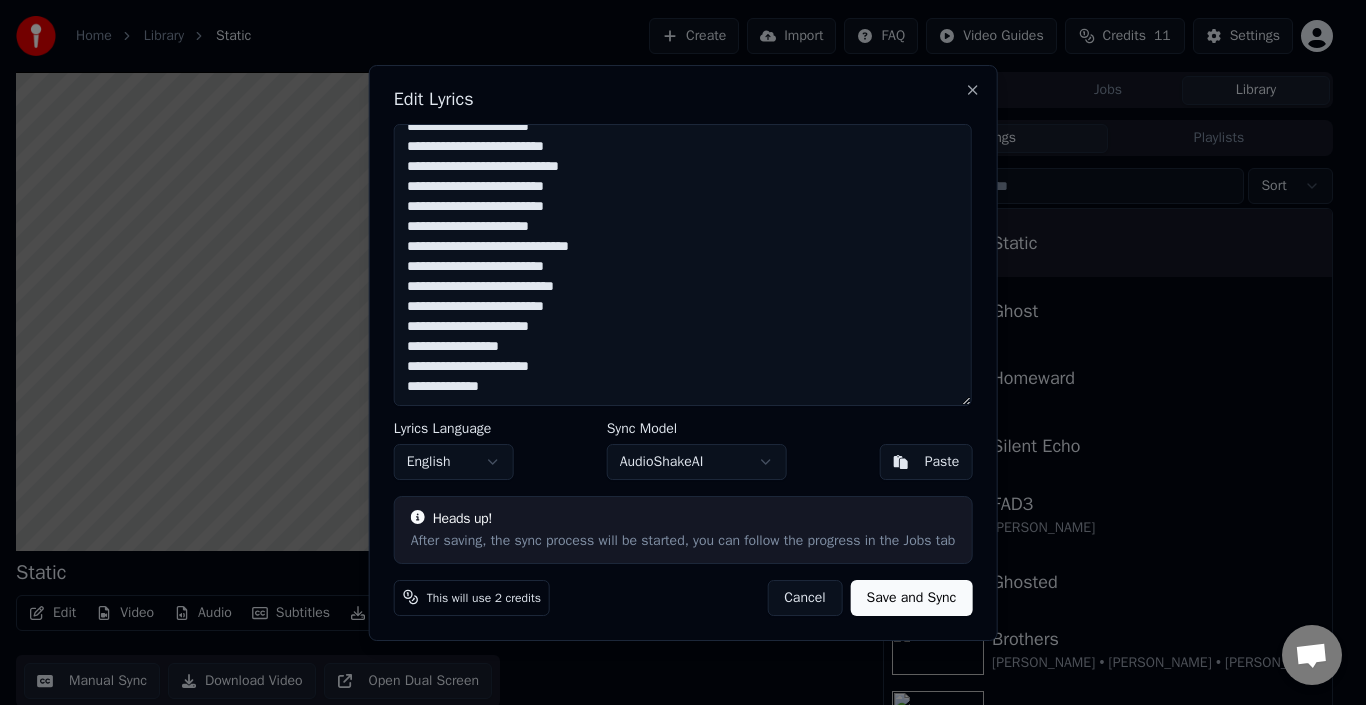 drag, startPoint x: 408, startPoint y: 147, endPoint x: 648, endPoint y: 514, distance: 438.5077 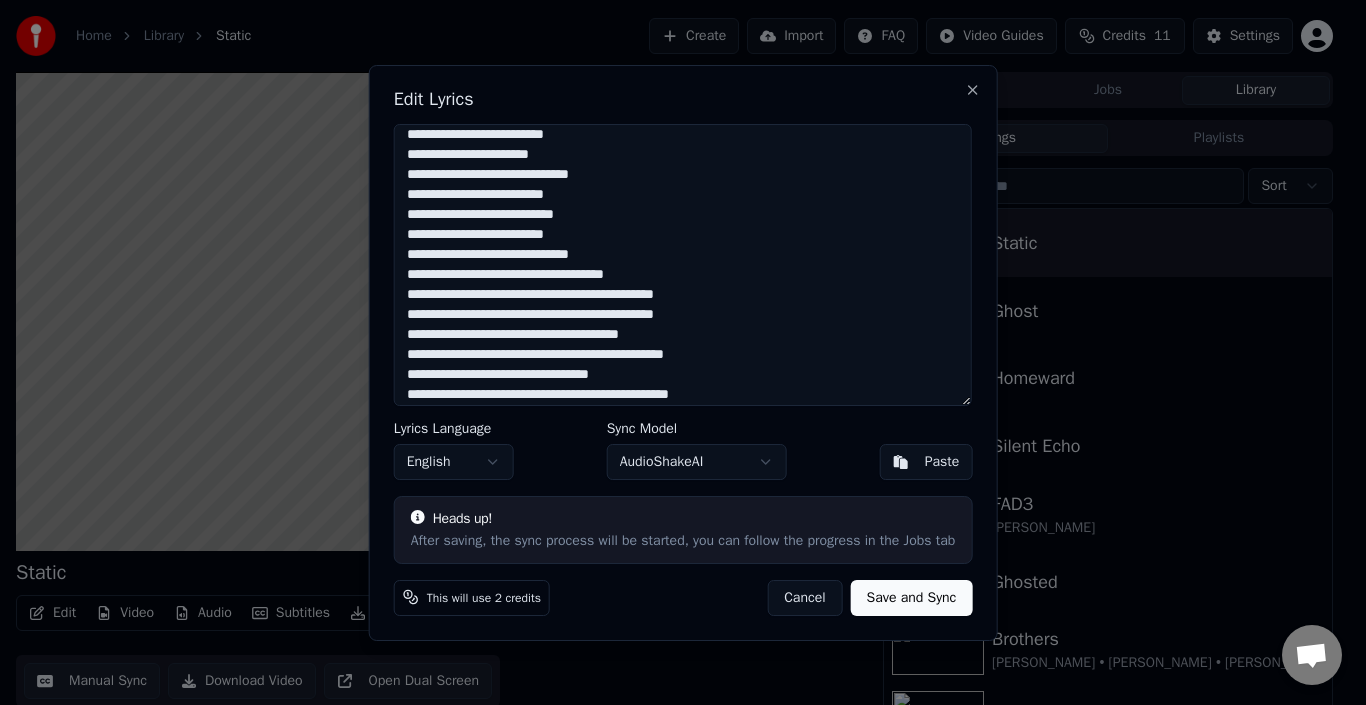 scroll, scrollTop: 0, scrollLeft: 0, axis: both 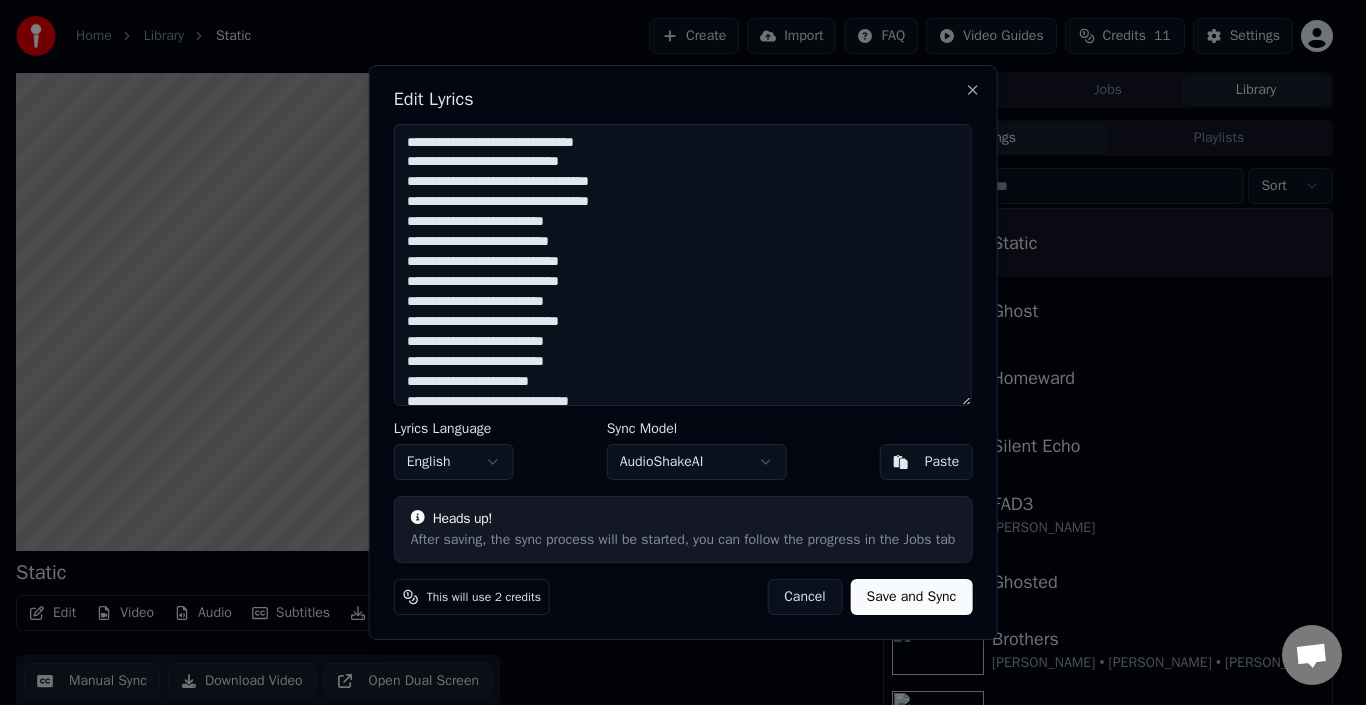 paste 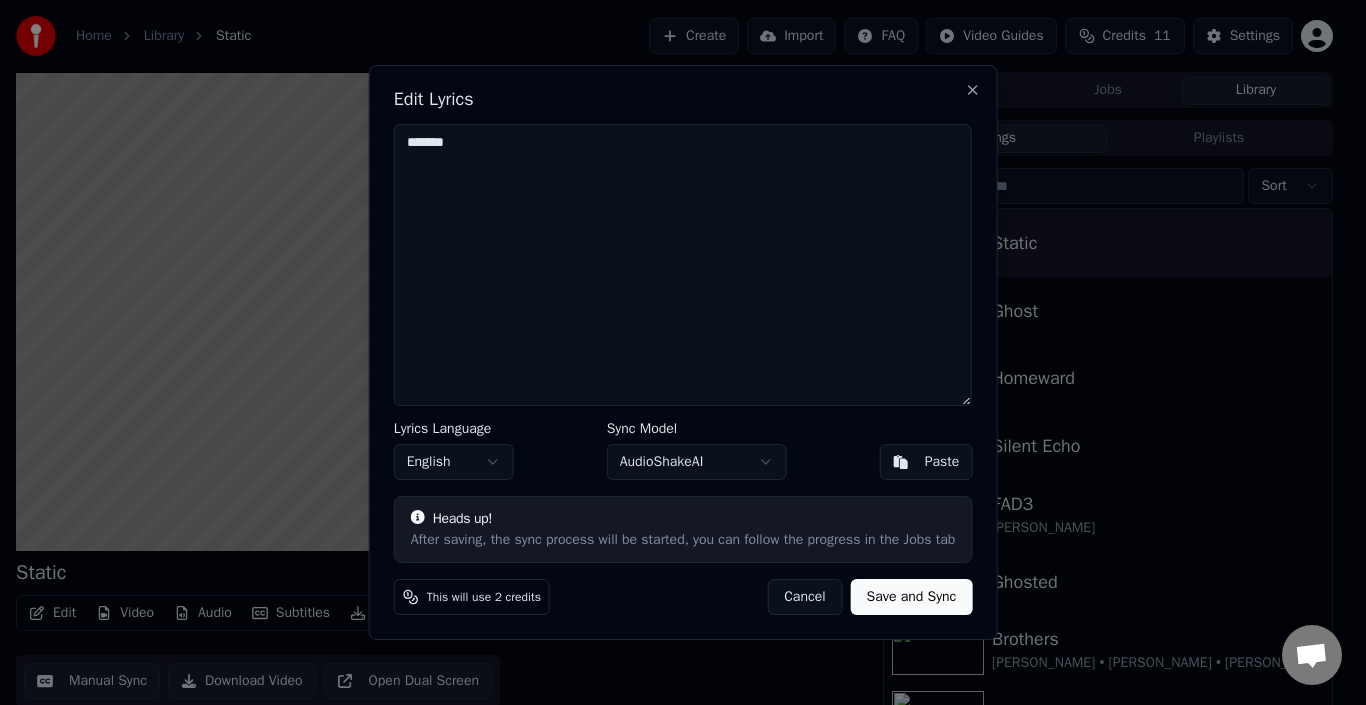 type on "******" 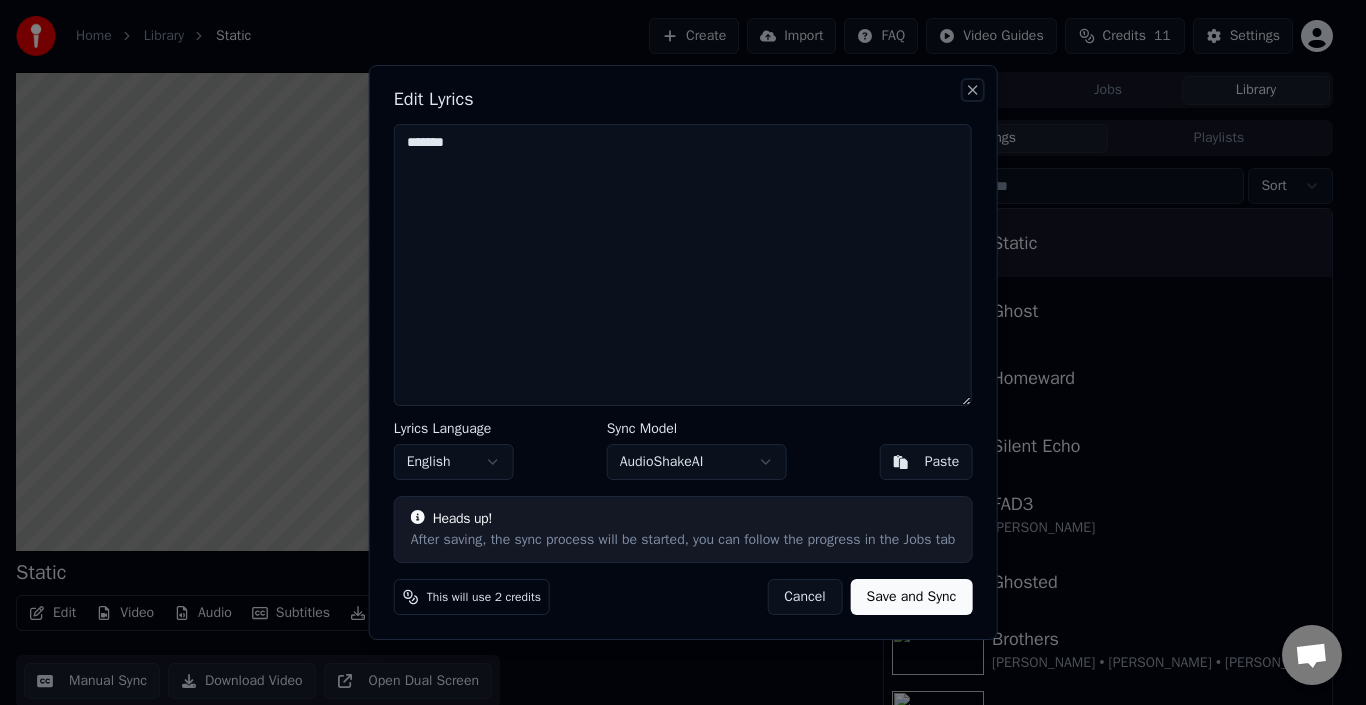 type 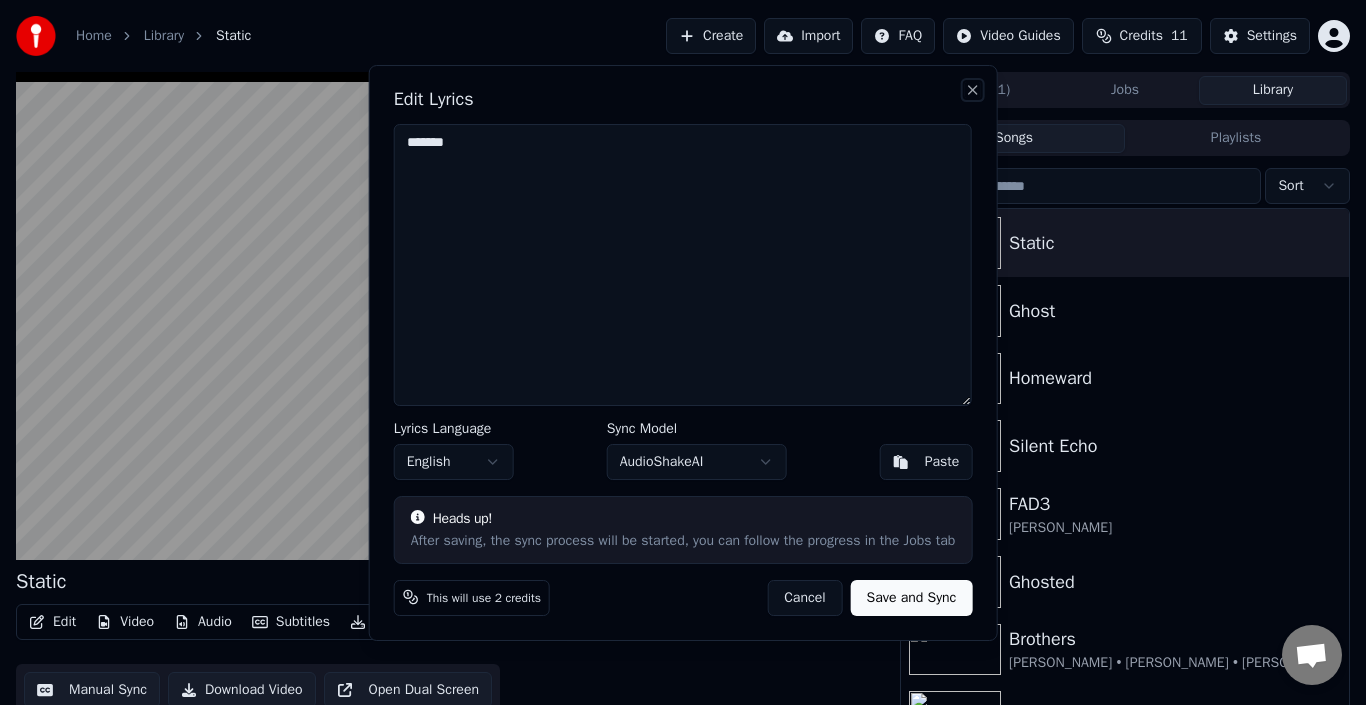 type on "**********" 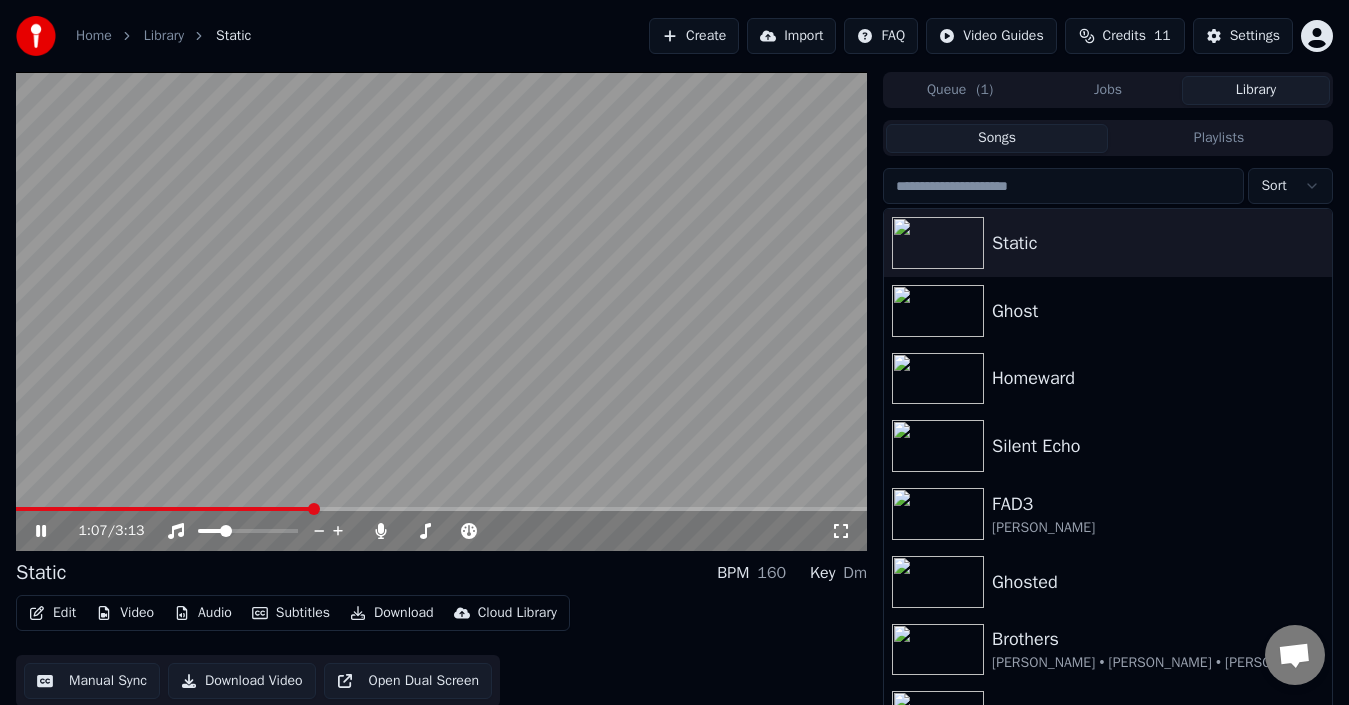 click on "Edit" at bounding box center (52, 613) 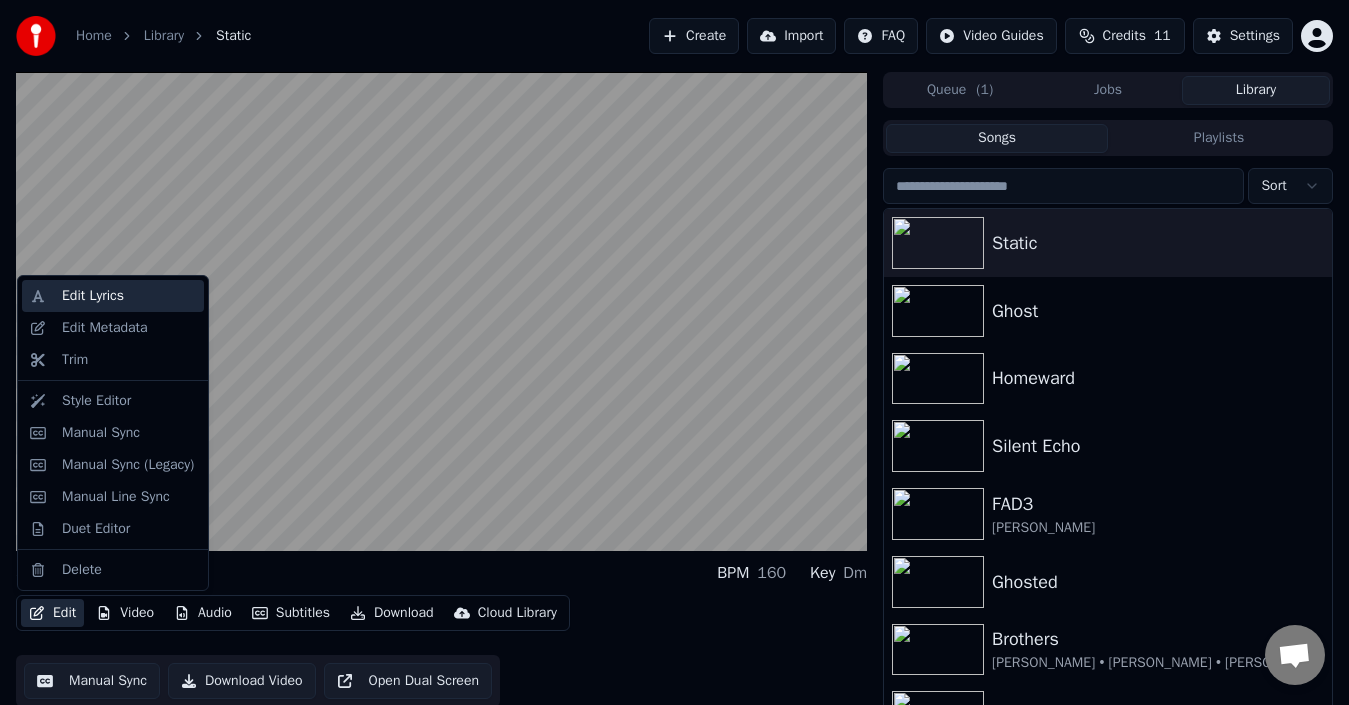 click on "Edit Lyrics" at bounding box center [93, 296] 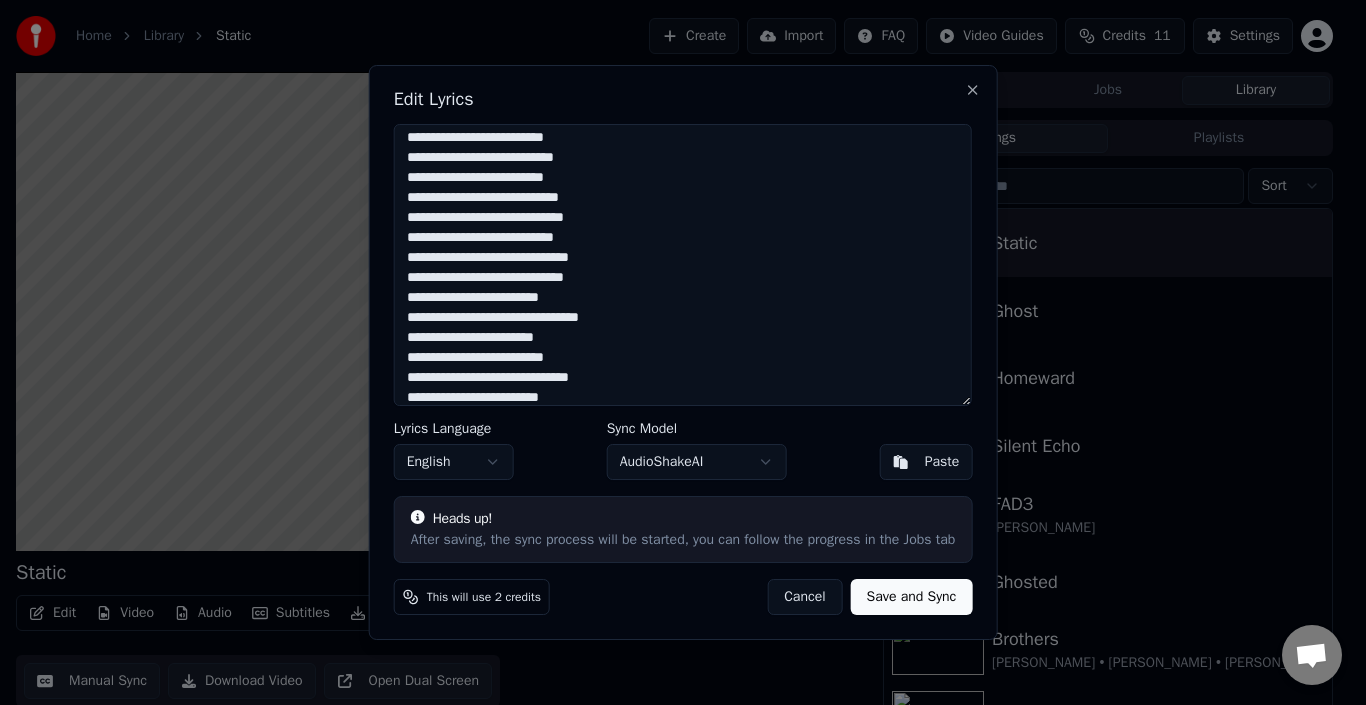 scroll, scrollTop: 995, scrollLeft: 0, axis: vertical 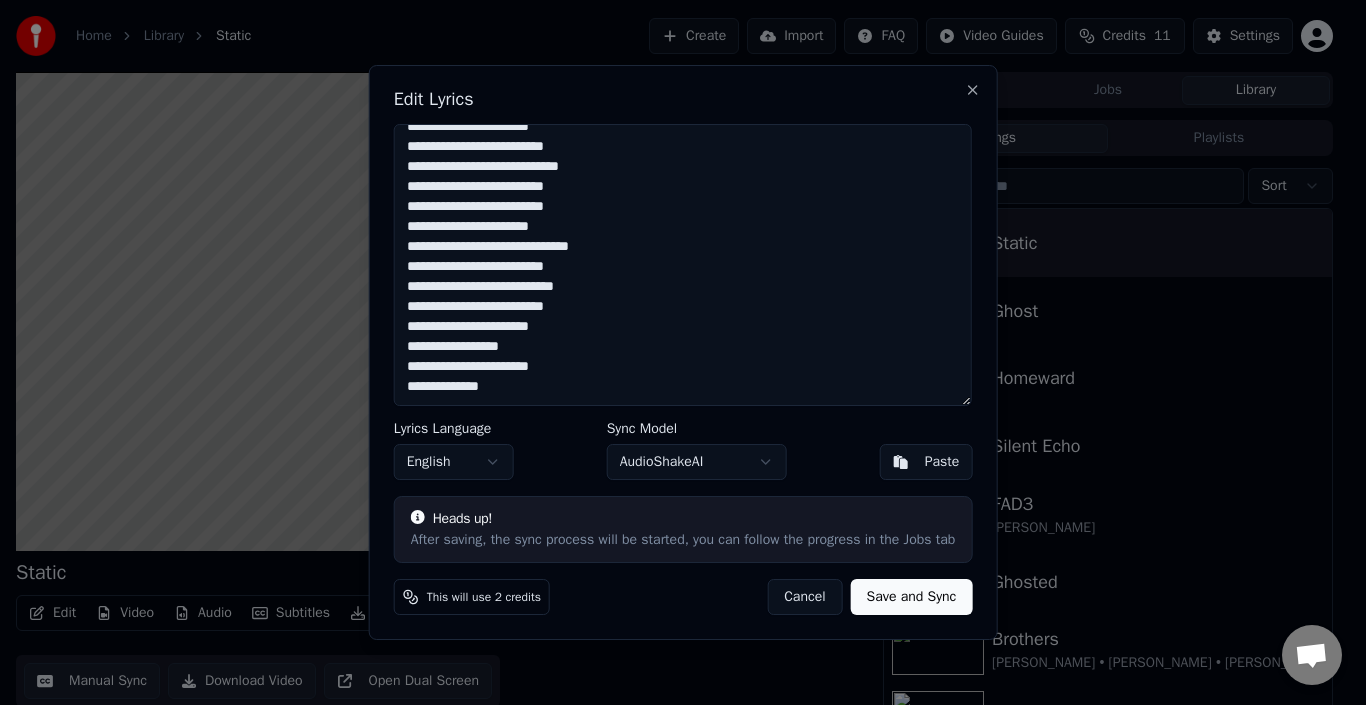 drag, startPoint x: 413, startPoint y: 144, endPoint x: 717, endPoint y: 532, distance: 492.90973 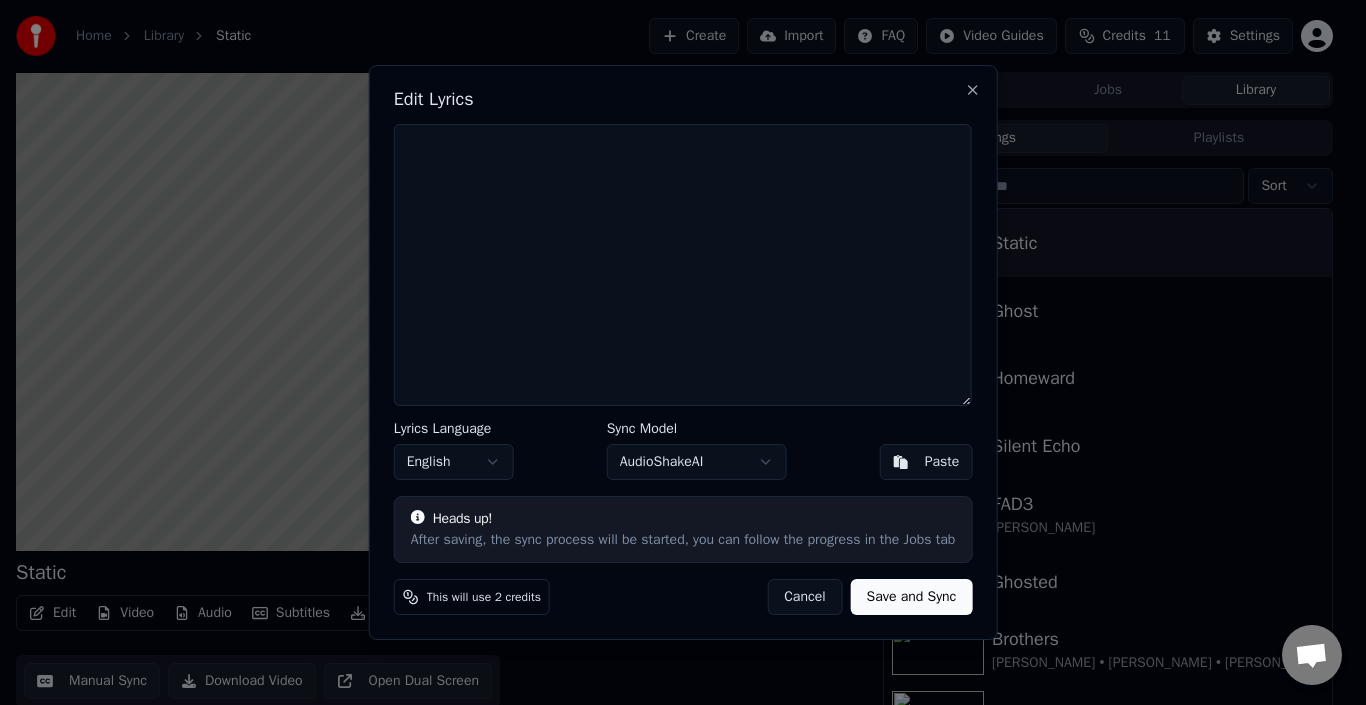 scroll, scrollTop: 0, scrollLeft: 0, axis: both 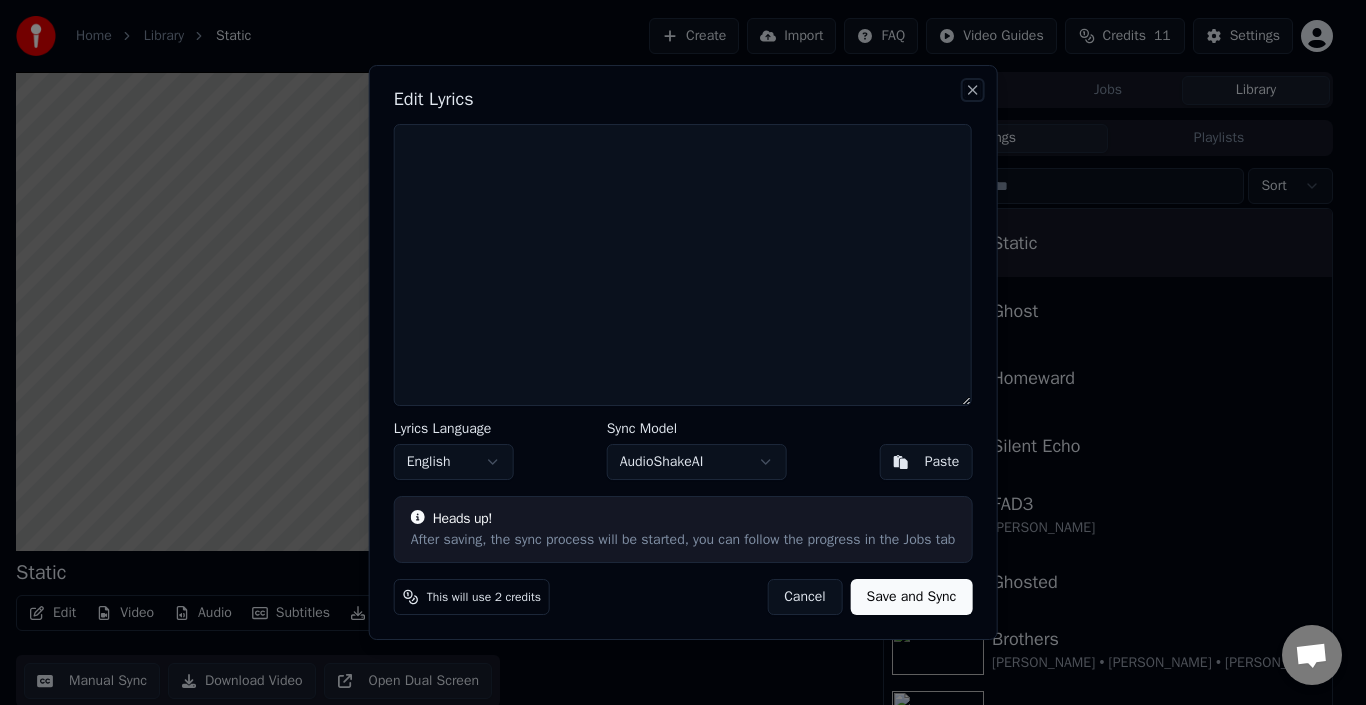 type 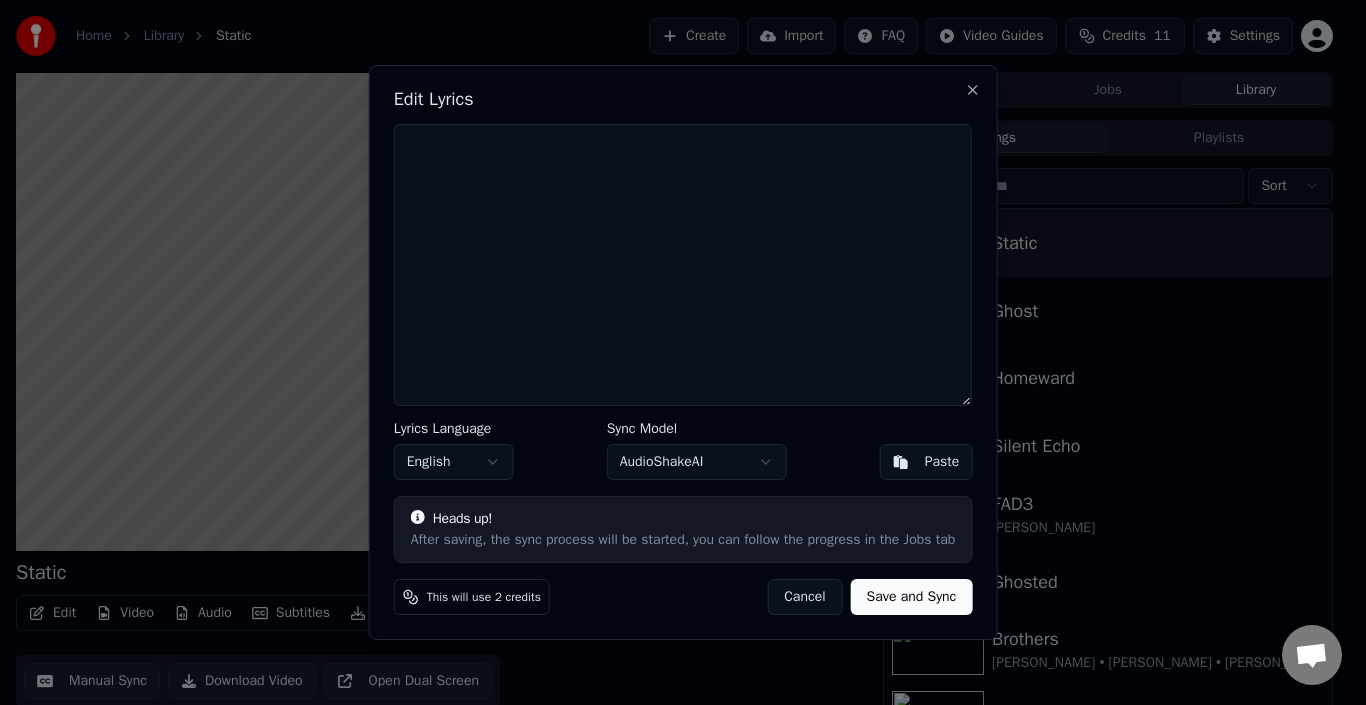 click on "Cancel" at bounding box center (804, 597) 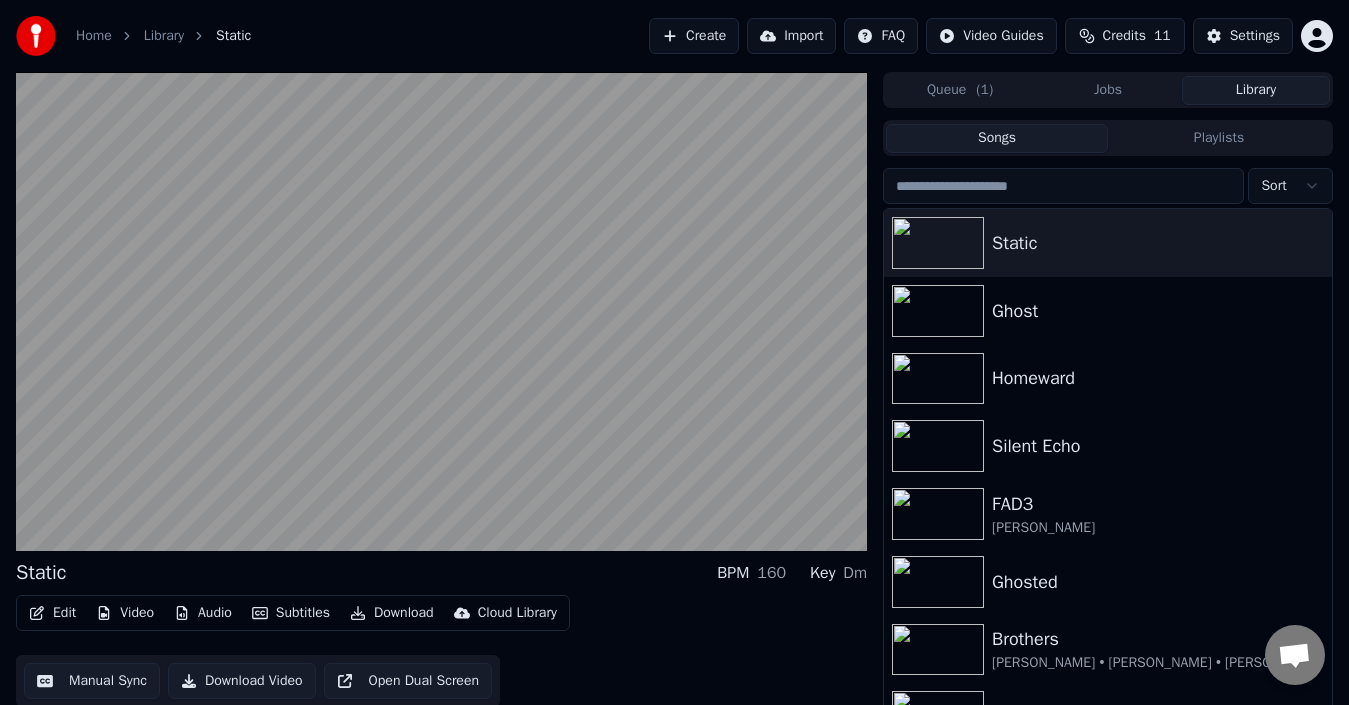 click on "Edit Video Audio Subtitles Download Cloud Library" at bounding box center (293, 613) 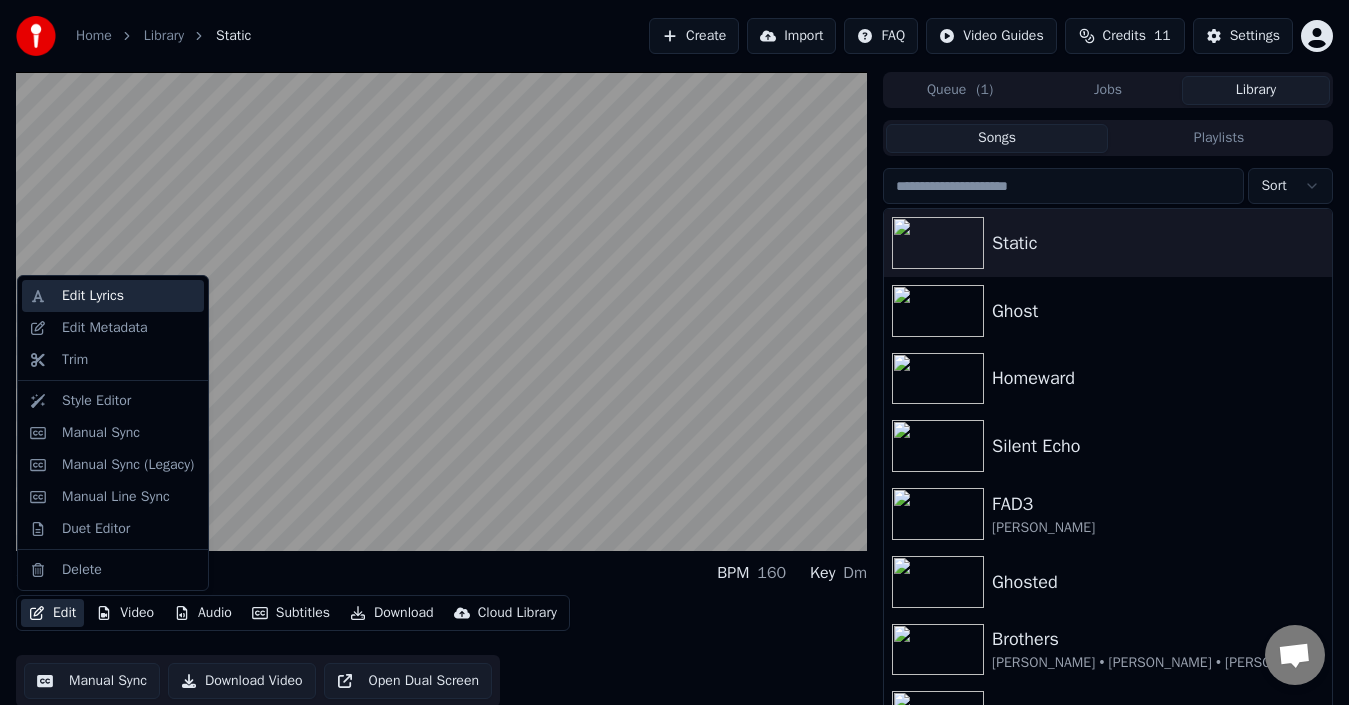click on "Edit Lyrics" at bounding box center (93, 296) 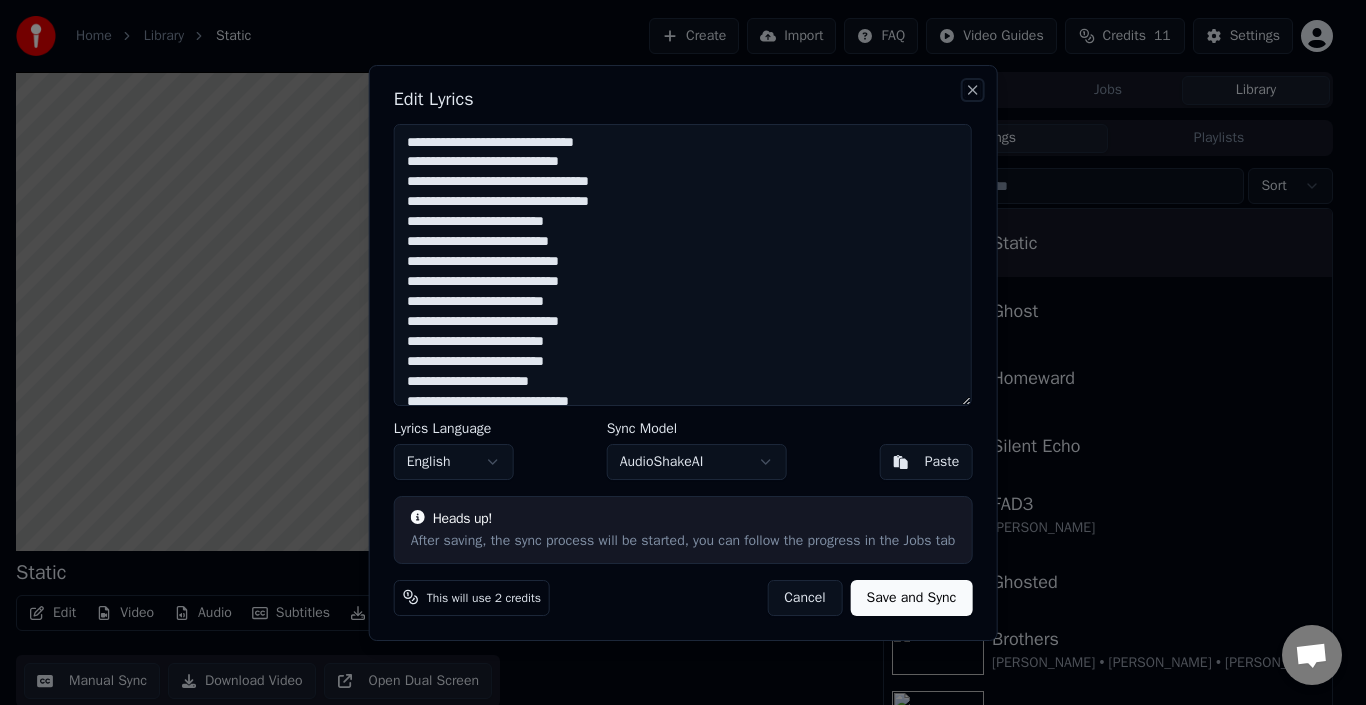 click on "Close" at bounding box center (972, 90) 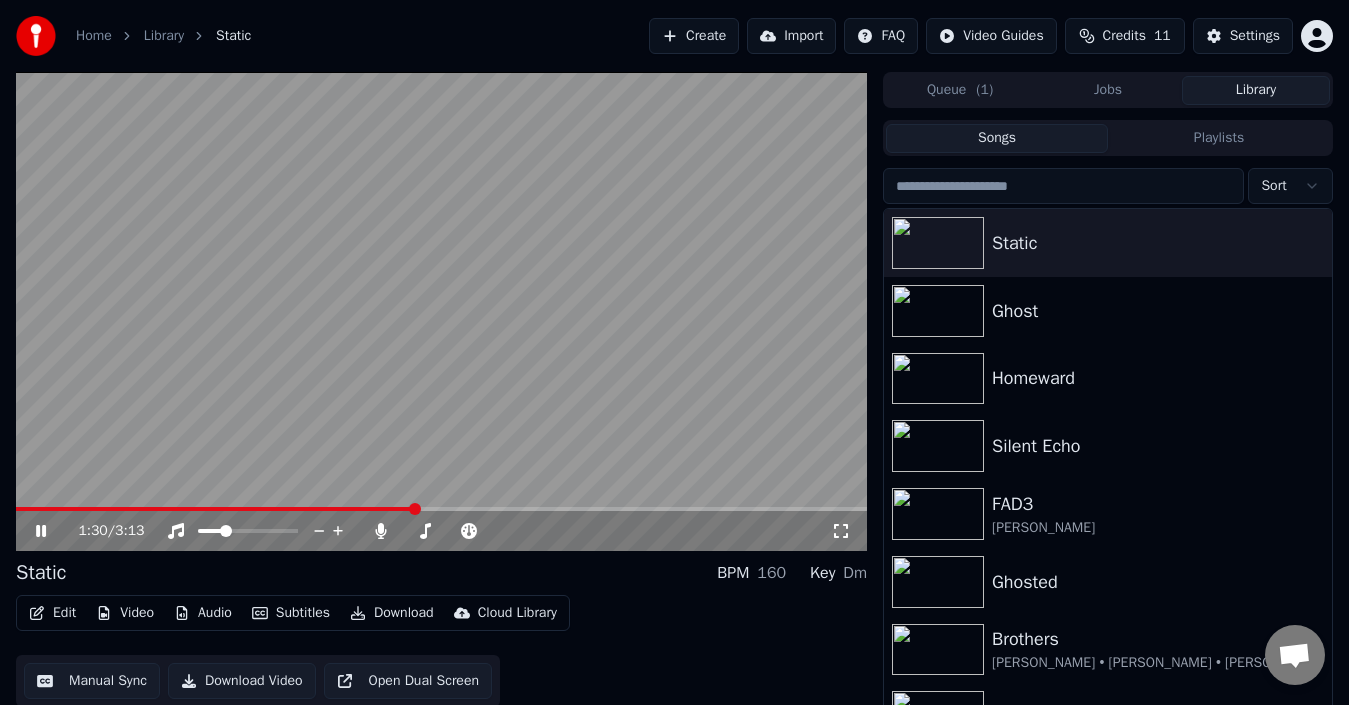 click at bounding box center (441, 311) 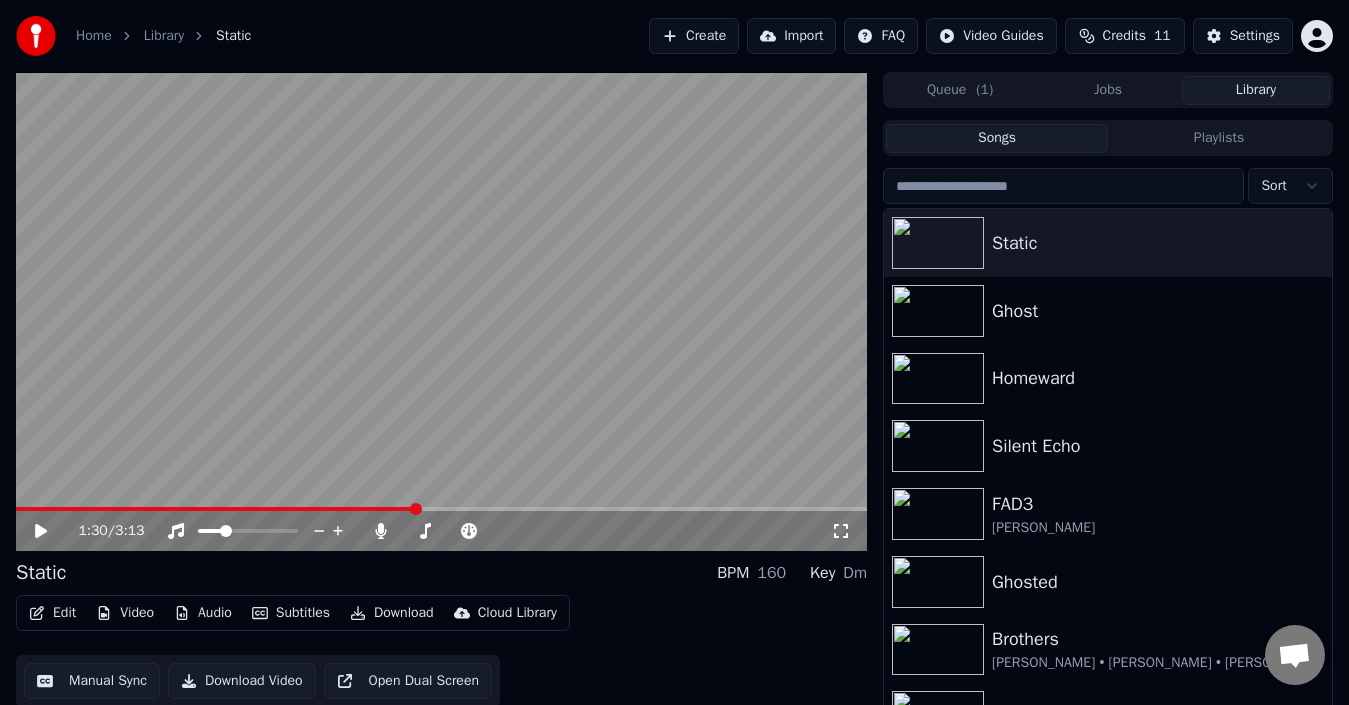 click on "Download" at bounding box center (392, 613) 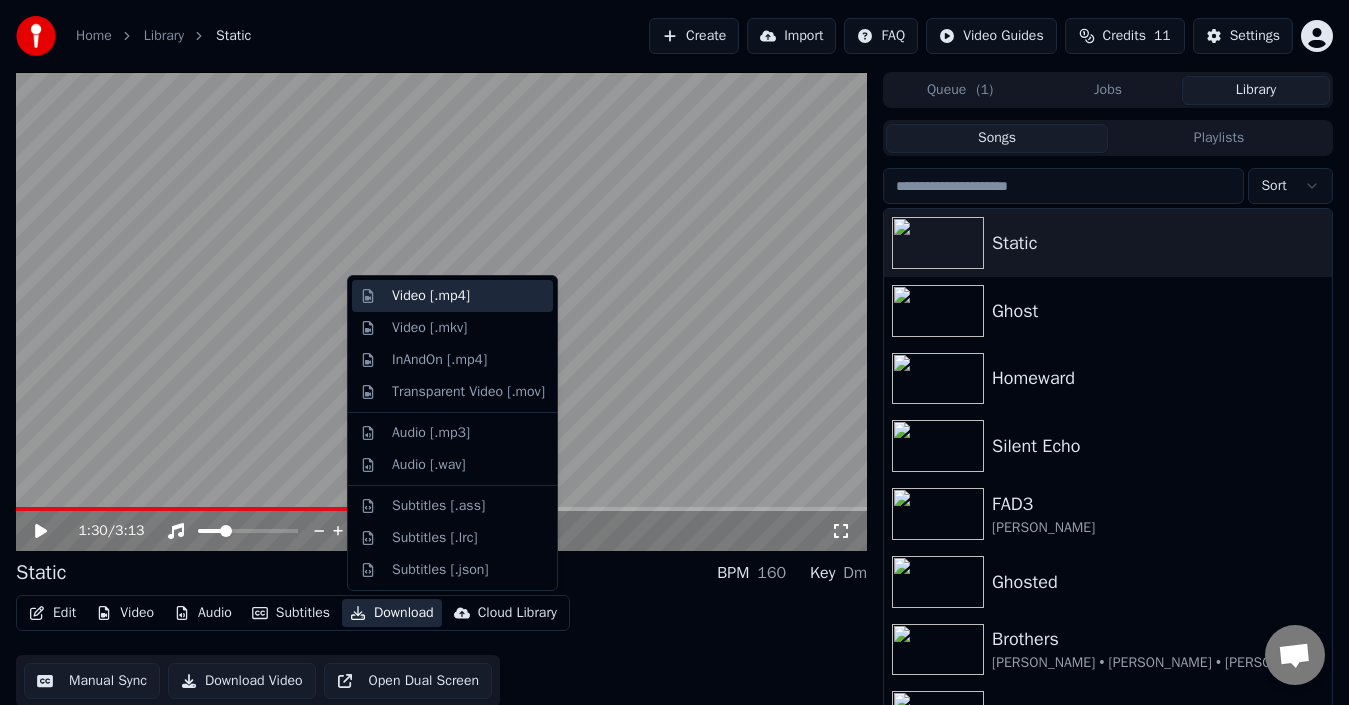 click on "Video [.mp4]" at bounding box center (431, 296) 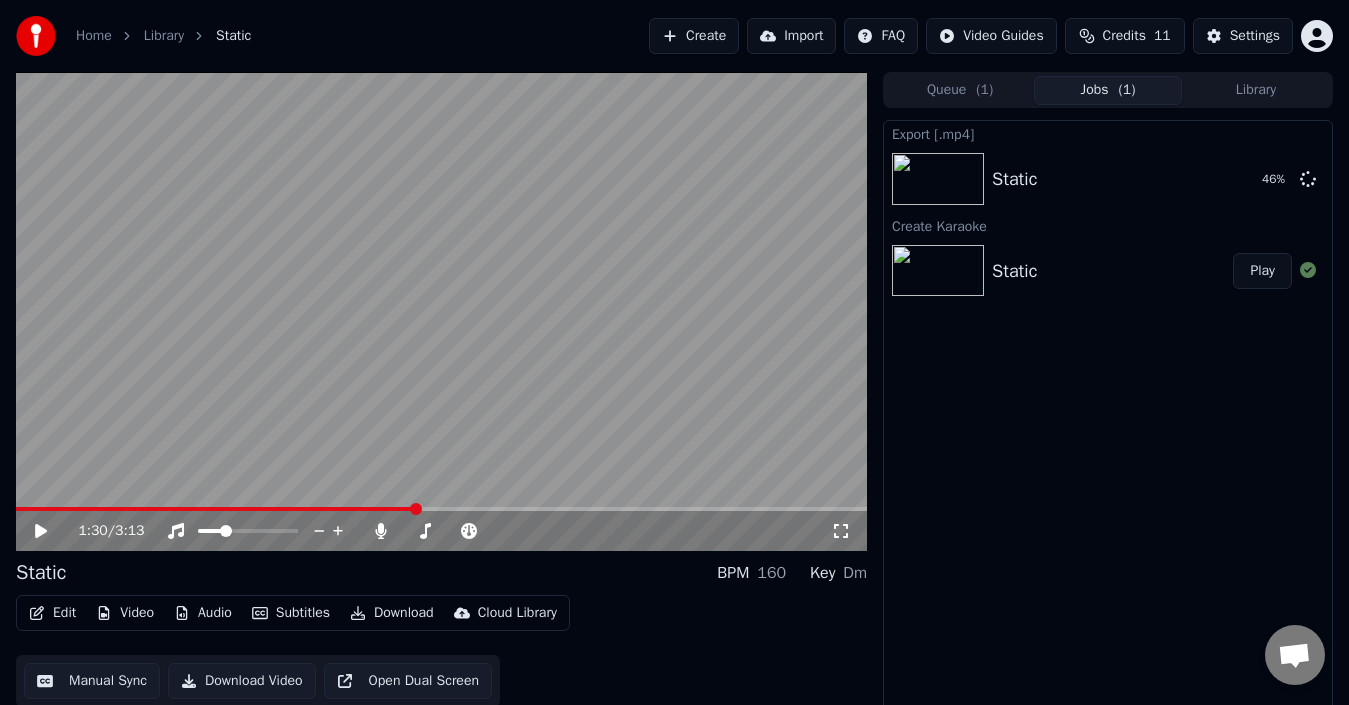 click on "Create" at bounding box center (694, 36) 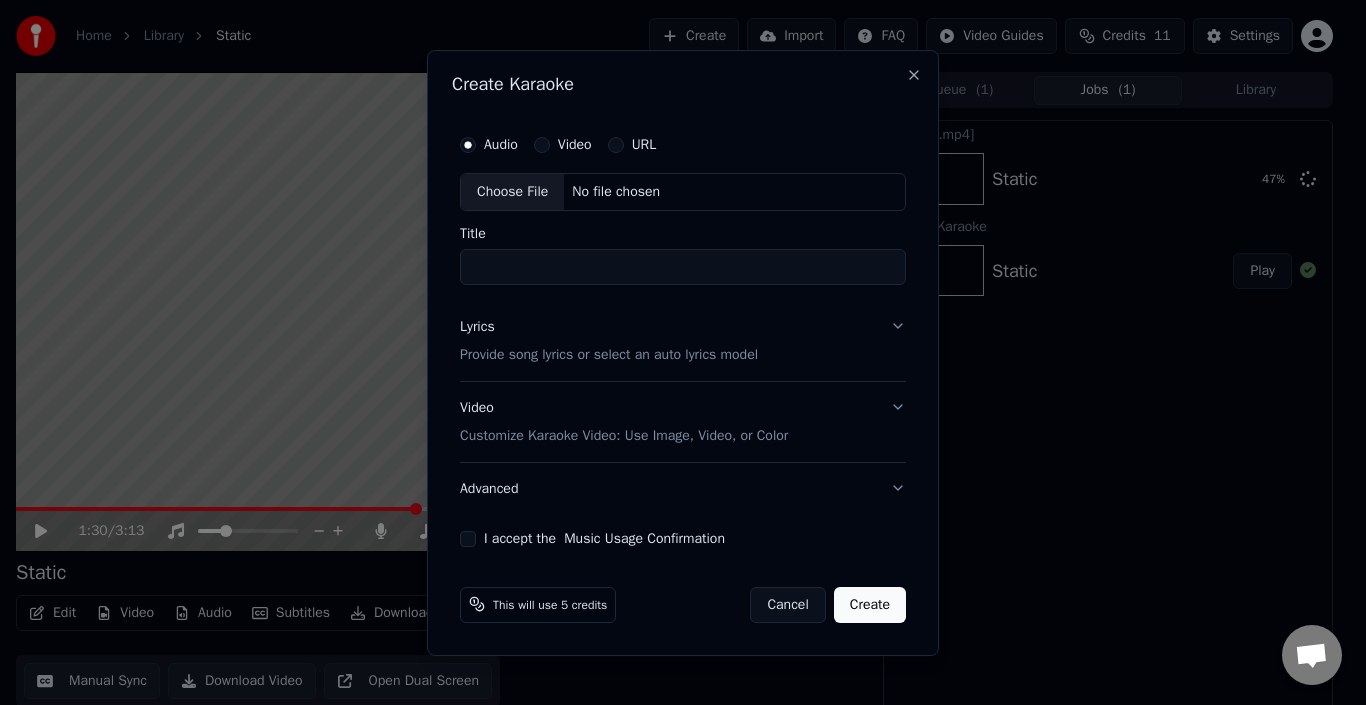 click on "Choose File" at bounding box center (512, 192) 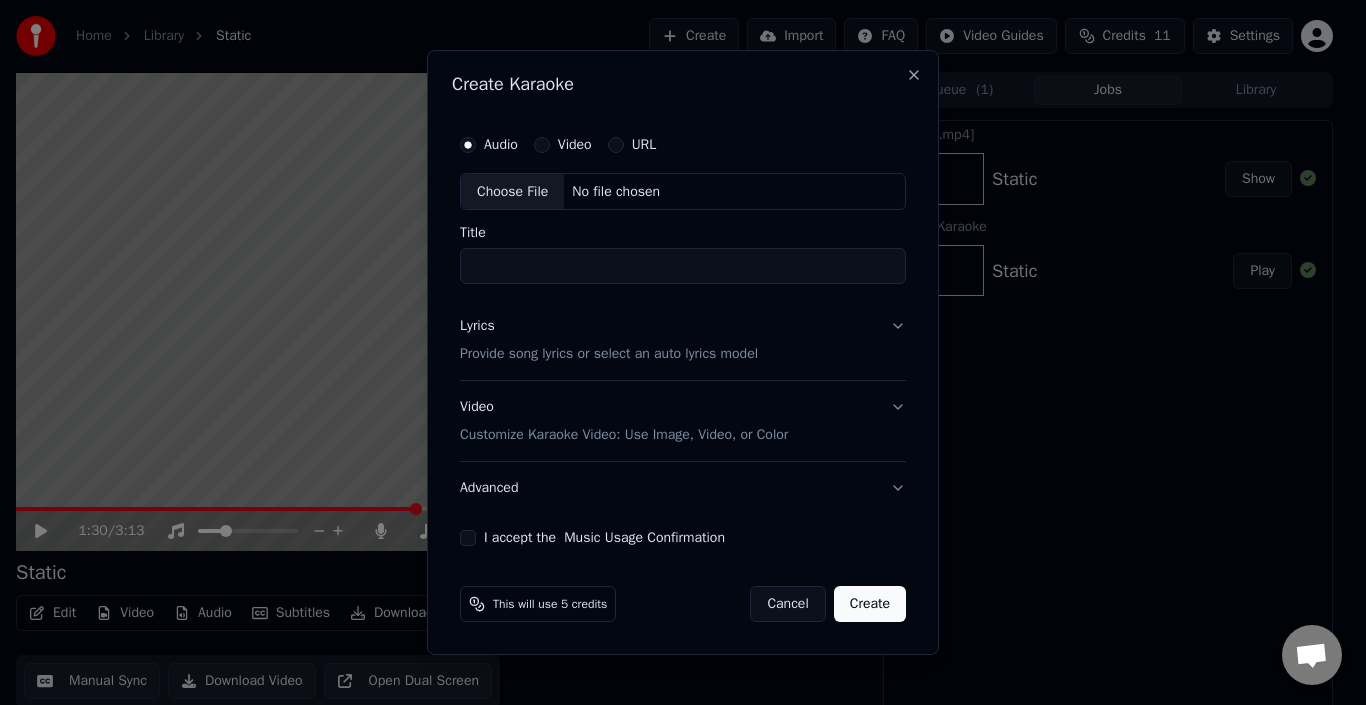 click on "Cancel" at bounding box center (787, 604) 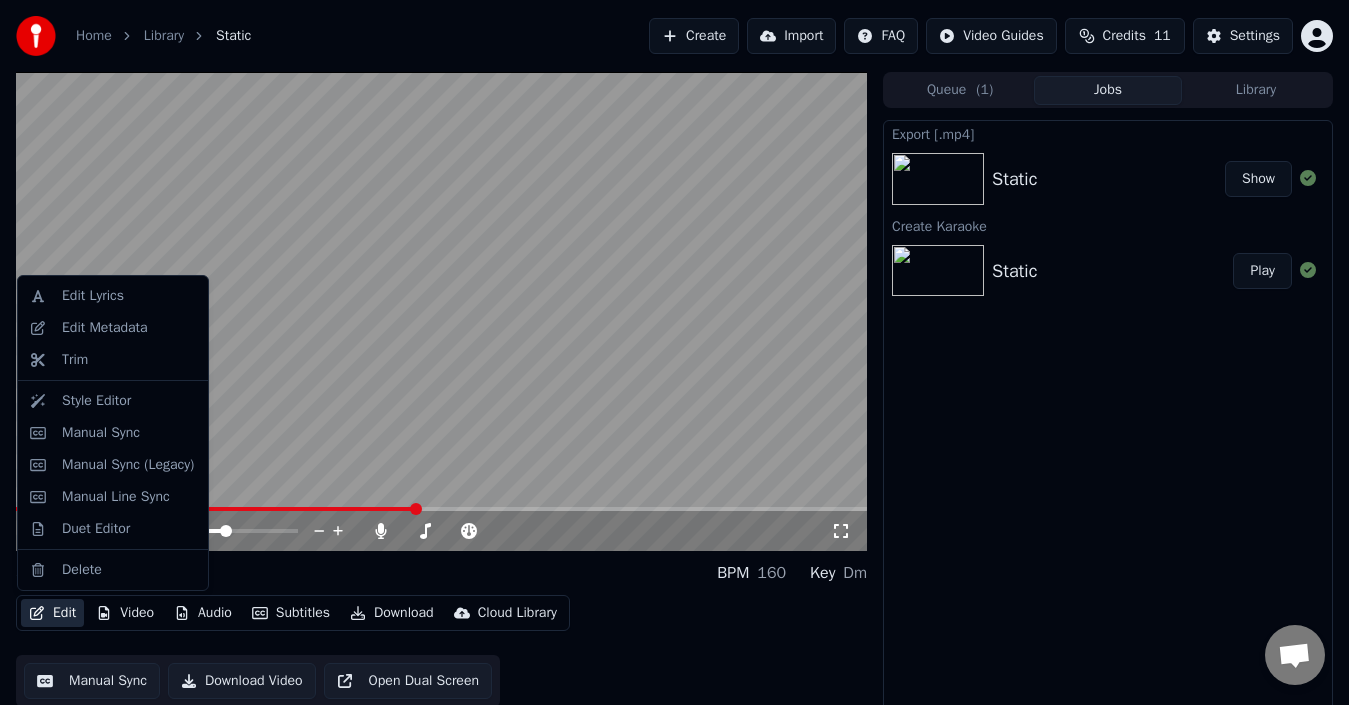 click on "Edit" at bounding box center (52, 613) 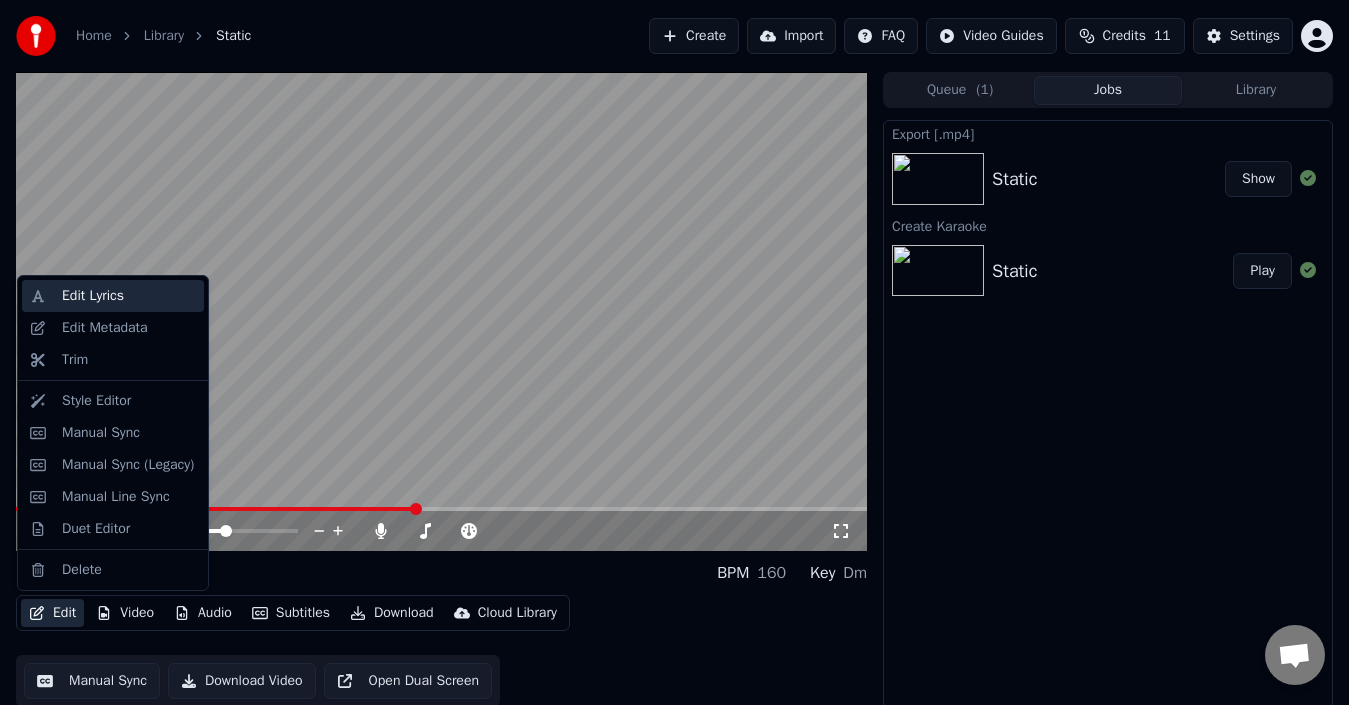 click on "Edit Lyrics" at bounding box center (93, 296) 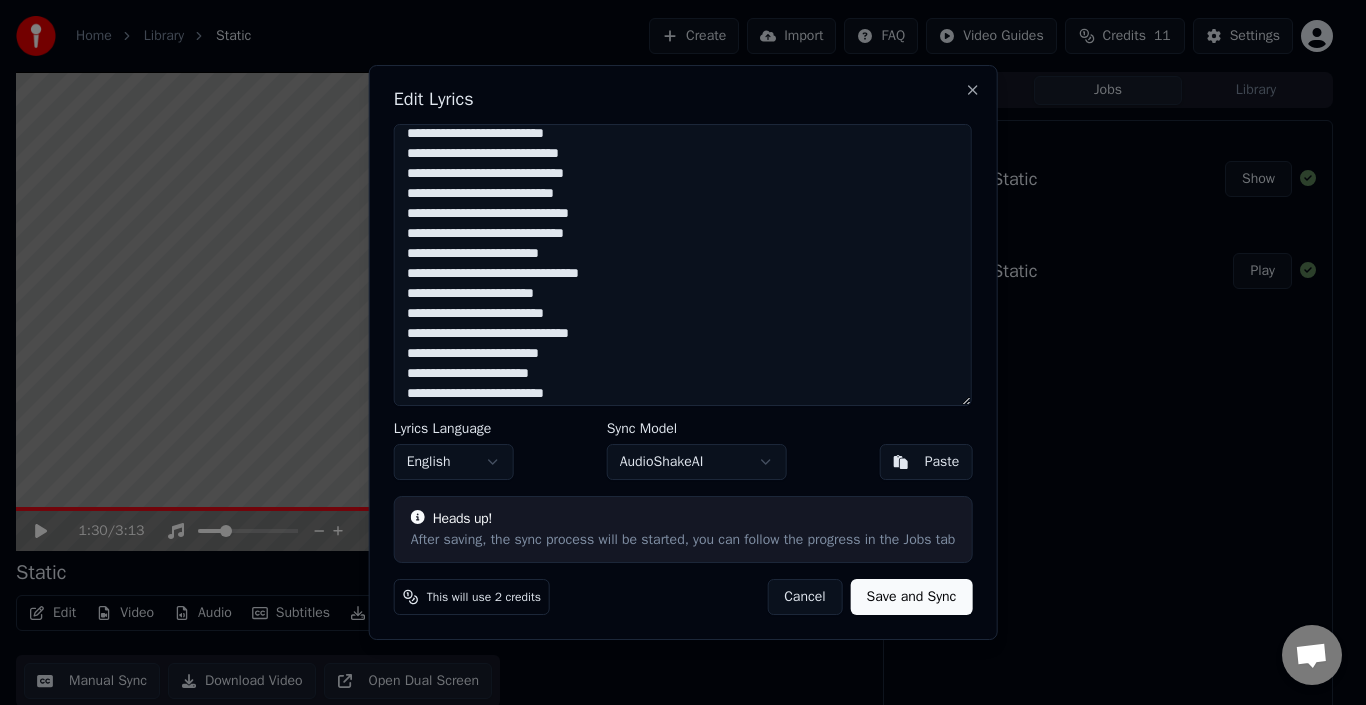 scroll, scrollTop: 995, scrollLeft: 0, axis: vertical 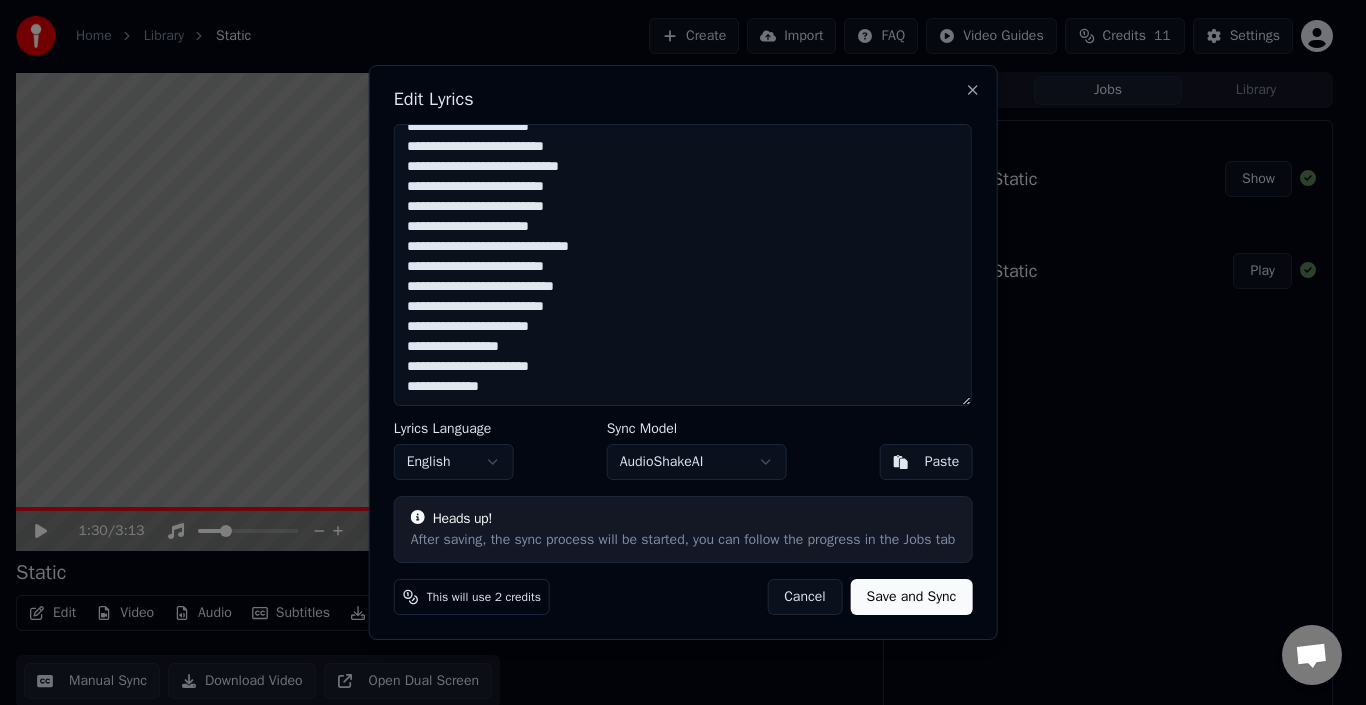 drag, startPoint x: 406, startPoint y: 147, endPoint x: 785, endPoint y: 744, distance: 707.14215 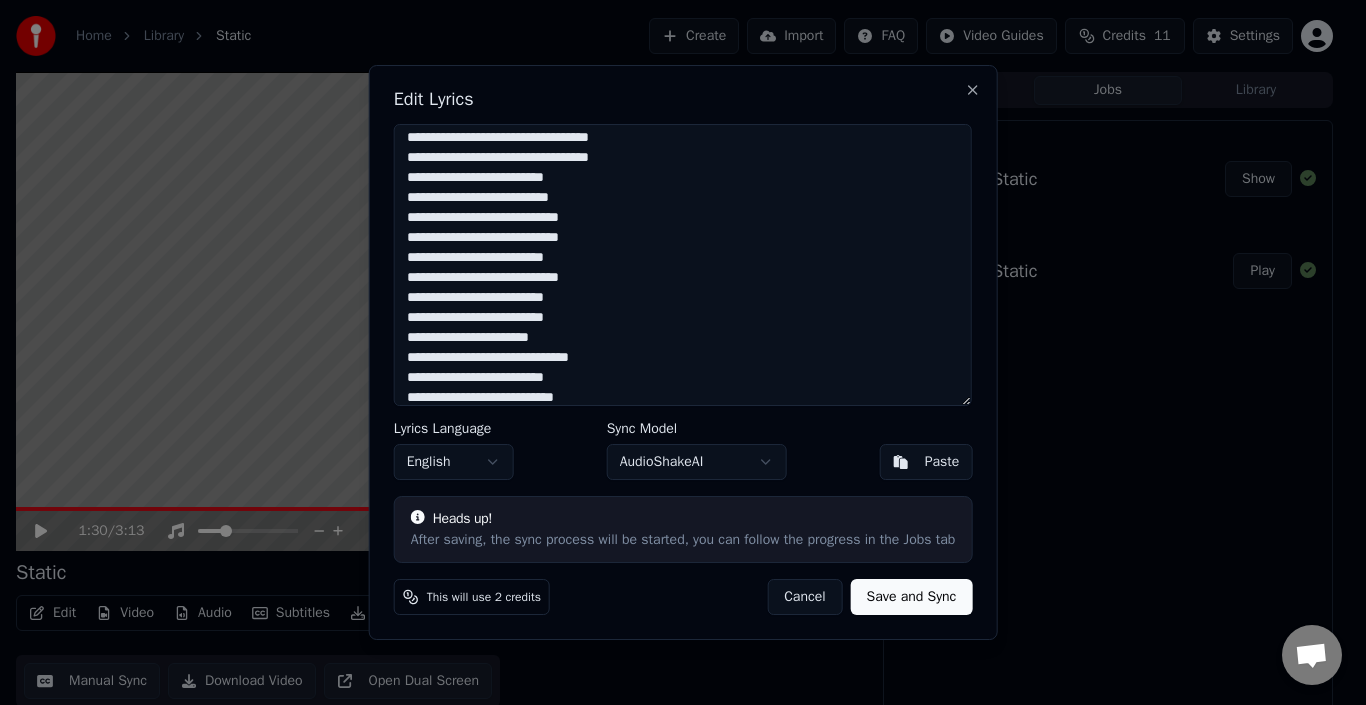 scroll, scrollTop: 0, scrollLeft: 0, axis: both 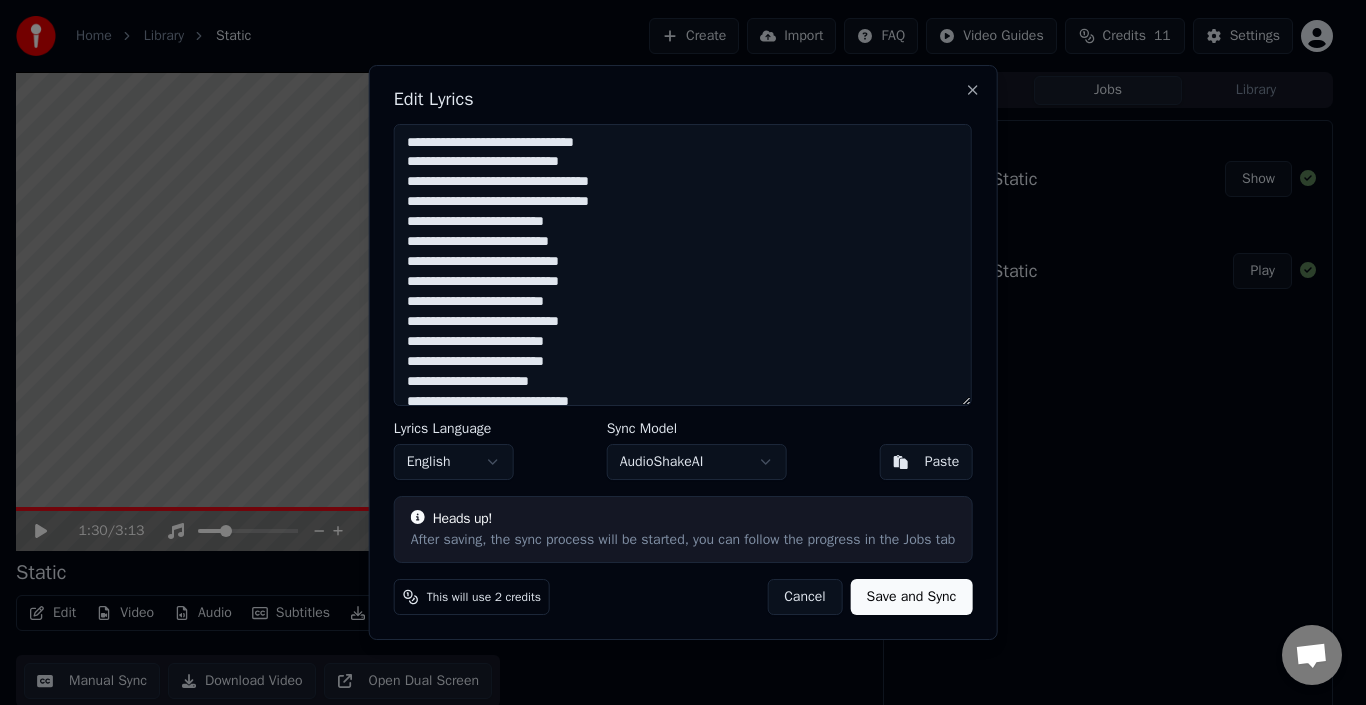 drag, startPoint x: 514, startPoint y: 403, endPoint x: 348, endPoint y: 124, distance: 324.64905 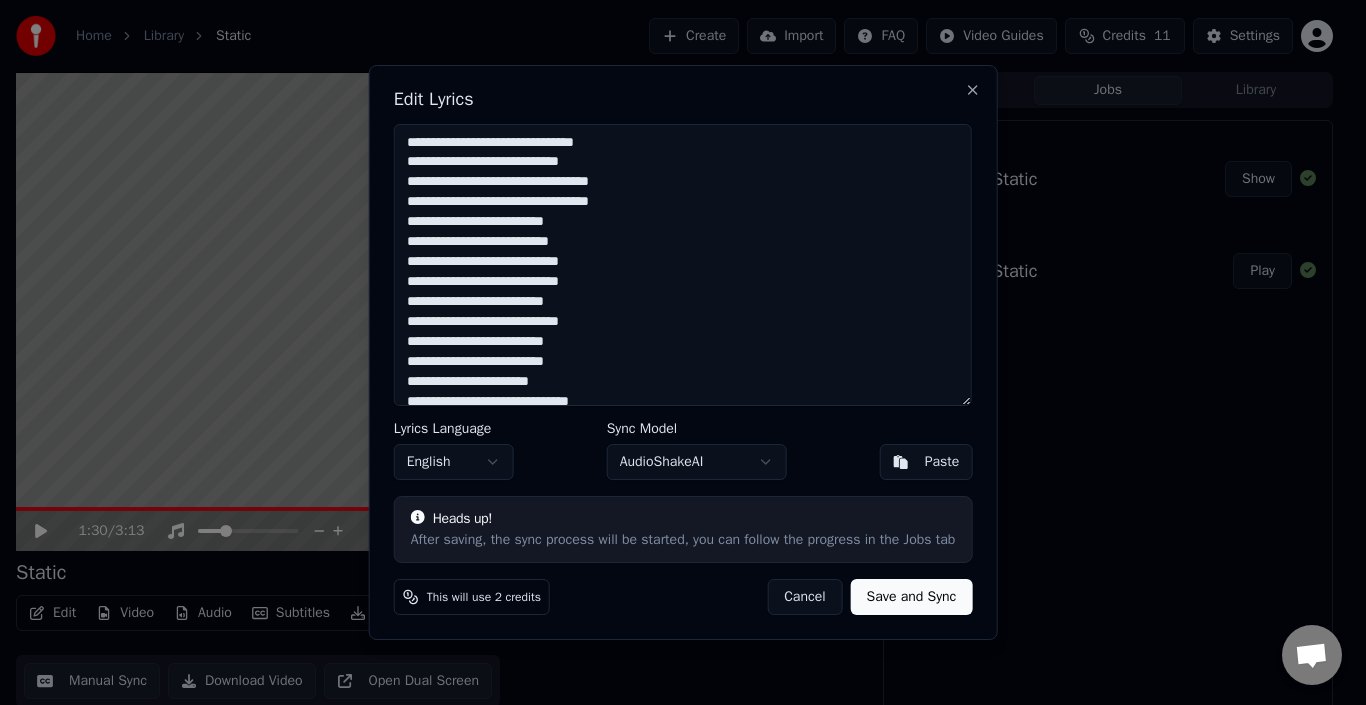 drag, startPoint x: 824, startPoint y: 602, endPoint x: 812, endPoint y: 560, distance: 43.68066 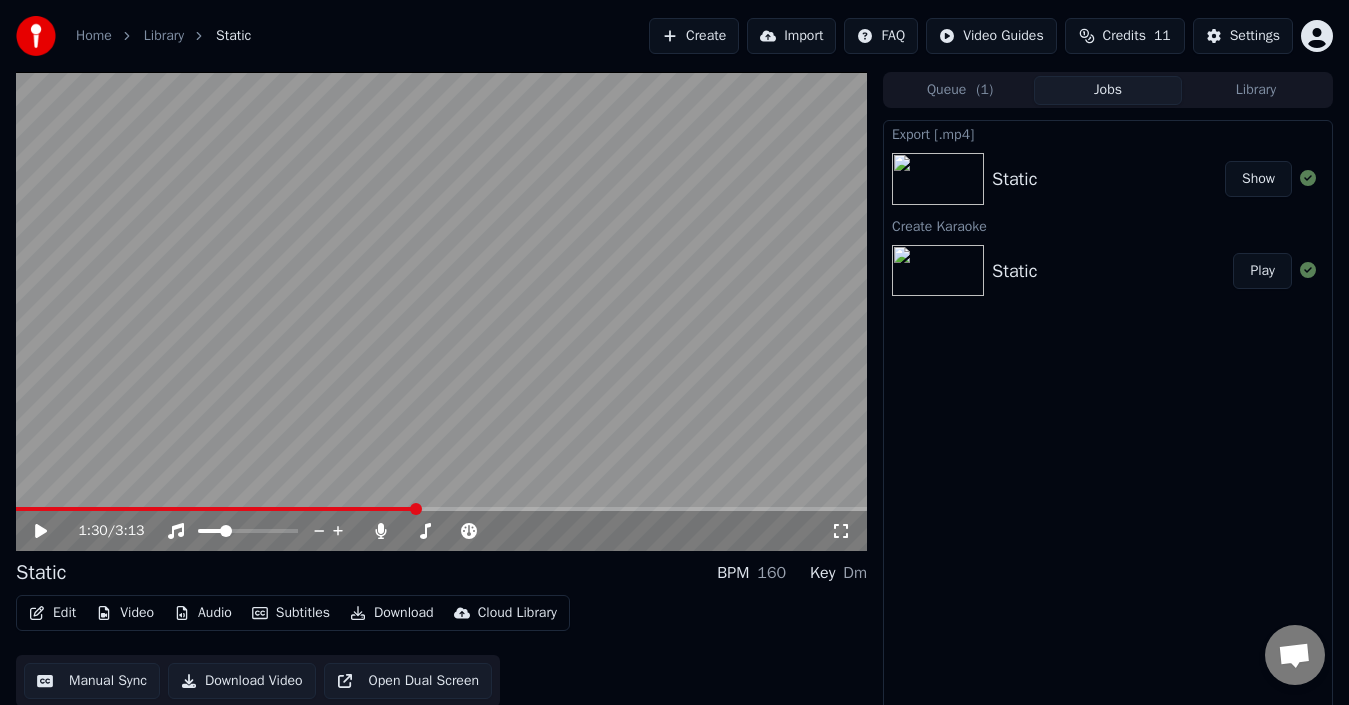 click on "Create" at bounding box center [694, 36] 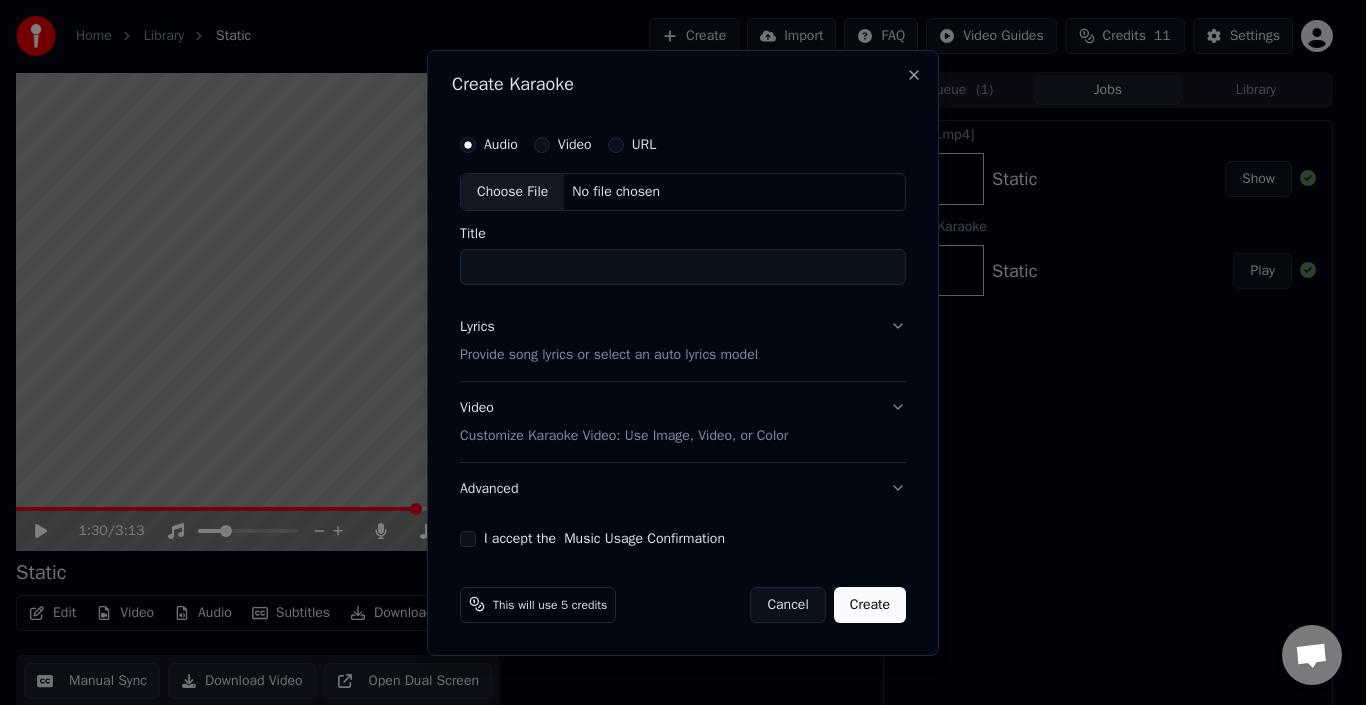 click on "Choose File" at bounding box center (512, 192) 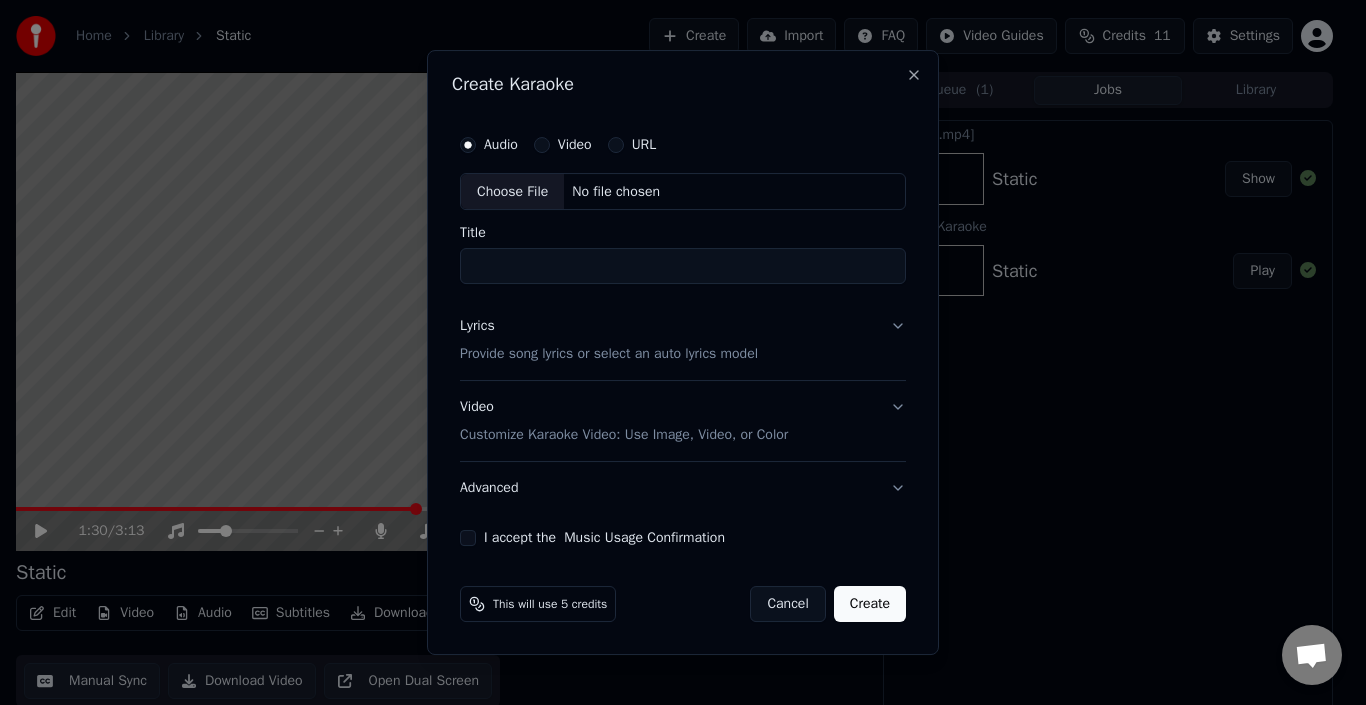 click on "Choose File" at bounding box center [512, 192] 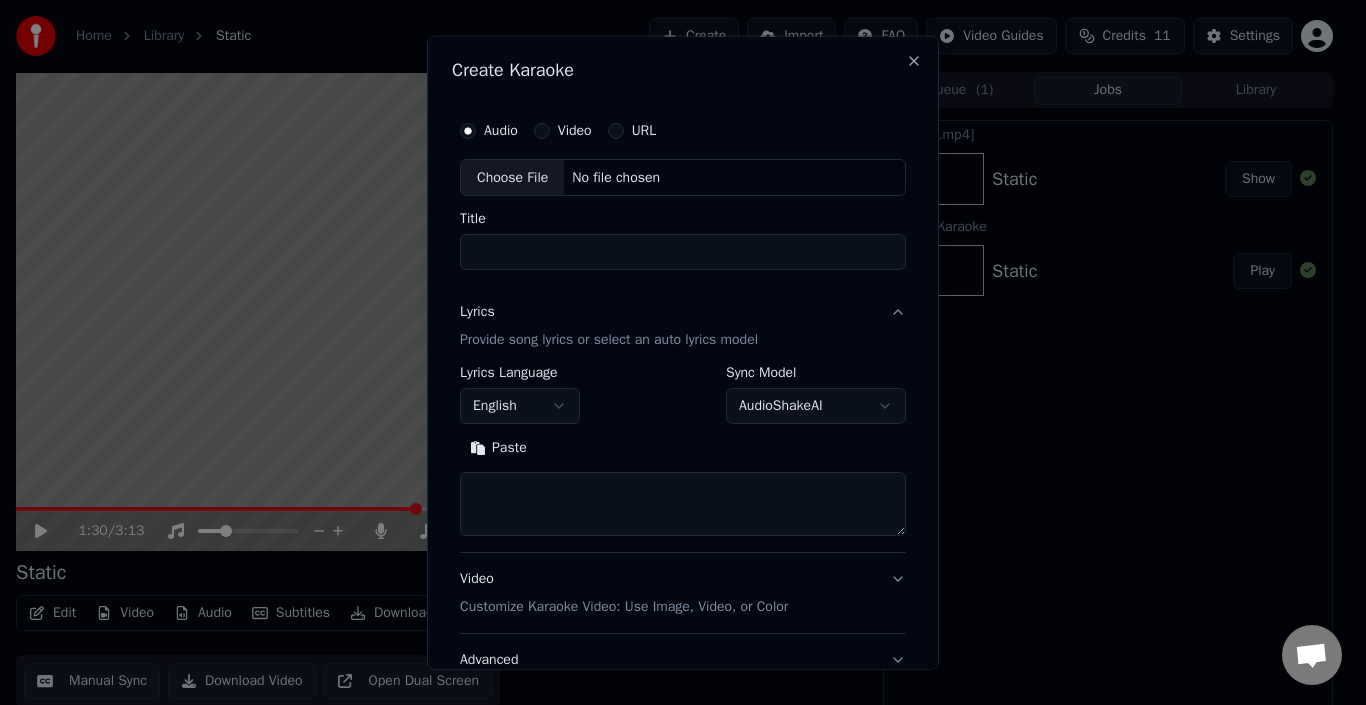 click on "Paste" at bounding box center (498, 448) 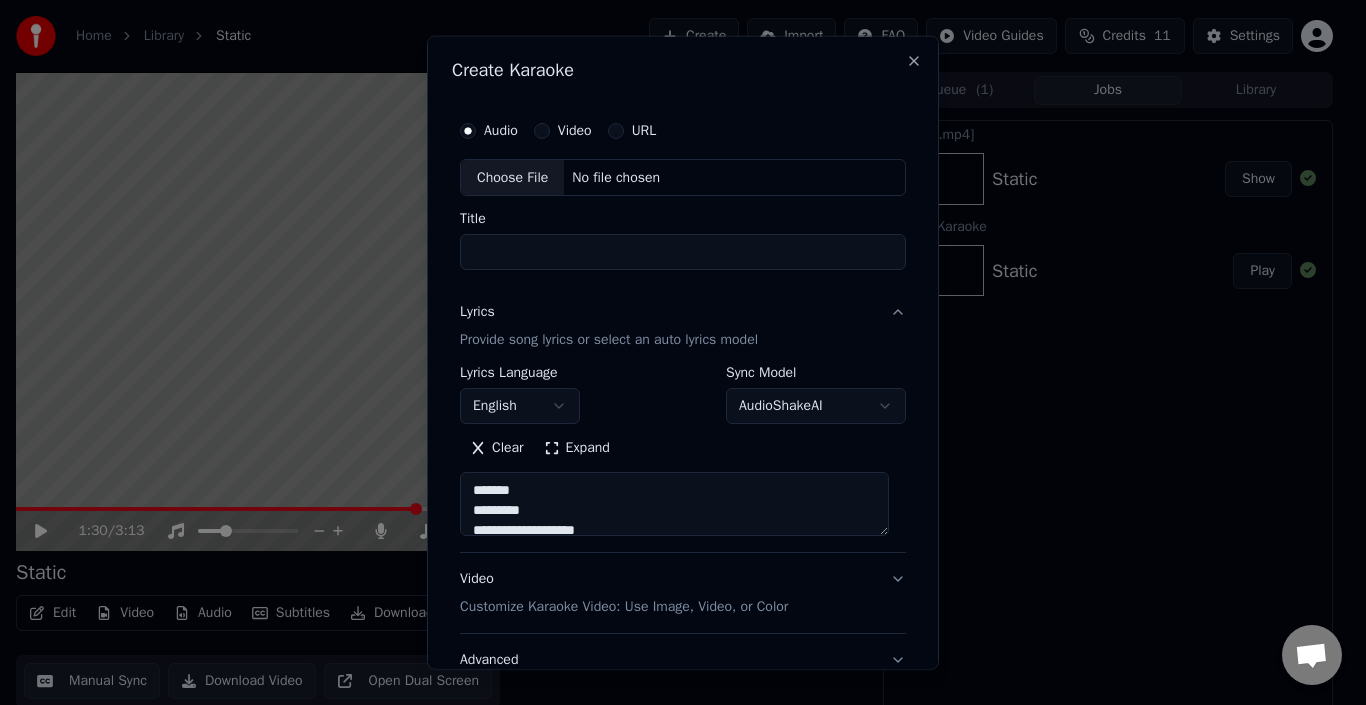 click at bounding box center [674, 504] 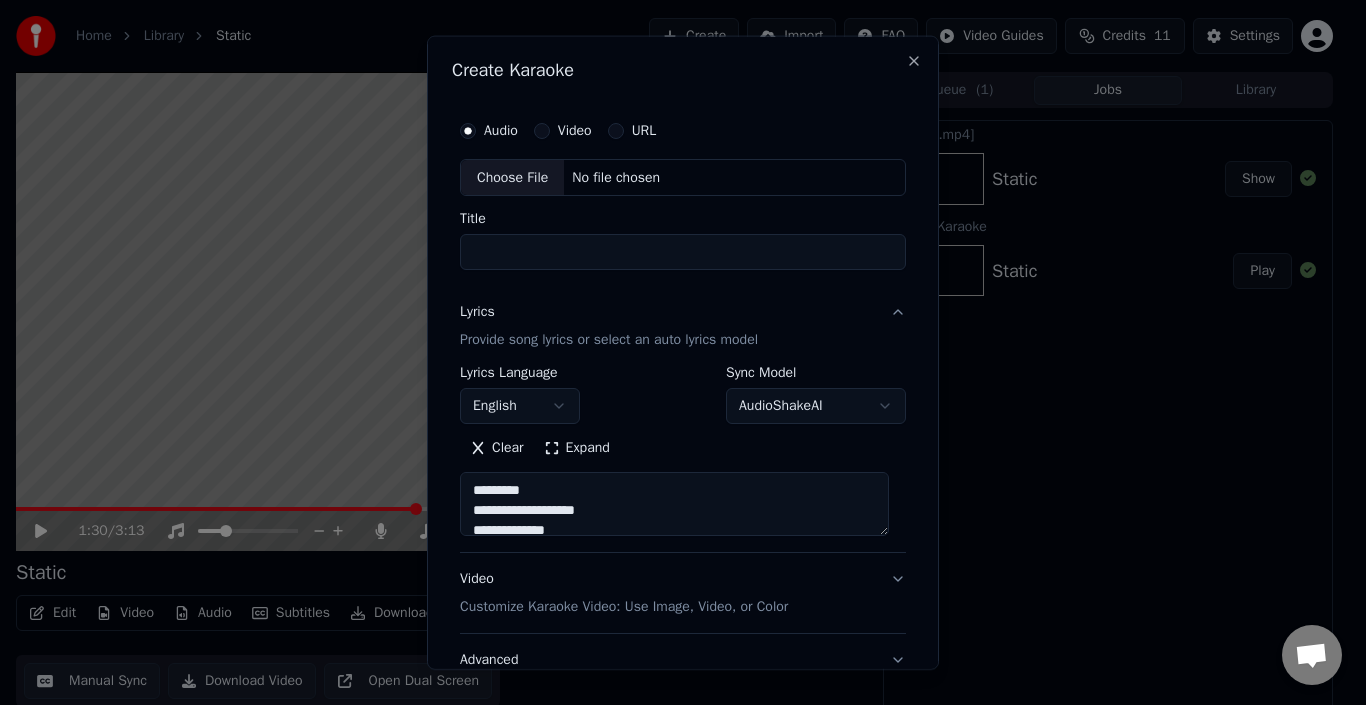 click on "Expand" at bounding box center [577, 448] 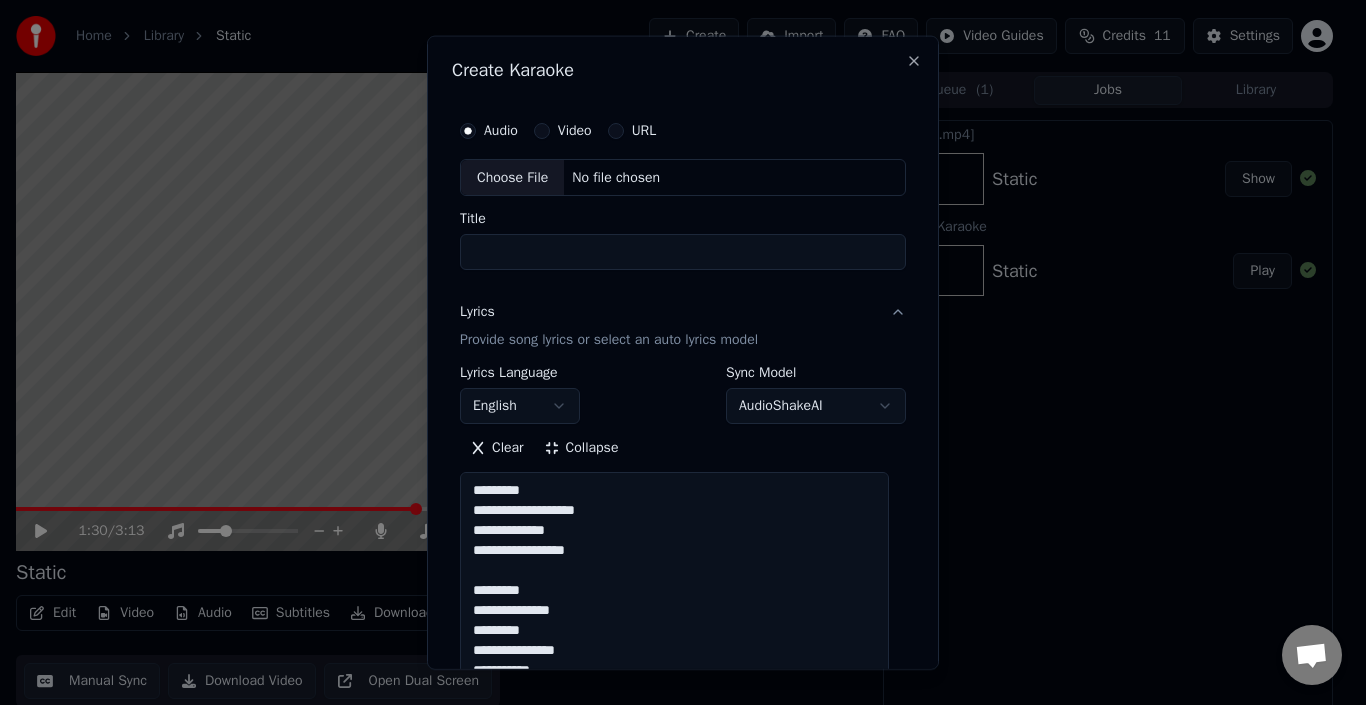 scroll, scrollTop: 2, scrollLeft: 0, axis: vertical 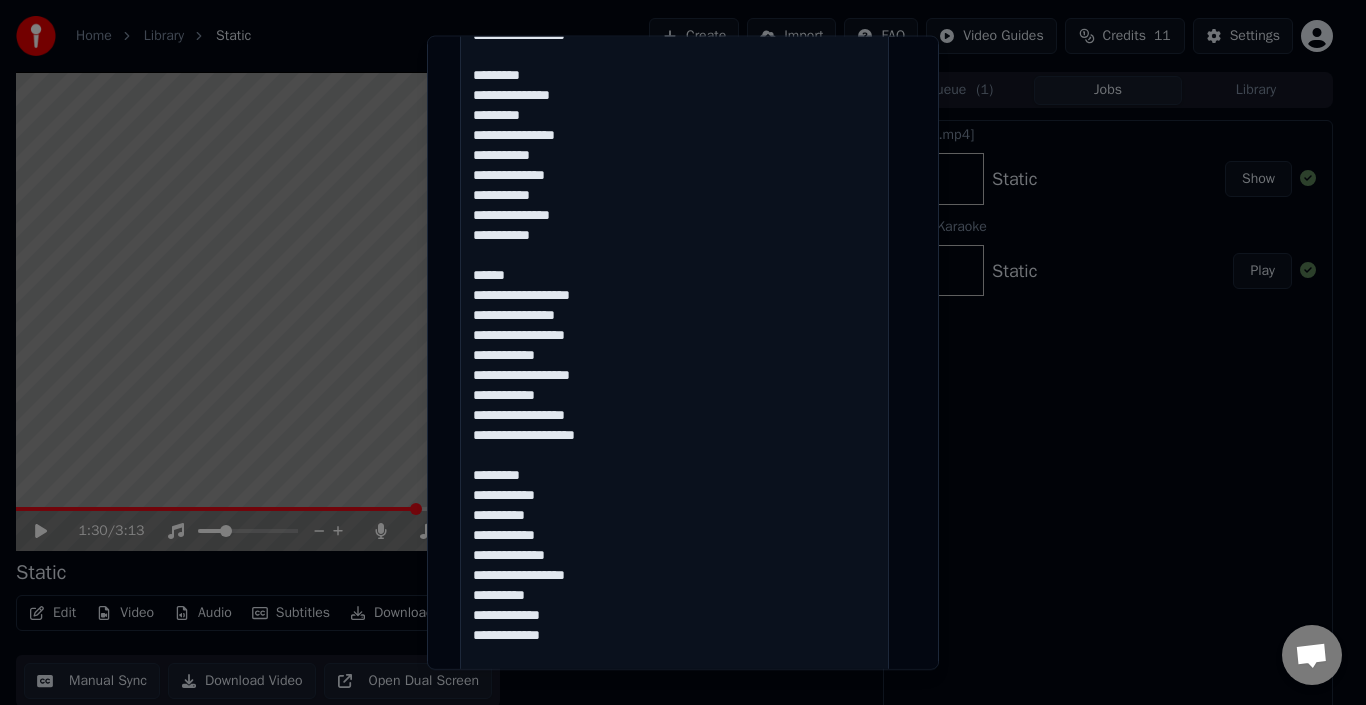 click at bounding box center [674, 706] 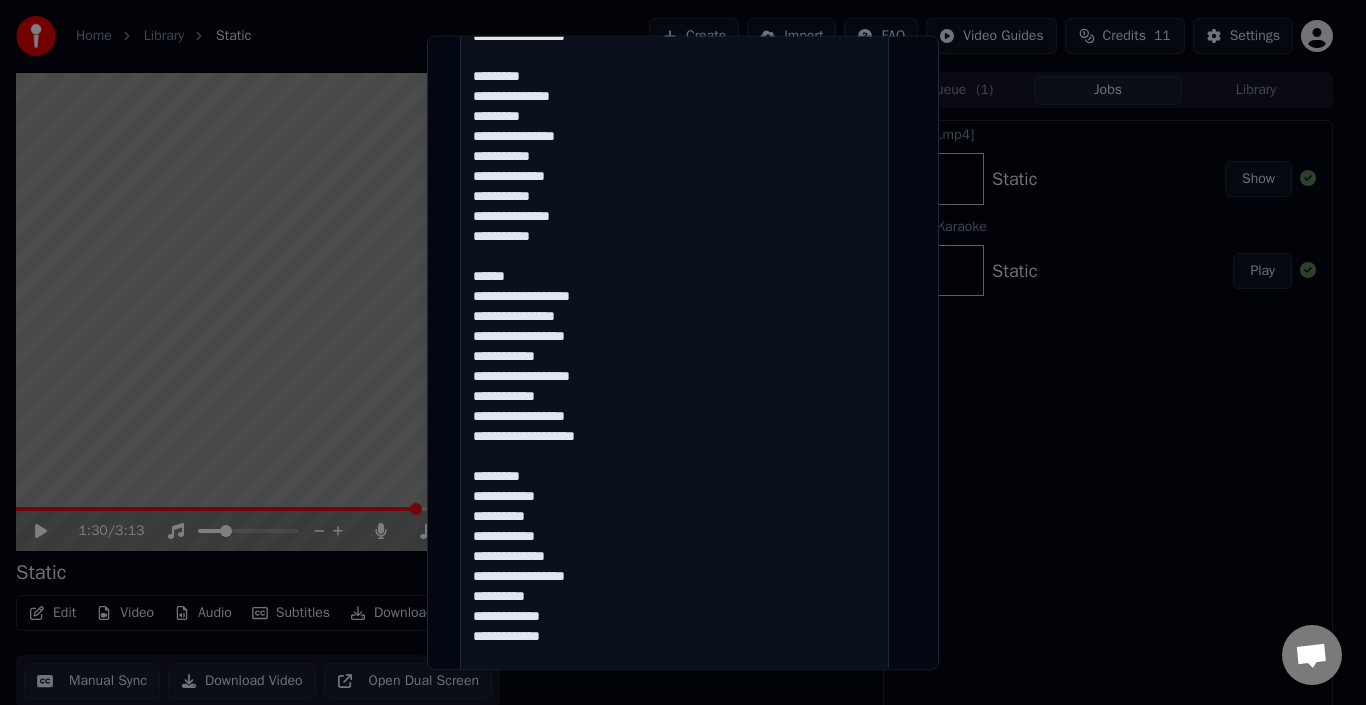 click at bounding box center (674, 707) 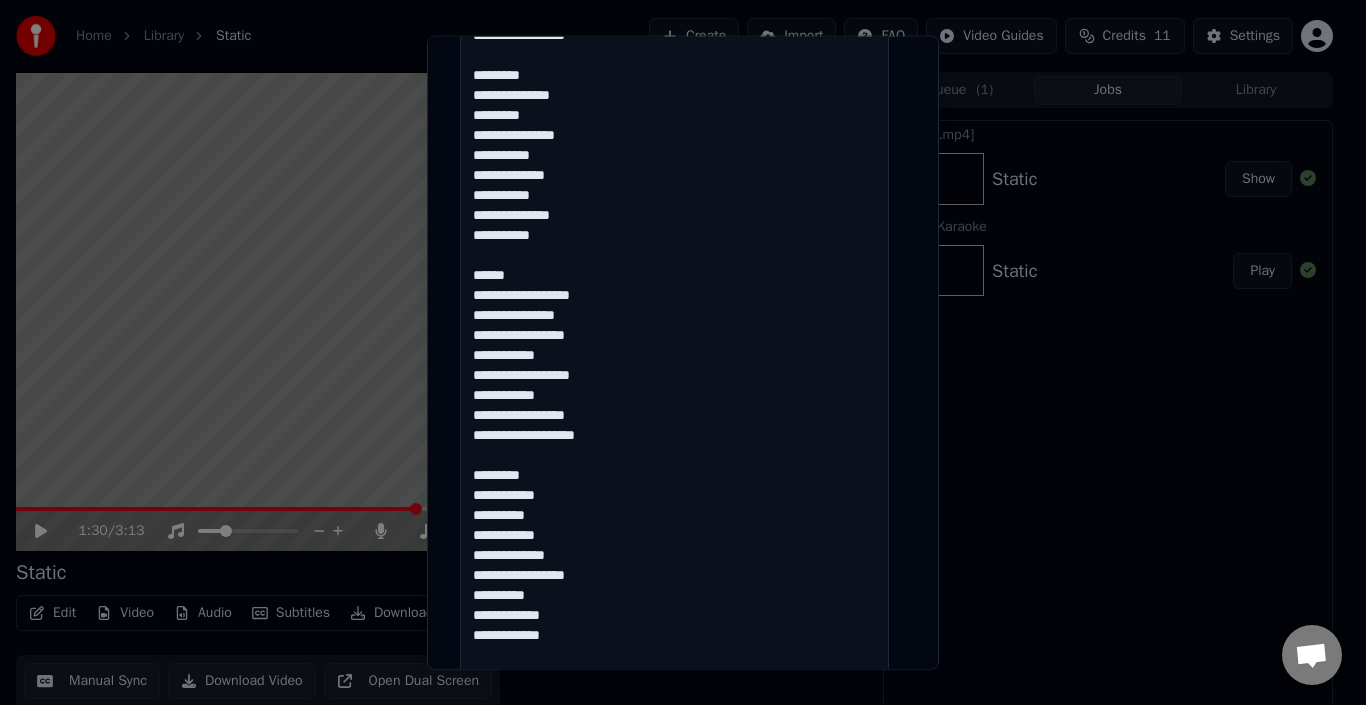 click at bounding box center [674, 706] 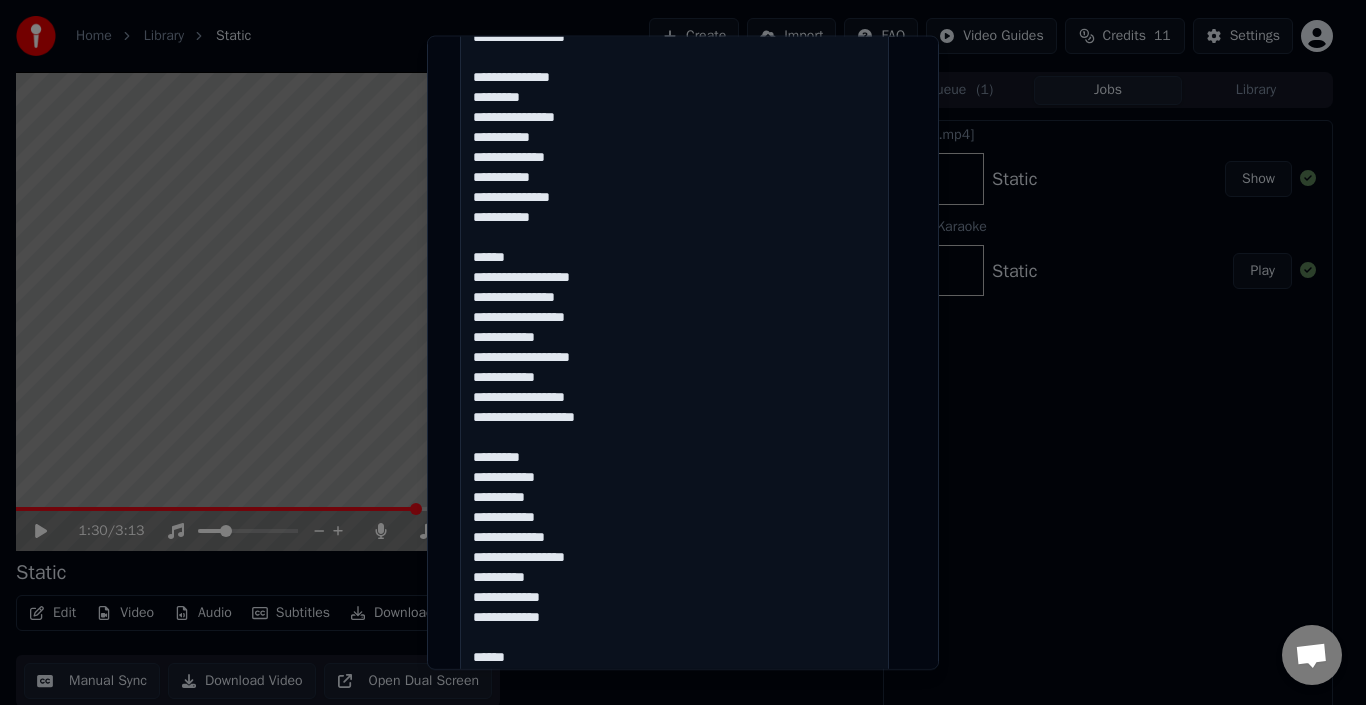 scroll, scrollTop: 0, scrollLeft: 0, axis: both 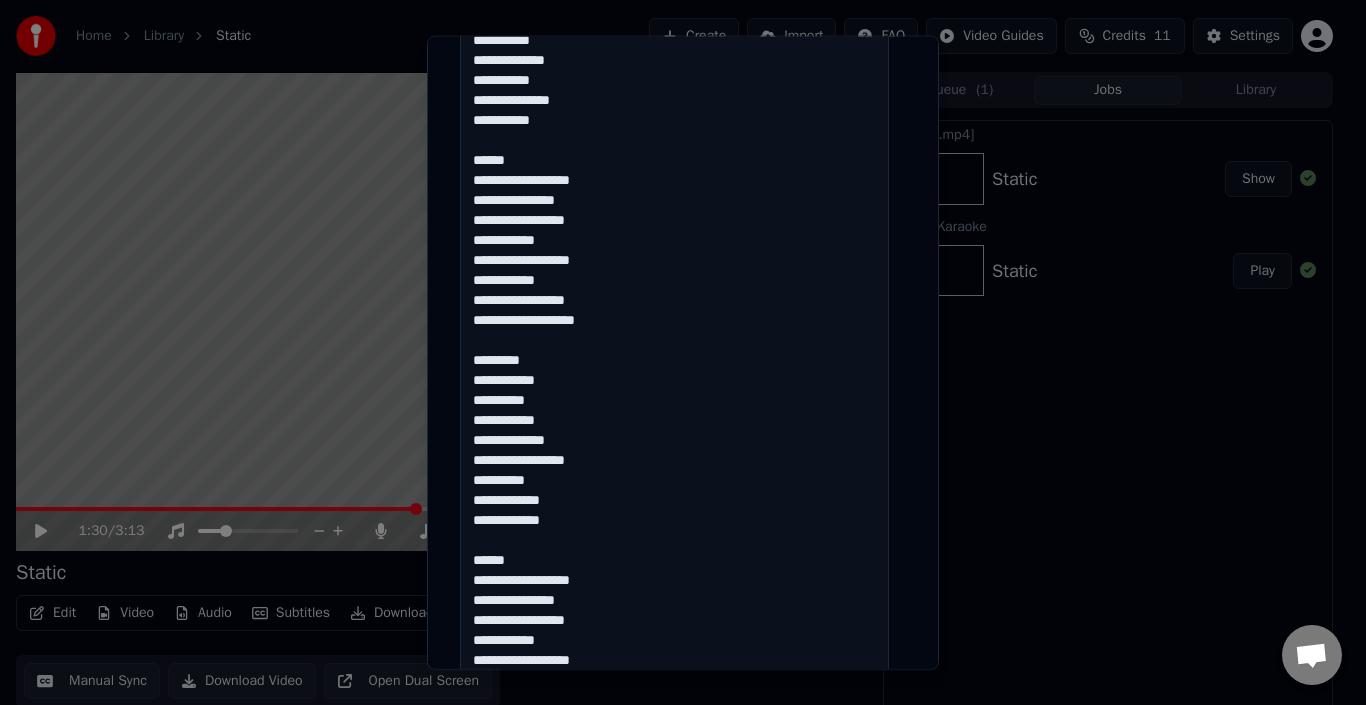 click at bounding box center (674, 609) 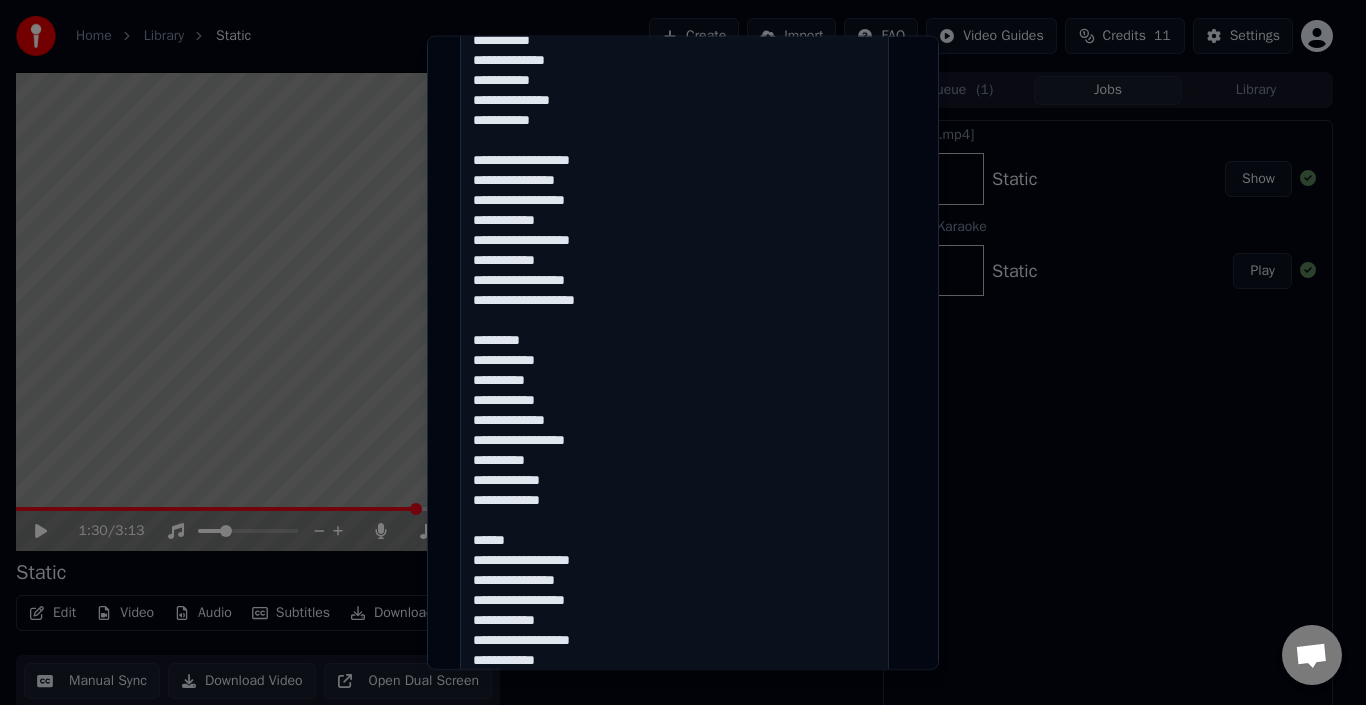 click at bounding box center [674, 609] 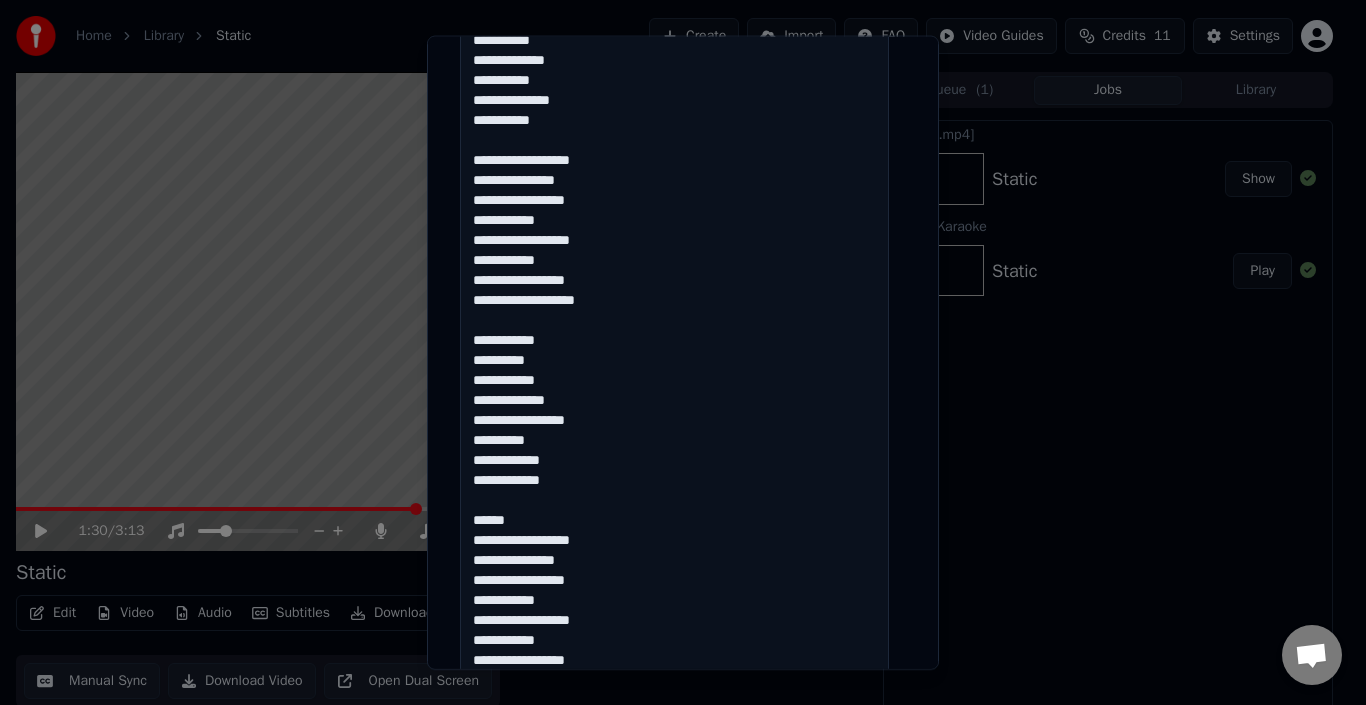 click at bounding box center [674, 609] 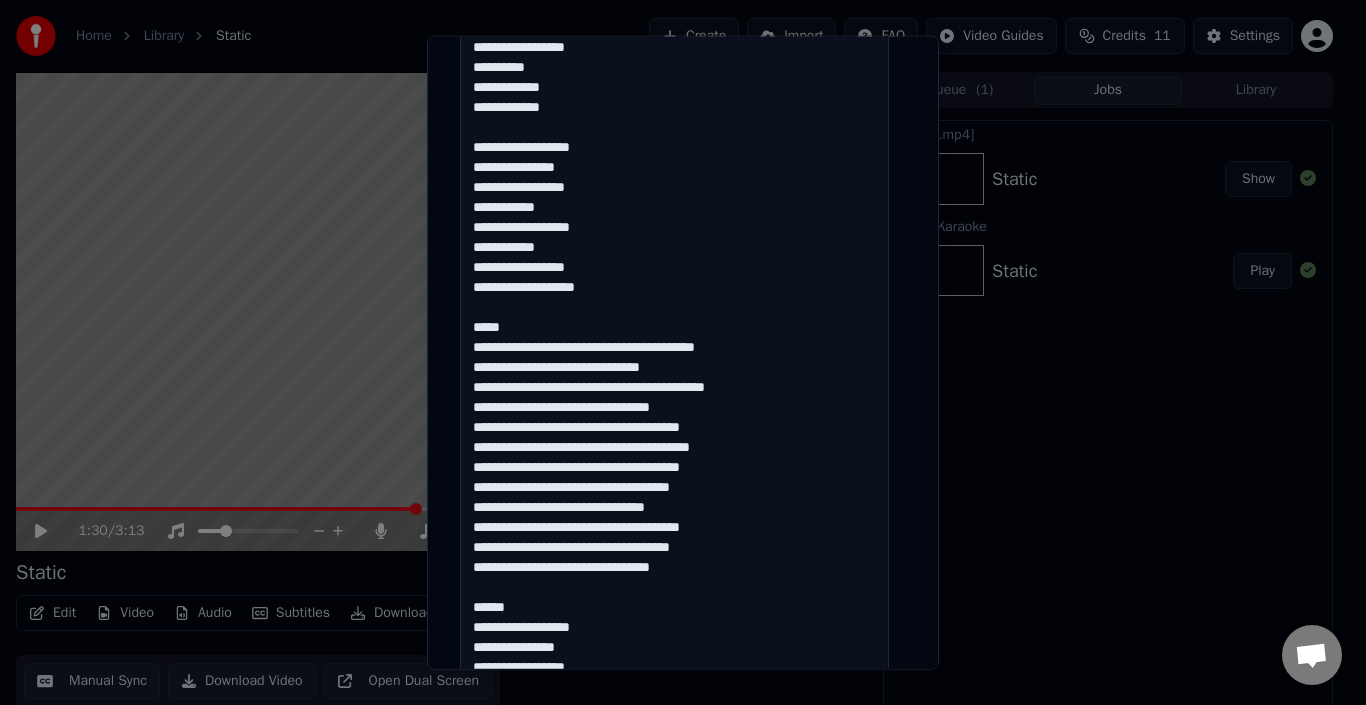 scroll, scrollTop: 986, scrollLeft: 0, axis: vertical 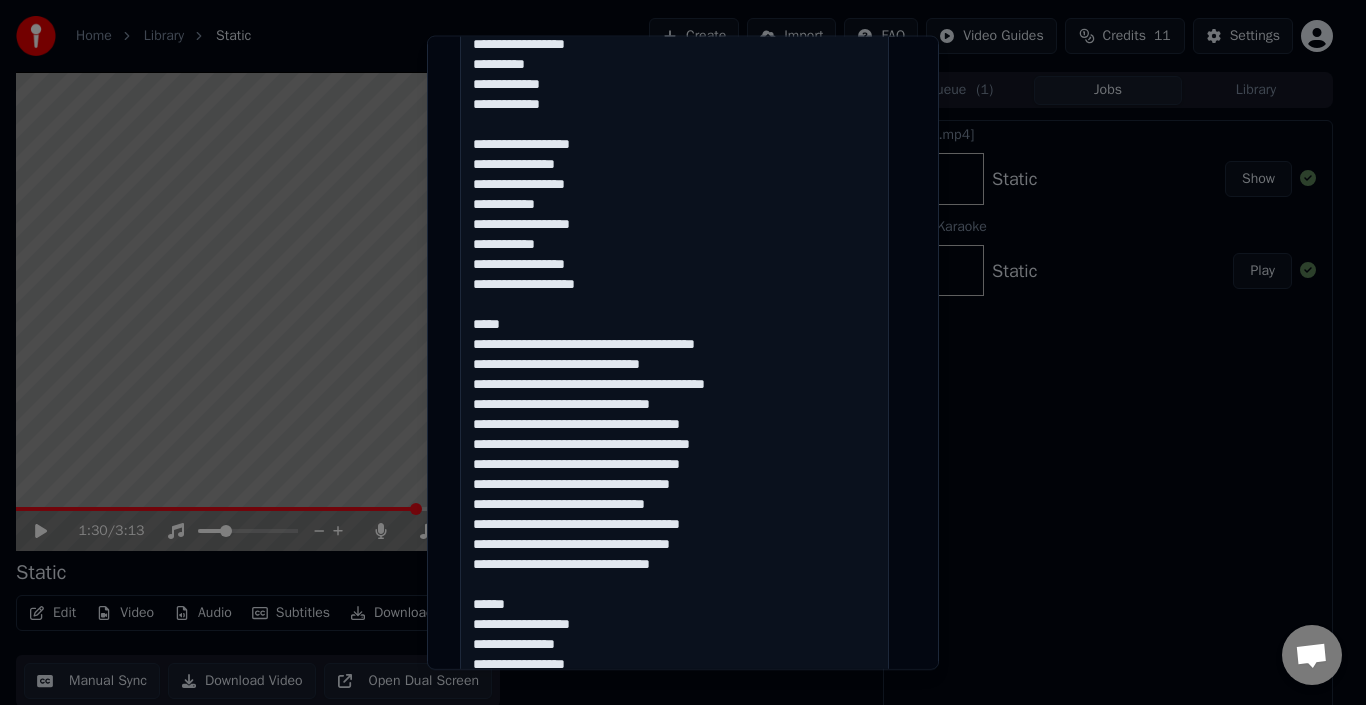 click at bounding box center [674, 233] 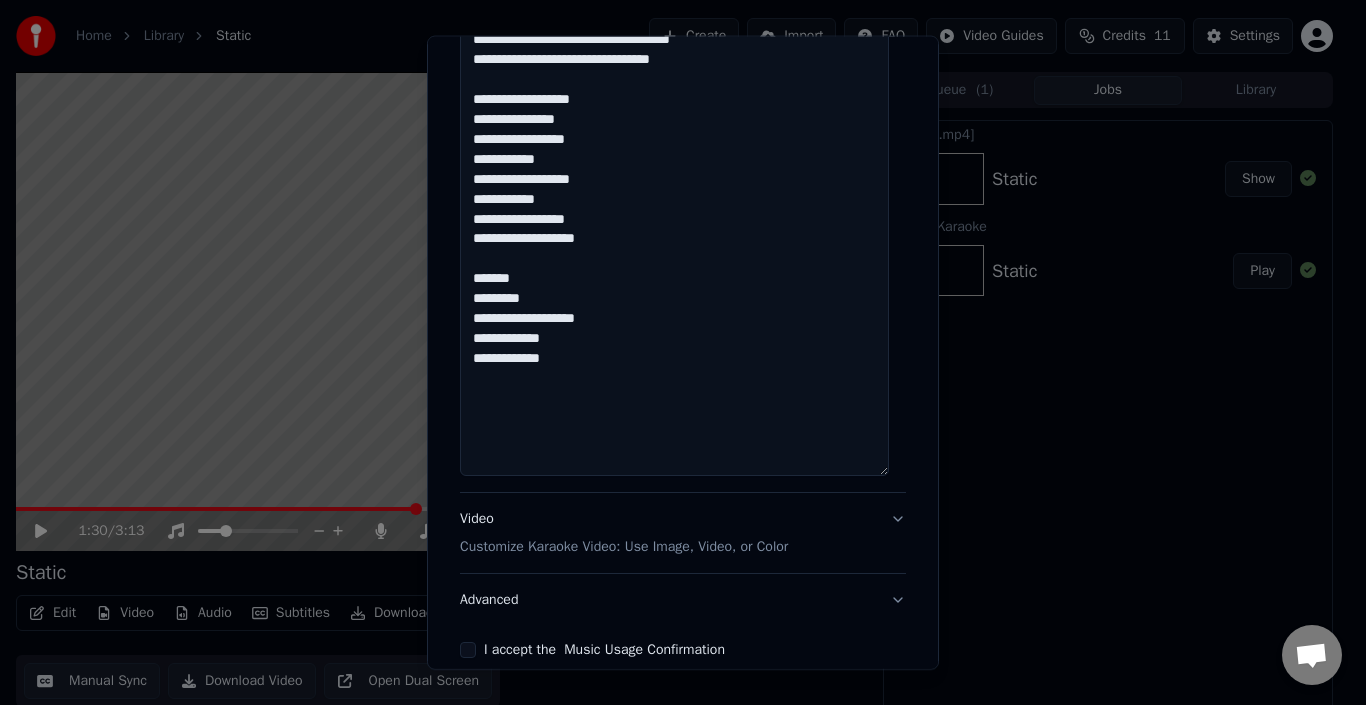 scroll, scrollTop: 1507, scrollLeft: 0, axis: vertical 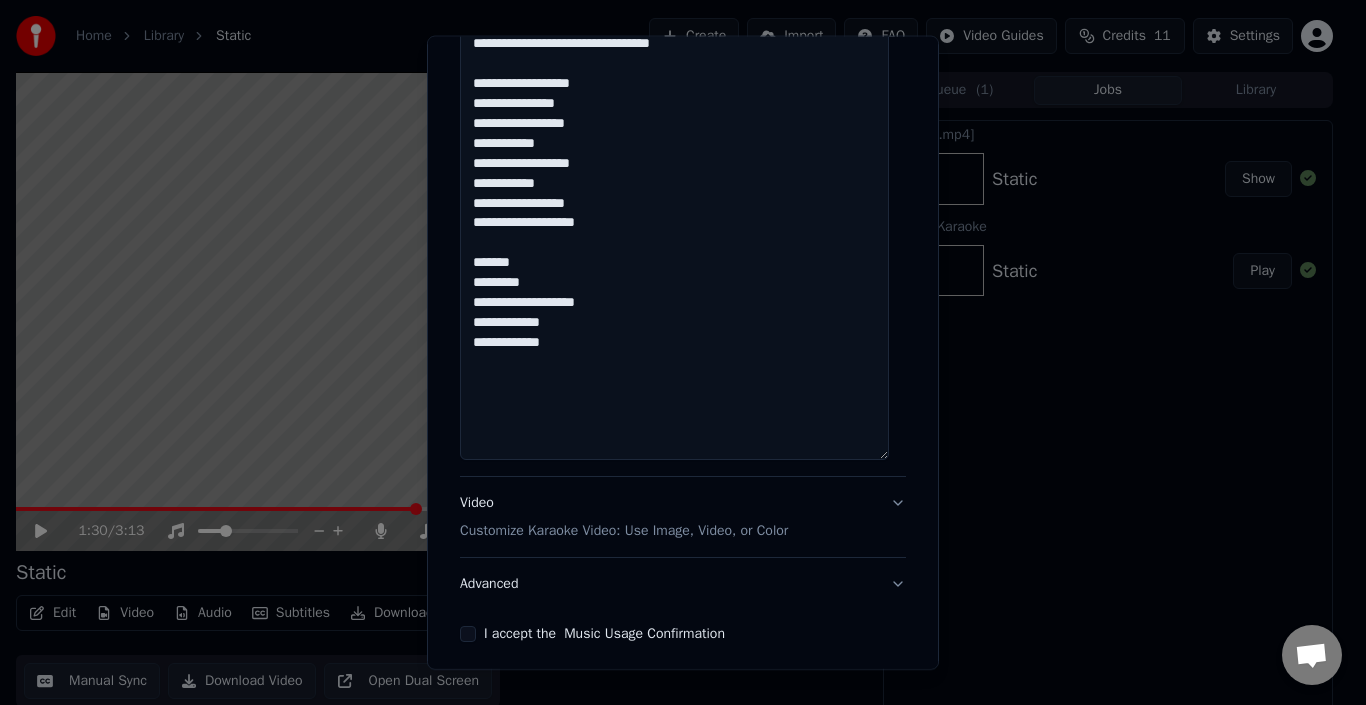 click at bounding box center (674, -288) 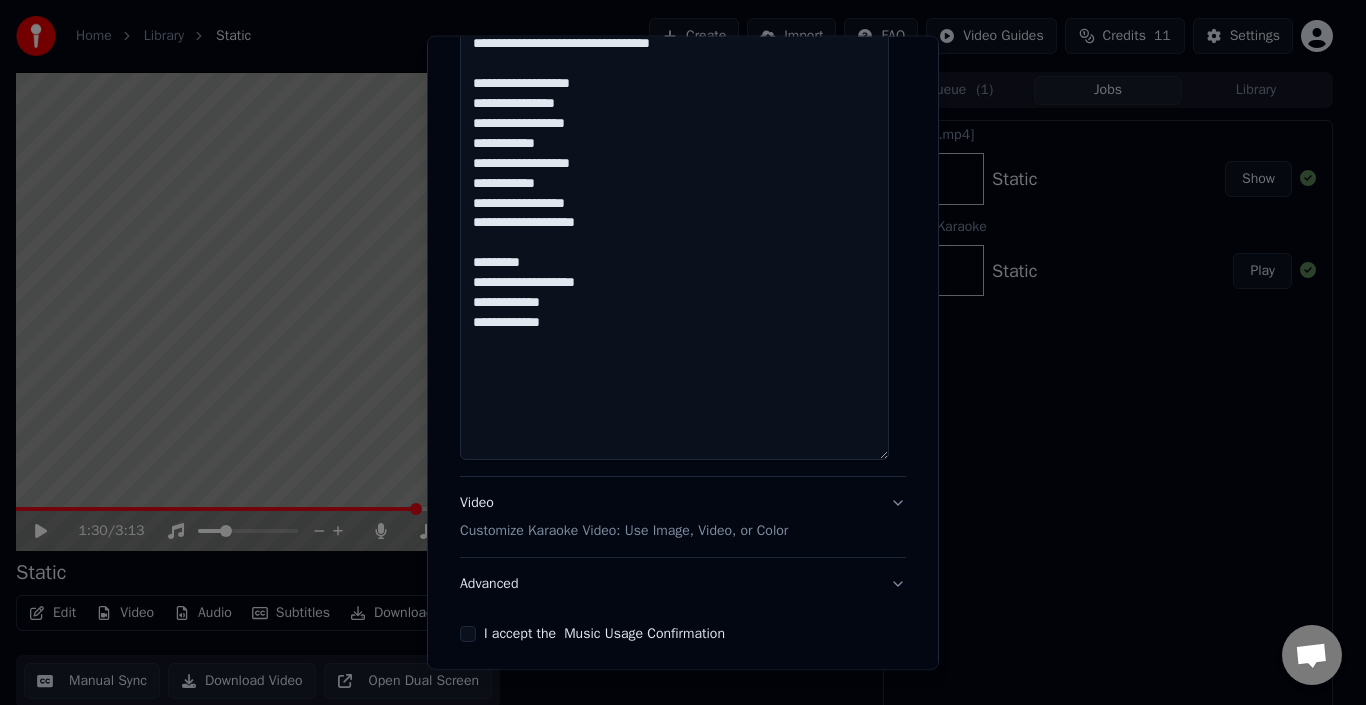 type on "**********" 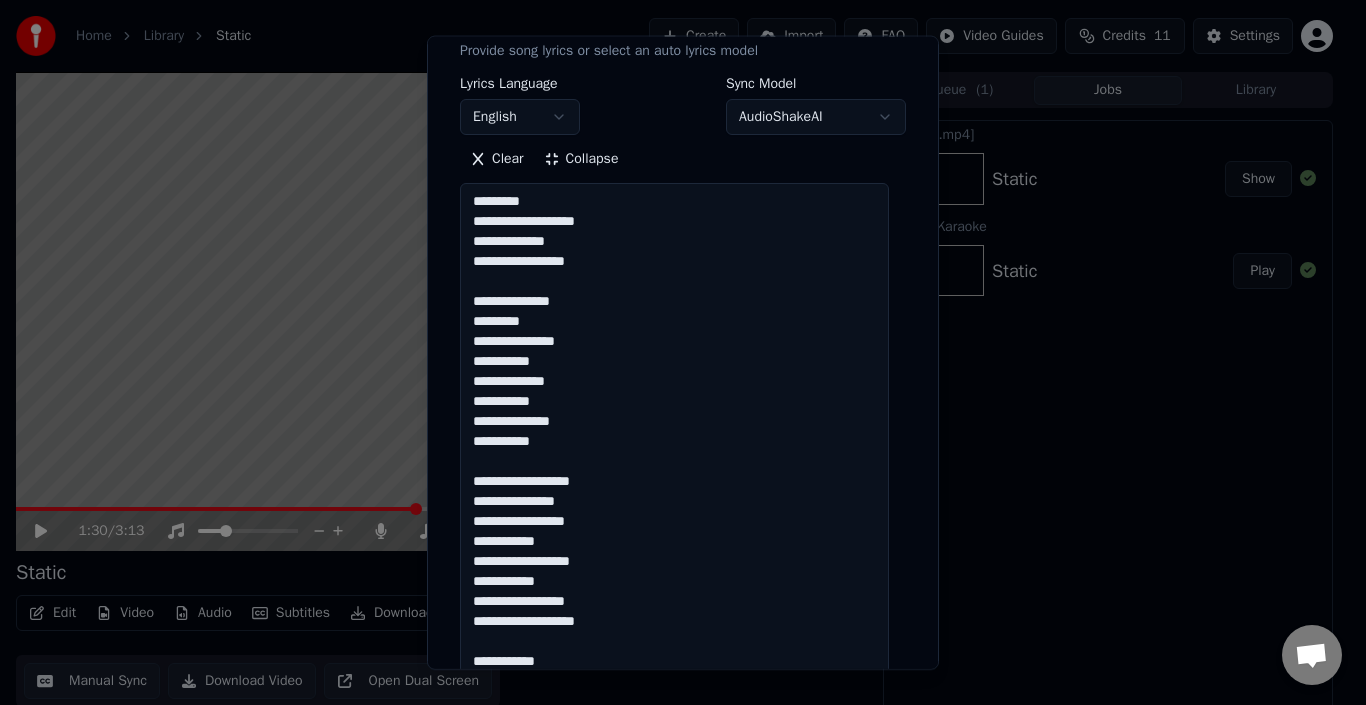 scroll, scrollTop: 103, scrollLeft: 0, axis: vertical 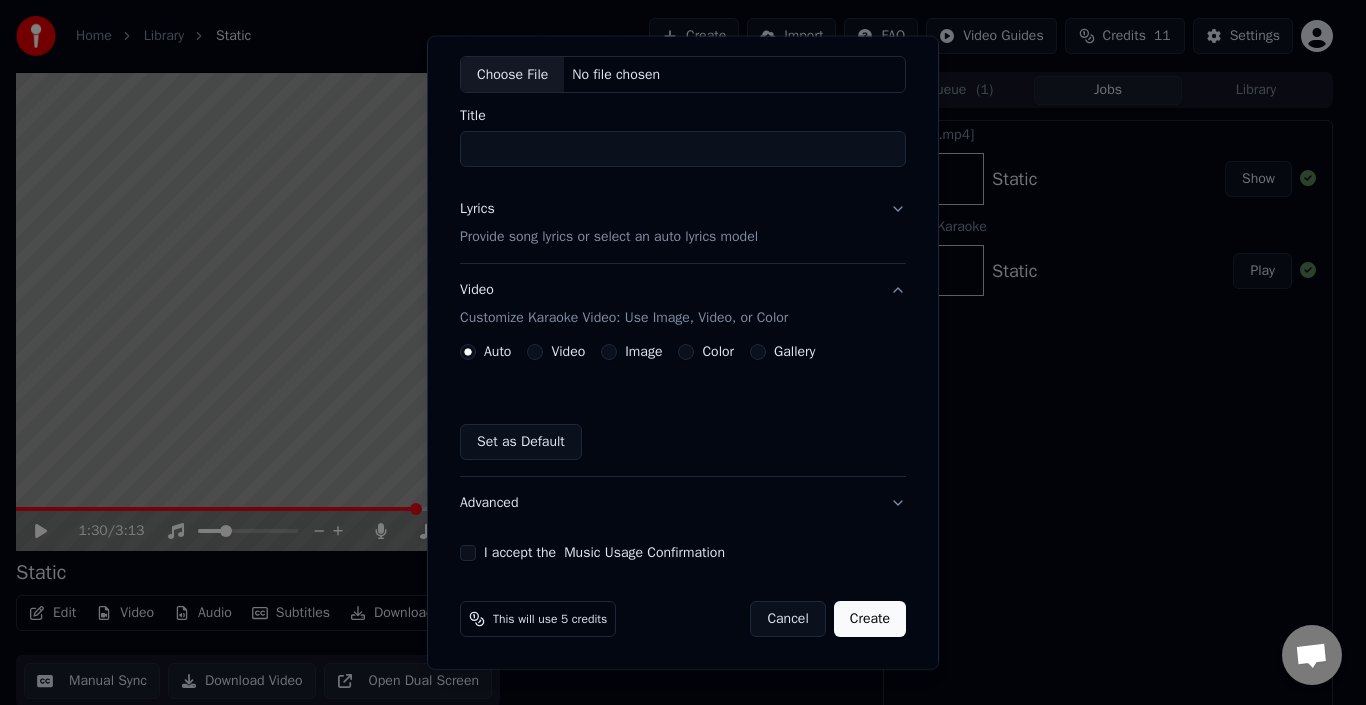 click on "Video Customize Karaoke Video: Use Image, Video, or Color" at bounding box center (683, 304) 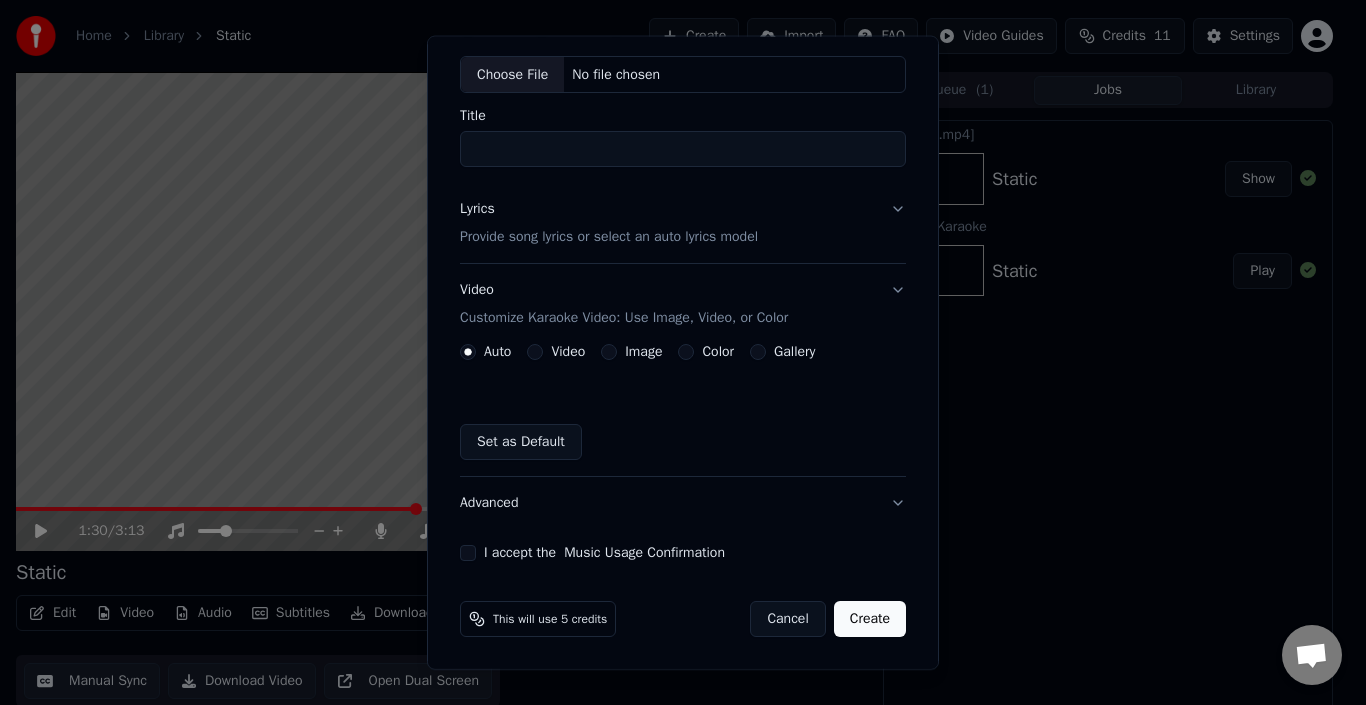 scroll, scrollTop: 0, scrollLeft: 0, axis: both 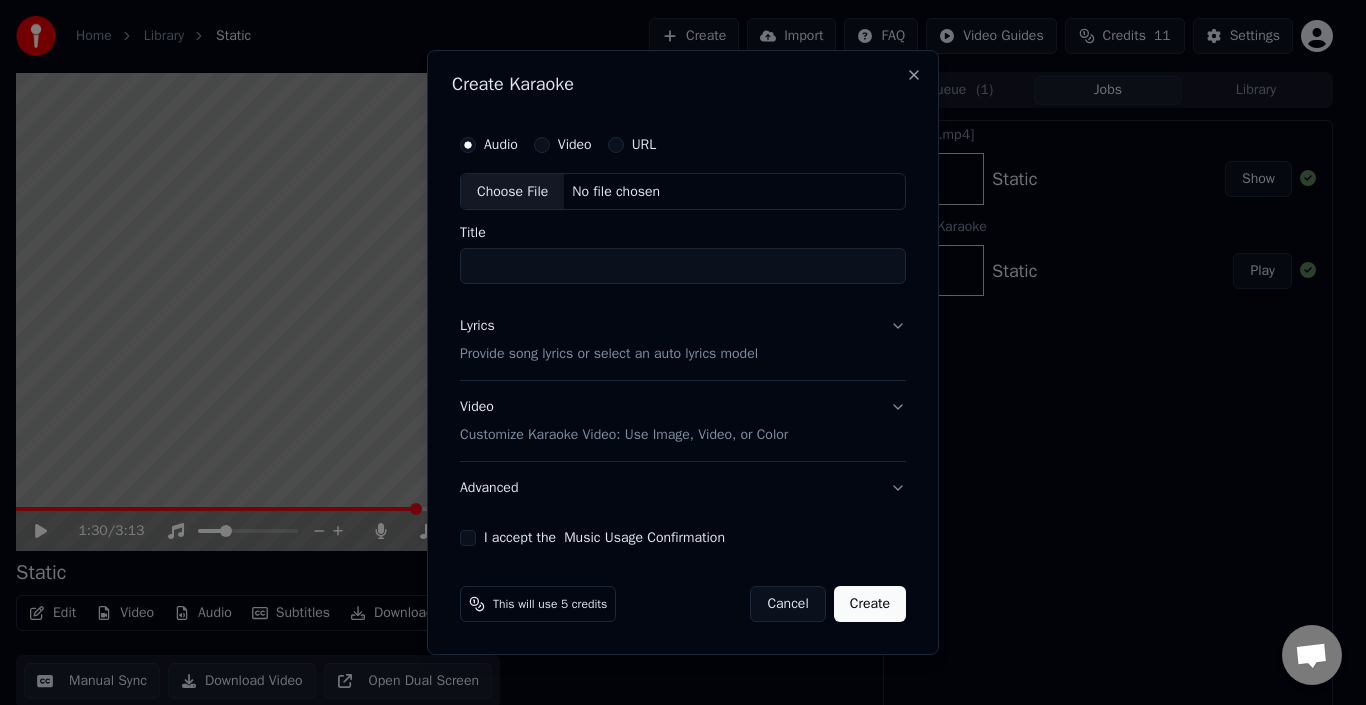 click on "Video Customize Karaoke Video: Use Image, Video, or Color" at bounding box center (624, 422) 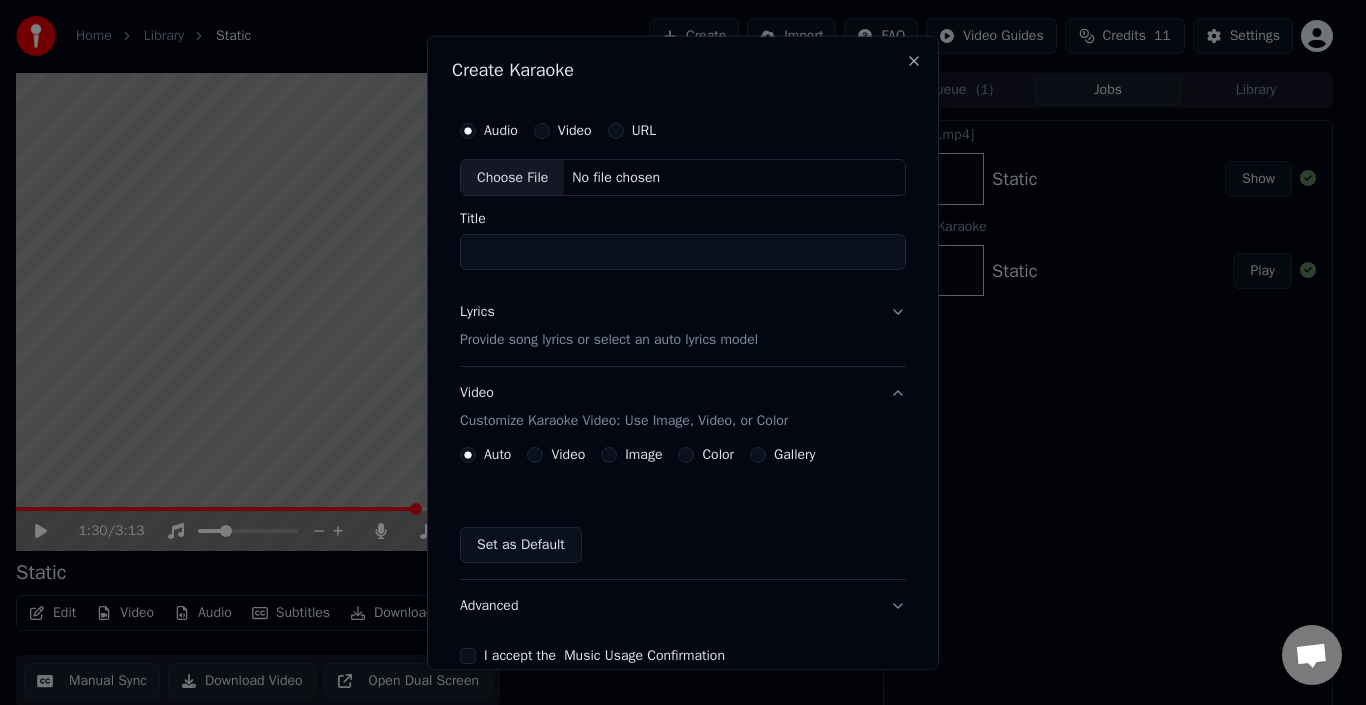 click on "Image" at bounding box center (609, 455) 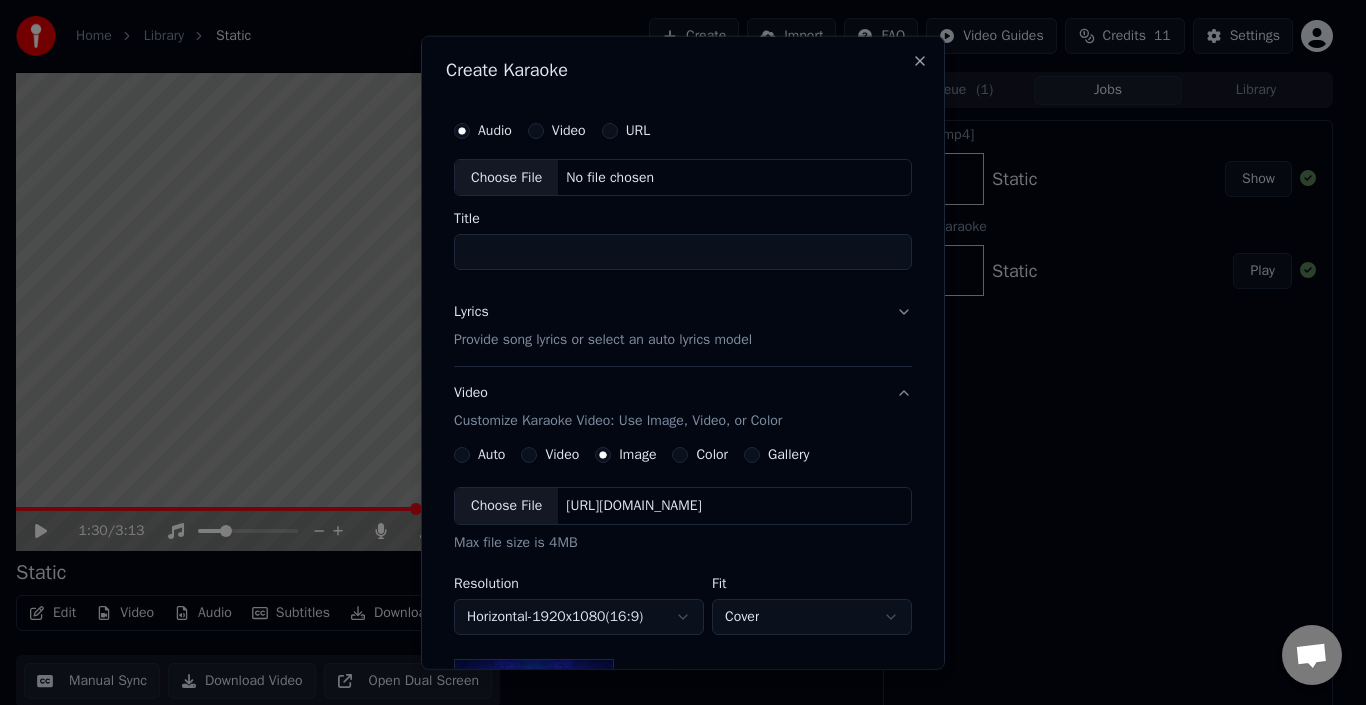 click on "**********" at bounding box center [683, 636] 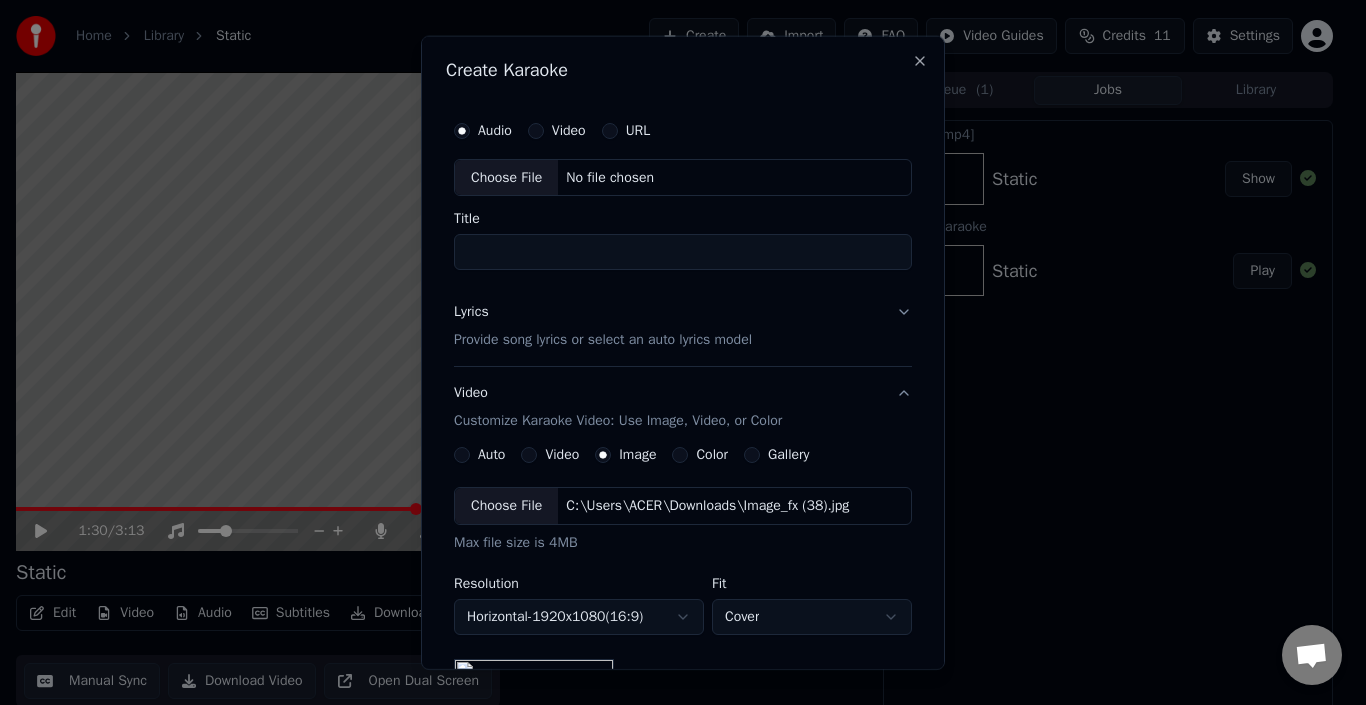 click on "**********" at bounding box center [674, 352] 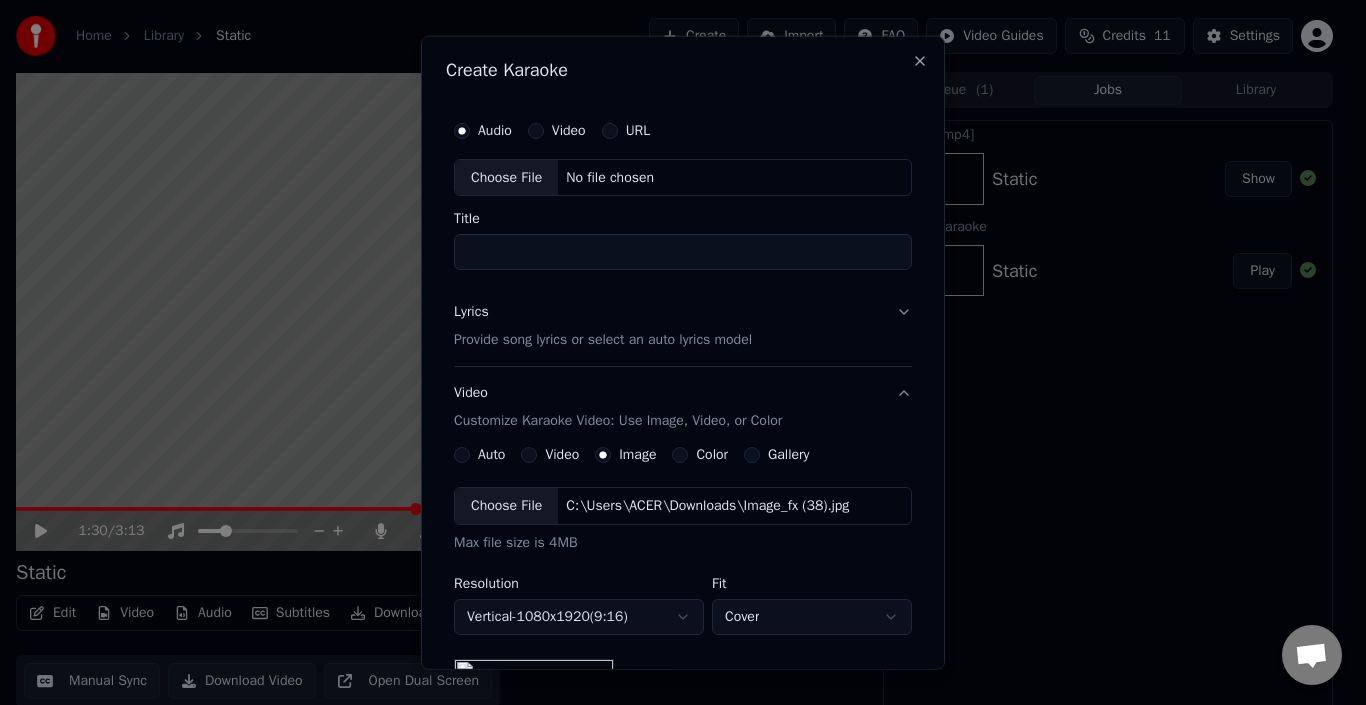 click on "**********" at bounding box center [674, 352] 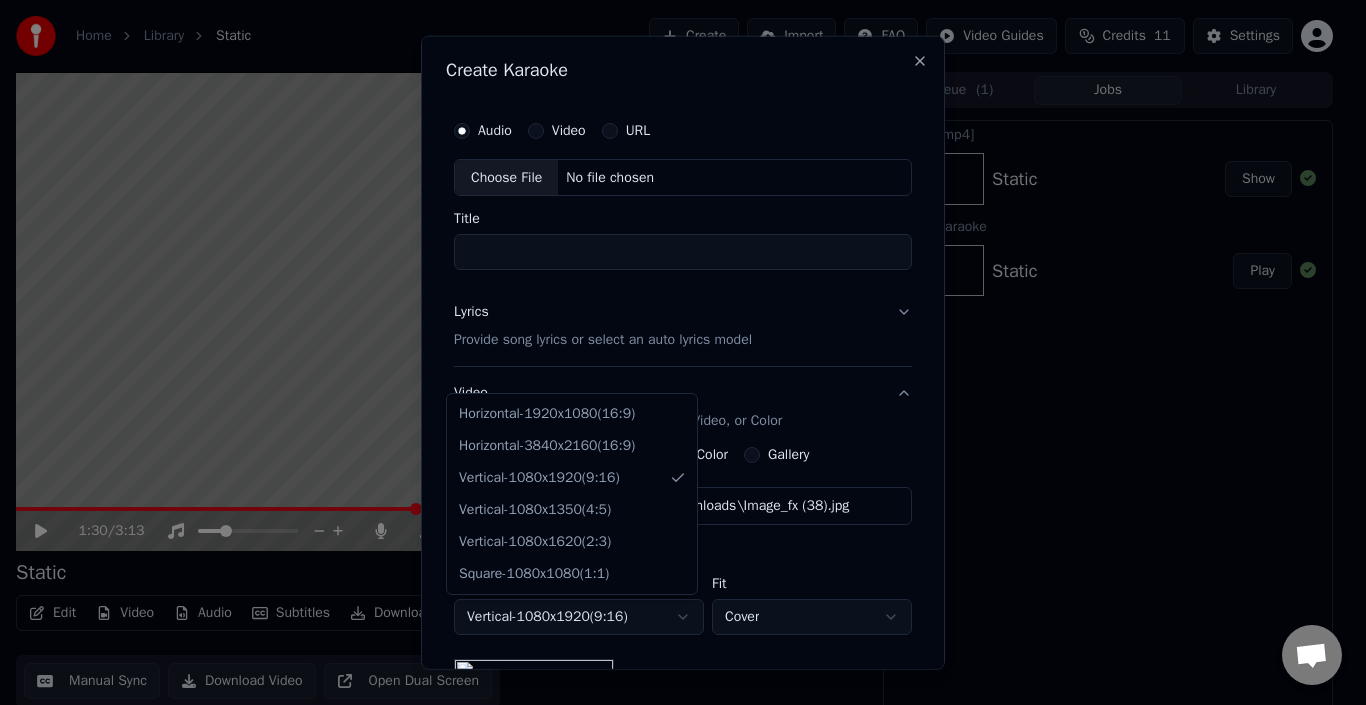 select on "*********" 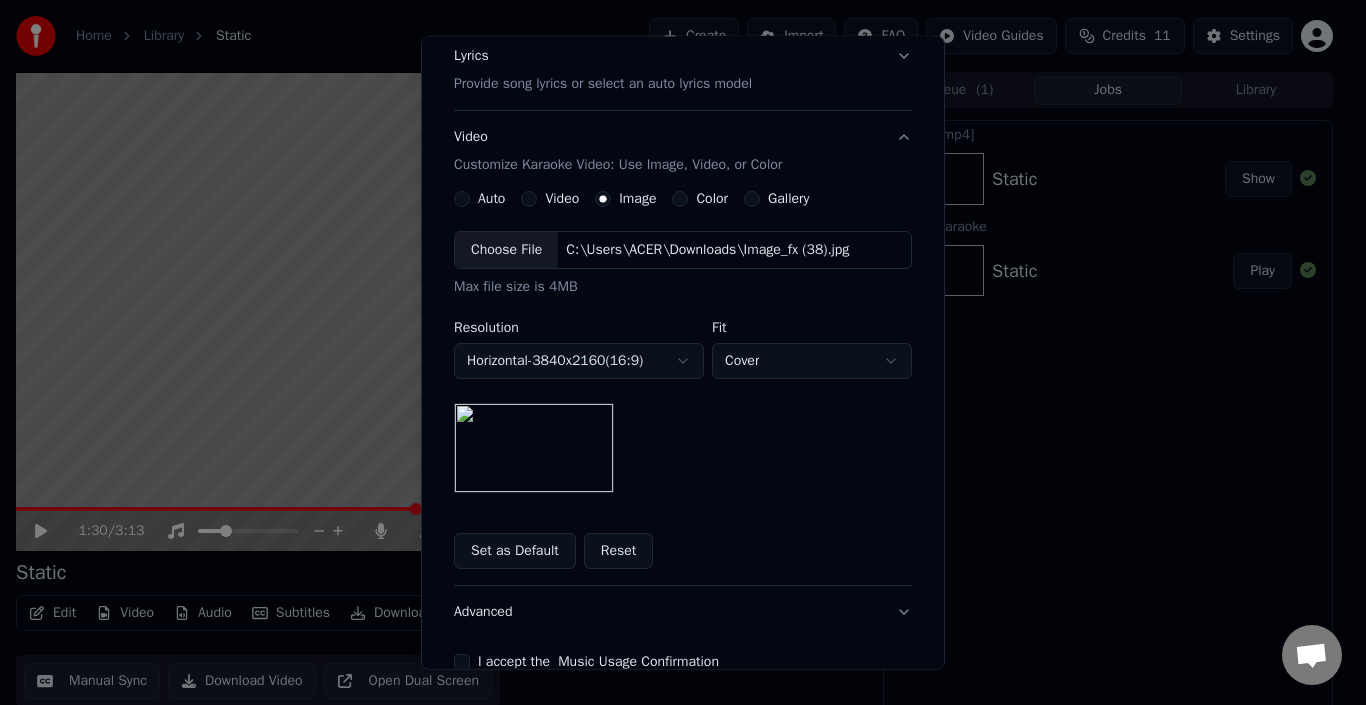 scroll, scrollTop: 255, scrollLeft: 0, axis: vertical 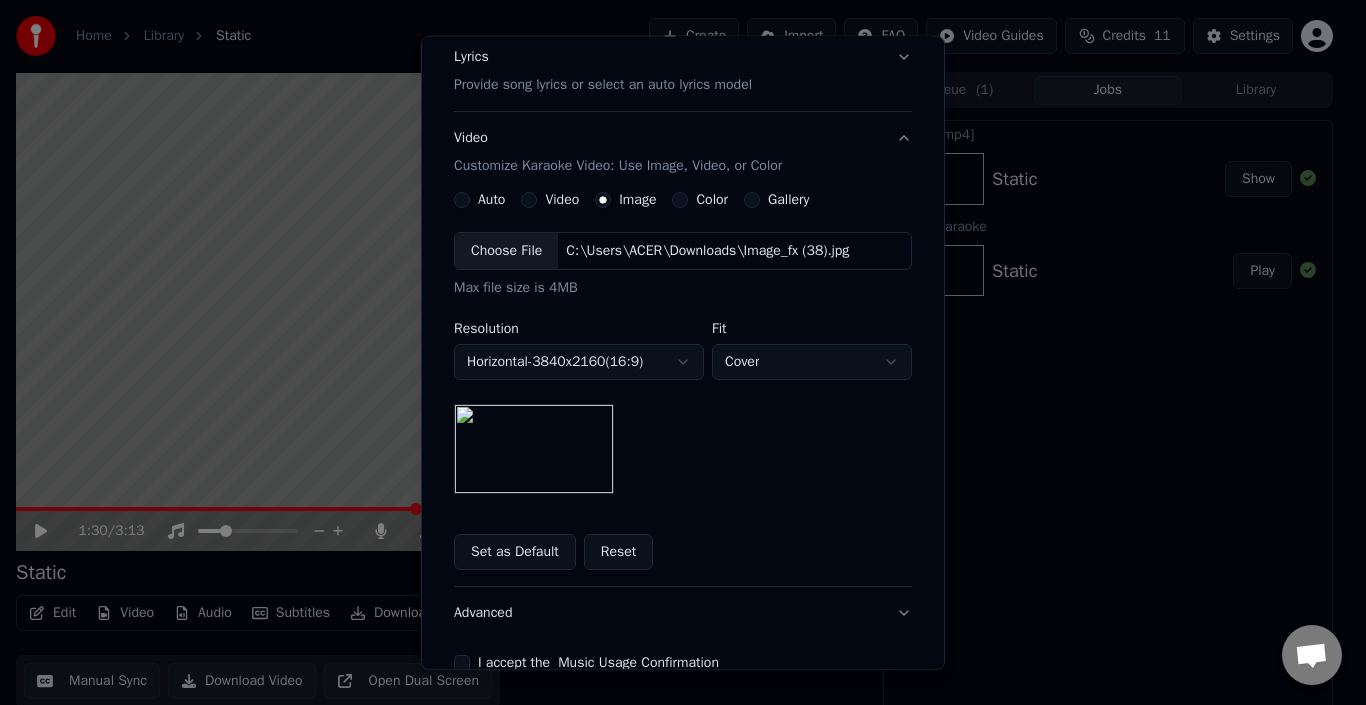 click on "Set as Default" at bounding box center (515, 552) 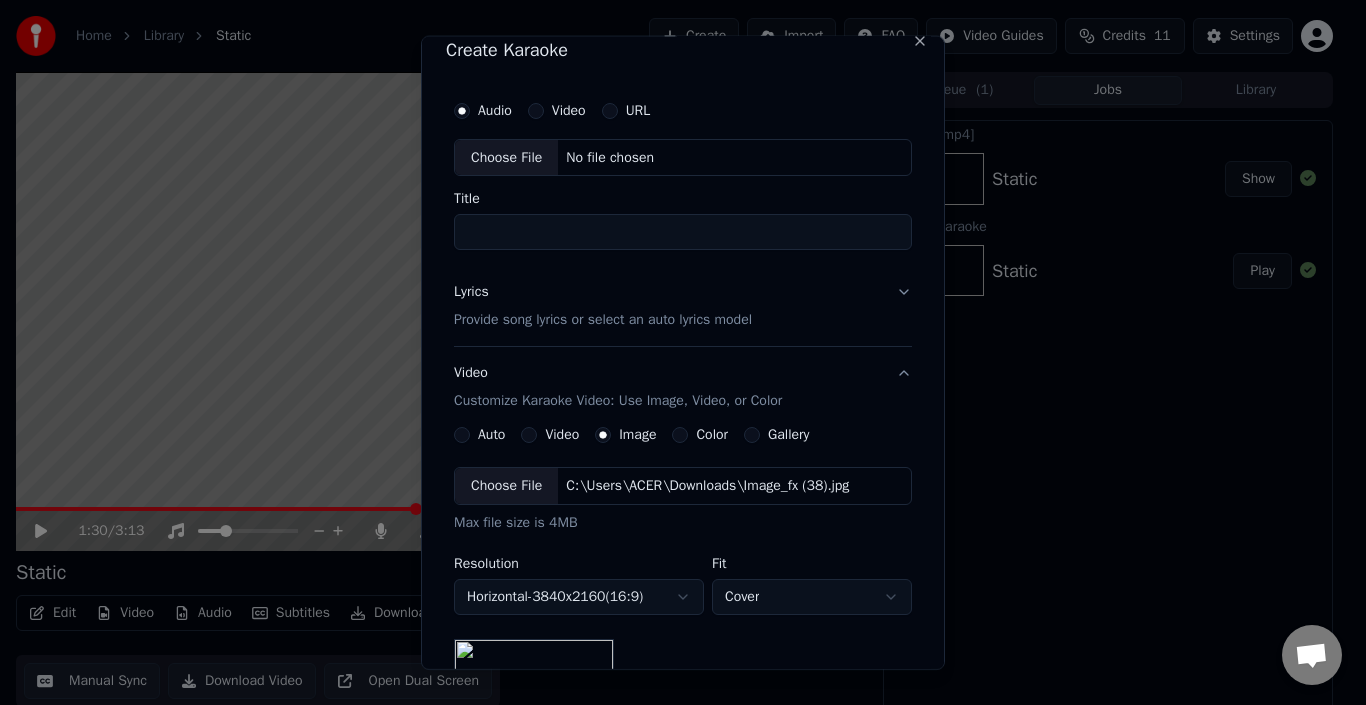 scroll, scrollTop: 0, scrollLeft: 0, axis: both 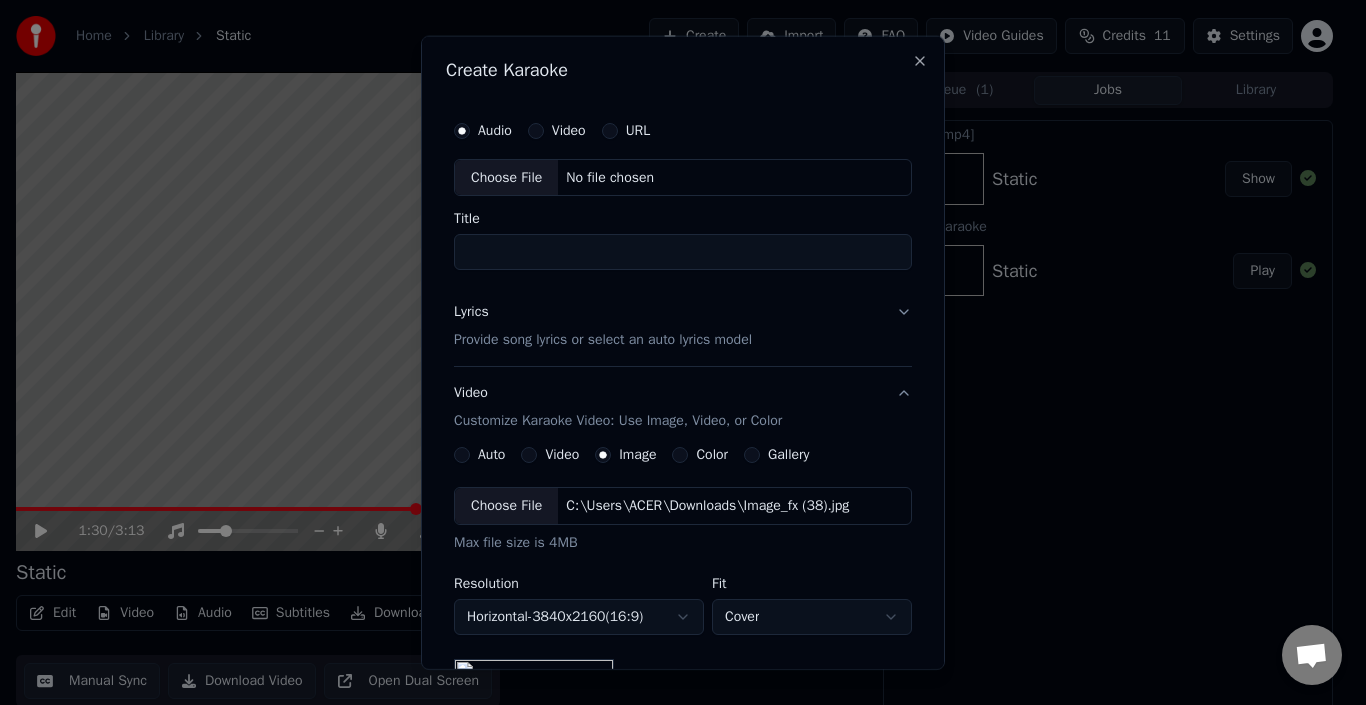 click on "Choose File" at bounding box center [506, 177] 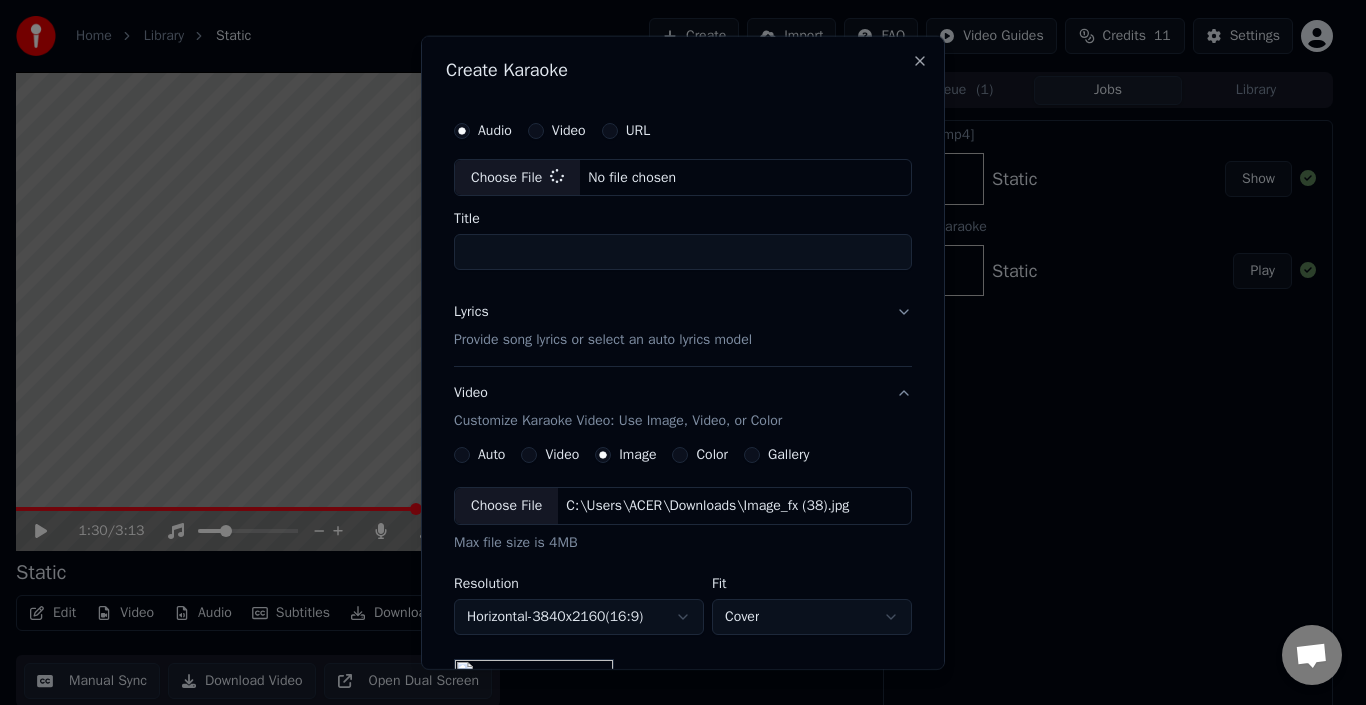 type on "**********" 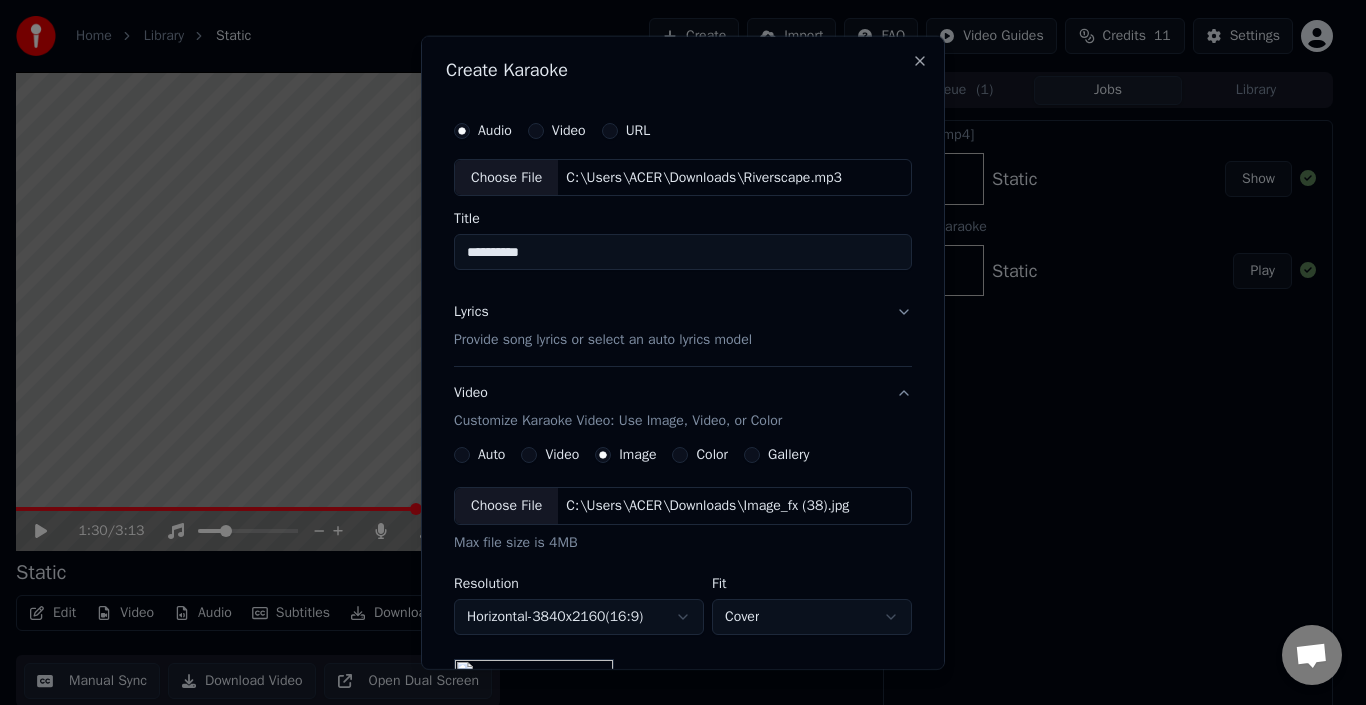 click on "**********" at bounding box center (683, 518) 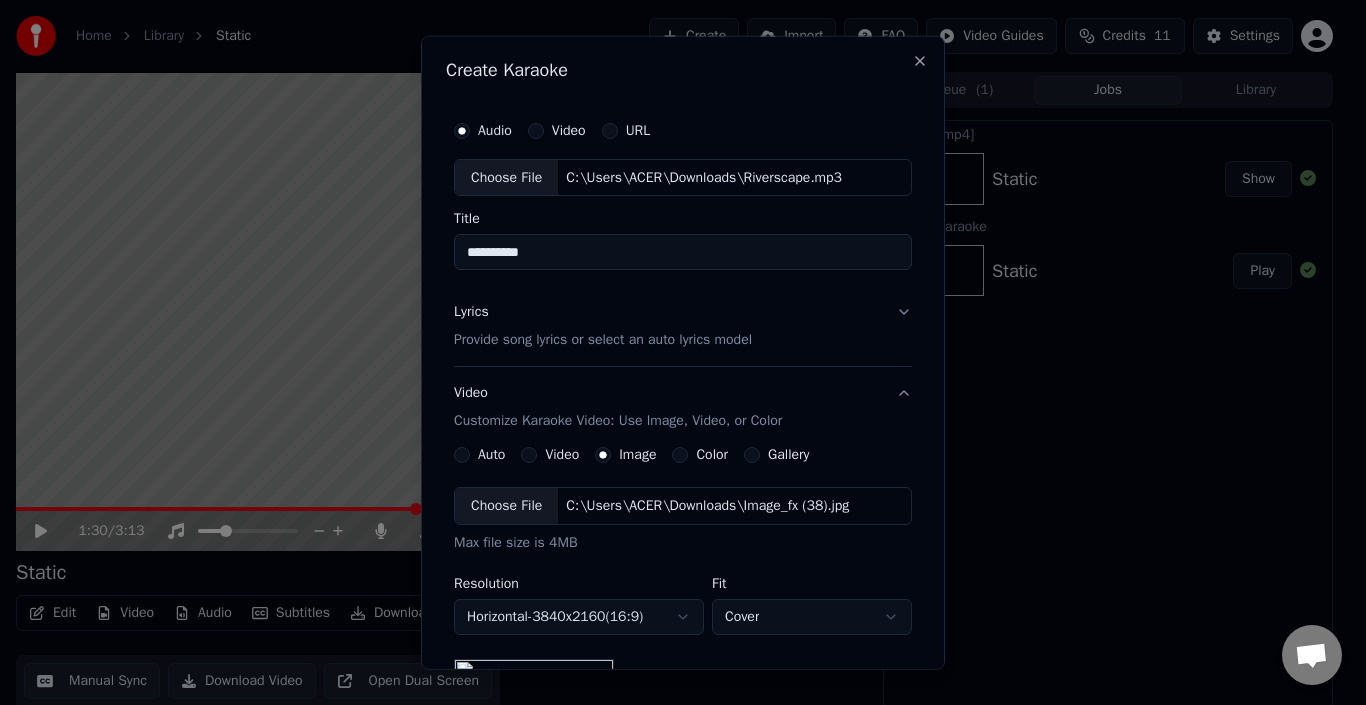 click on "Lyrics Provide song lyrics or select an auto lyrics model" at bounding box center (683, 326) 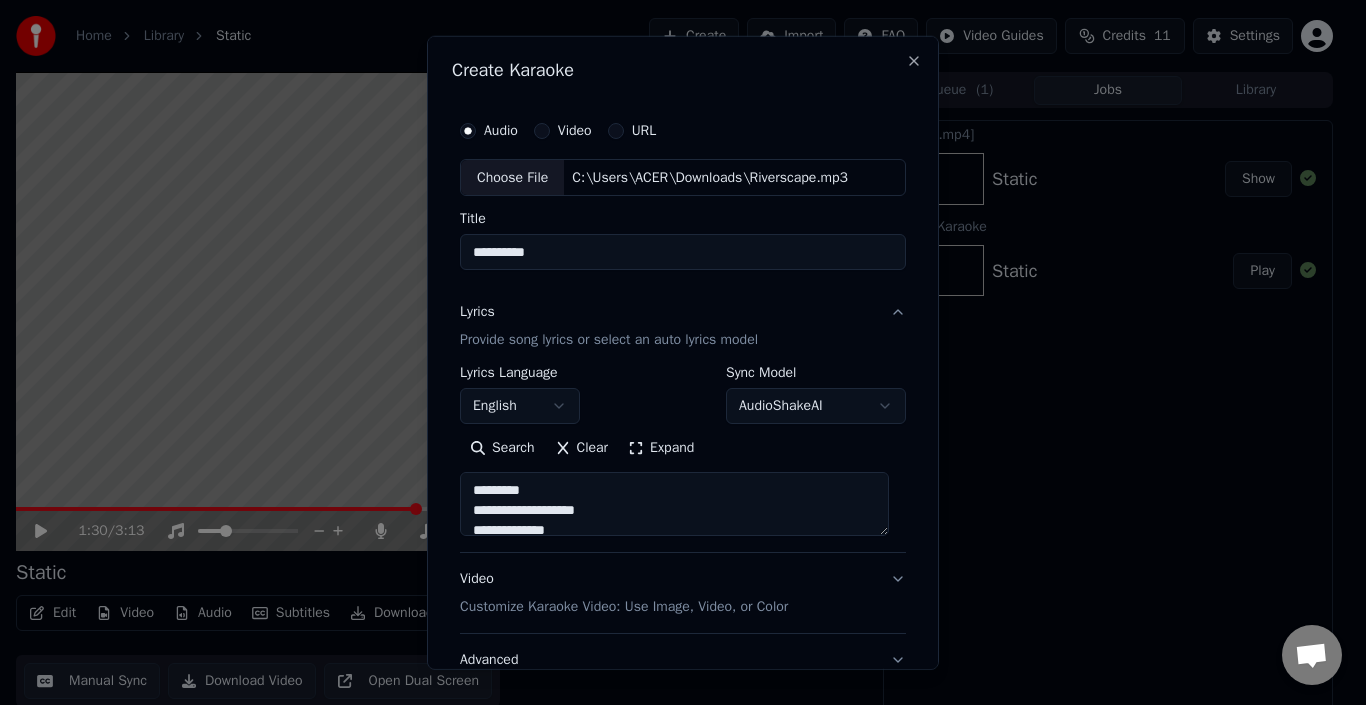 click on "Lyrics Provide song lyrics or select an auto lyrics model" at bounding box center [683, 326] 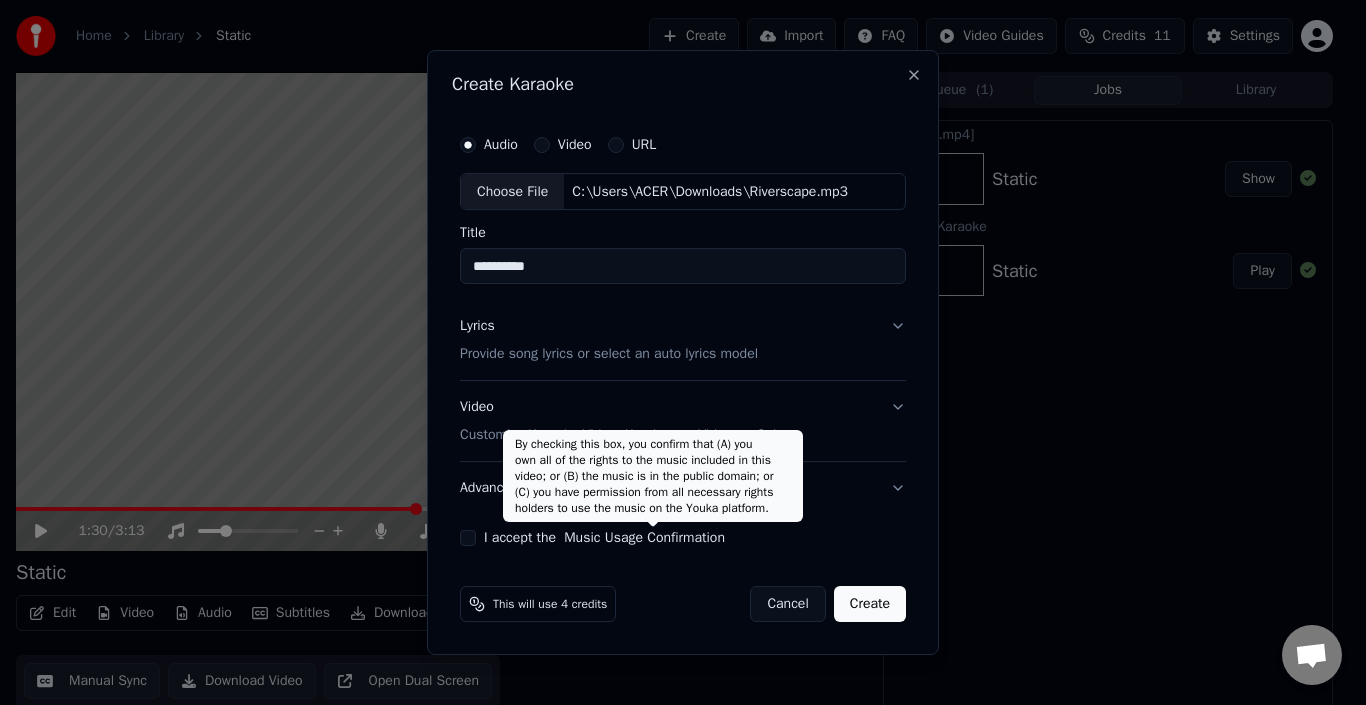 click on "Music Usage Confirmation" at bounding box center [644, 538] 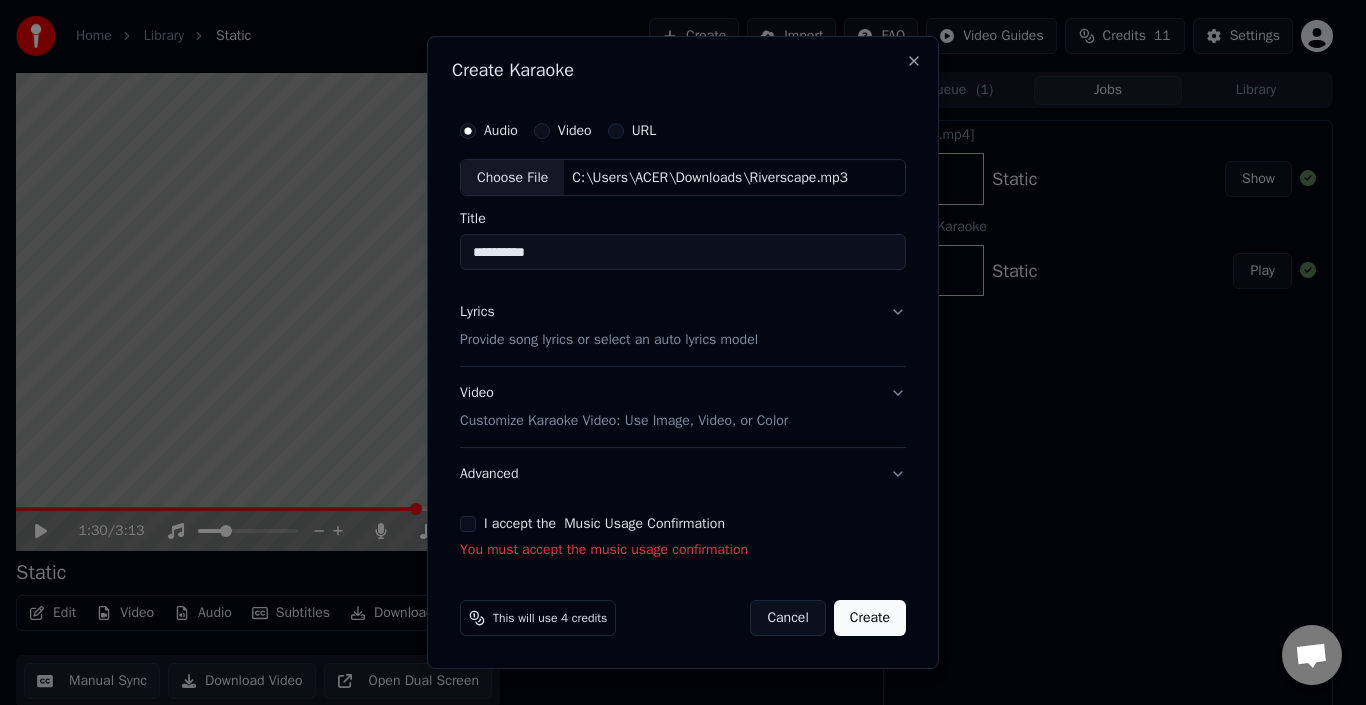 click on "I accept the   Music Usage Confirmation" at bounding box center (468, 524) 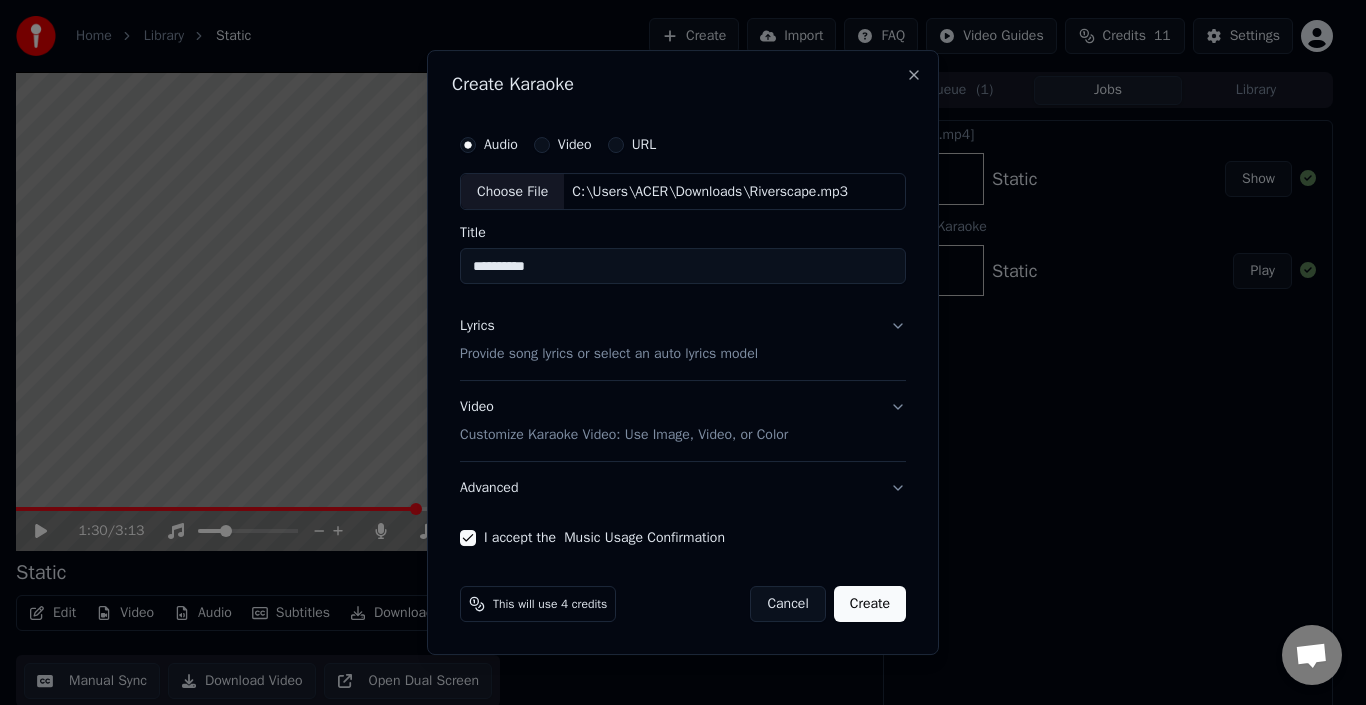 click on "Create" at bounding box center (870, 604) 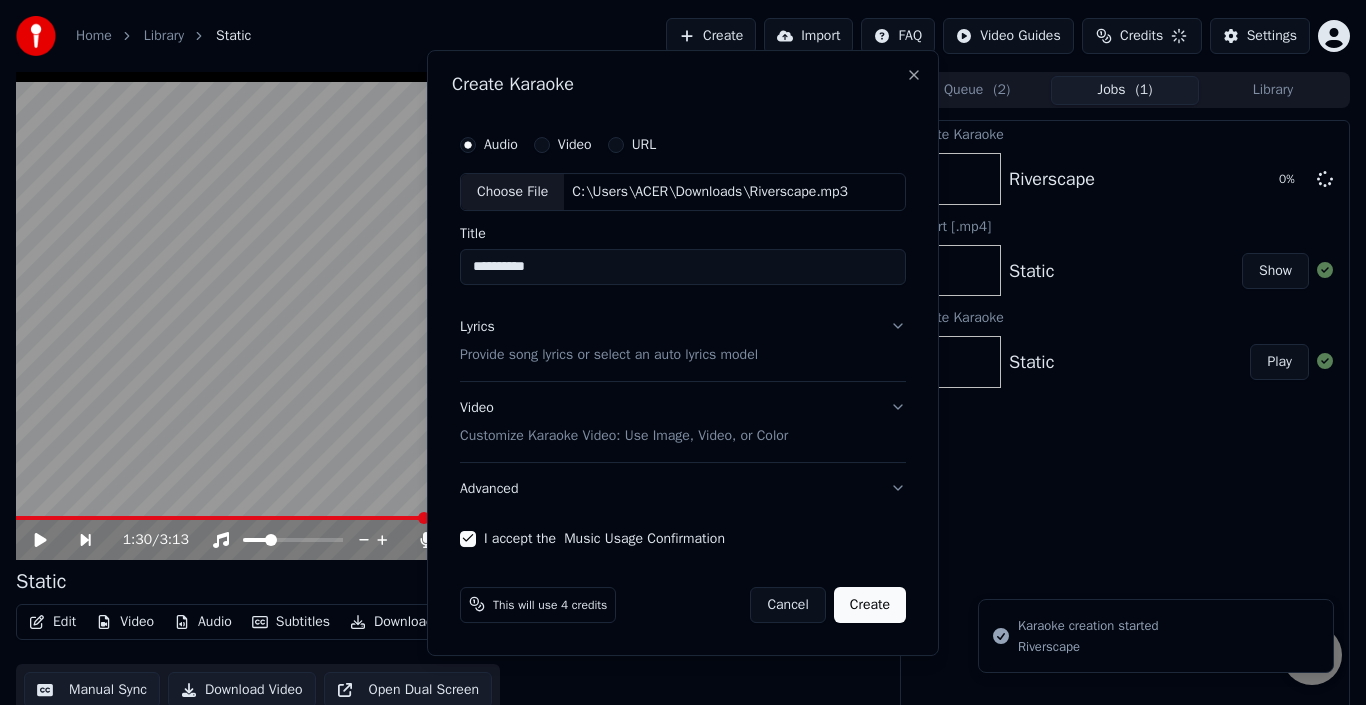 type 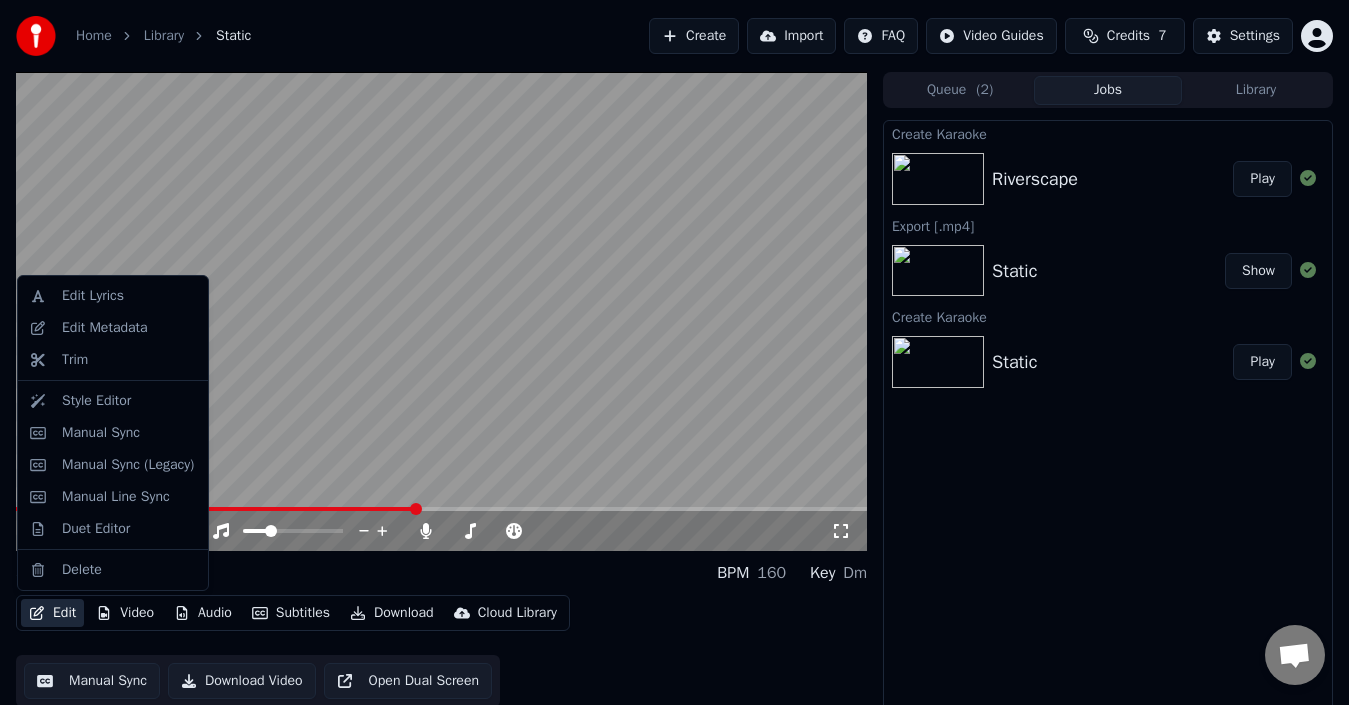 click on "Edit" at bounding box center (52, 613) 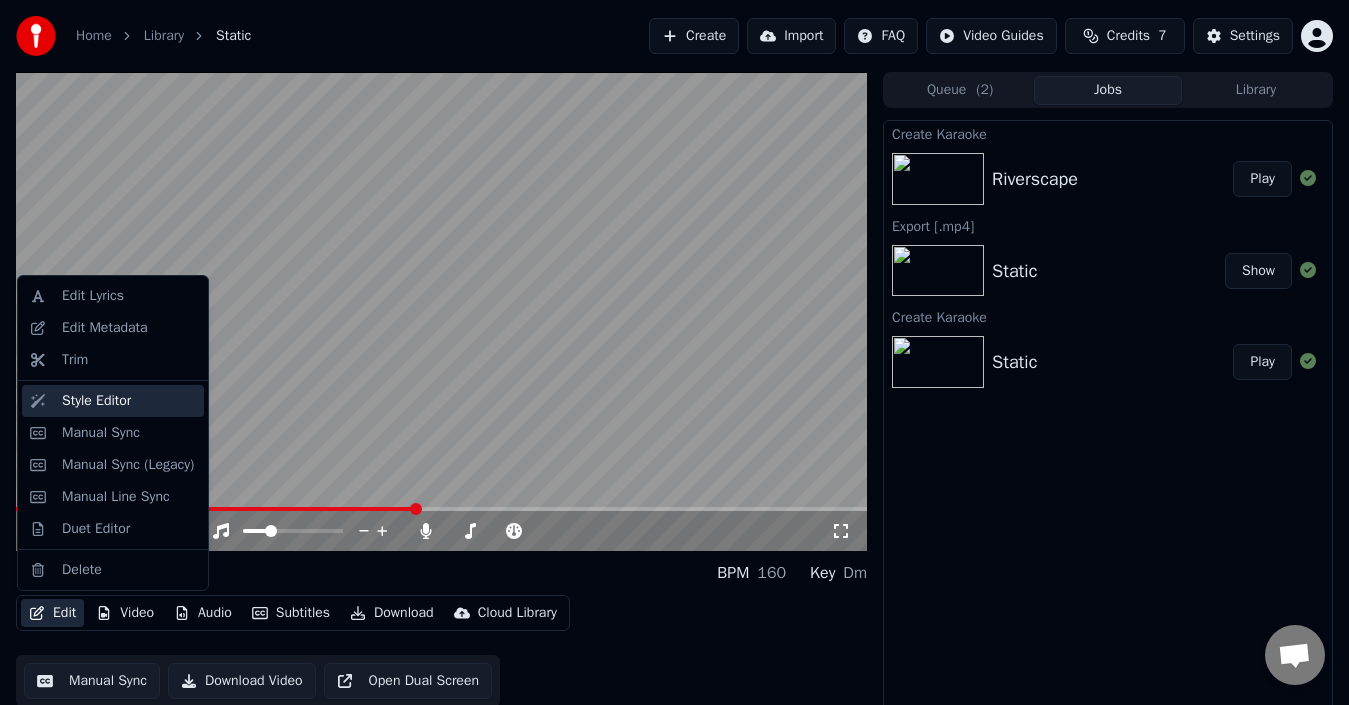 click on "Style Editor" at bounding box center (96, 401) 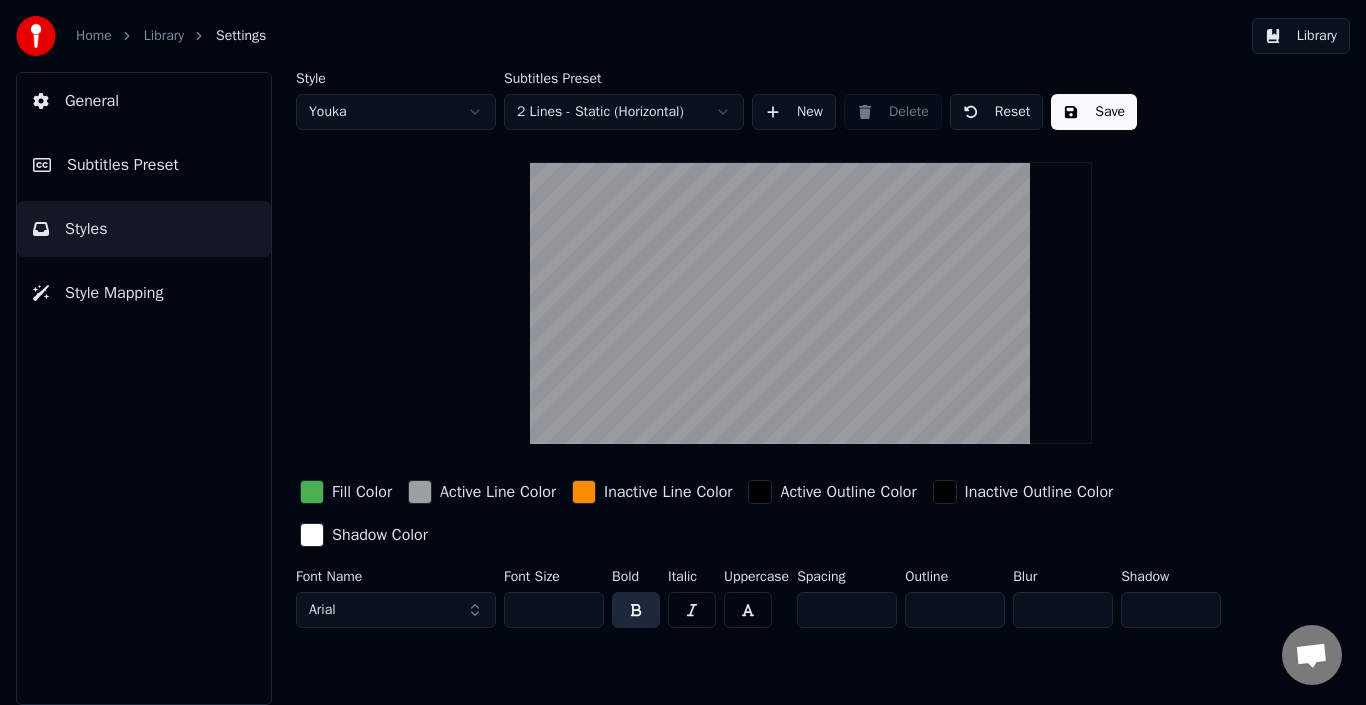 click on "Fill Color" at bounding box center [362, 492] 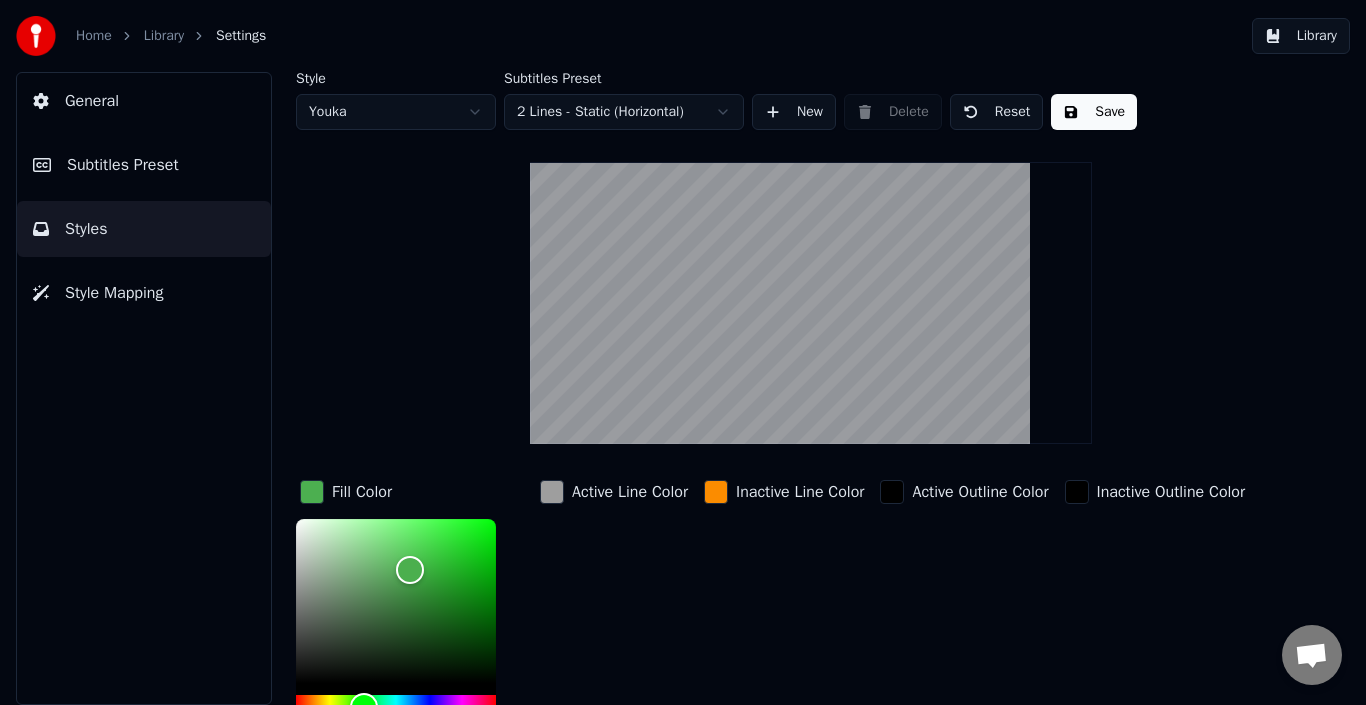 click on "Active Line Color" at bounding box center (630, 492) 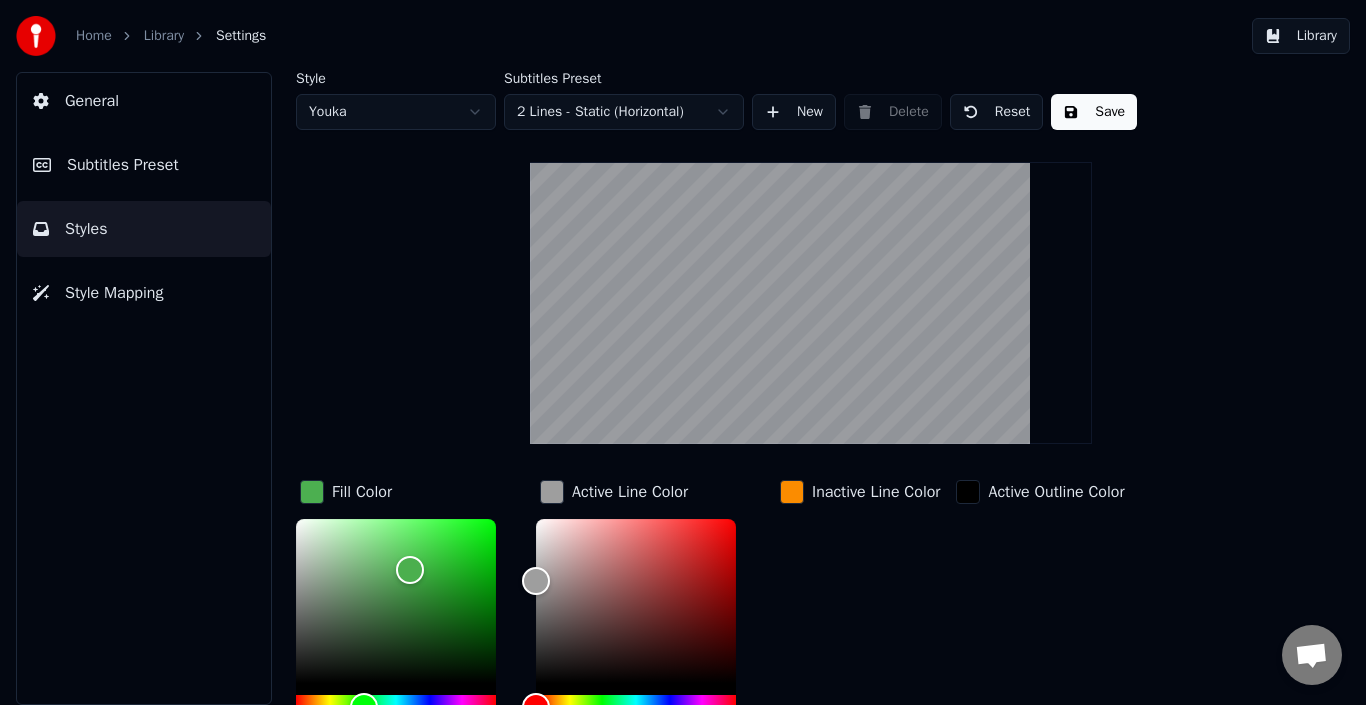 click at bounding box center (792, 492) 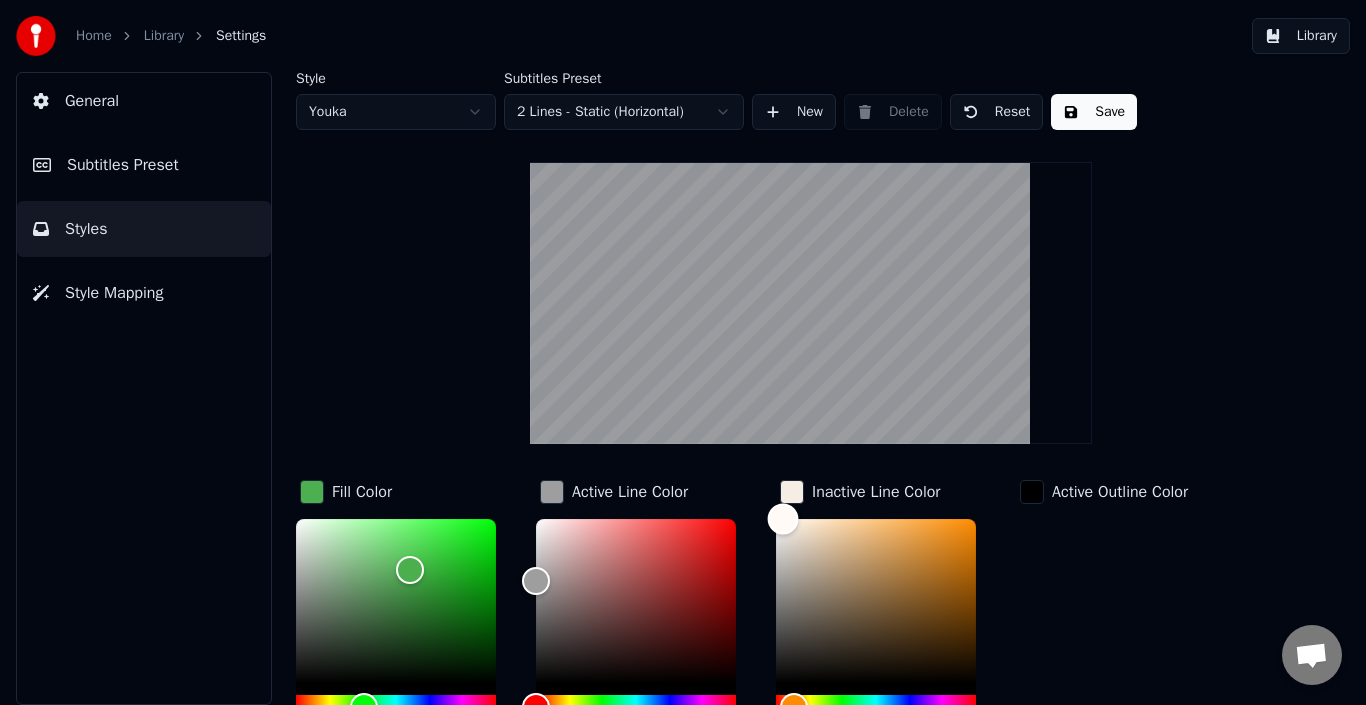 type on "*******" 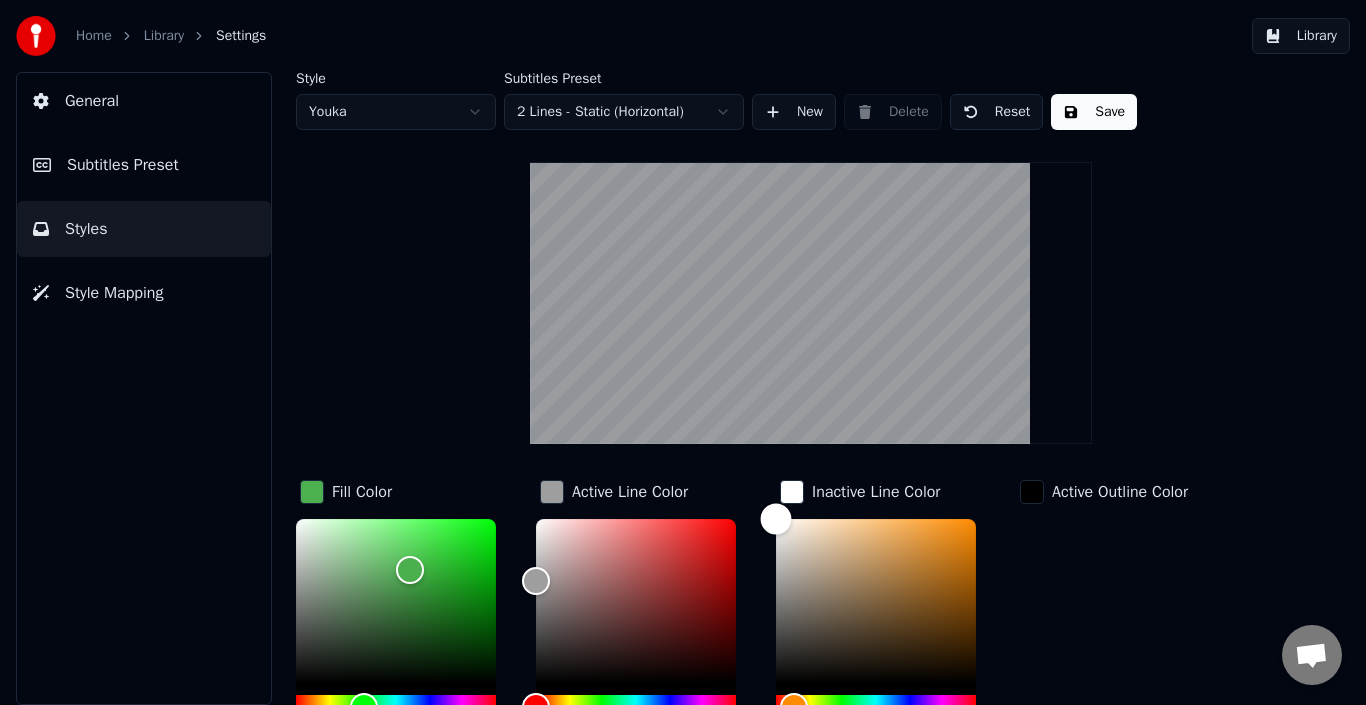 drag, startPoint x: 812, startPoint y: 558, endPoint x: 771, endPoint y: 484, distance: 84.59905 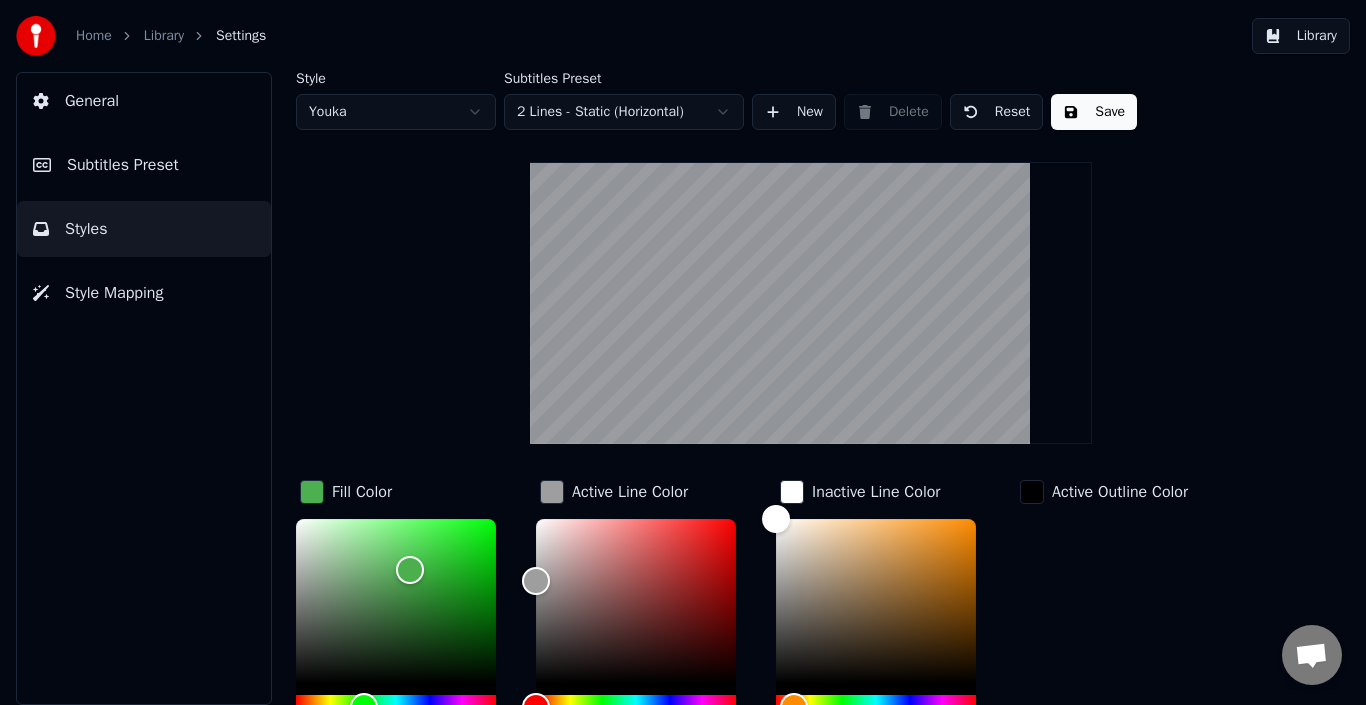 click on "Active Line Color" at bounding box center (614, 492) 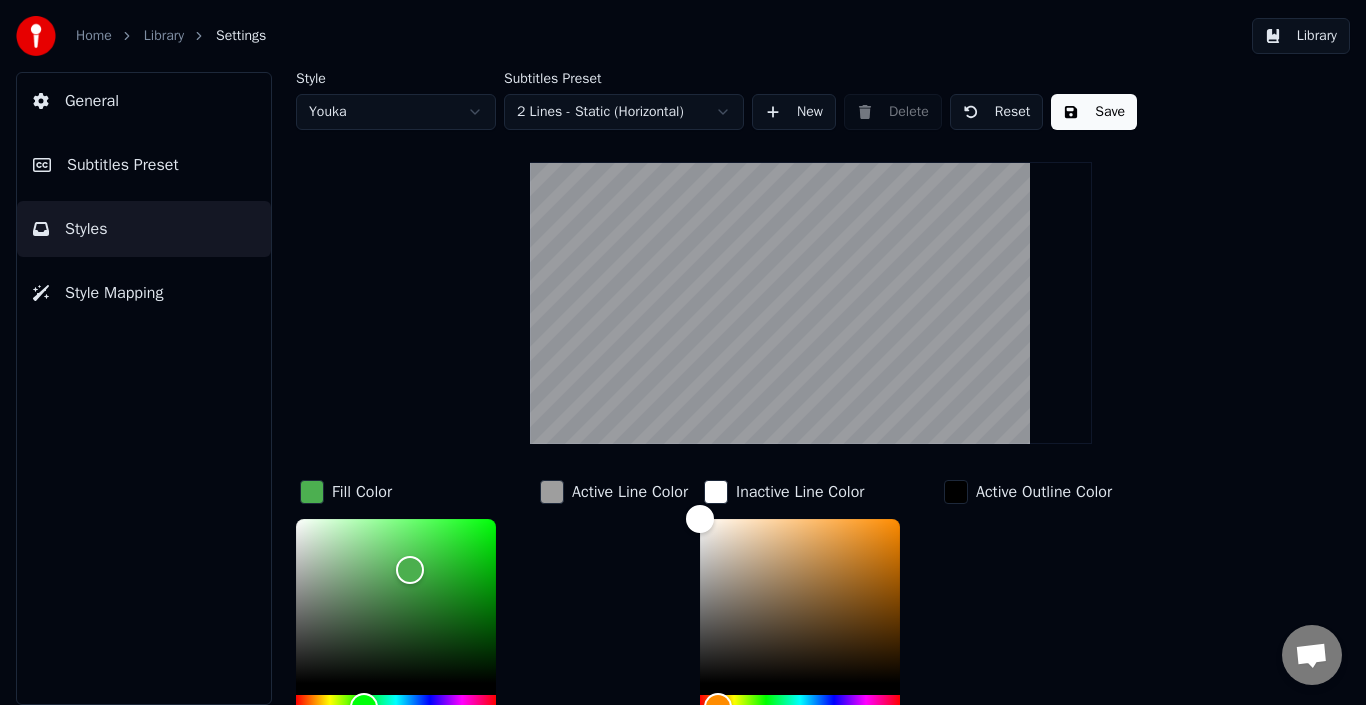 click on "Active Line Color" at bounding box center [614, 492] 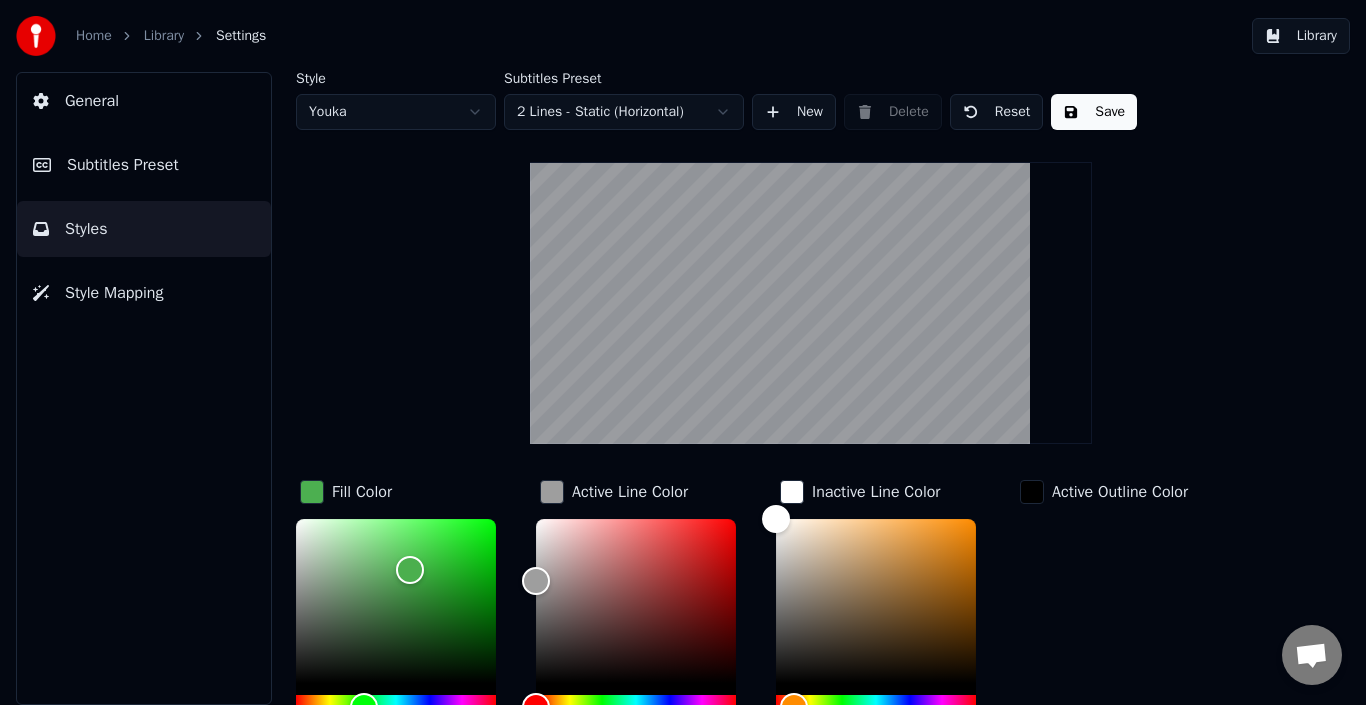 scroll, scrollTop: 31, scrollLeft: 0, axis: vertical 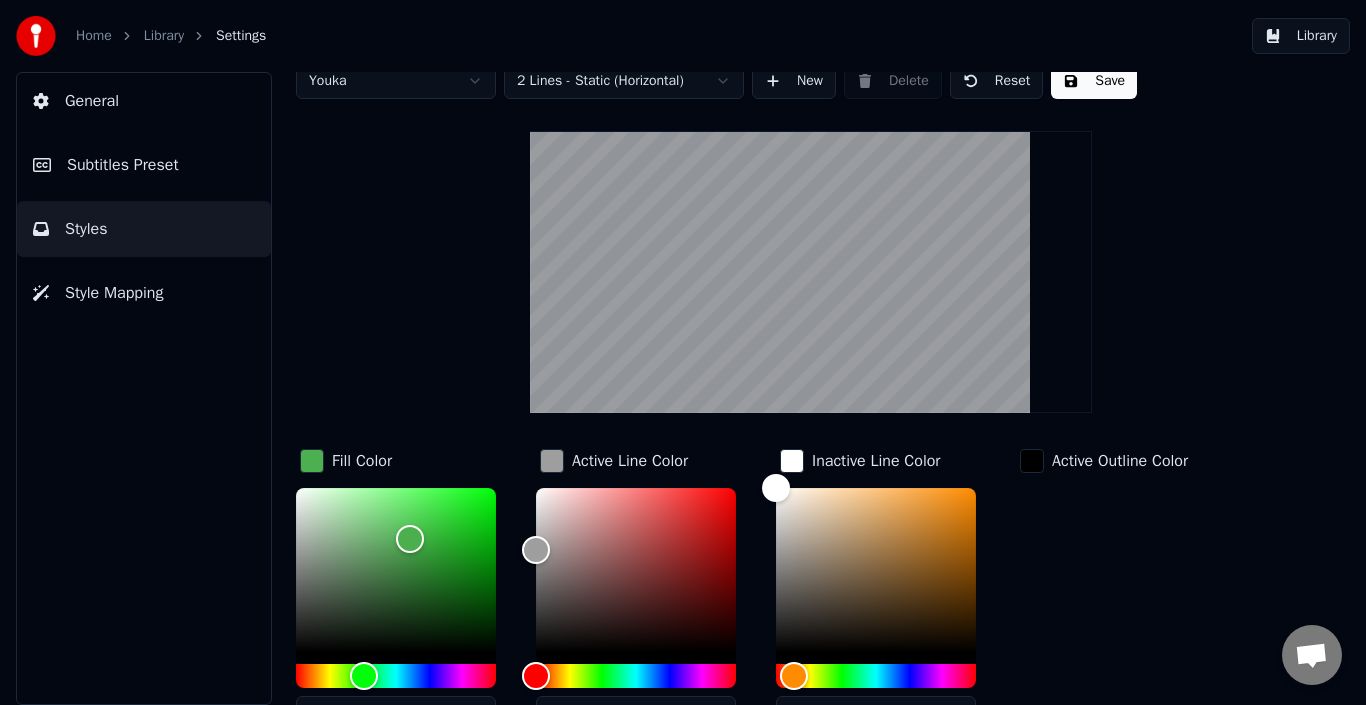 click at bounding box center (636, 576) 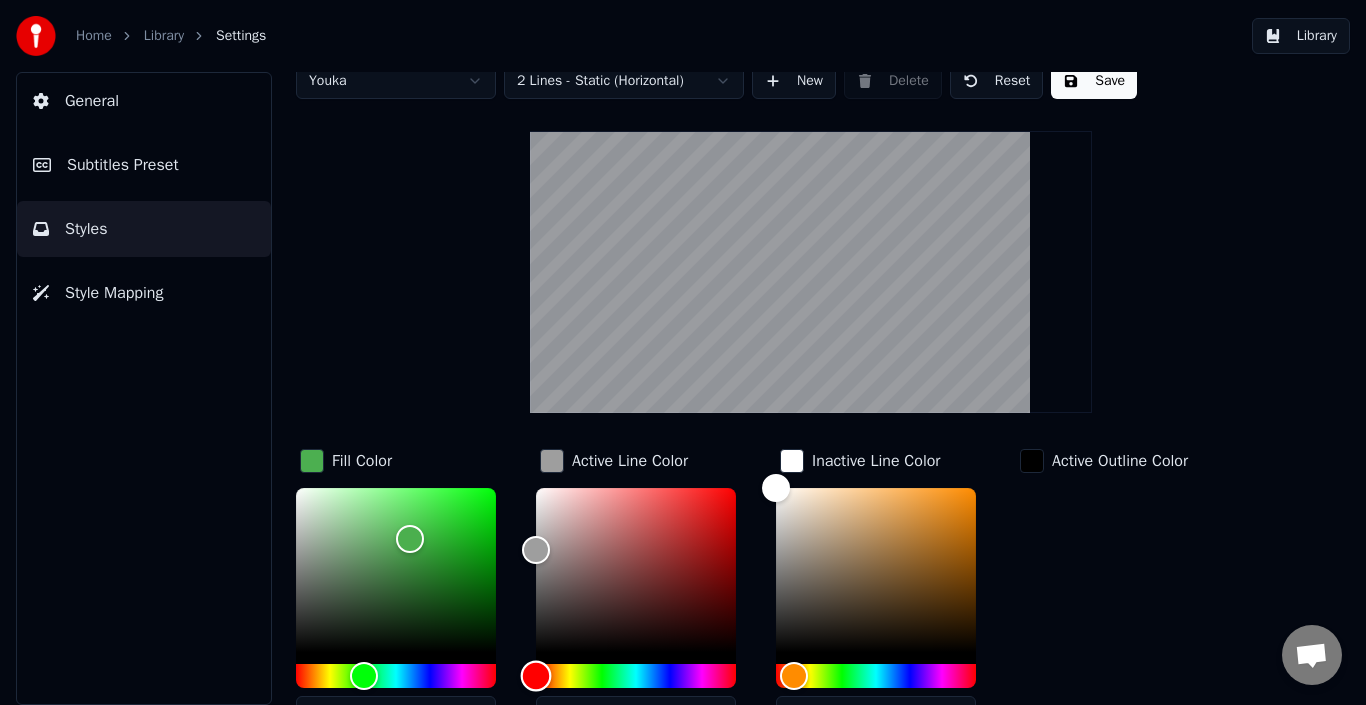 click at bounding box center (636, 676) 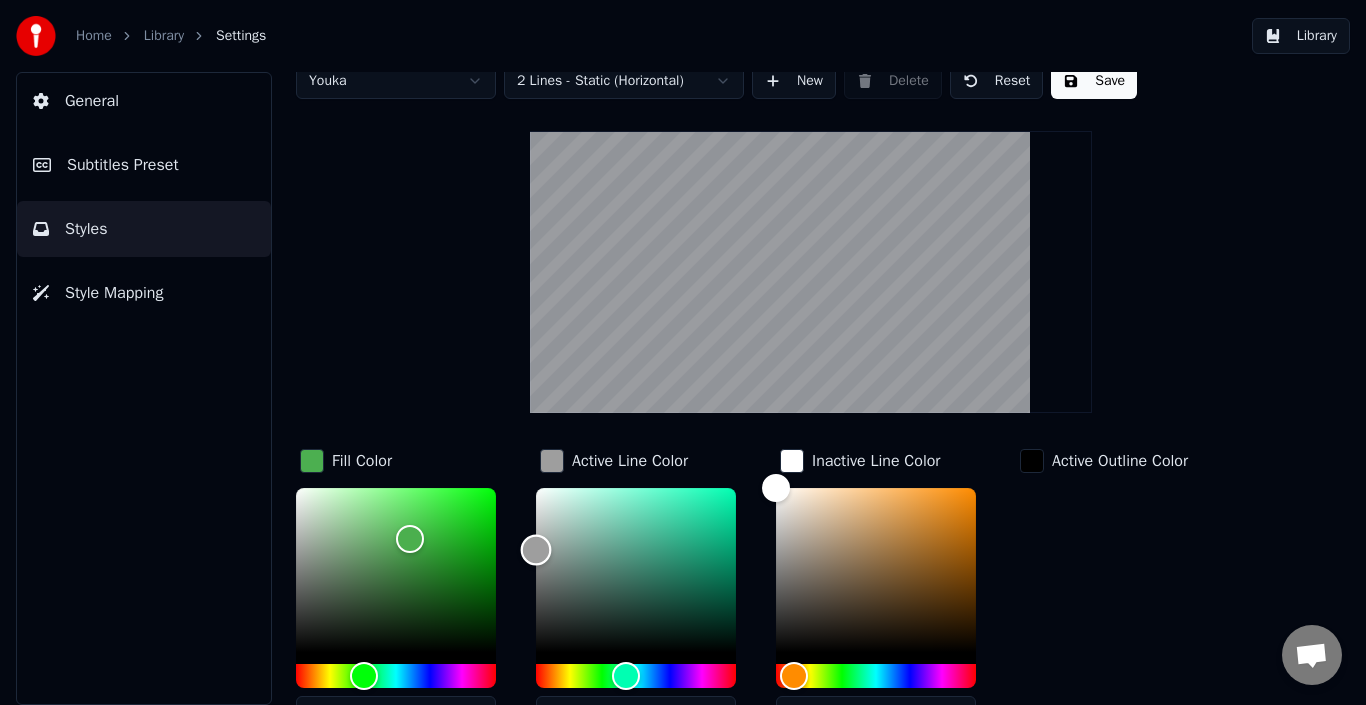 click at bounding box center (636, 570) 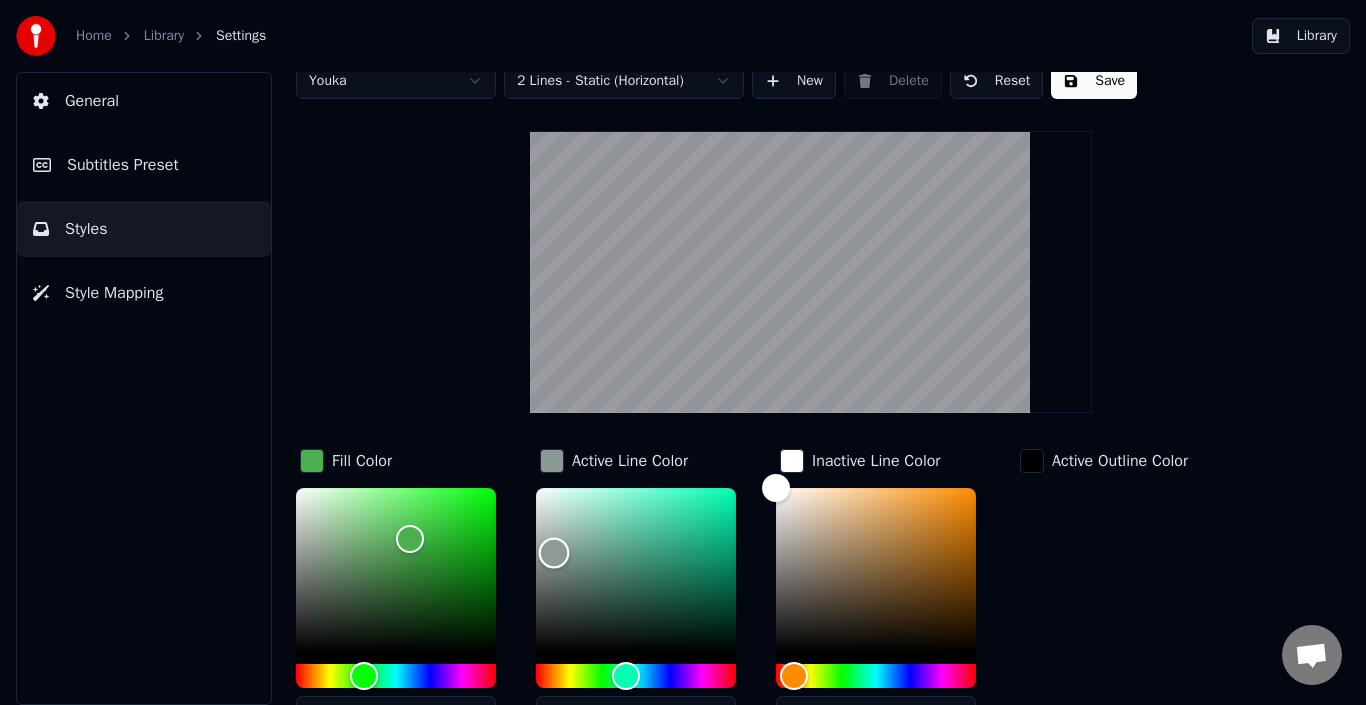 click at bounding box center (636, 570) 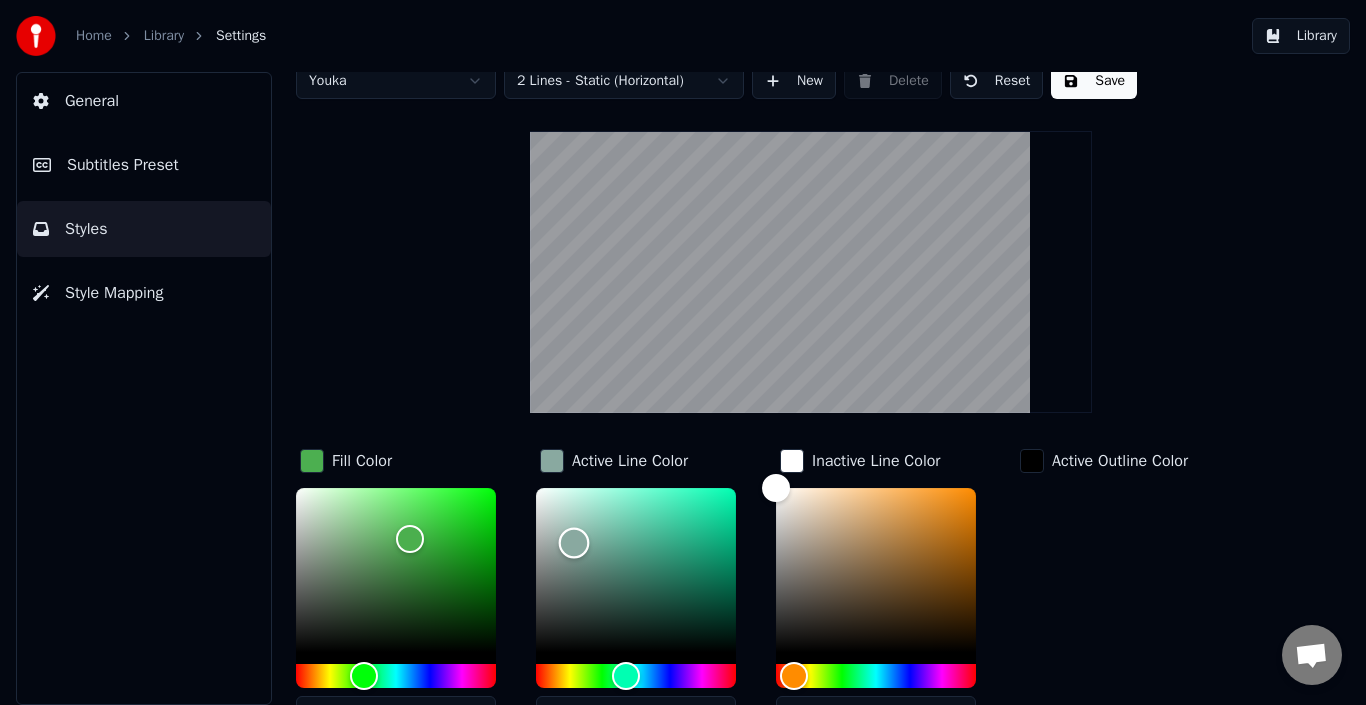 click at bounding box center (636, 570) 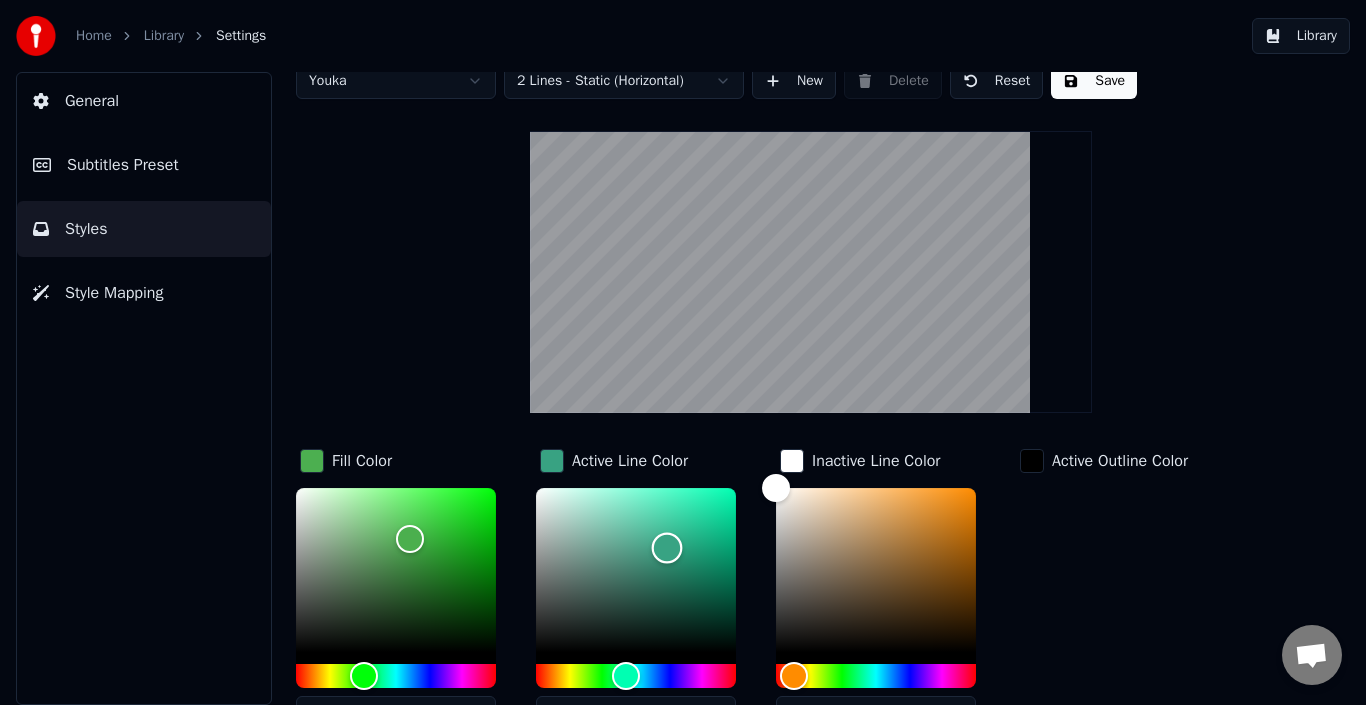 click at bounding box center (636, 570) 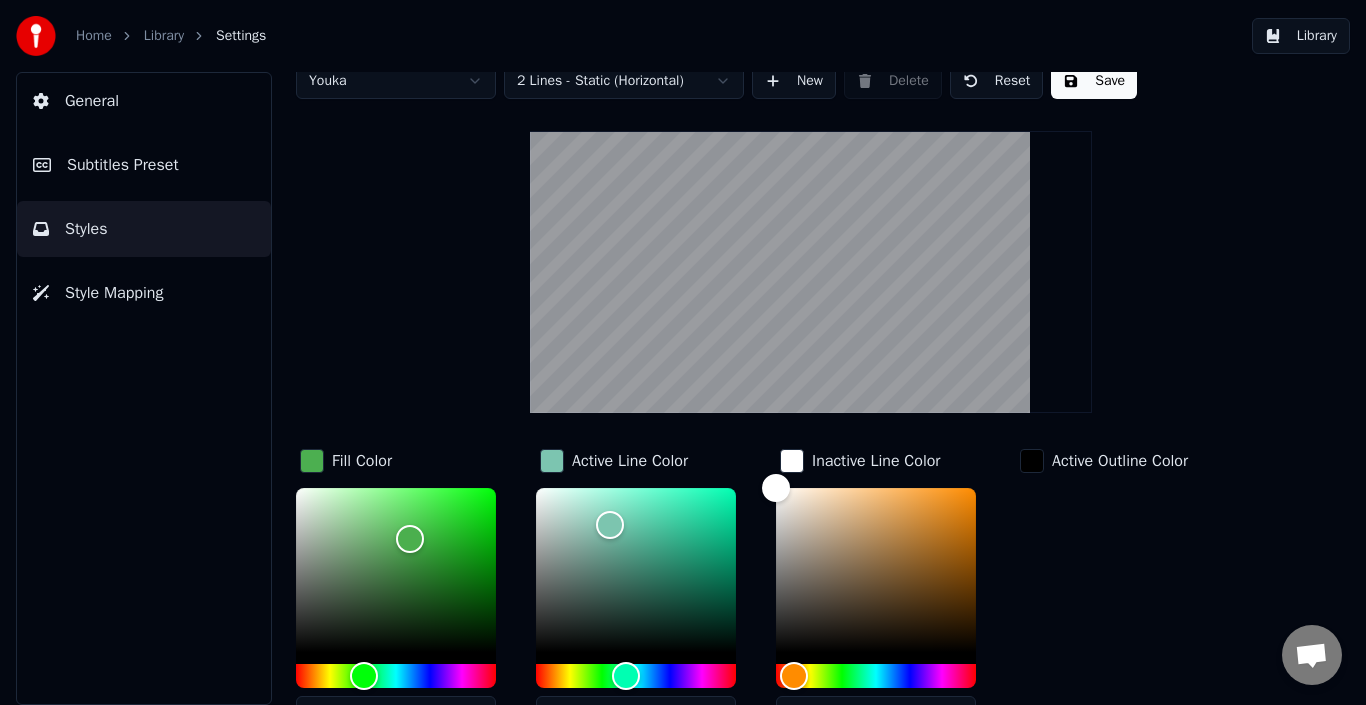 click on "Save" at bounding box center [1094, 81] 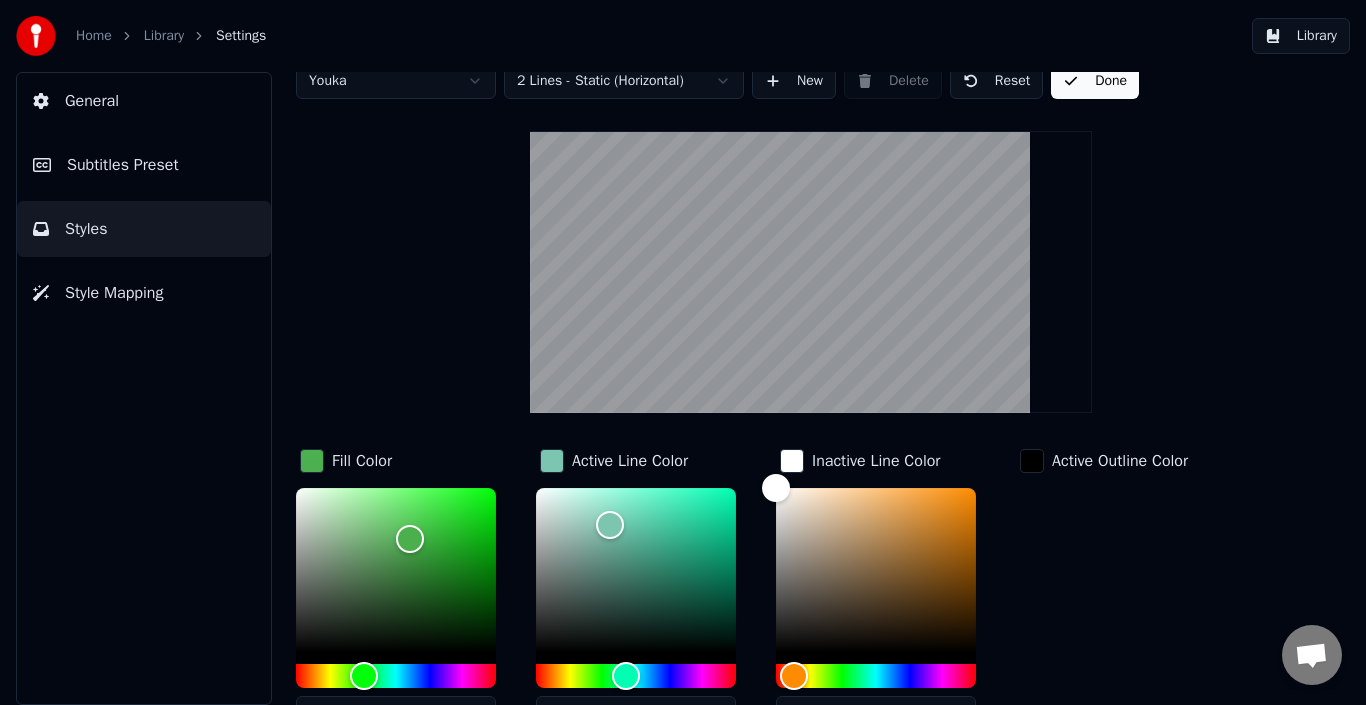 click on "Library" at bounding box center (1301, 36) 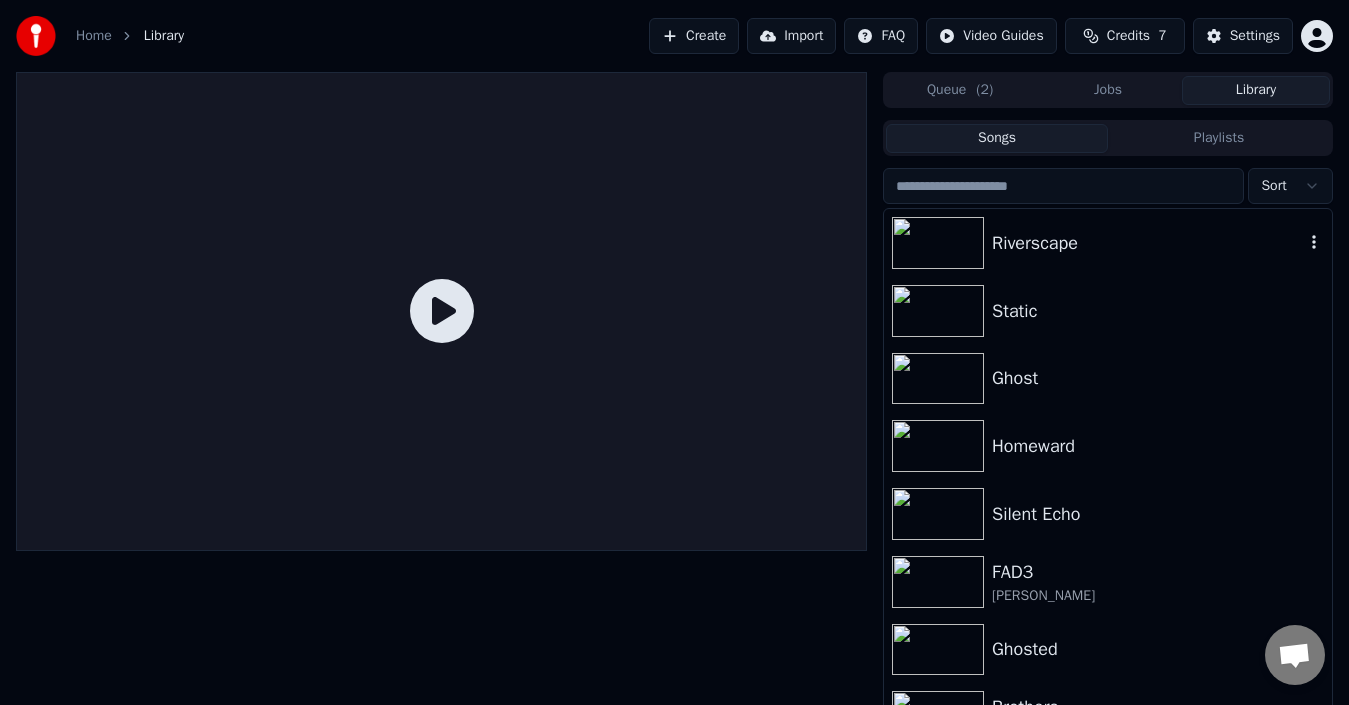 click on "Riverscape" at bounding box center (1108, 243) 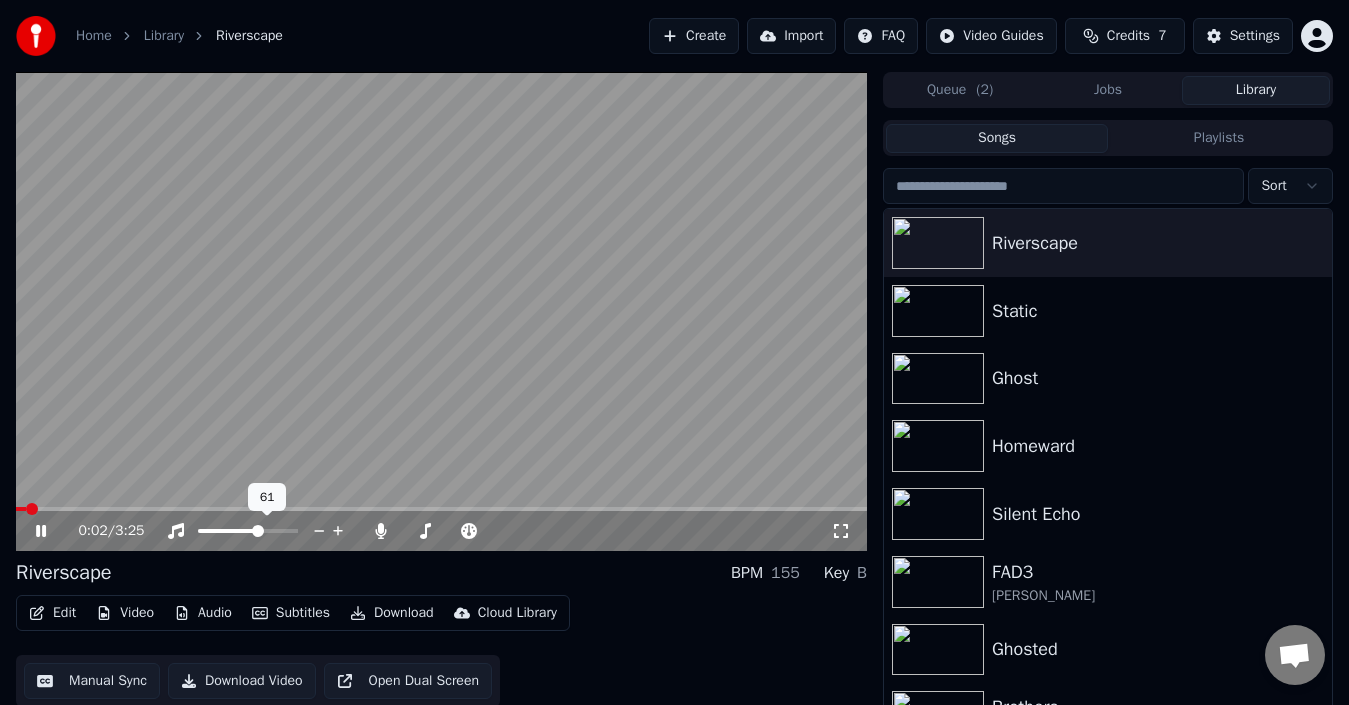 click at bounding box center (258, 531) 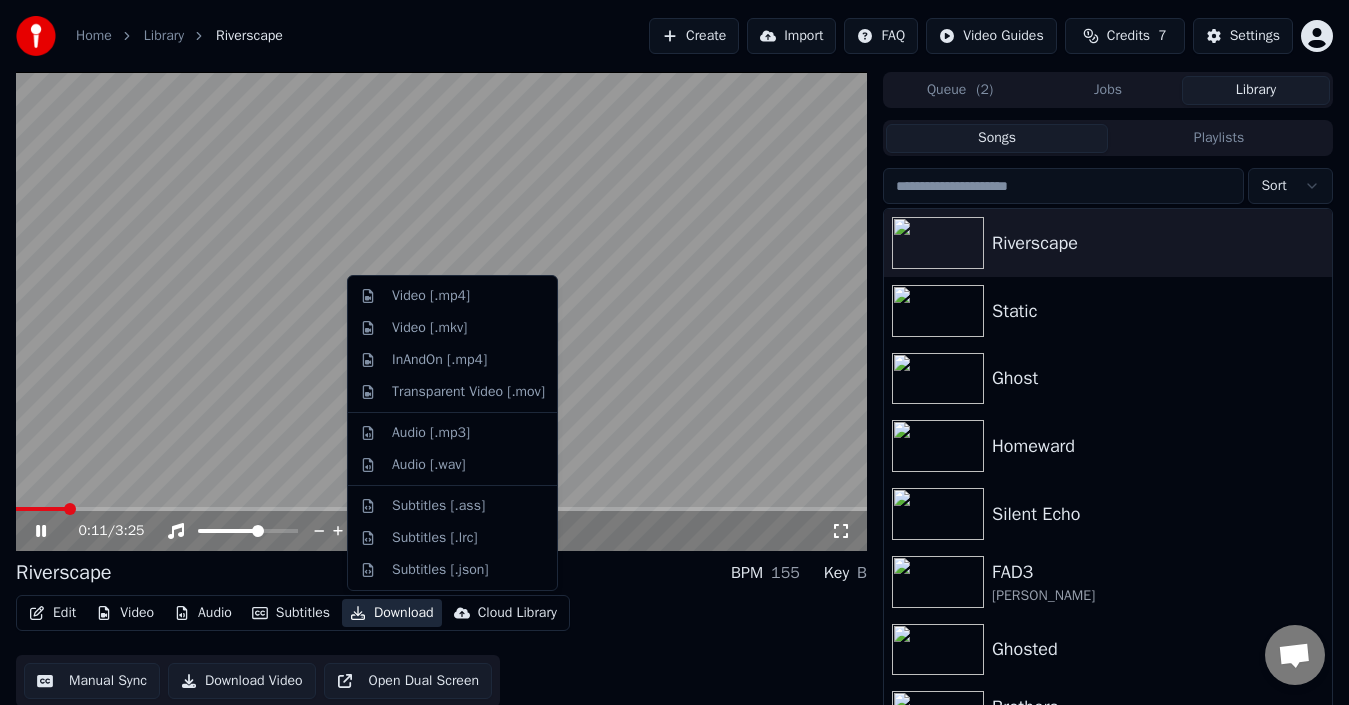 click on "Download" at bounding box center (392, 613) 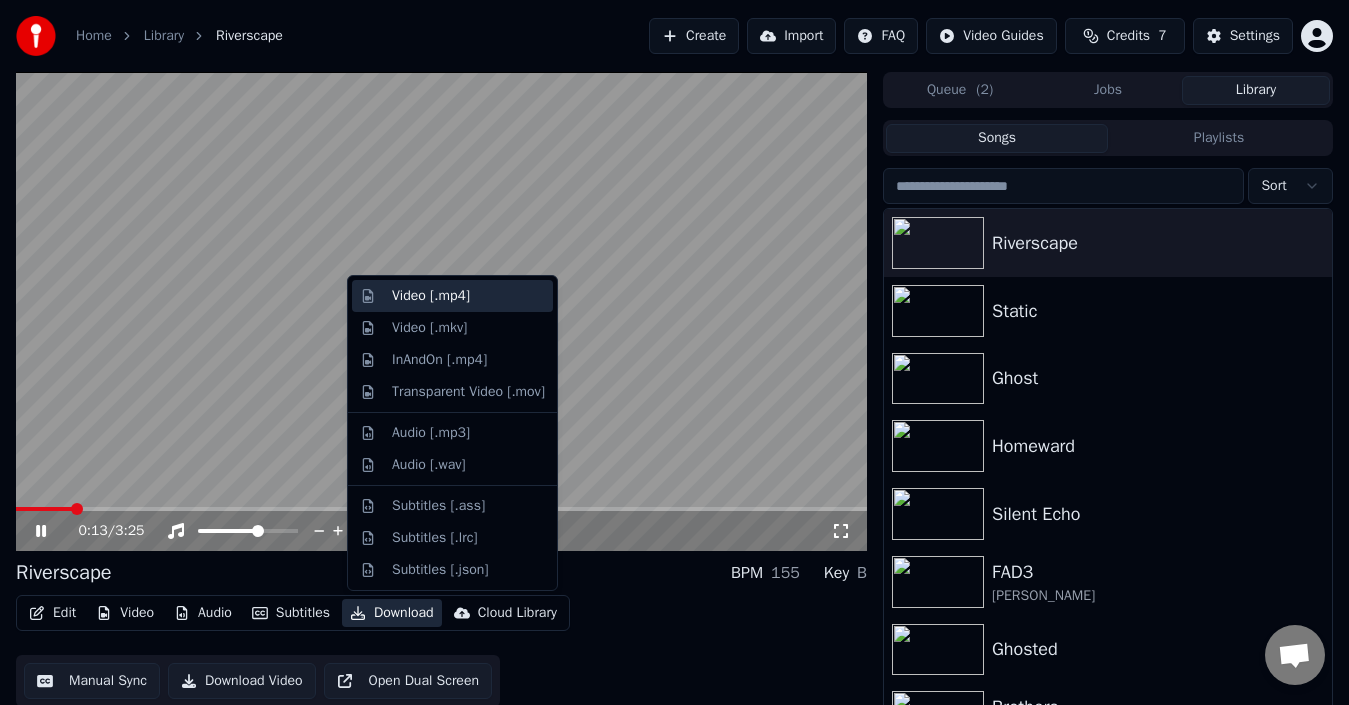 click on "Video [.mp4]" at bounding box center [431, 296] 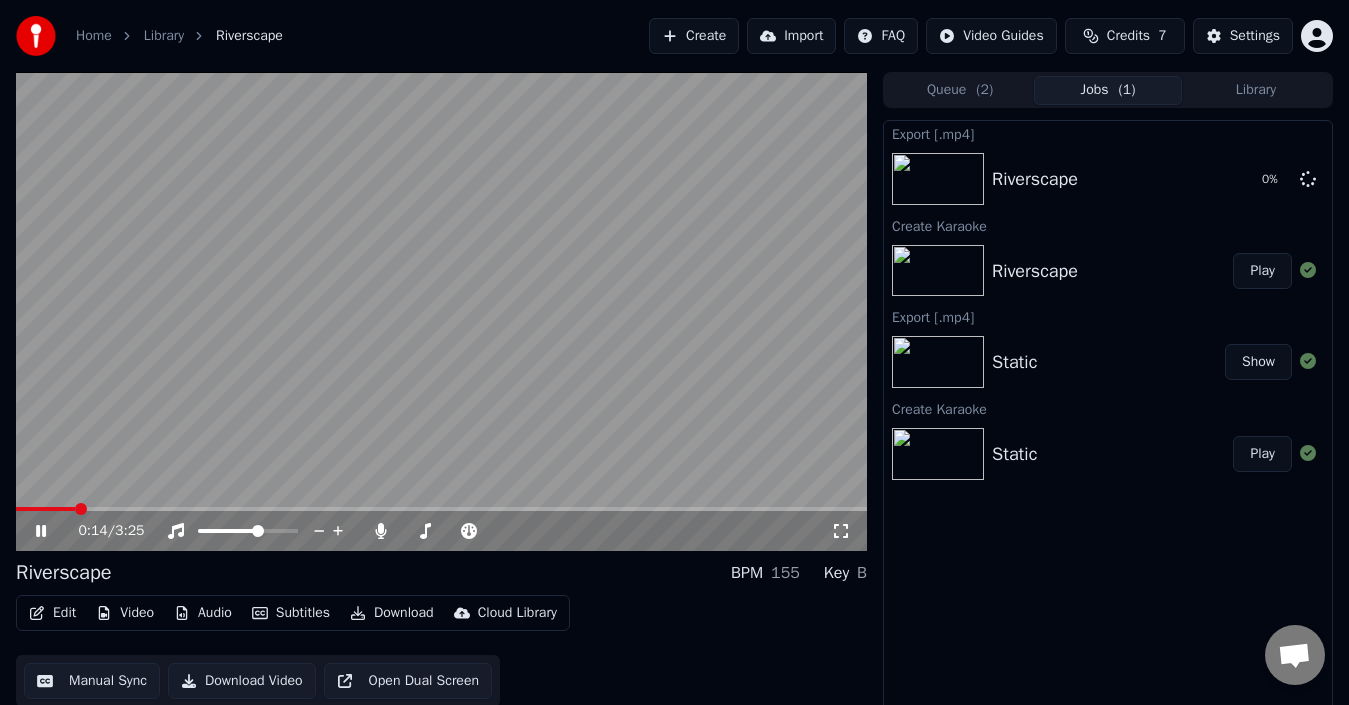 drag, startPoint x: 410, startPoint y: 393, endPoint x: 406, endPoint y: 404, distance: 11.7046995 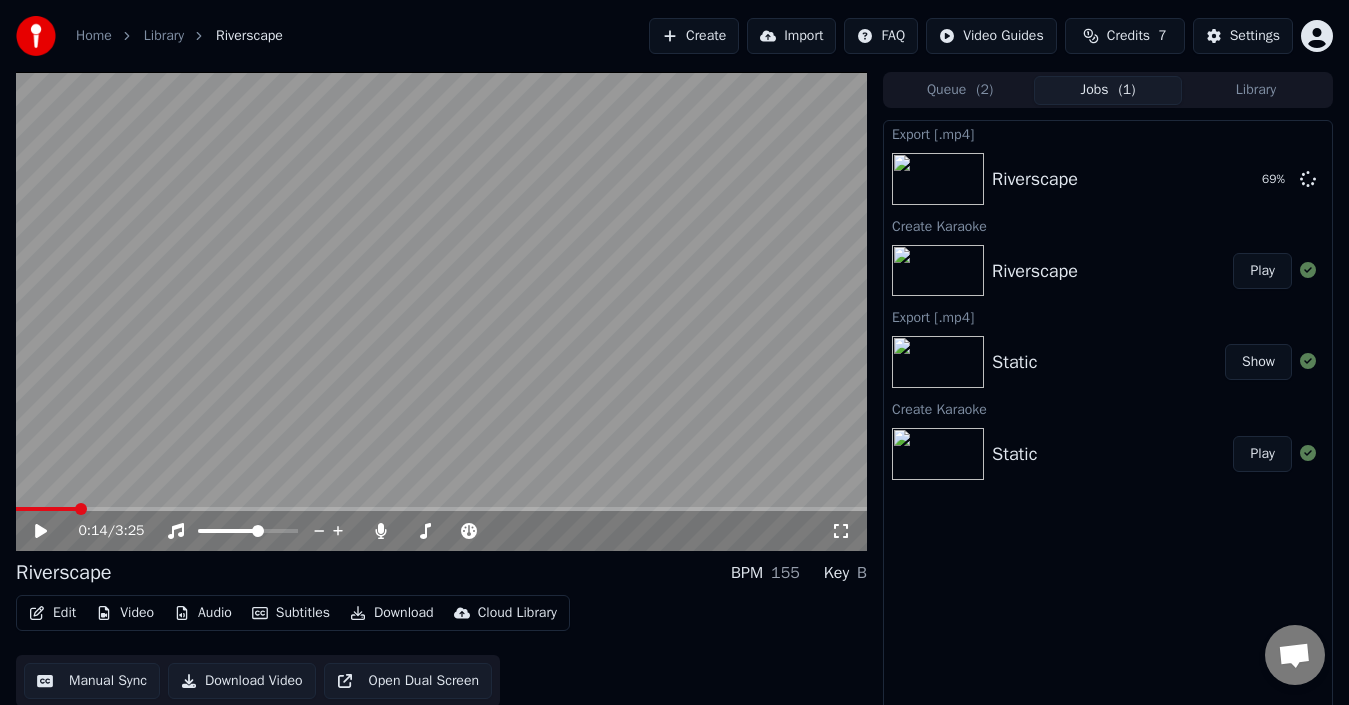 click at bounding box center [441, 311] 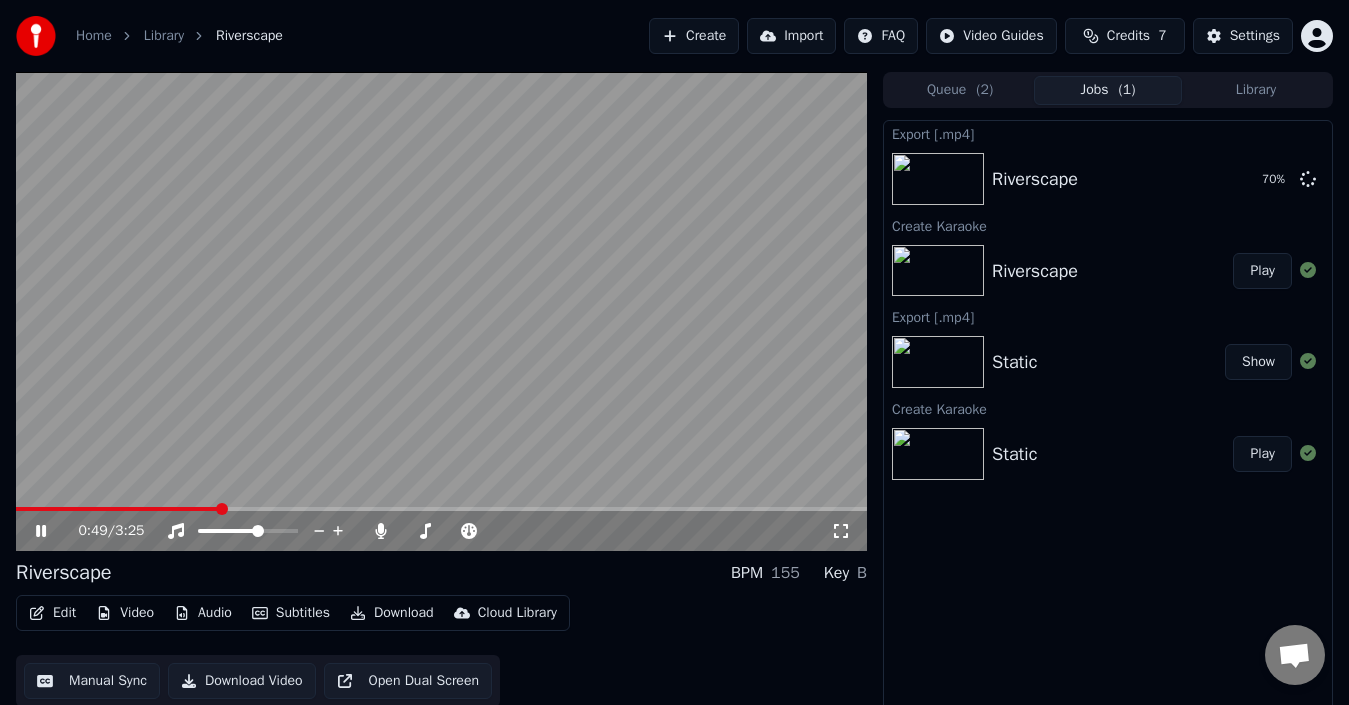 click at bounding box center (441, 509) 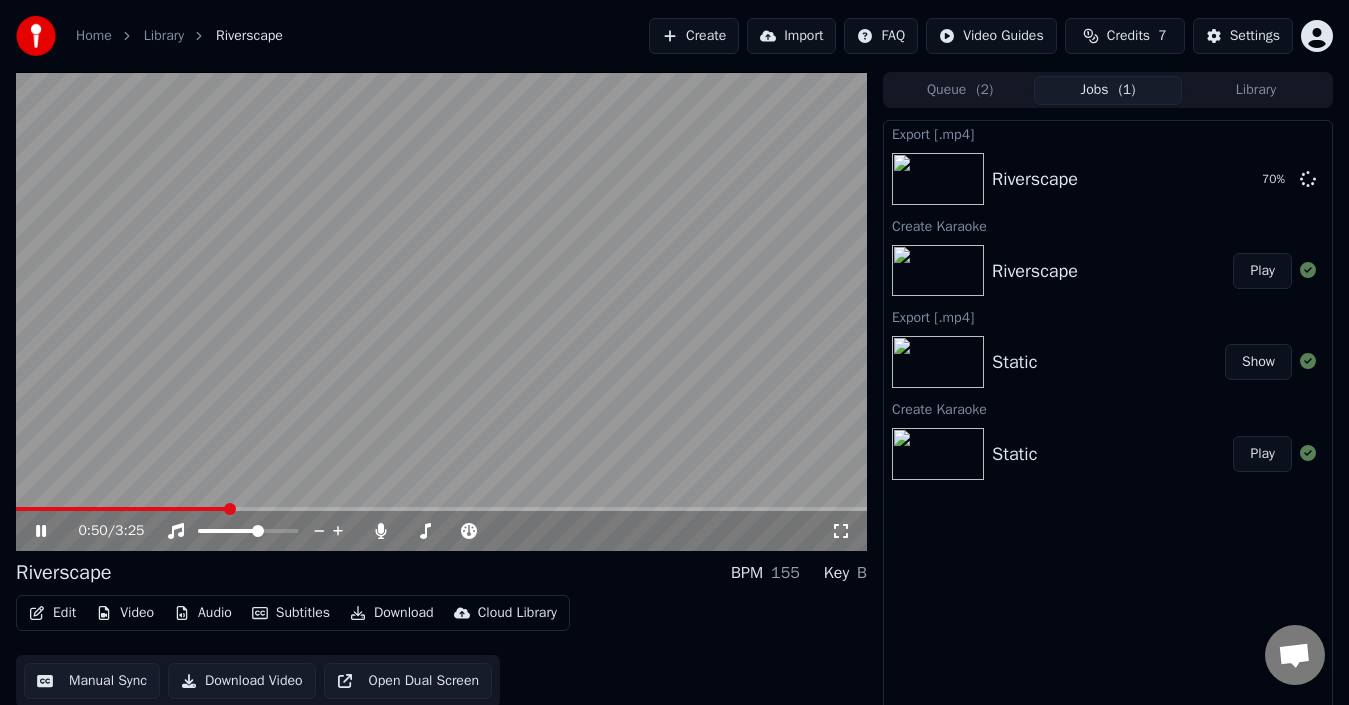 click at bounding box center [441, 311] 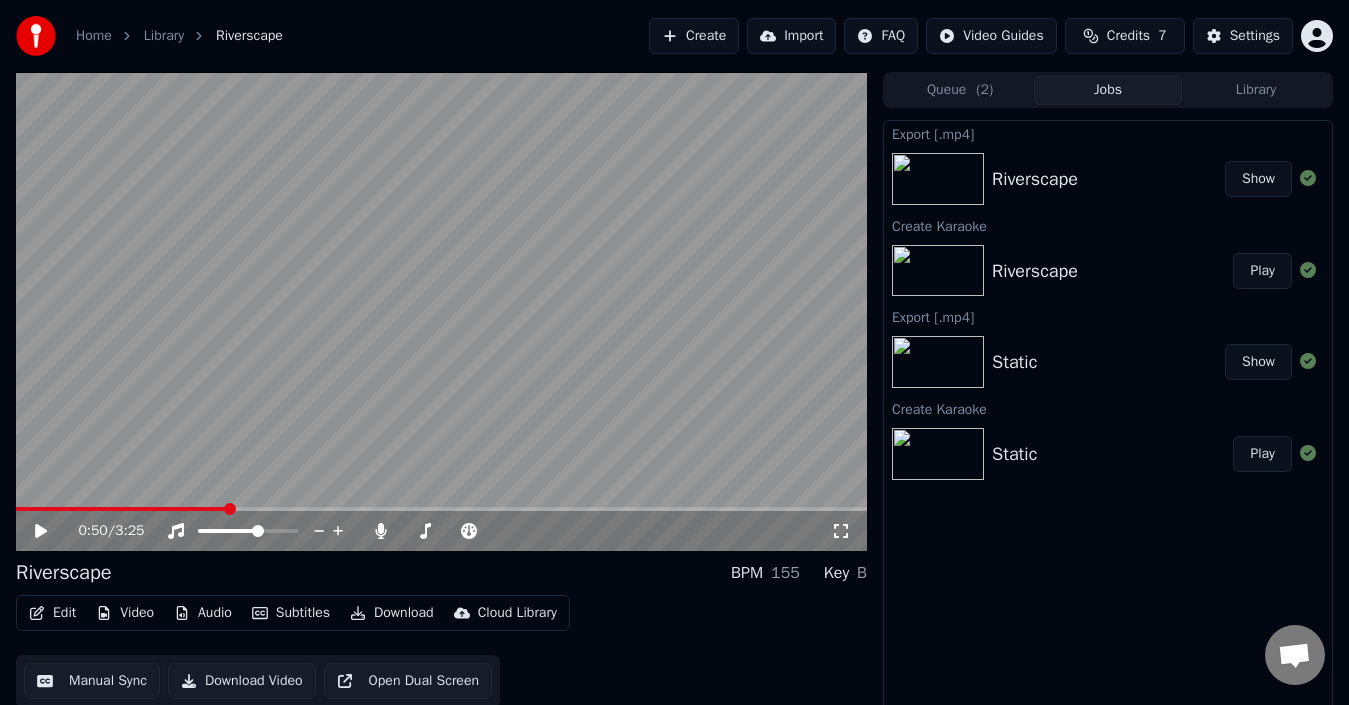 click on "Create" at bounding box center (694, 36) 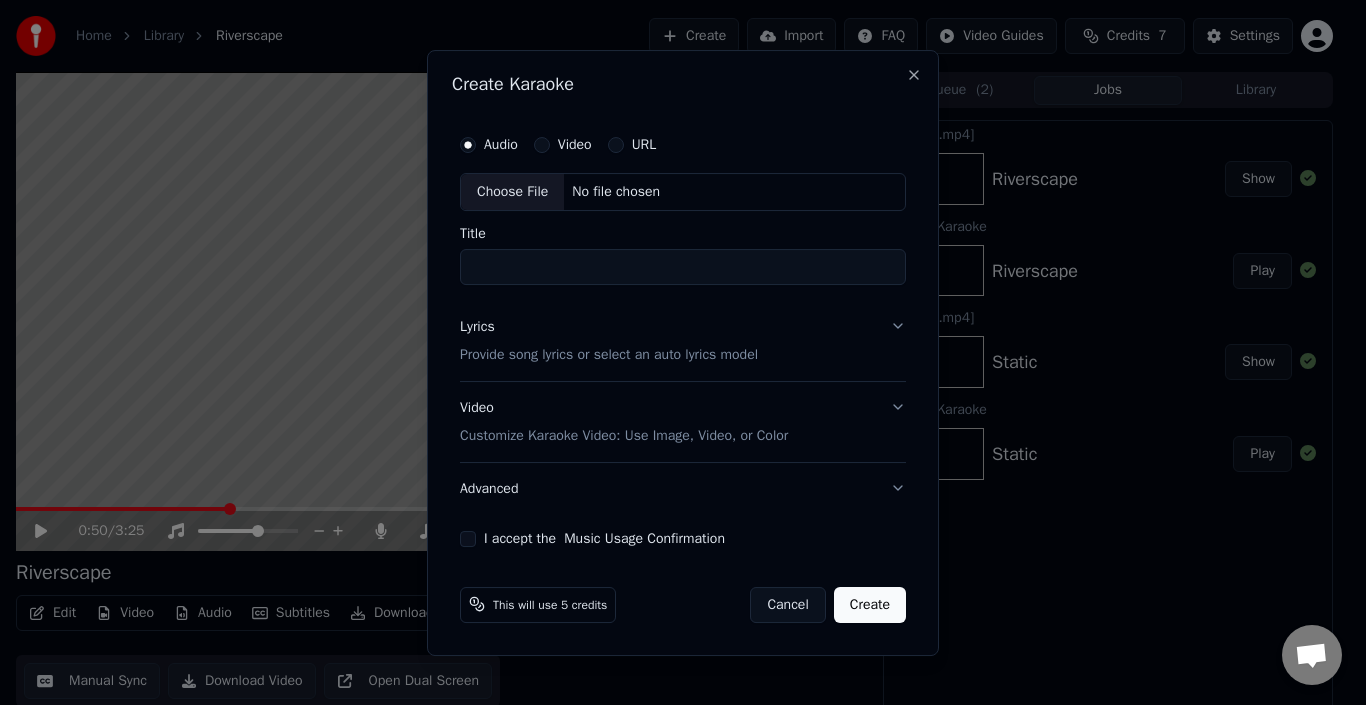 click on "Choose File" at bounding box center (512, 192) 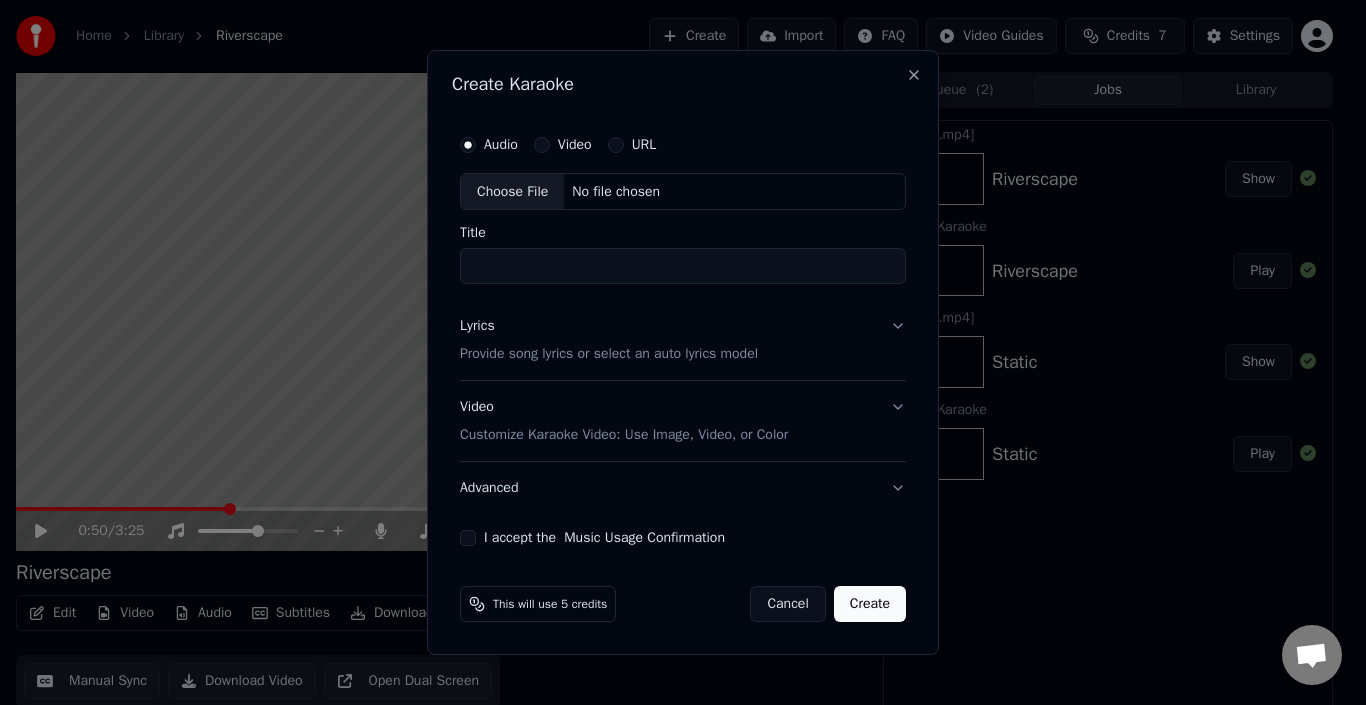 click on "Choose File" at bounding box center (512, 192) 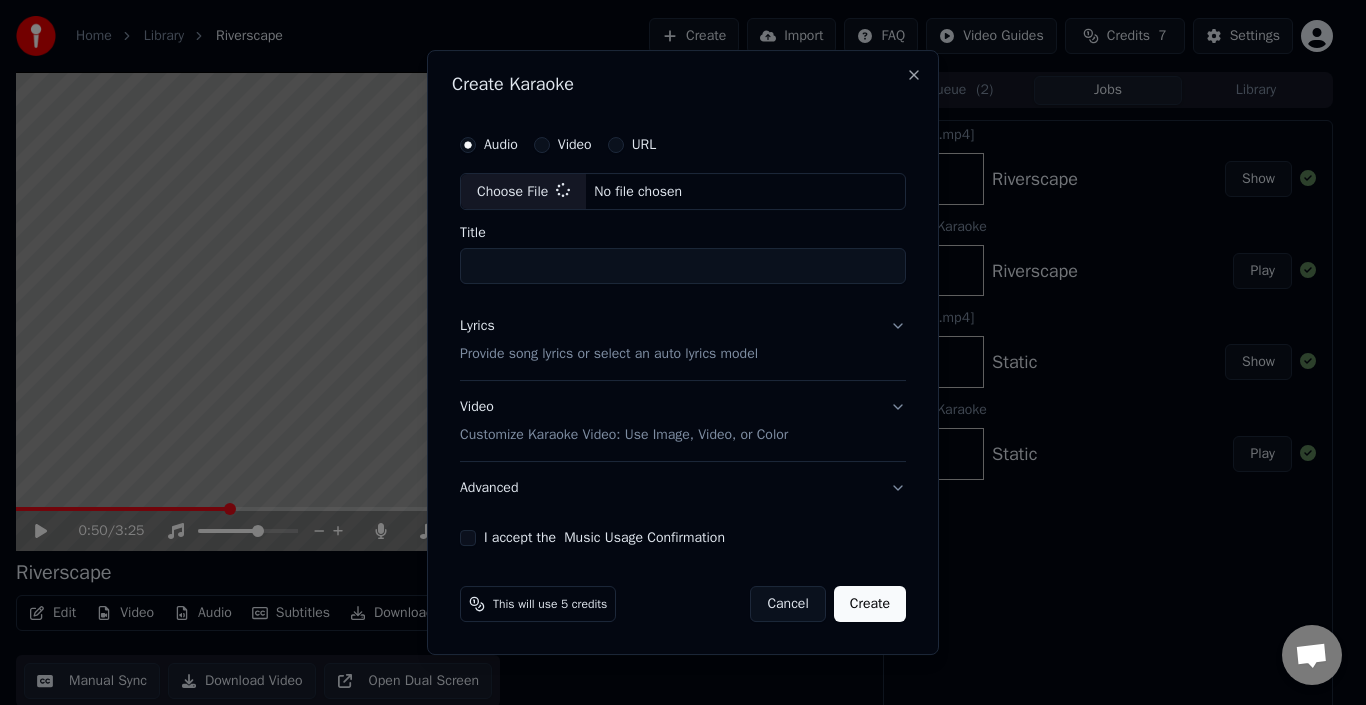 type on "*******" 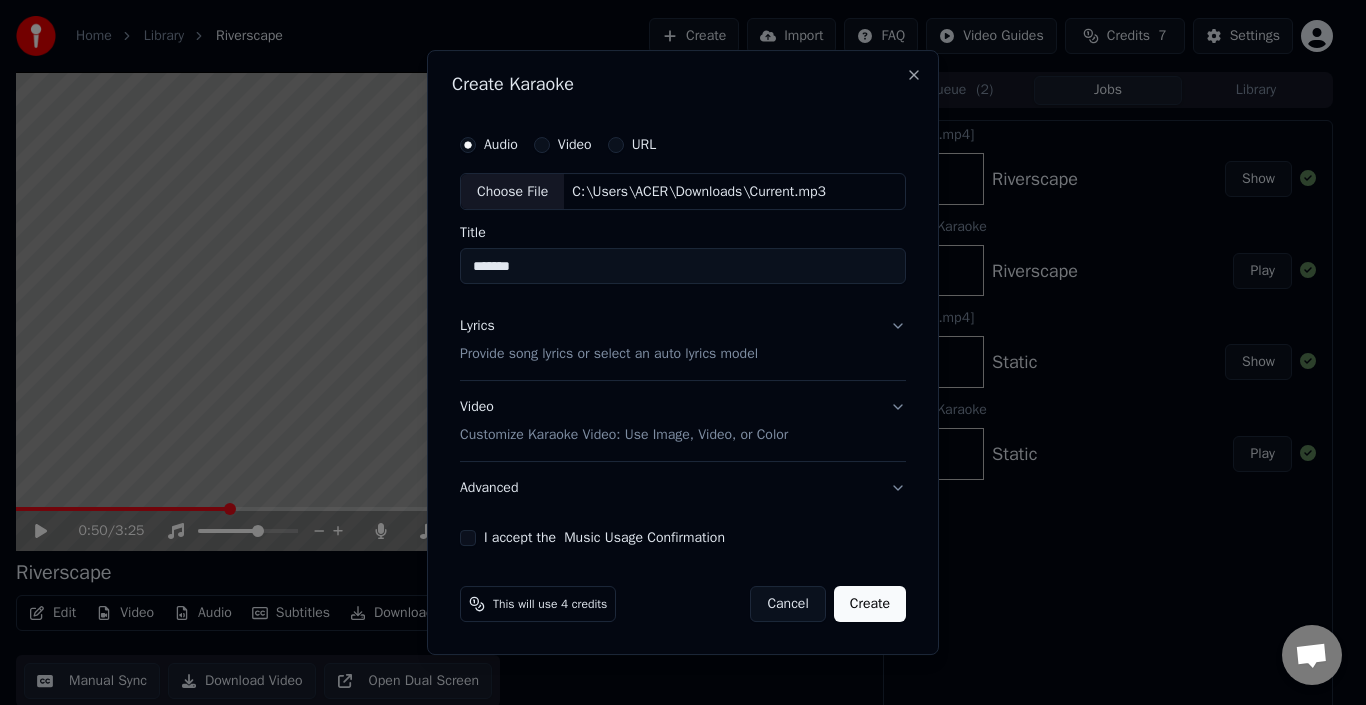 click on "Lyrics Provide song lyrics or select an auto lyrics model" at bounding box center (683, 341) 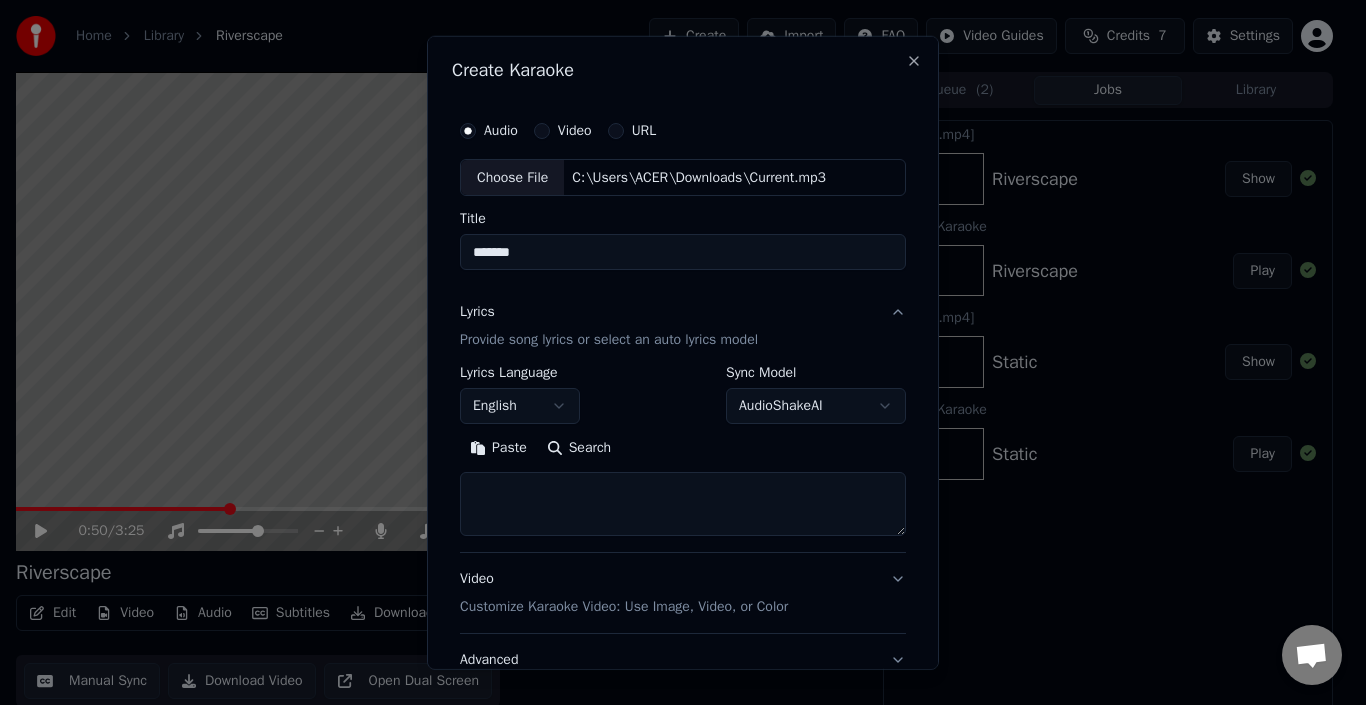 click on "Paste" at bounding box center (498, 448) 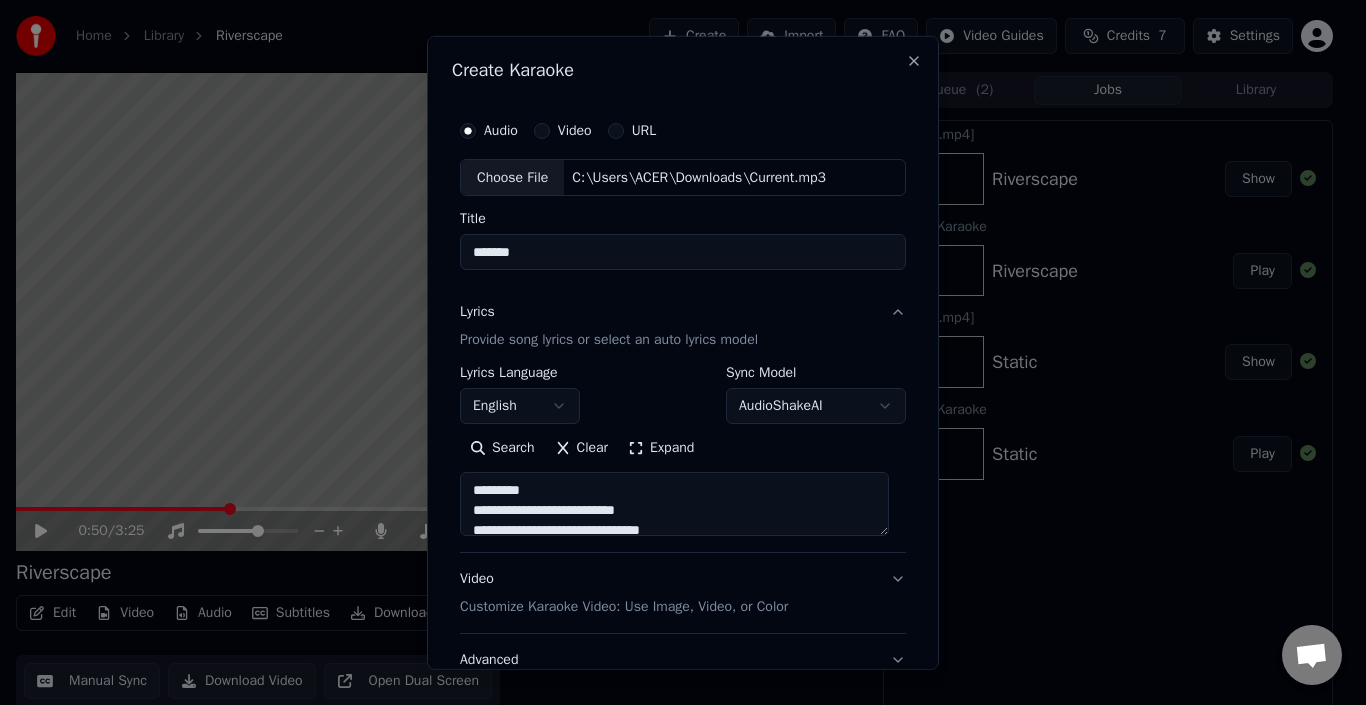 scroll, scrollTop: 157, scrollLeft: 0, axis: vertical 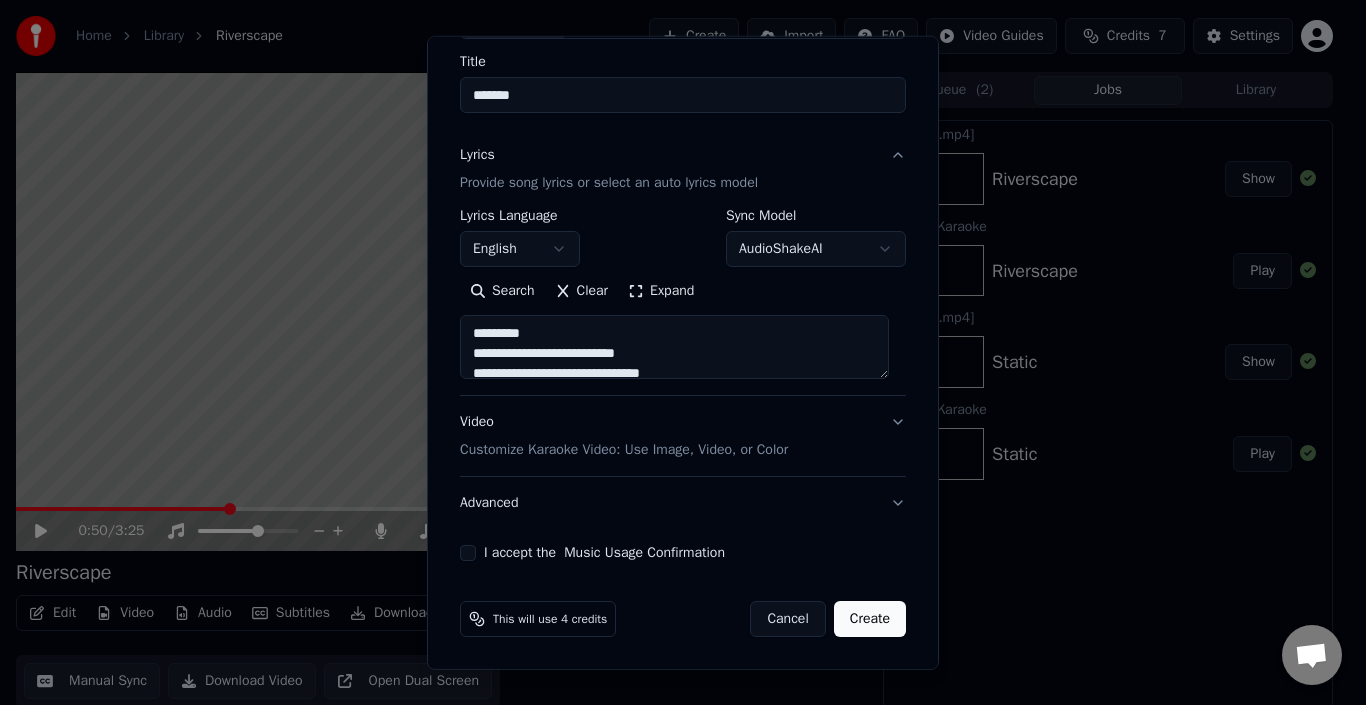 drag, startPoint x: 876, startPoint y: 414, endPoint x: 858, endPoint y: 426, distance: 21.633308 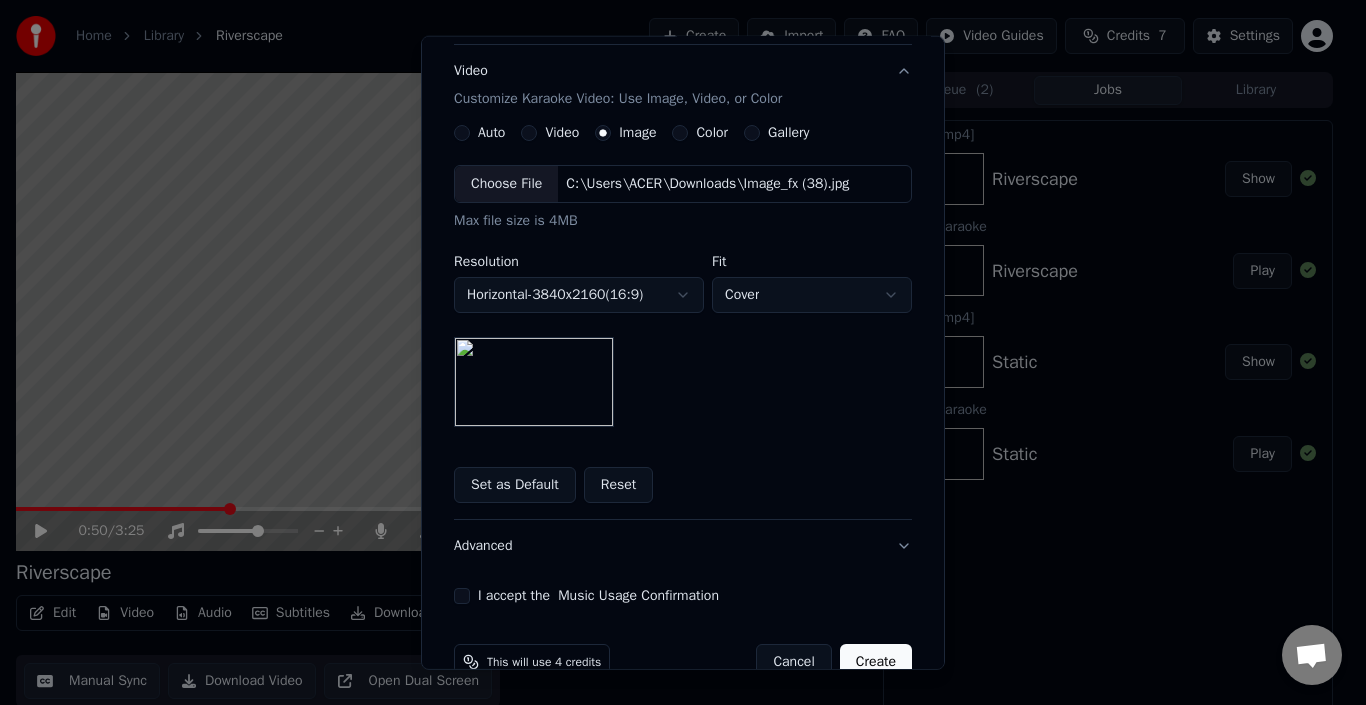 click on "Reset" at bounding box center [619, 485] 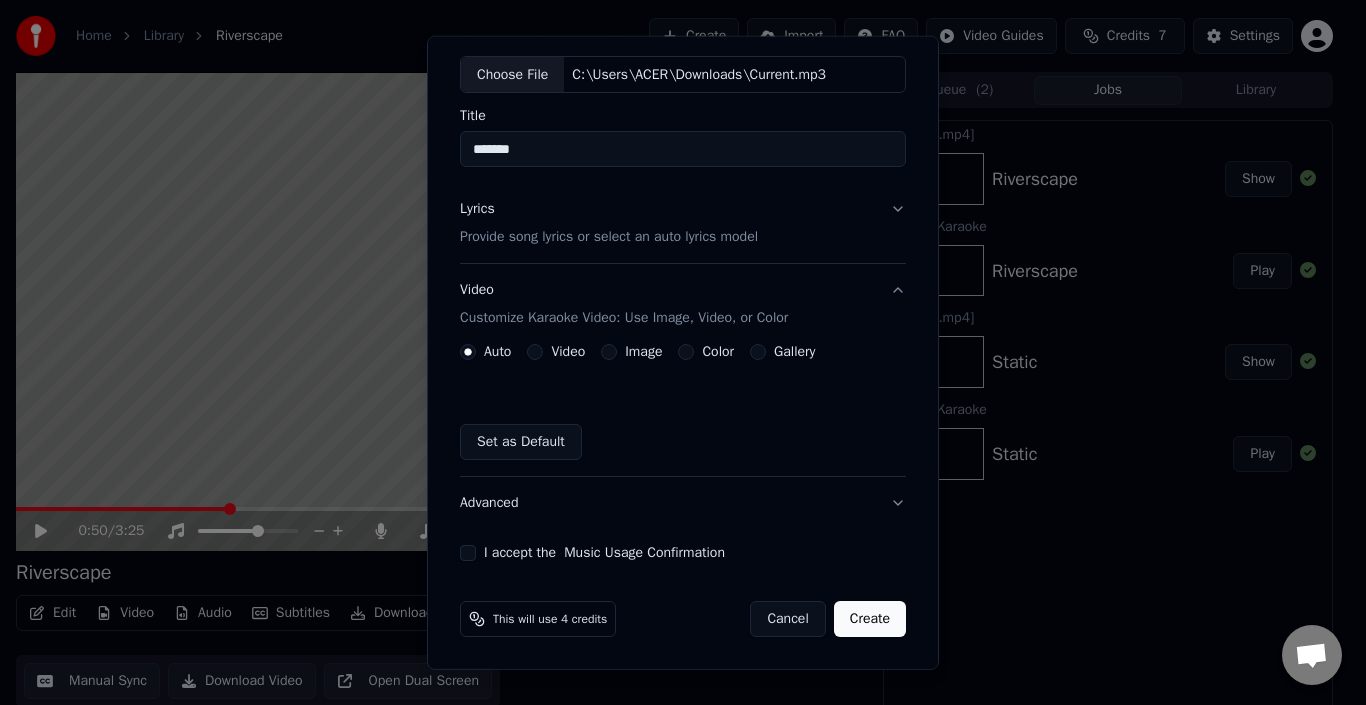 scroll, scrollTop: 103, scrollLeft: 0, axis: vertical 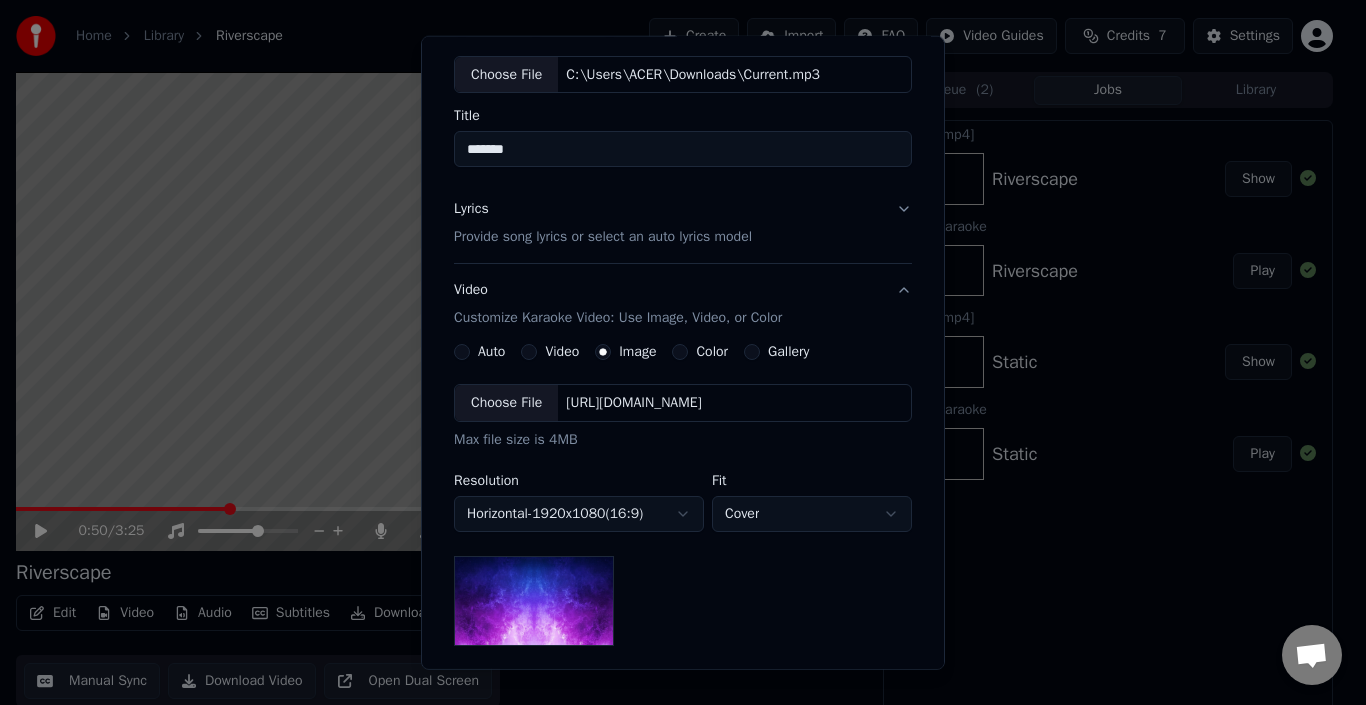 click on "Horizontal  -  1920 x 1080  ( 16 : 9 )" at bounding box center (579, 514) 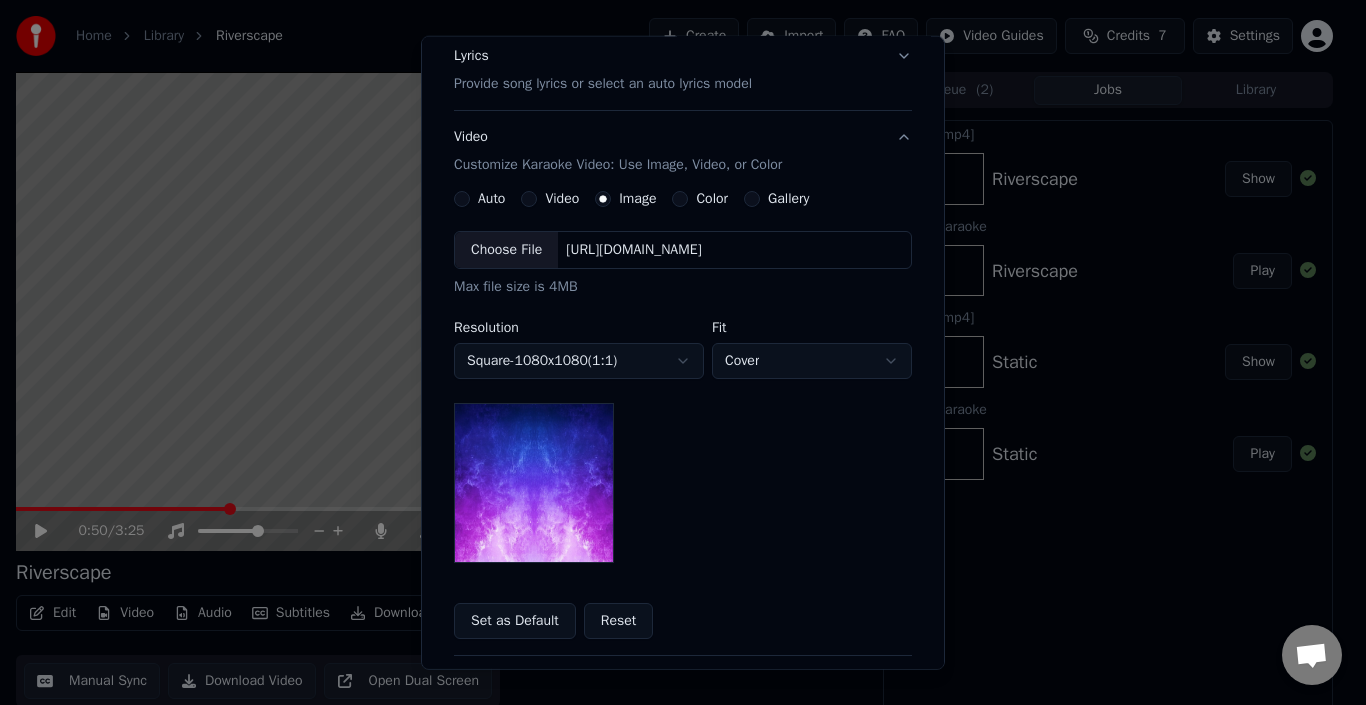 scroll, scrollTop: 257, scrollLeft: 0, axis: vertical 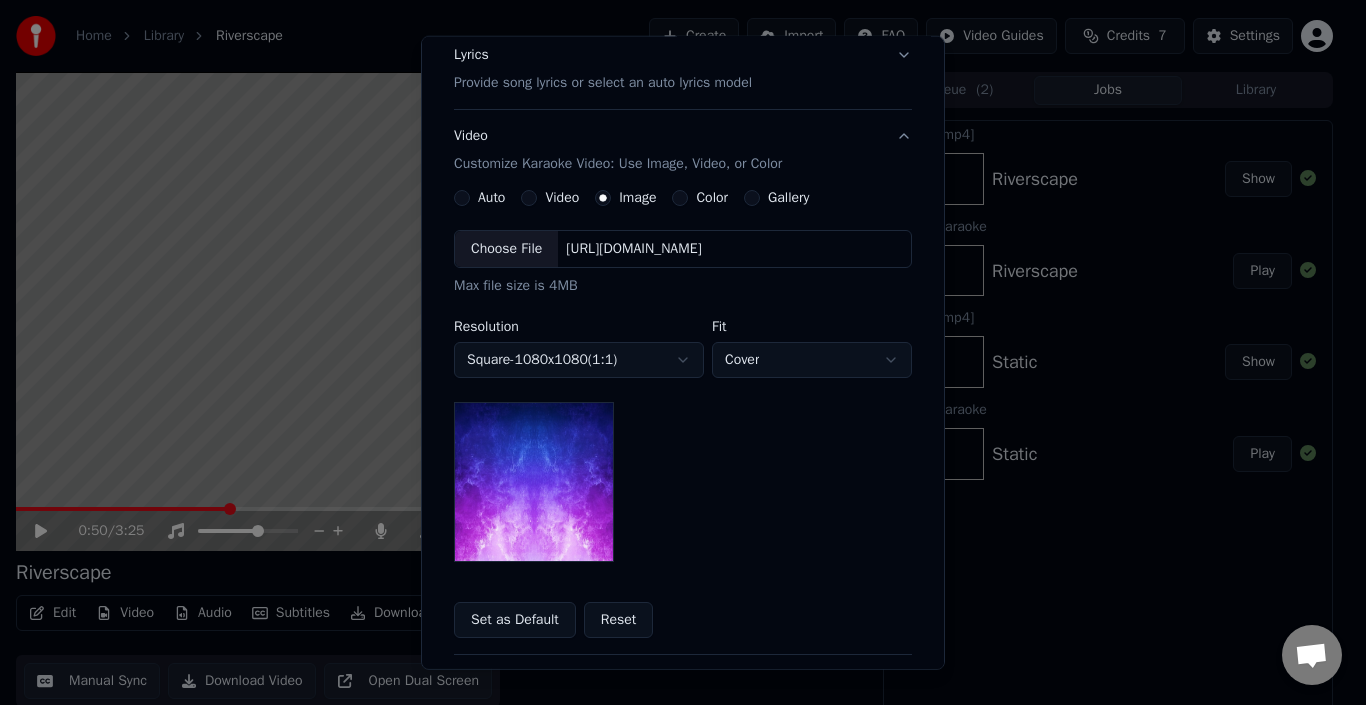 click on "Choose File" at bounding box center (506, 249) 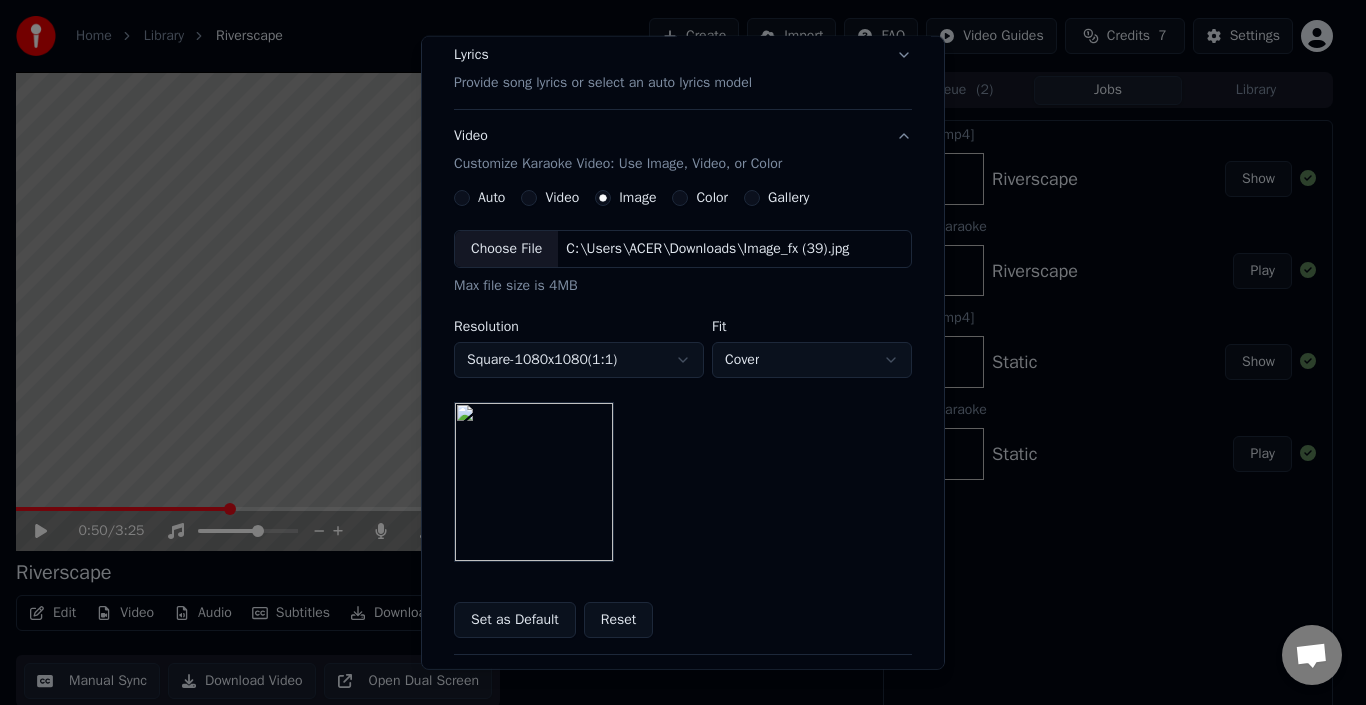 click on "Square  -  1080 x 1080  ( 1 : 1 )" at bounding box center [579, 360] 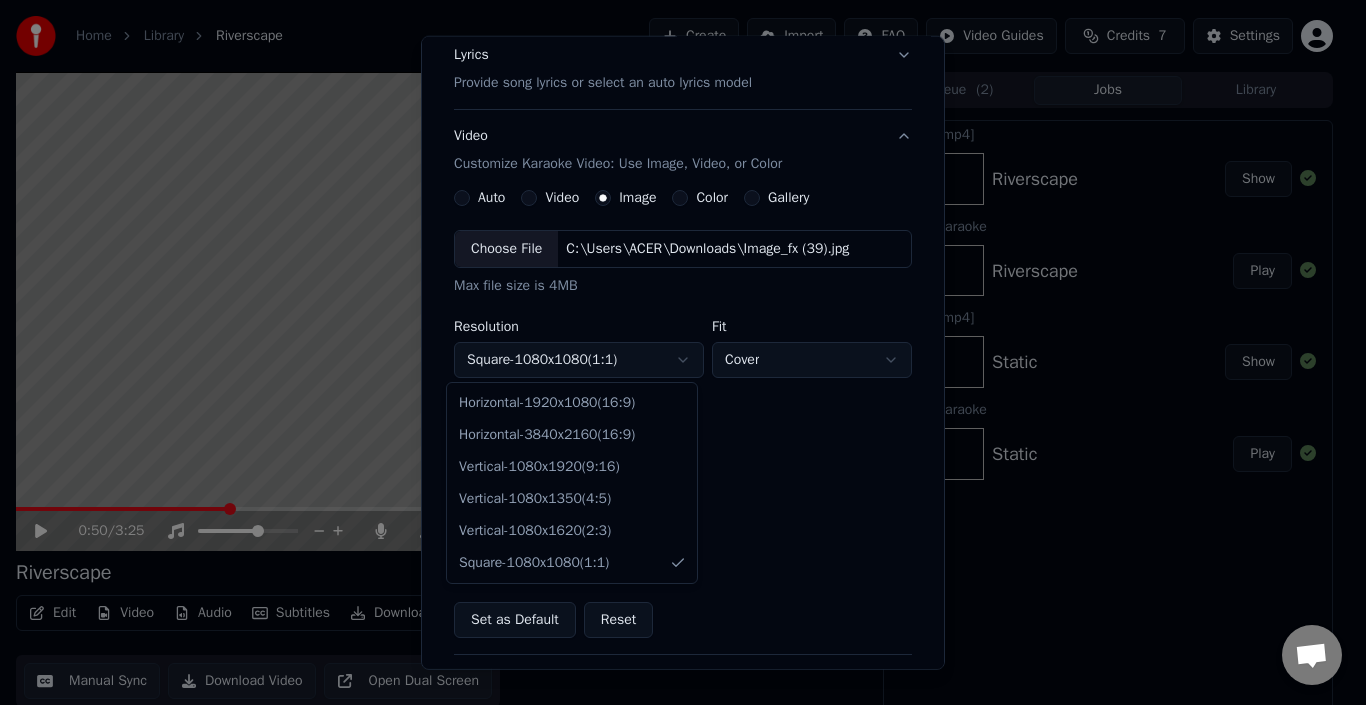 select on "*********" 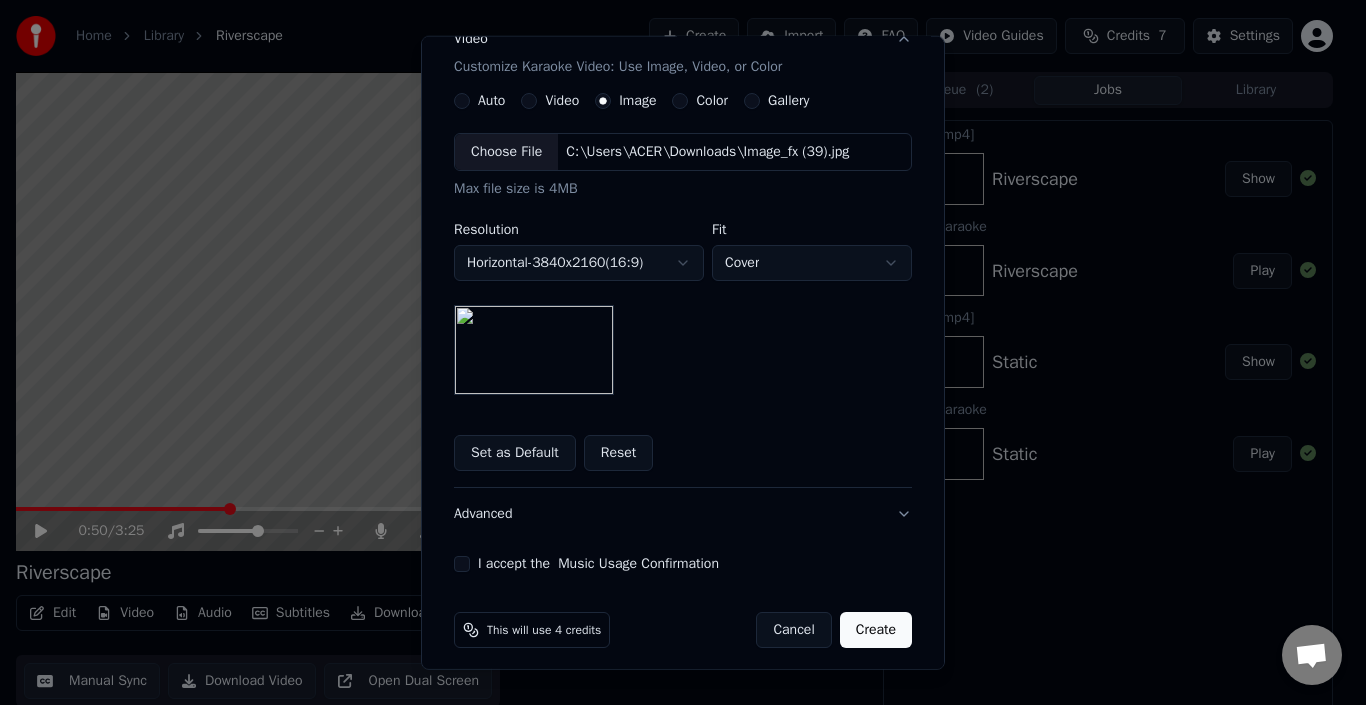 scroll, scrollTop: 351, scrollLeft: 0, axis: vertical 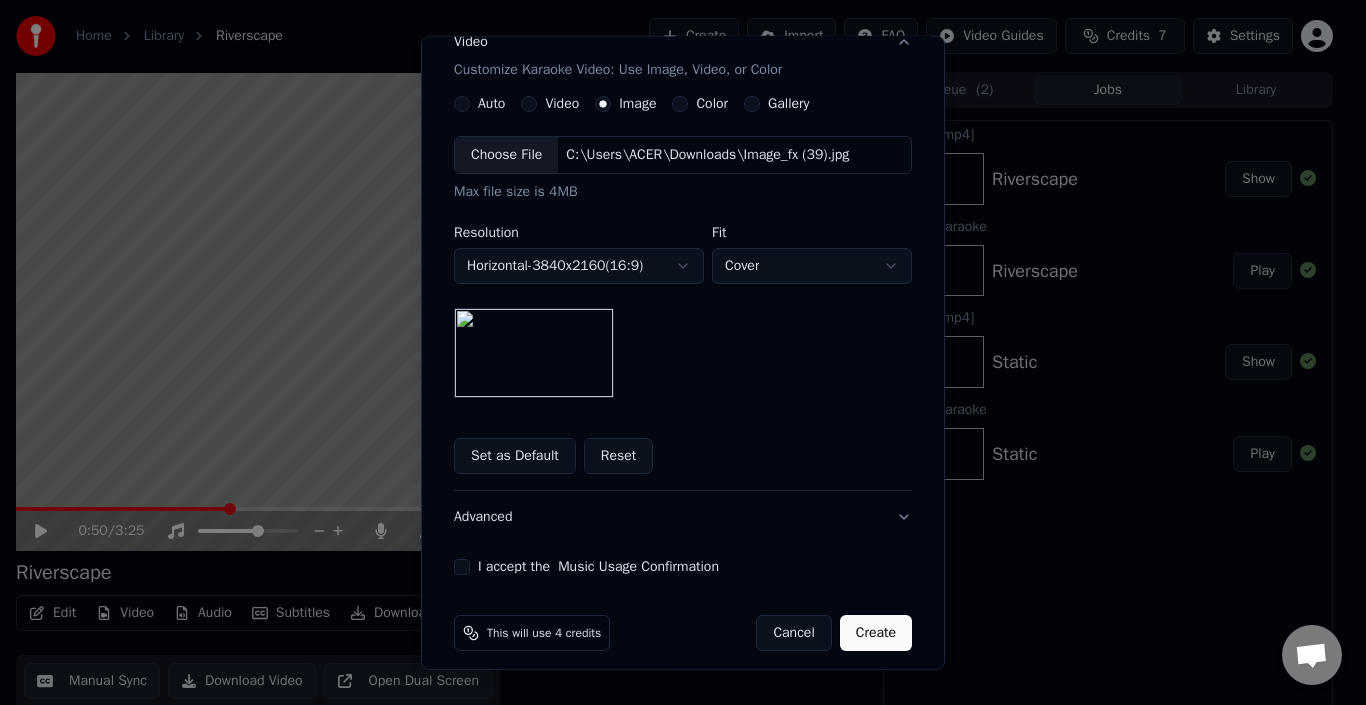 click on "Set as Default" at bounding box center (515, 456) 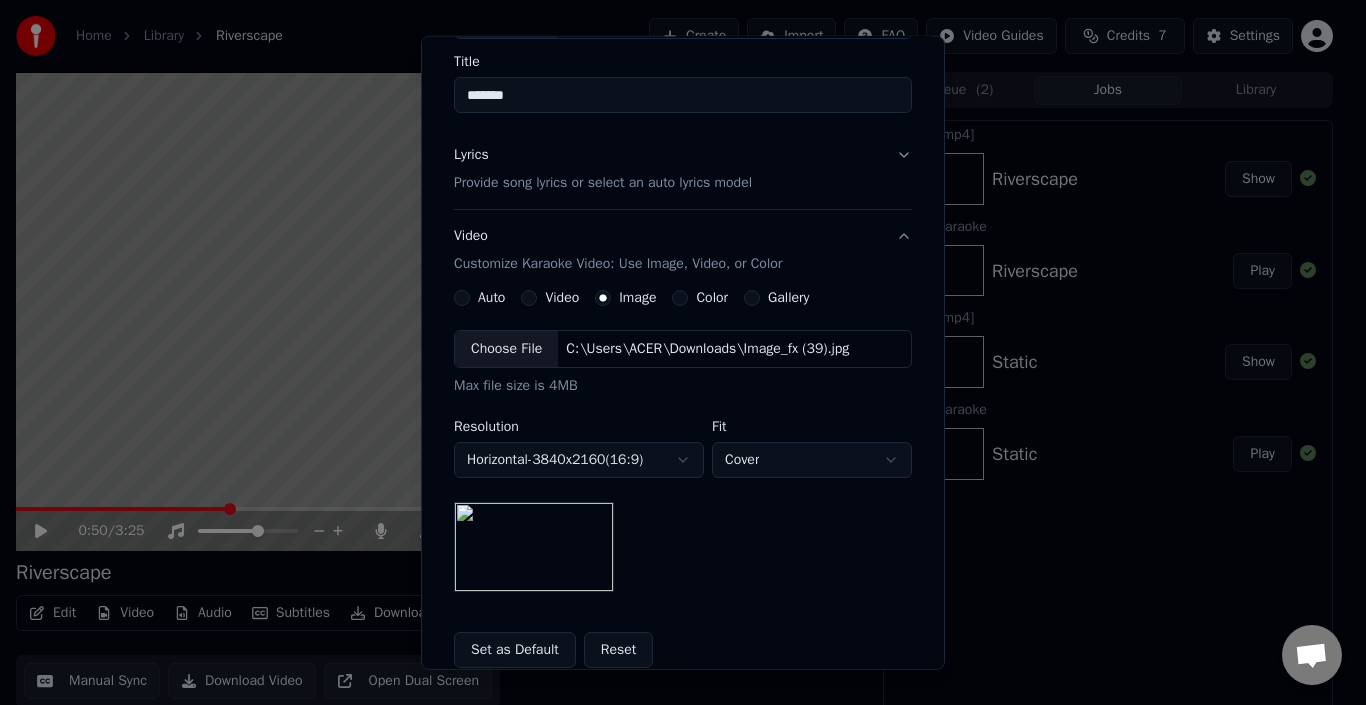 scroll, scrollTop: 155, scrollLeft: 0, axis: vertical 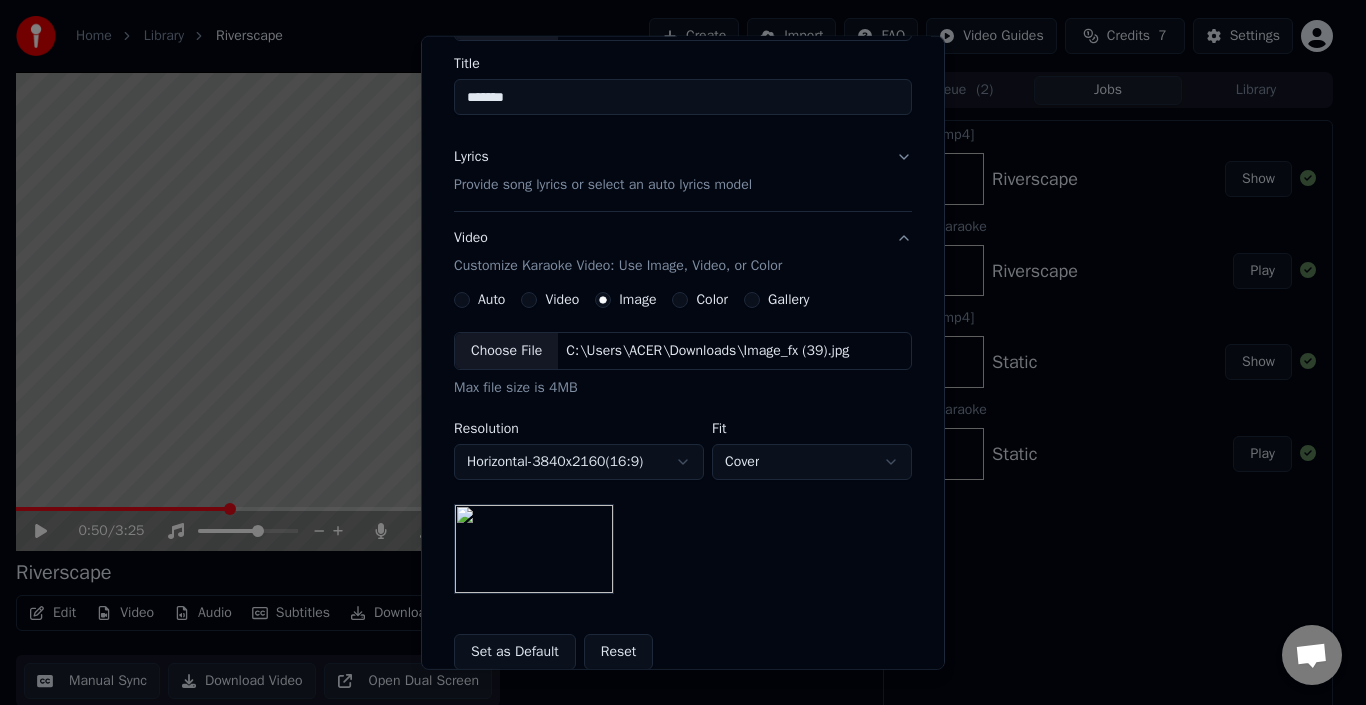 click on "Lyrics Provide song lyrics or select an auto lyrics model" at bounding box center [683, 171] 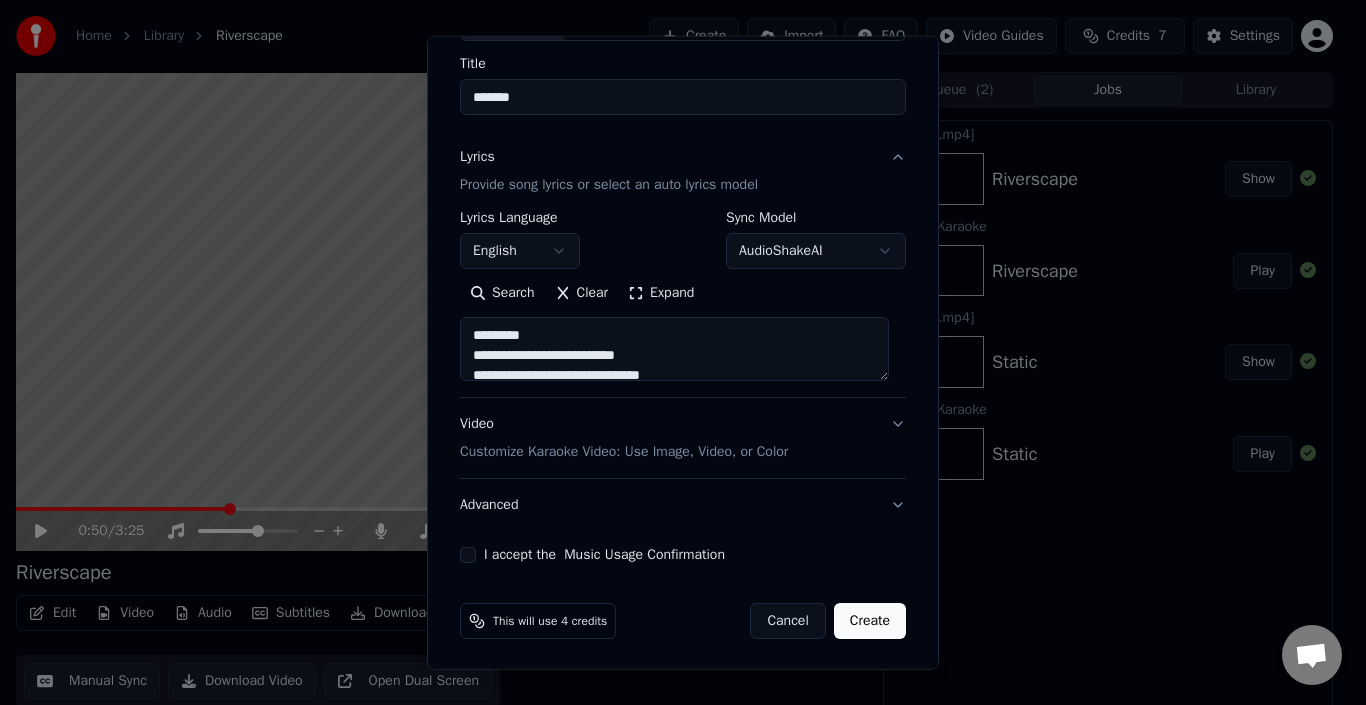 click on "Expand" at bounding box center (661, 293) 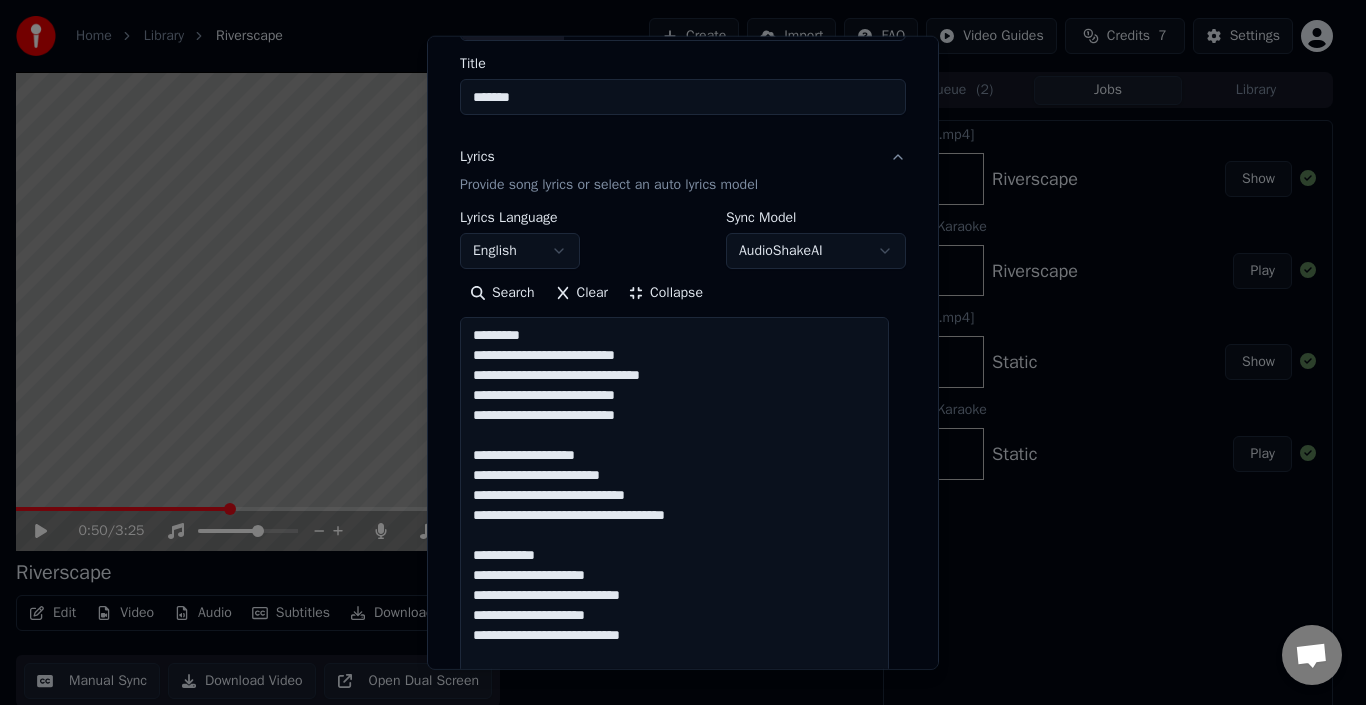 click at bounding box center (674, 1174) 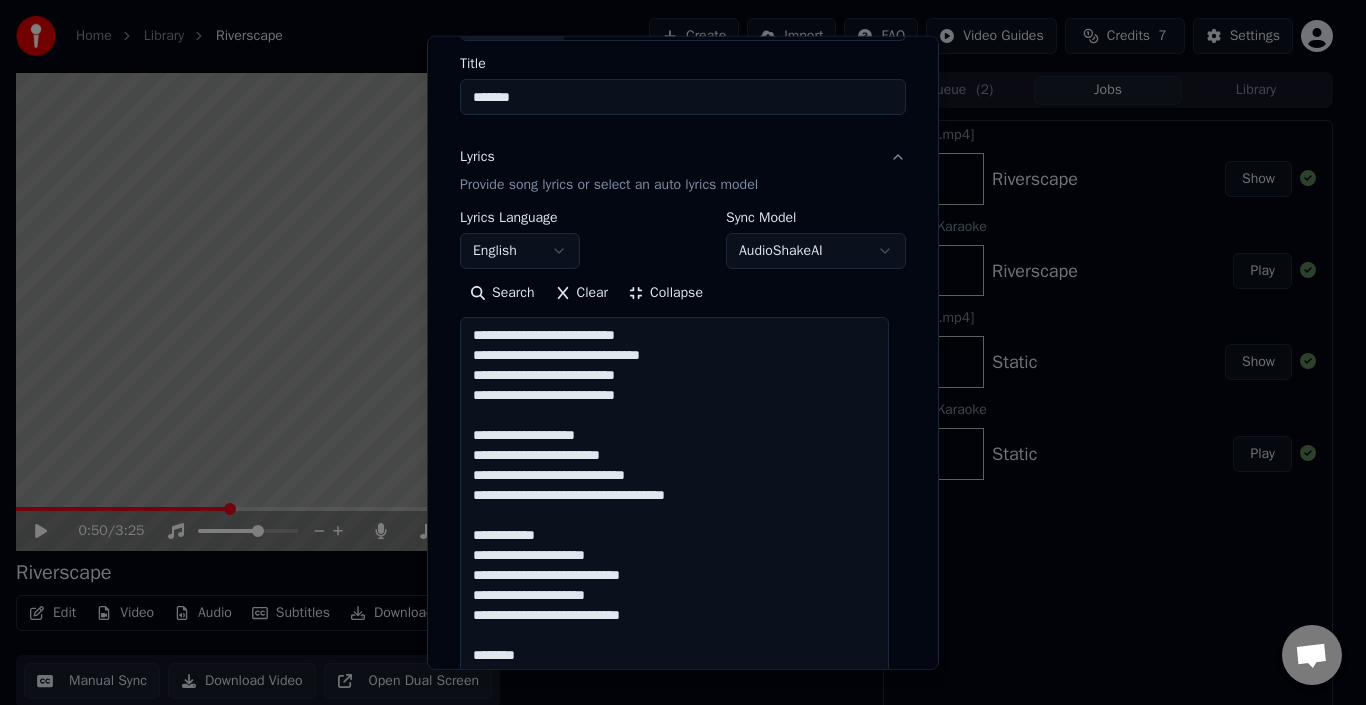 click at bounding box center (674, 1174) 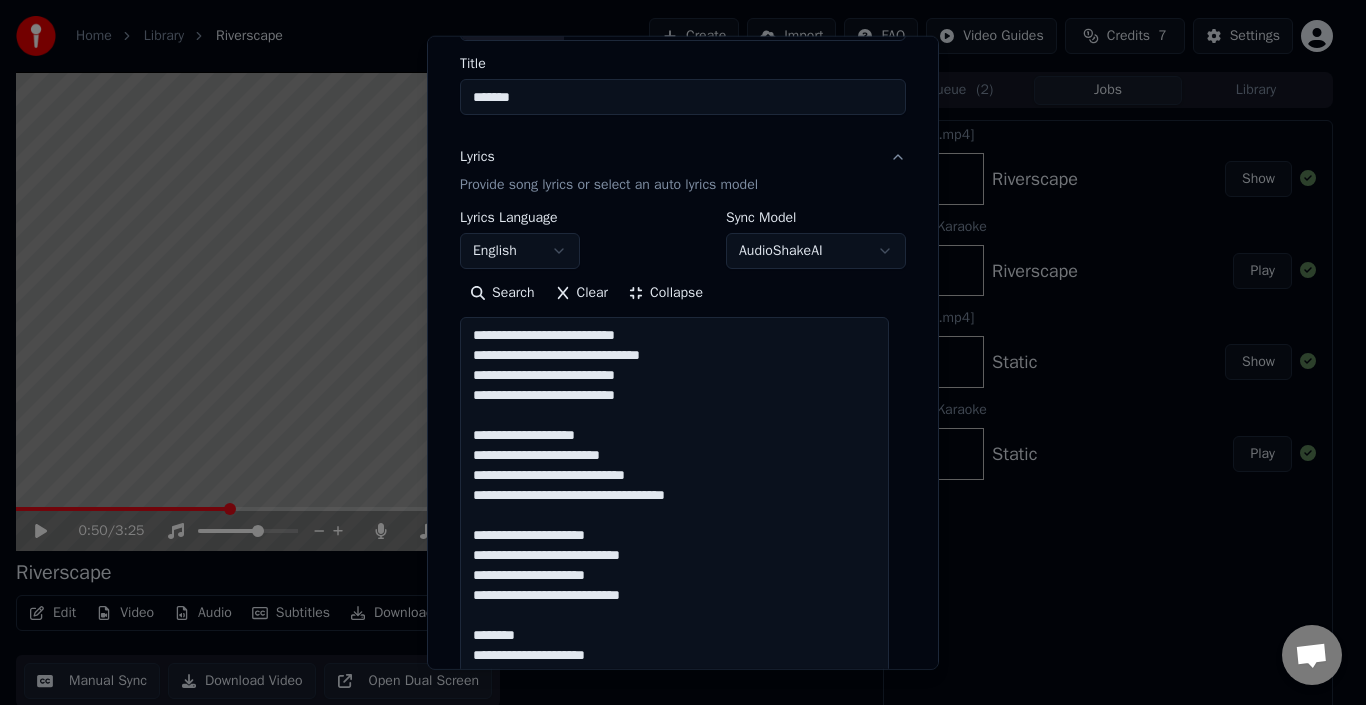 click at bounding box center [674, 1174] 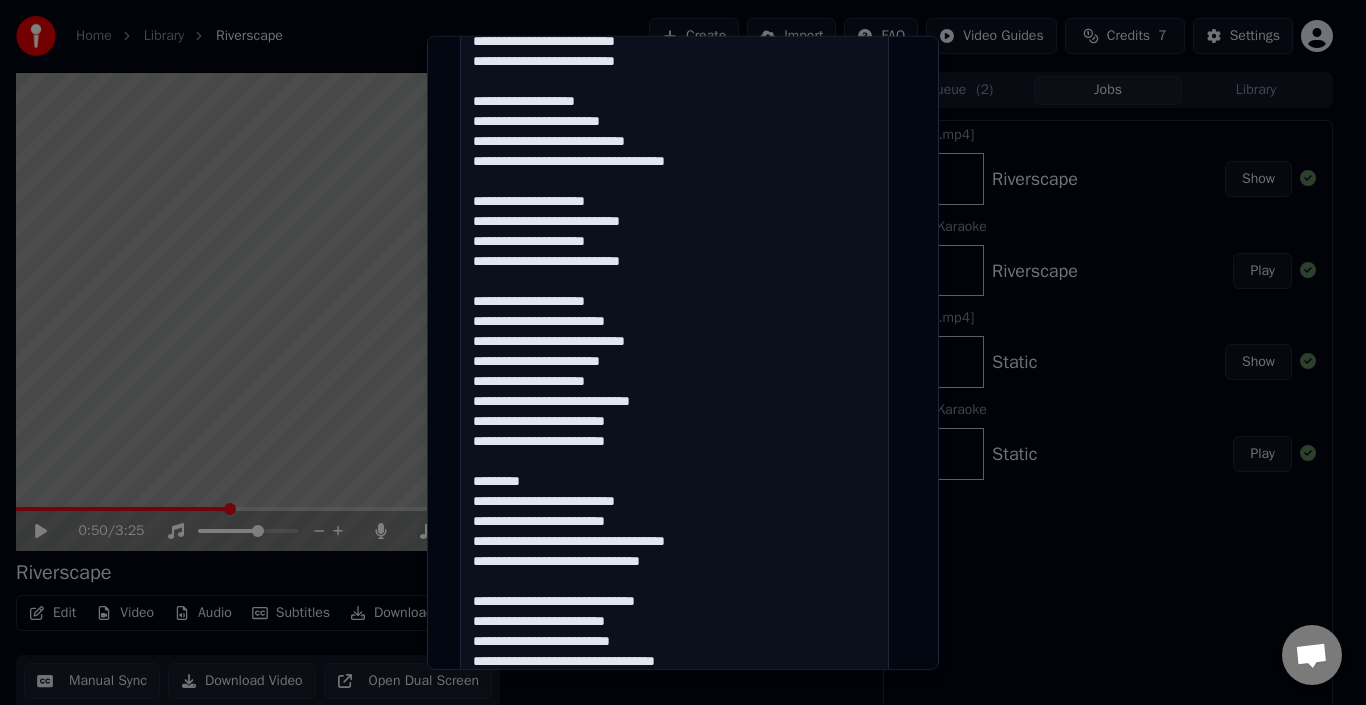 scroll, scrollTop: 490, scrollLeft: 0, axis: vertical 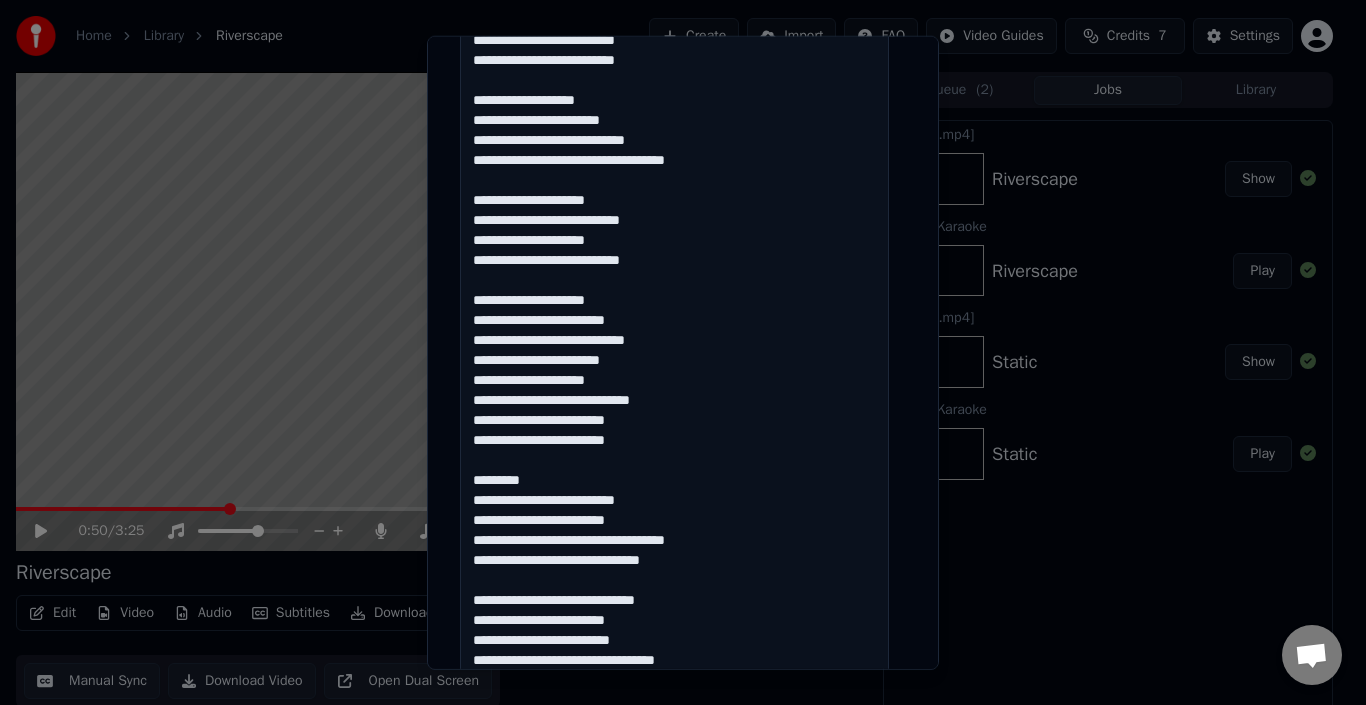 click at bounding box center [674, 839] 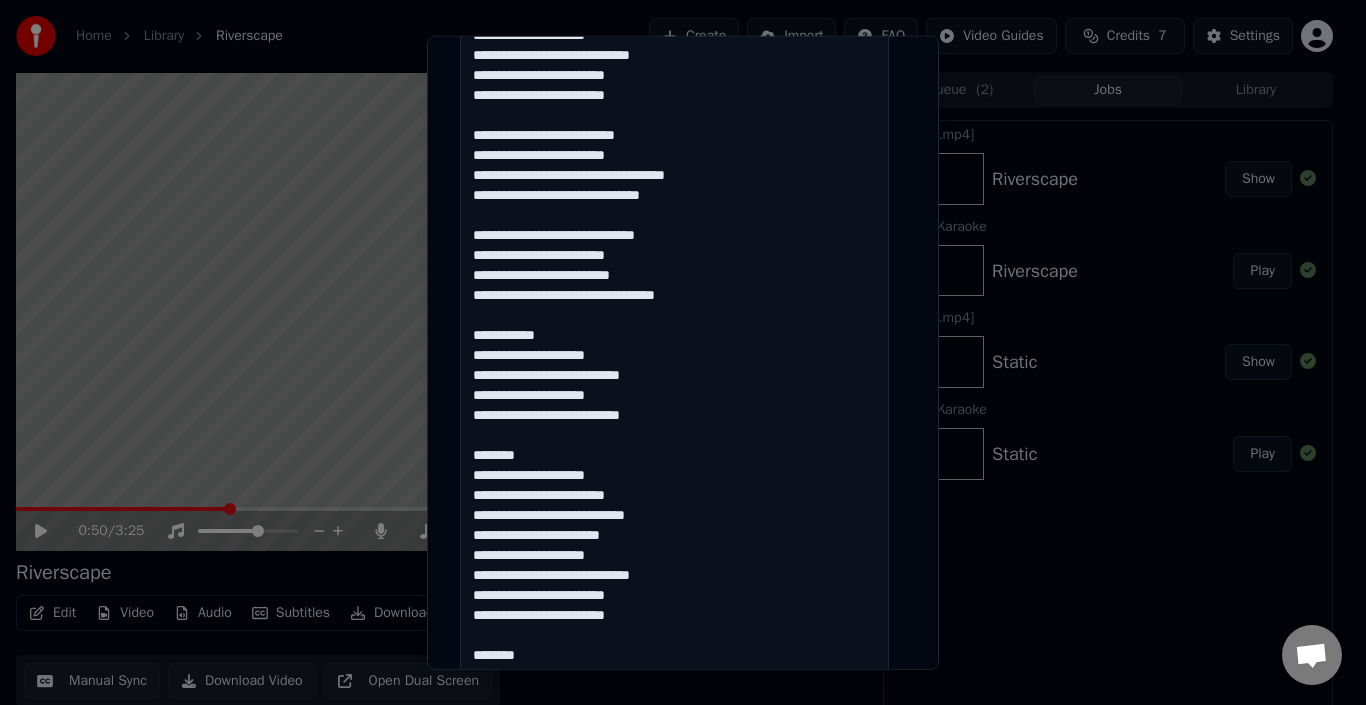 scroll, scrollTop: 836, scrollLeft: 0, axis: vertical 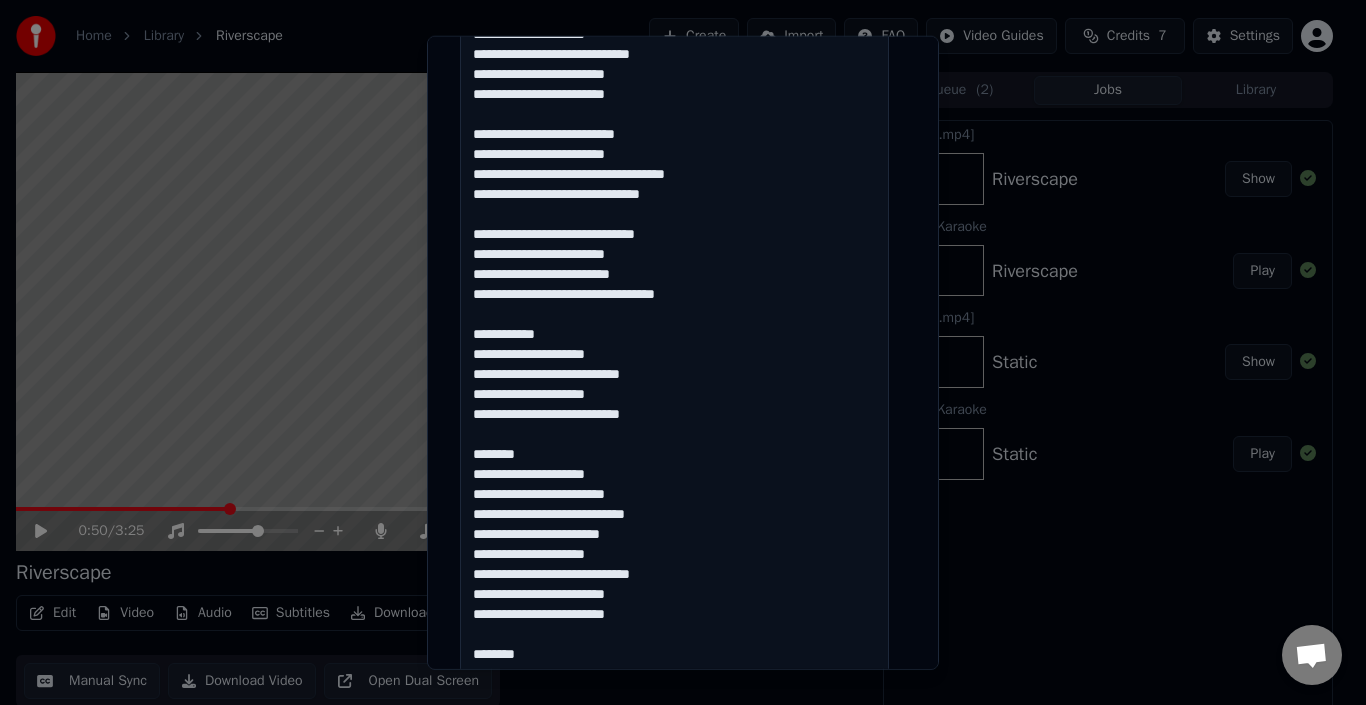 click at bounding box center [674, 493] 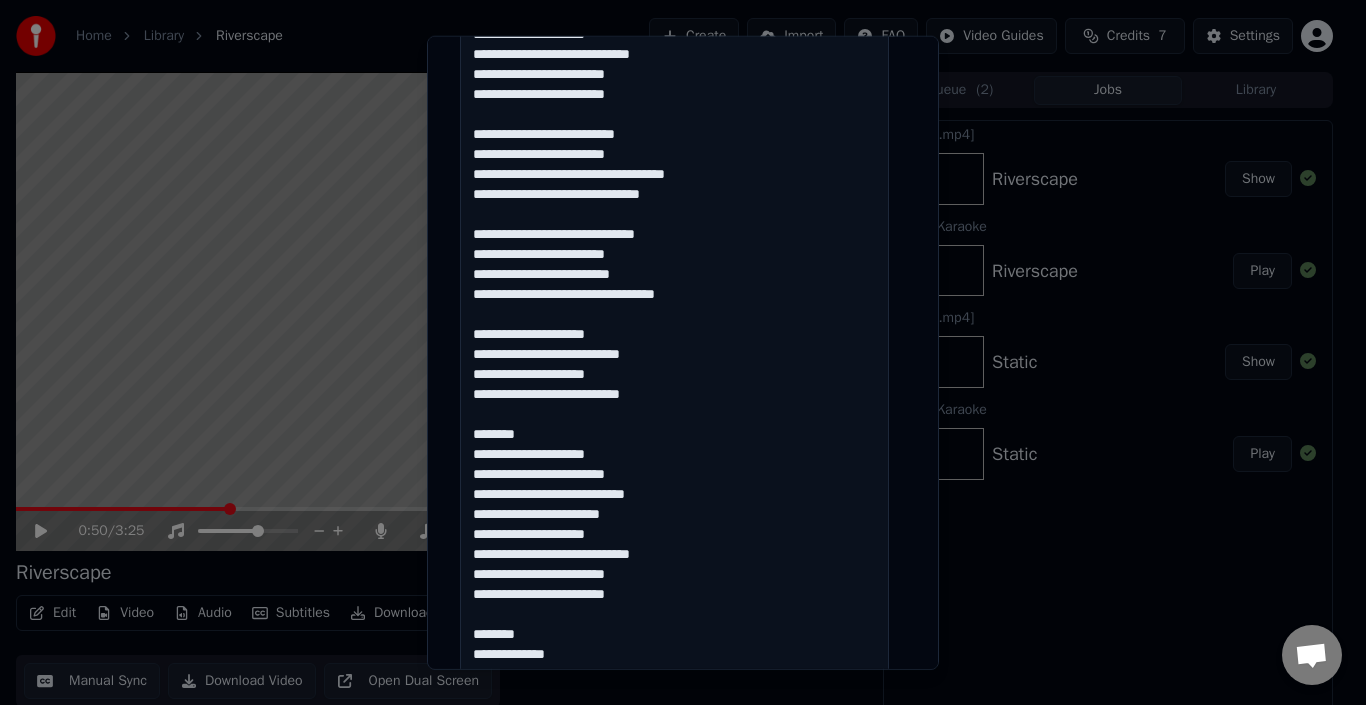 click at bounding box center (674, 493) 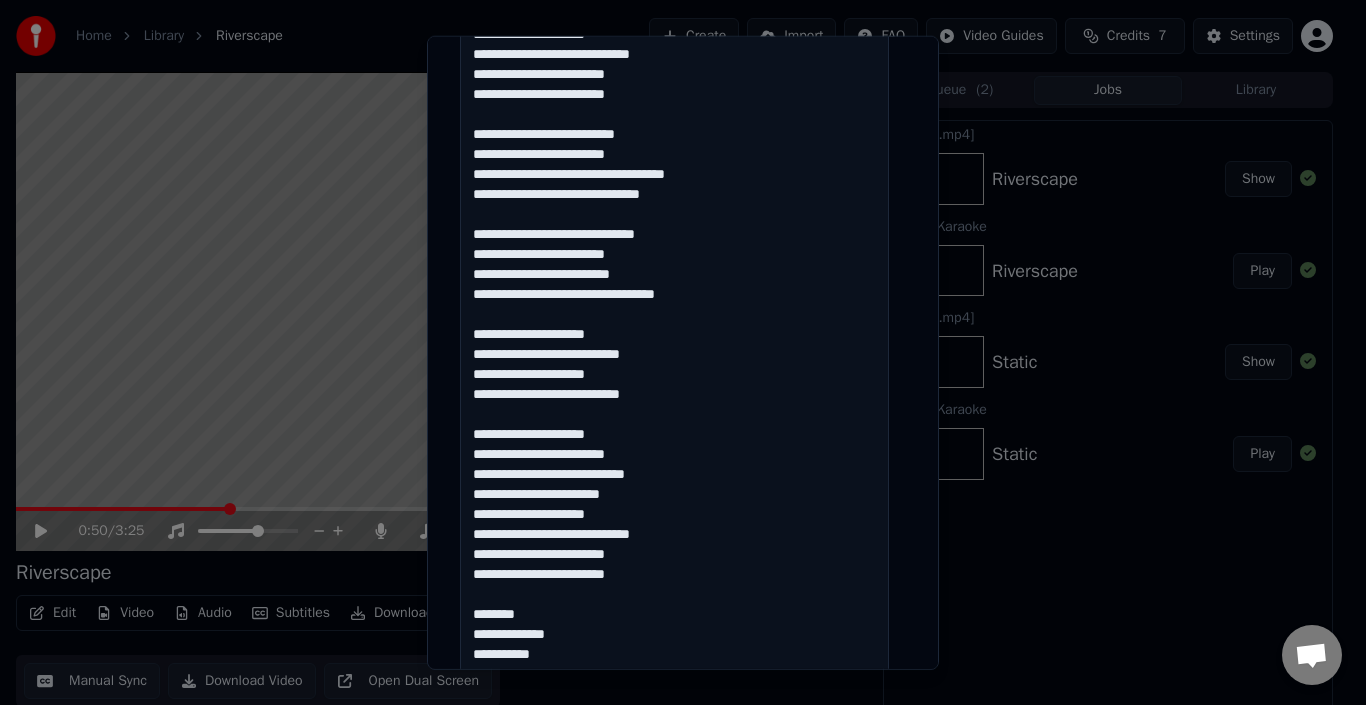 click at bounding box center [674, 493] 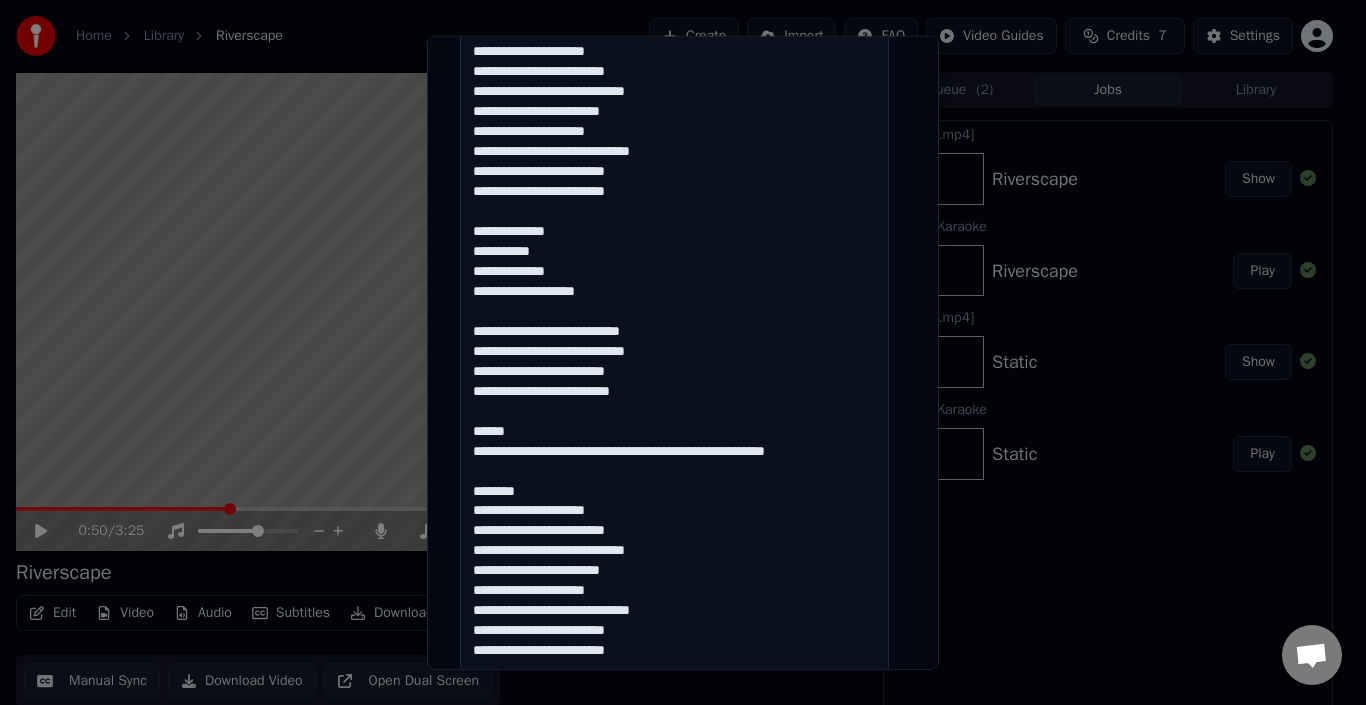 scroll, scrollTop: 1220, scrollLeft: 0, axis: vertical 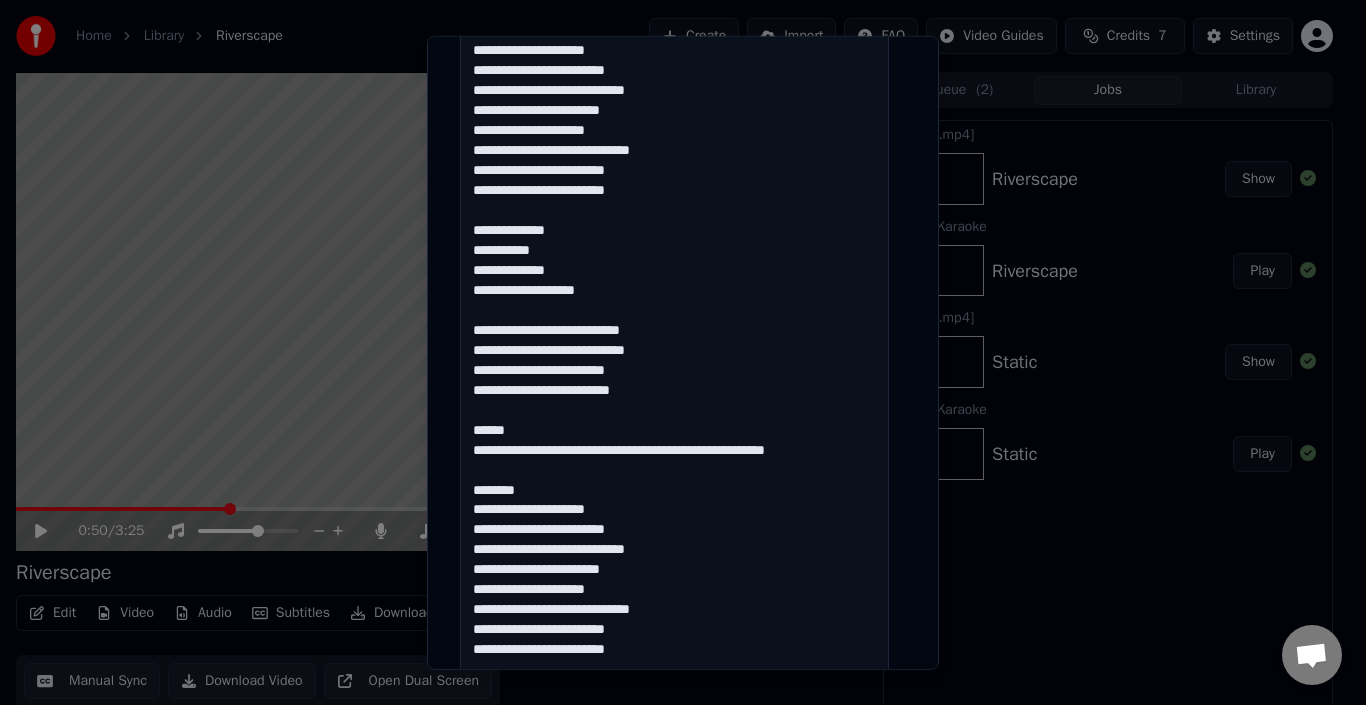 click at bounding box center [674, 109] 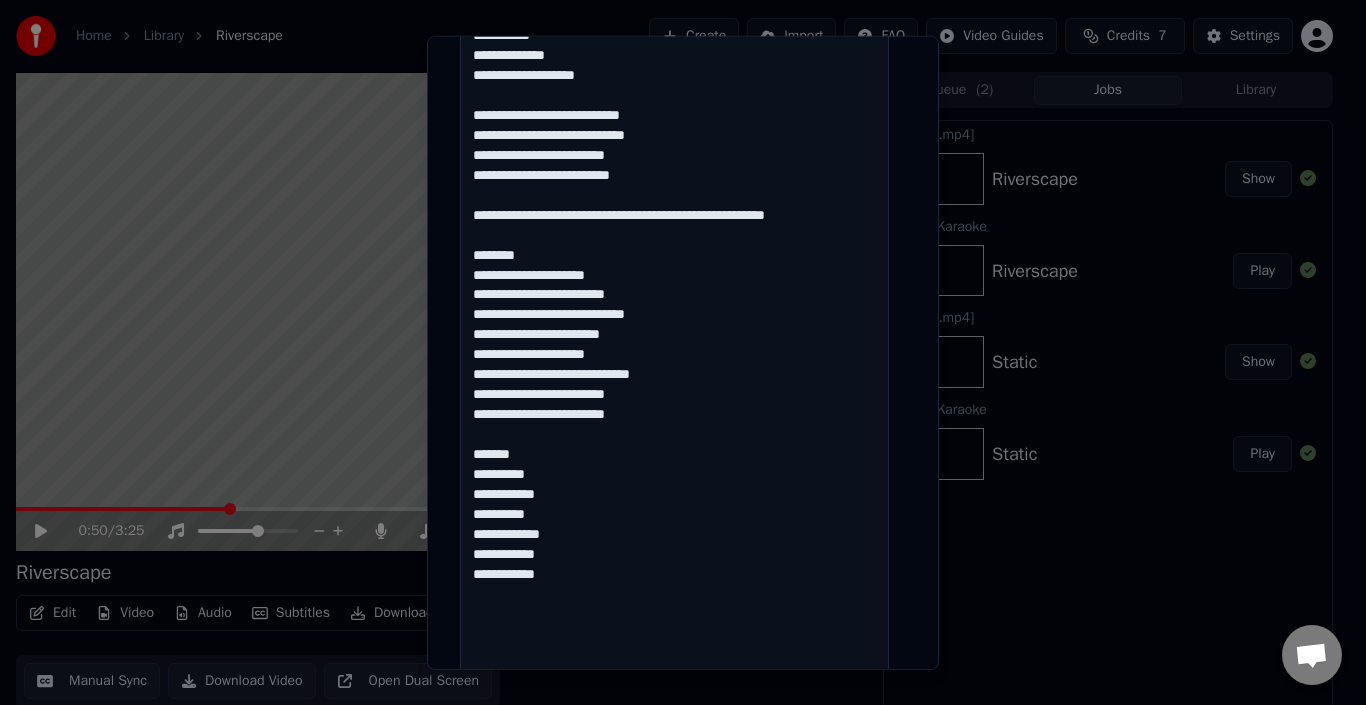 scroll, scrollTop: 1436, scrollLeft: 0, axis: vertical 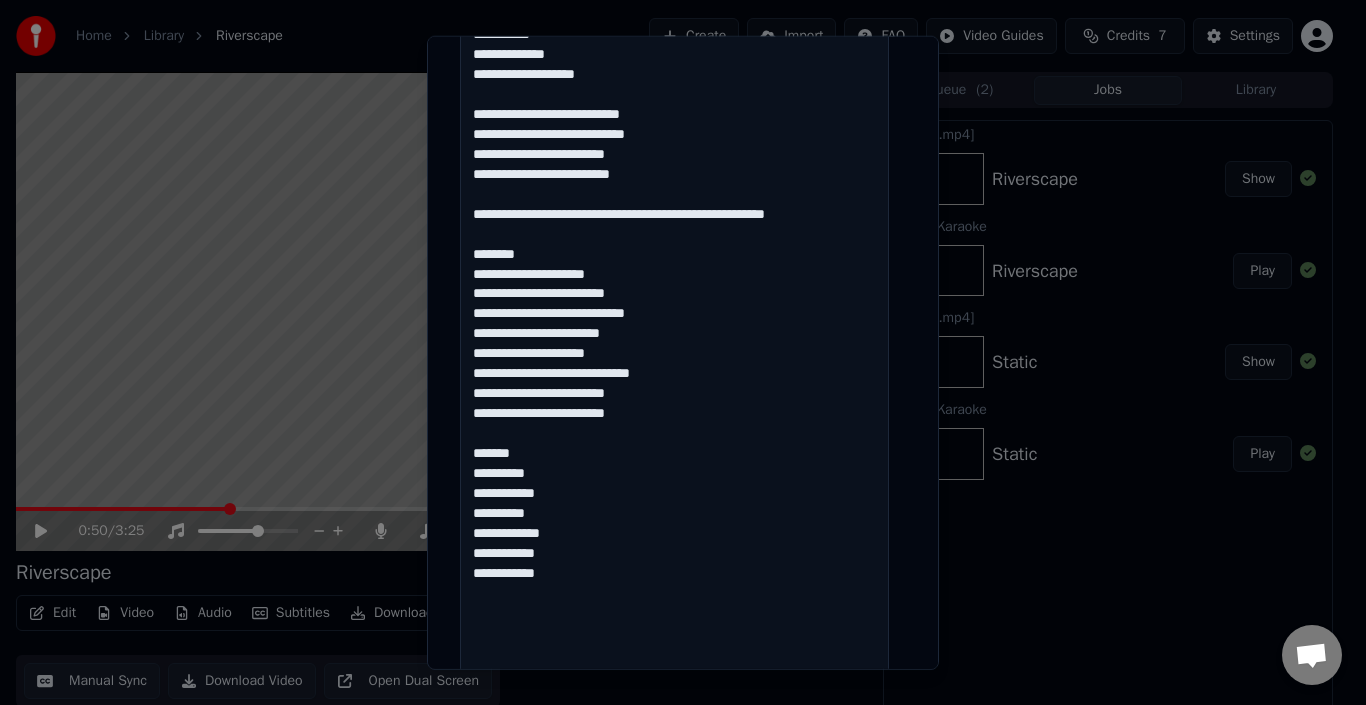 click at bounding box center [674, -107] 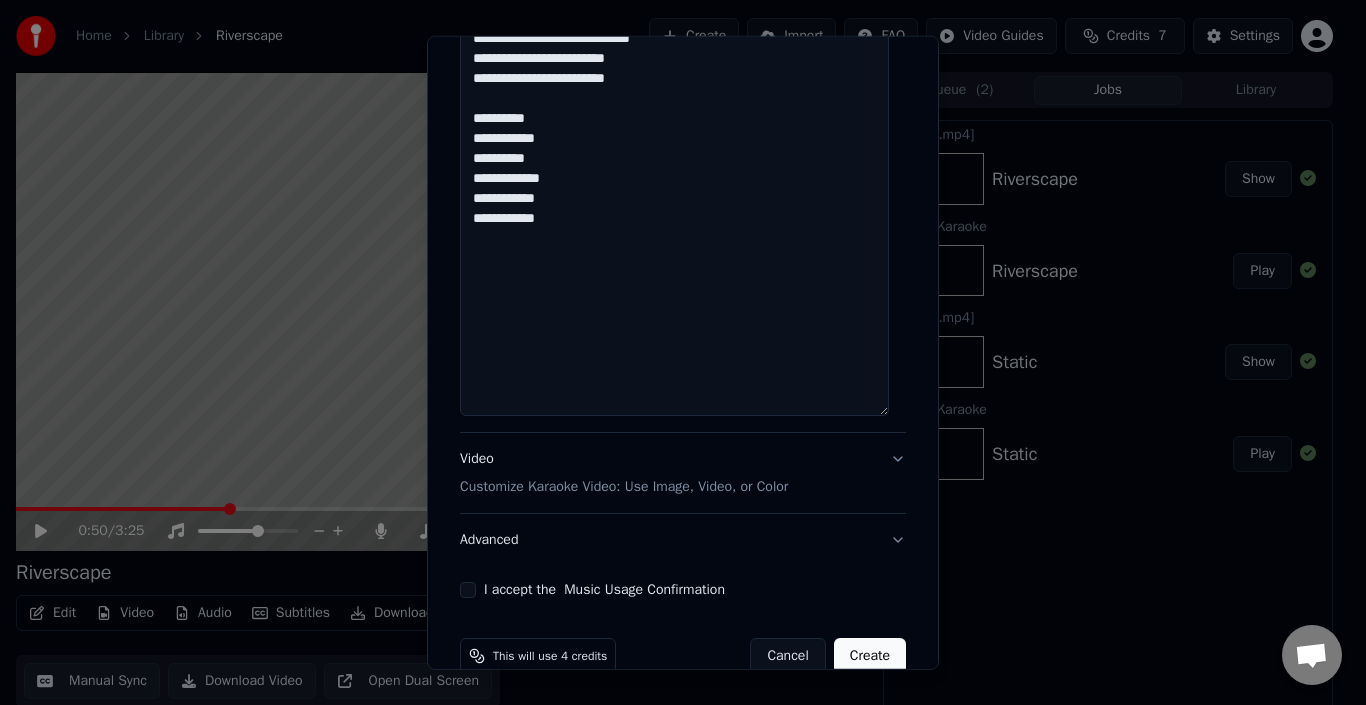scroll, scrollTop: 1808, scrollLeft: 0, axis: vertical 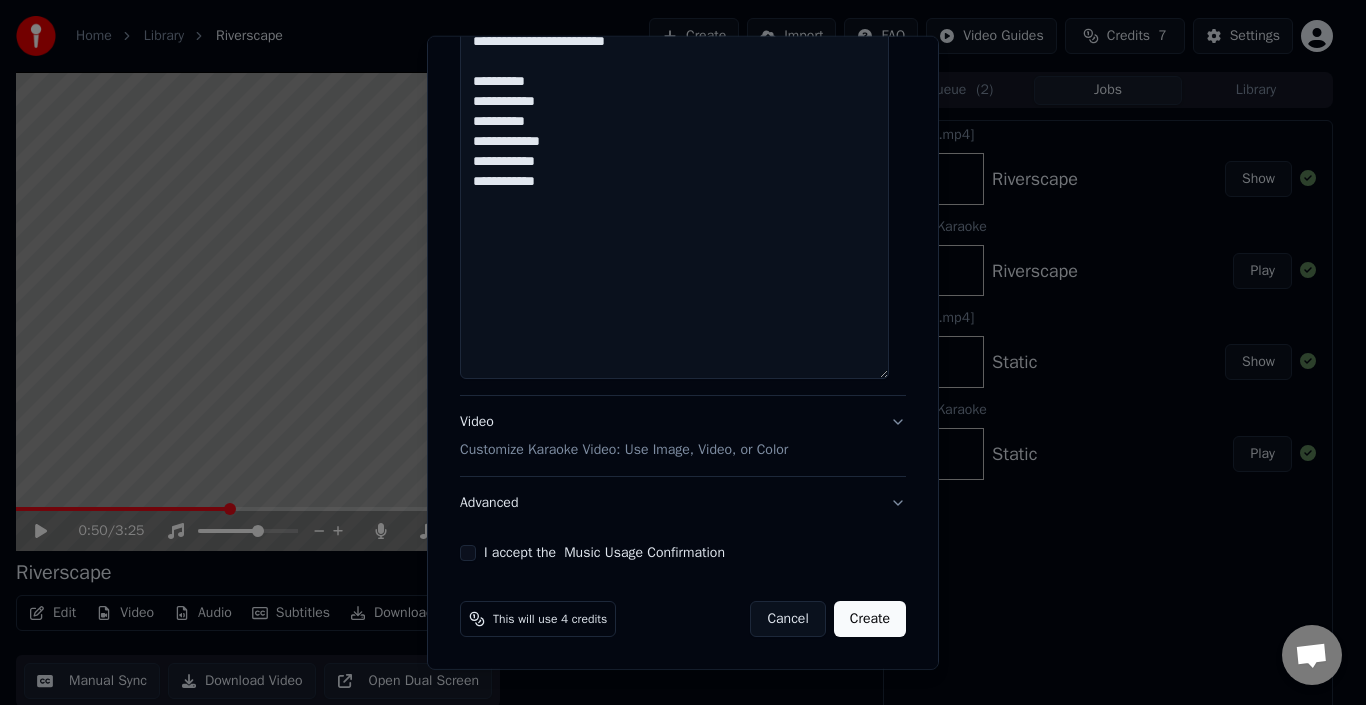 type on "**********" 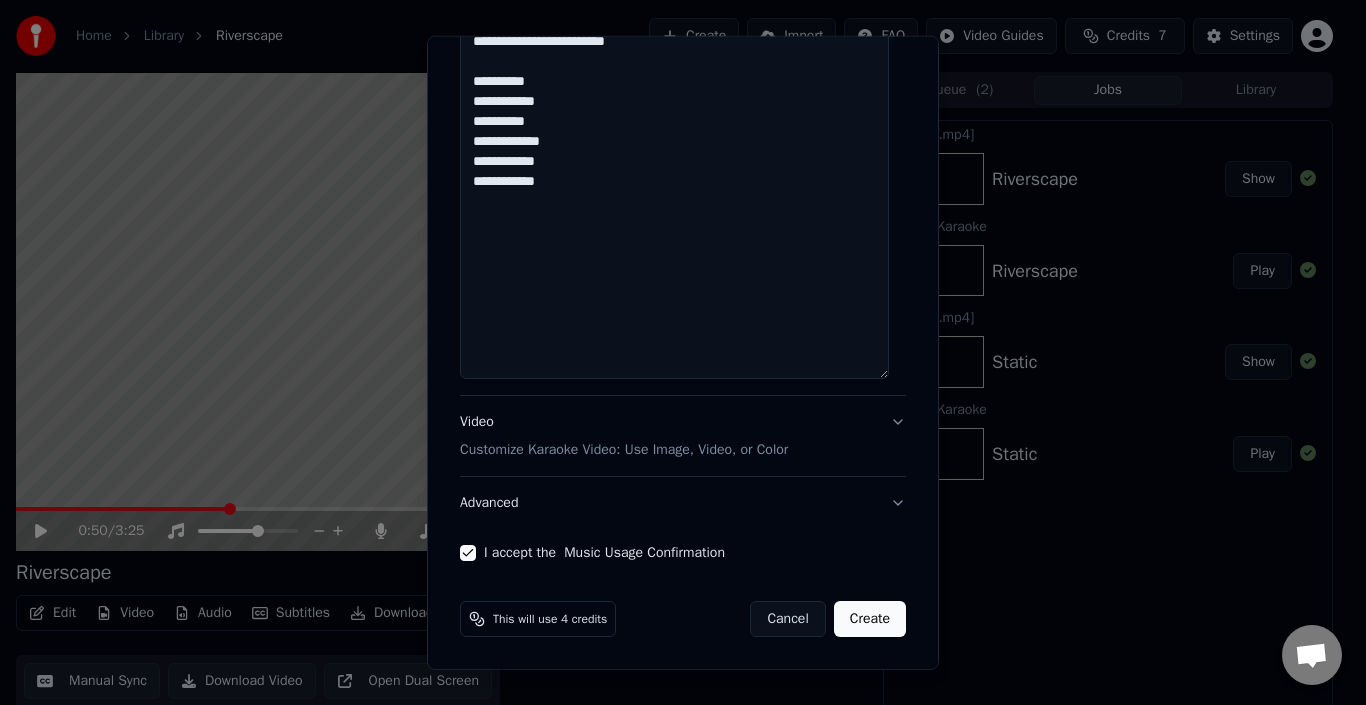 drag, startPoint x: 866, startPoint y: 622, endPoint x: 853, endPoint y: 620, distance: 13.152946 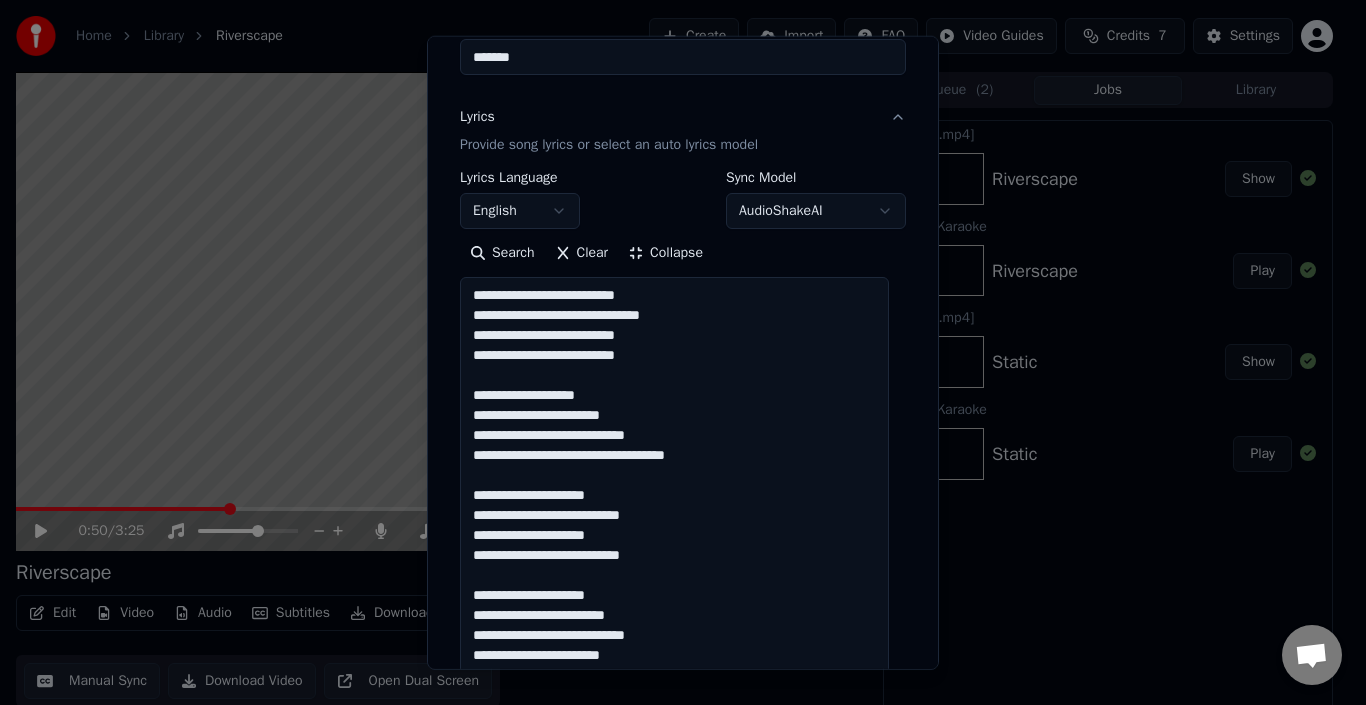 scroll, scrollTop: 0, scrollLeft: 0, axis: both 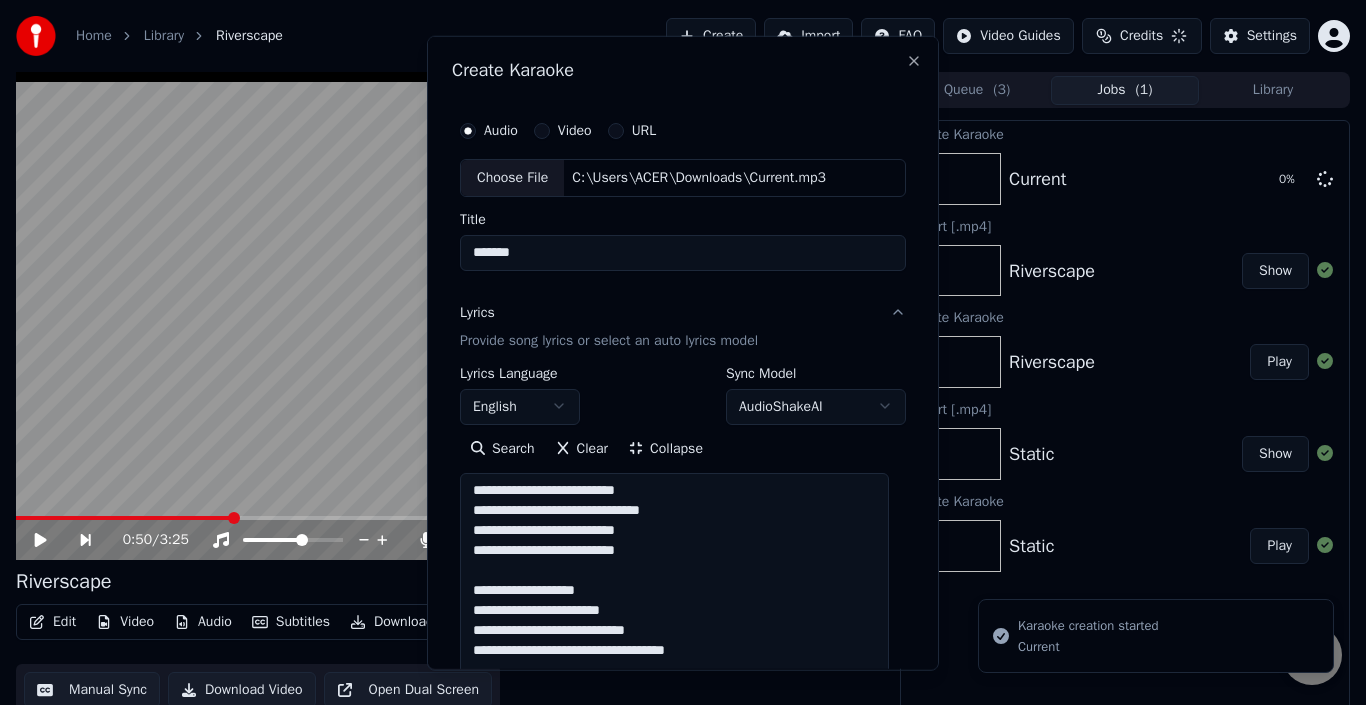 type 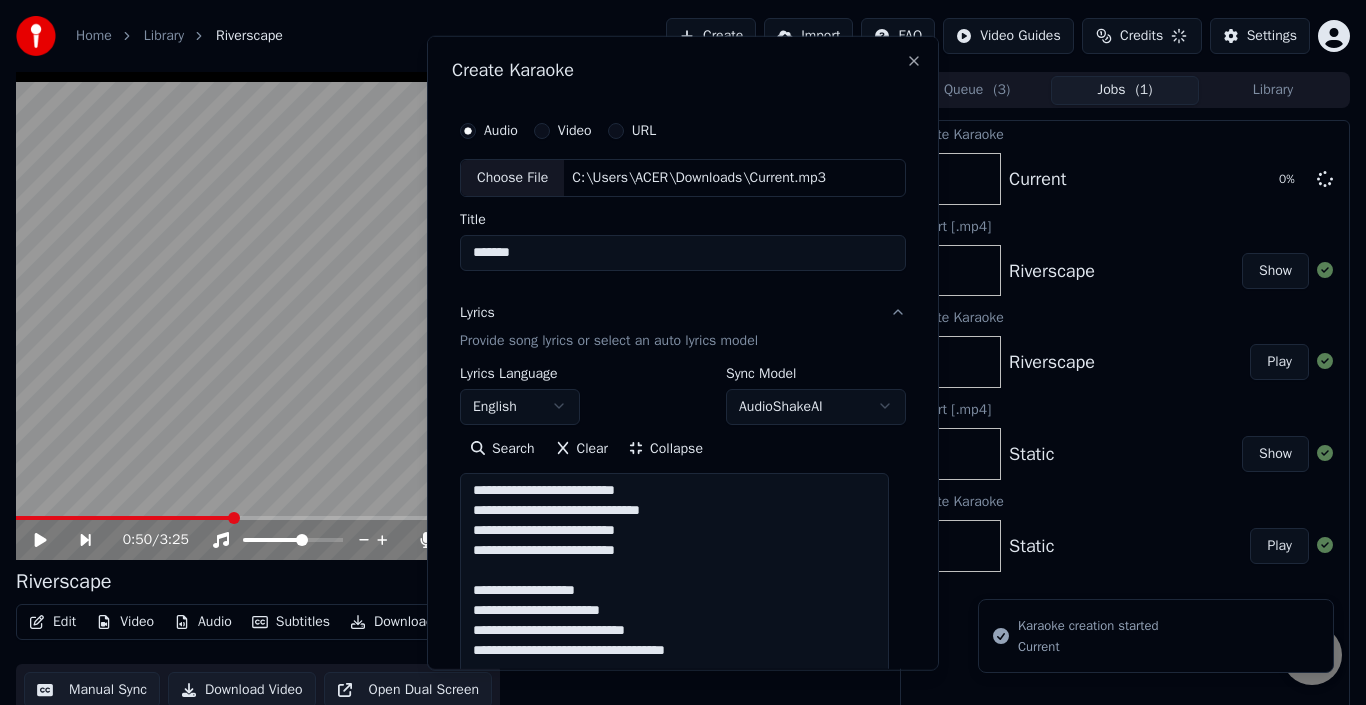 type 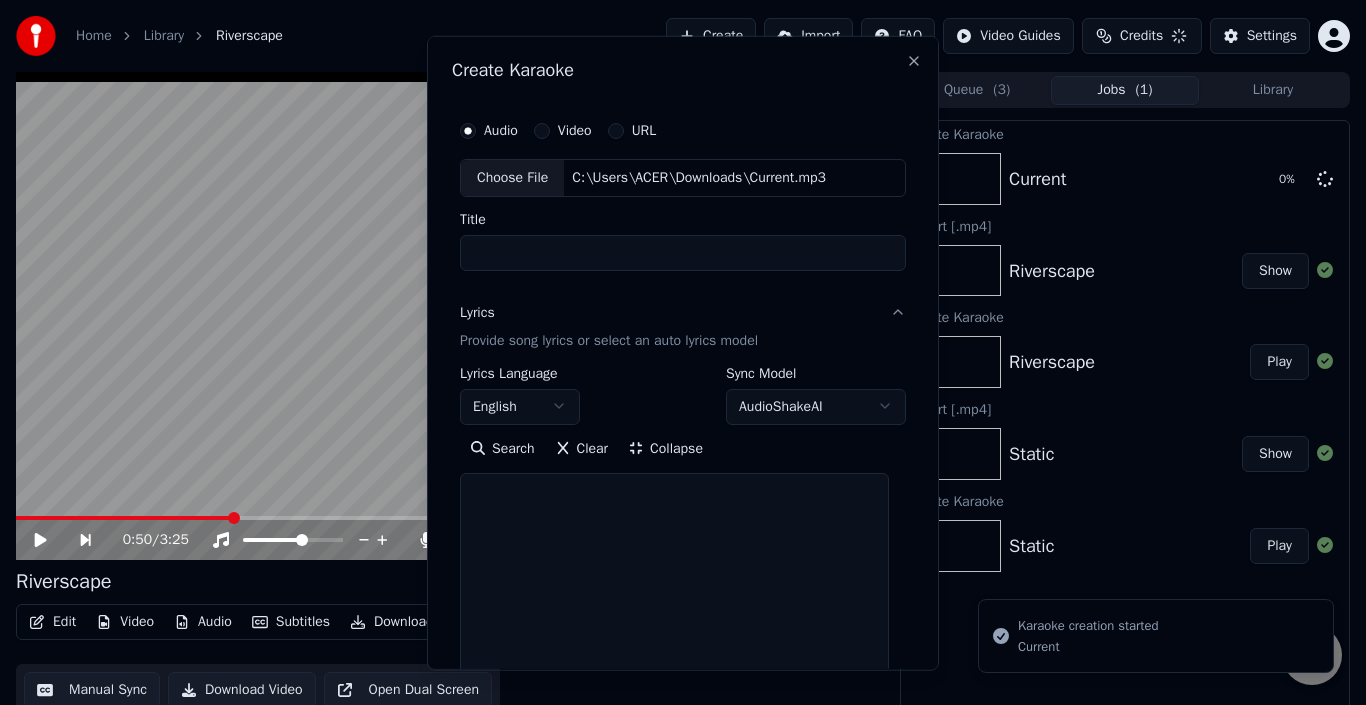 select 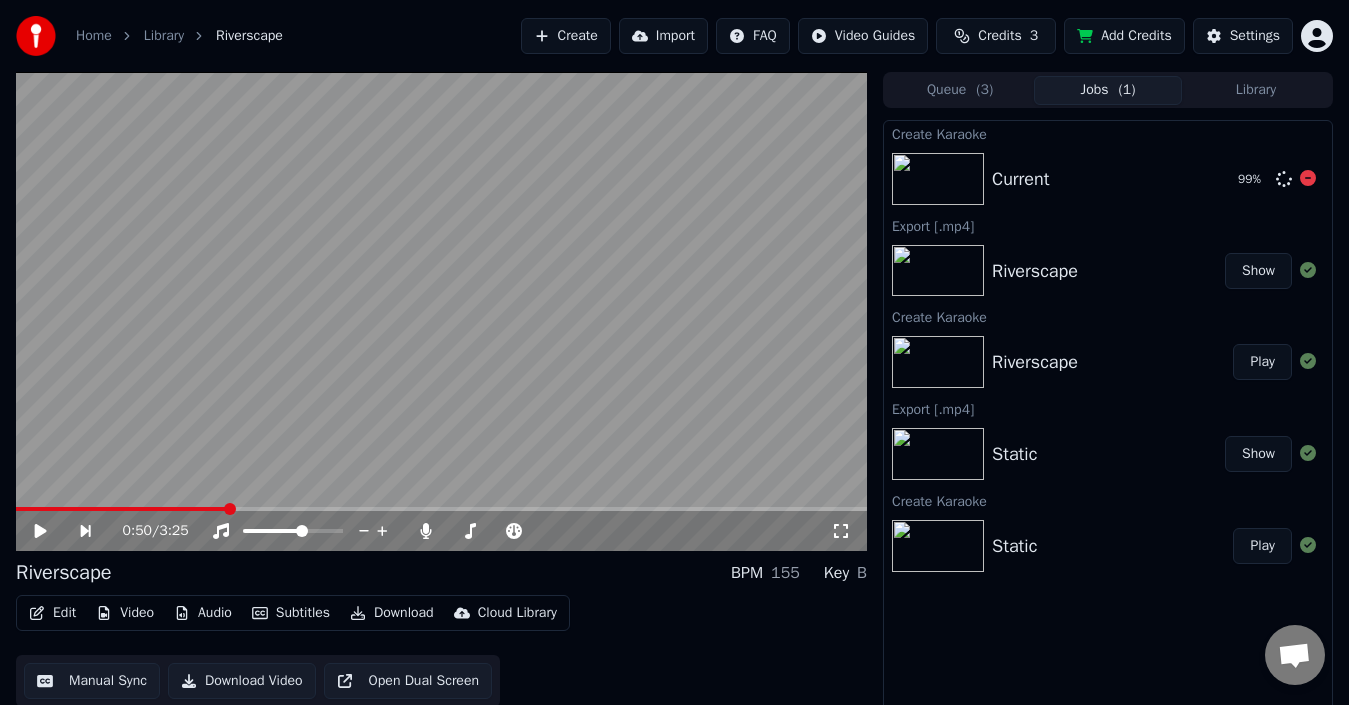 click on "Current 99 %" at bounding box center (1108, 179) 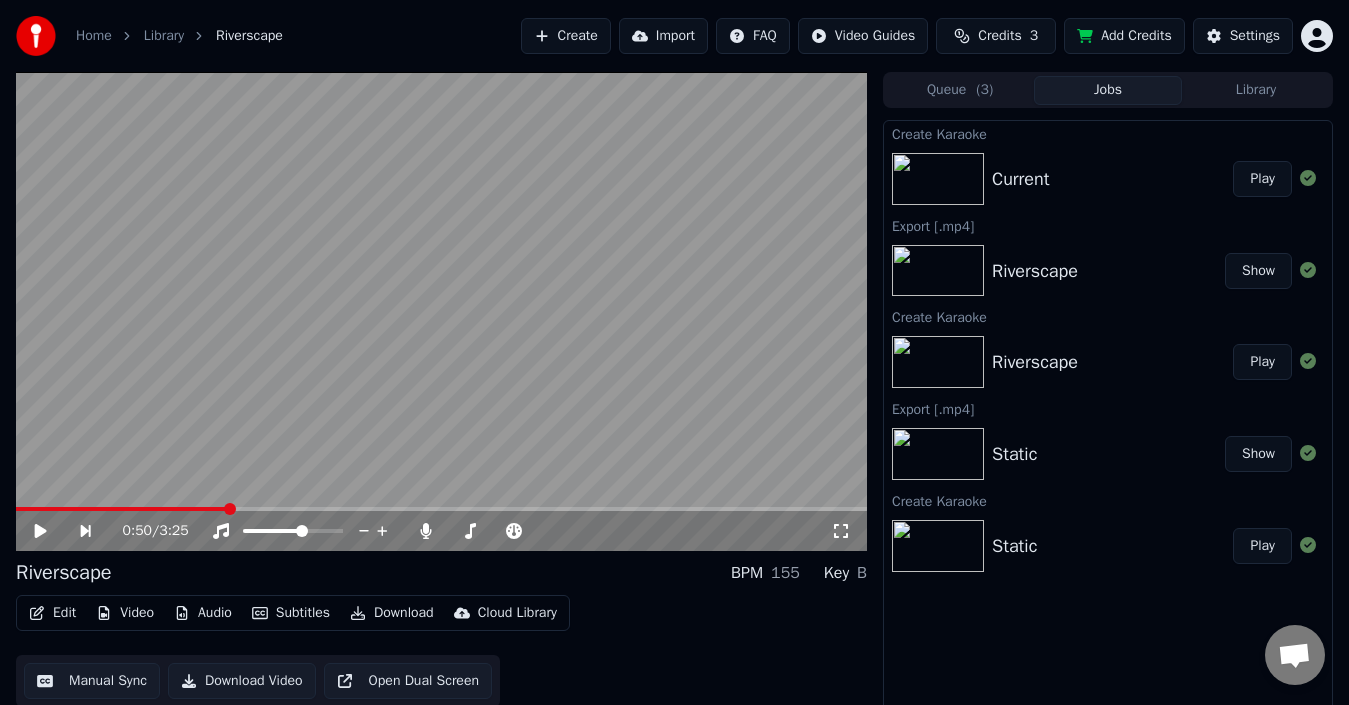 click on "Play" at bounding box center [1262, 179] 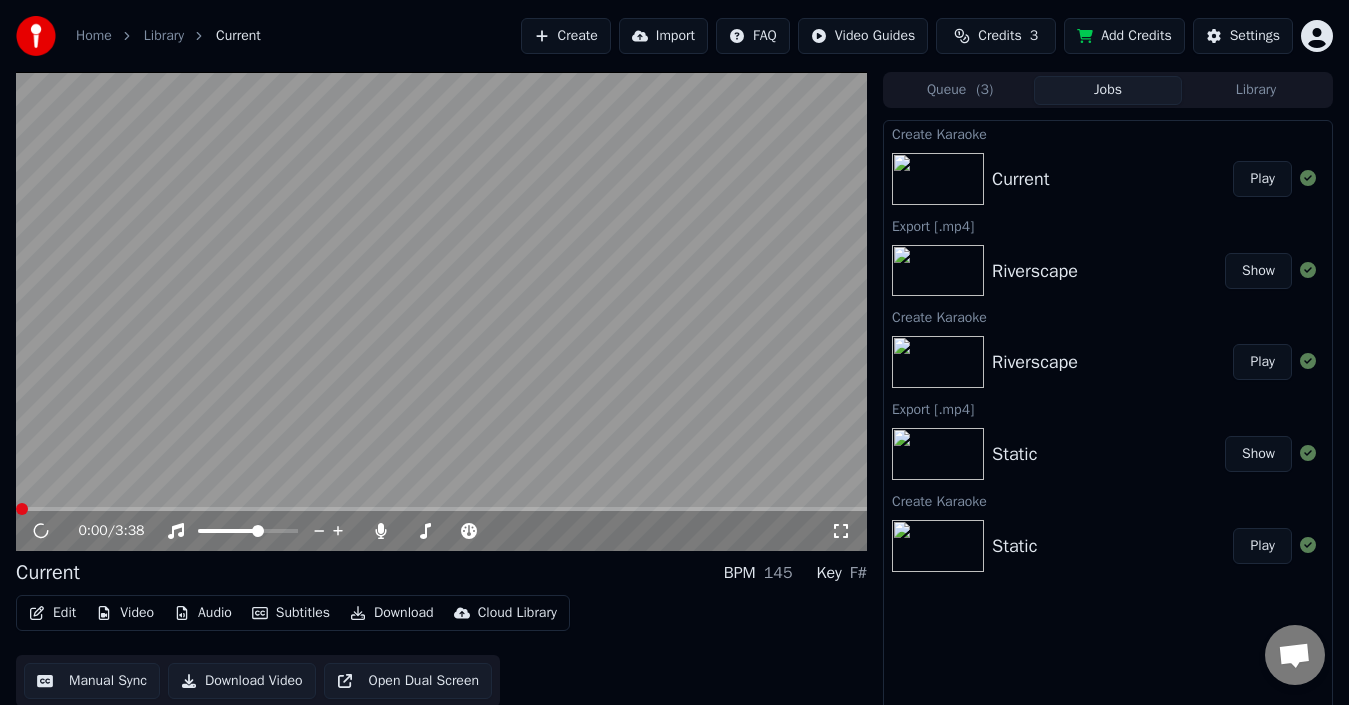 click at bounding box center (441, 311) 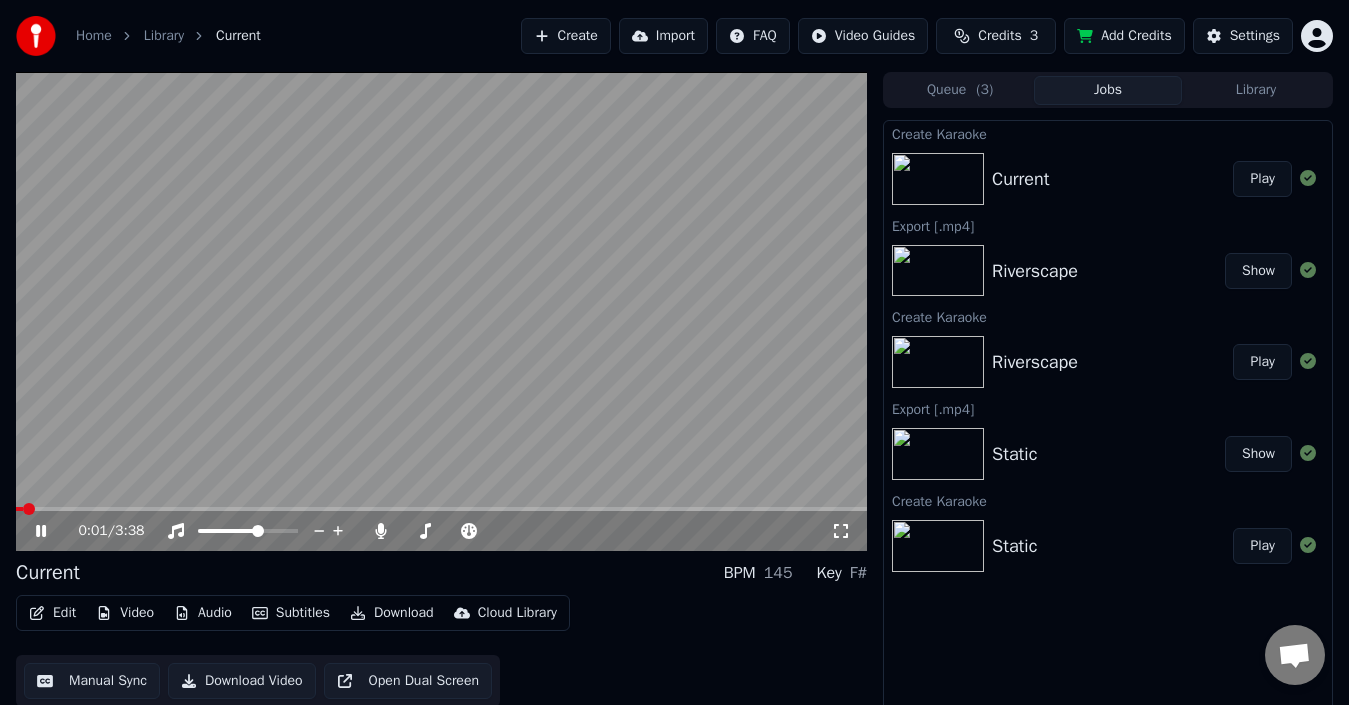 click at bounding box center (441, 311) 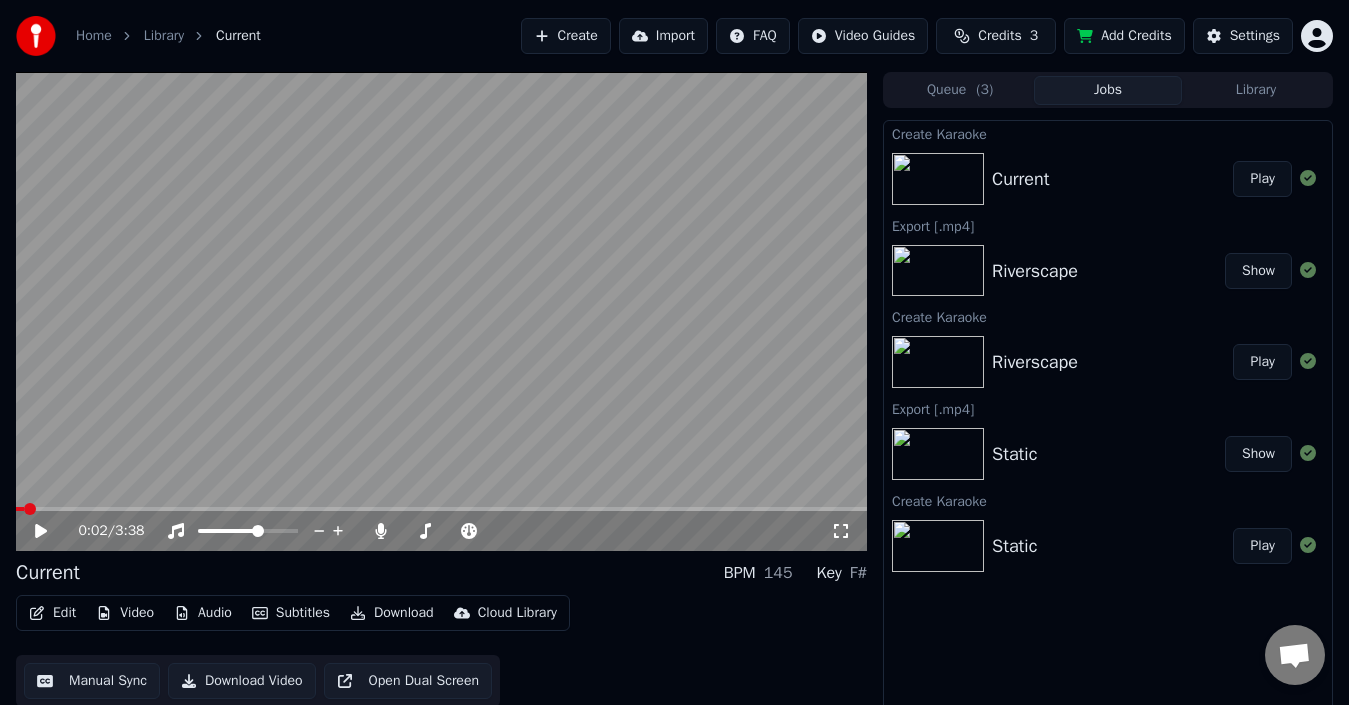 click on "Download" at bounding box center (392, 613) 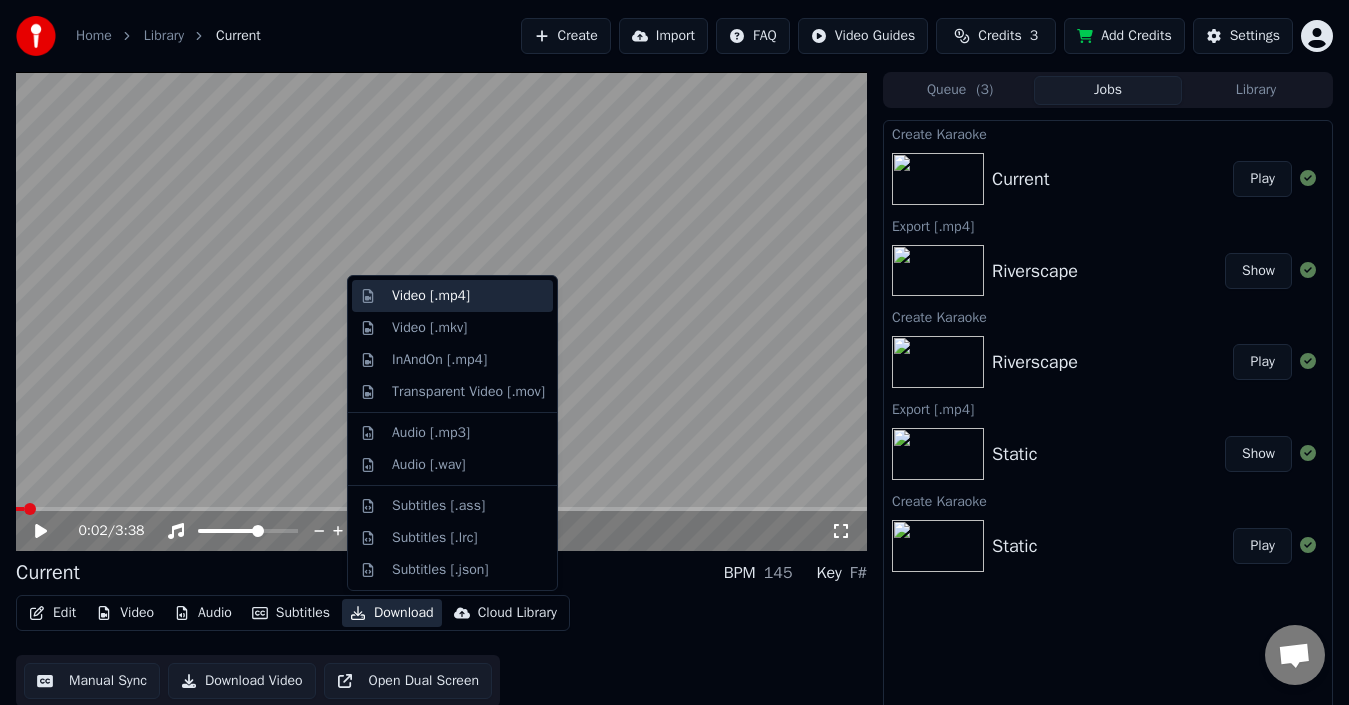 click on "Video [.mp4]" at bounding box center (468, 296) 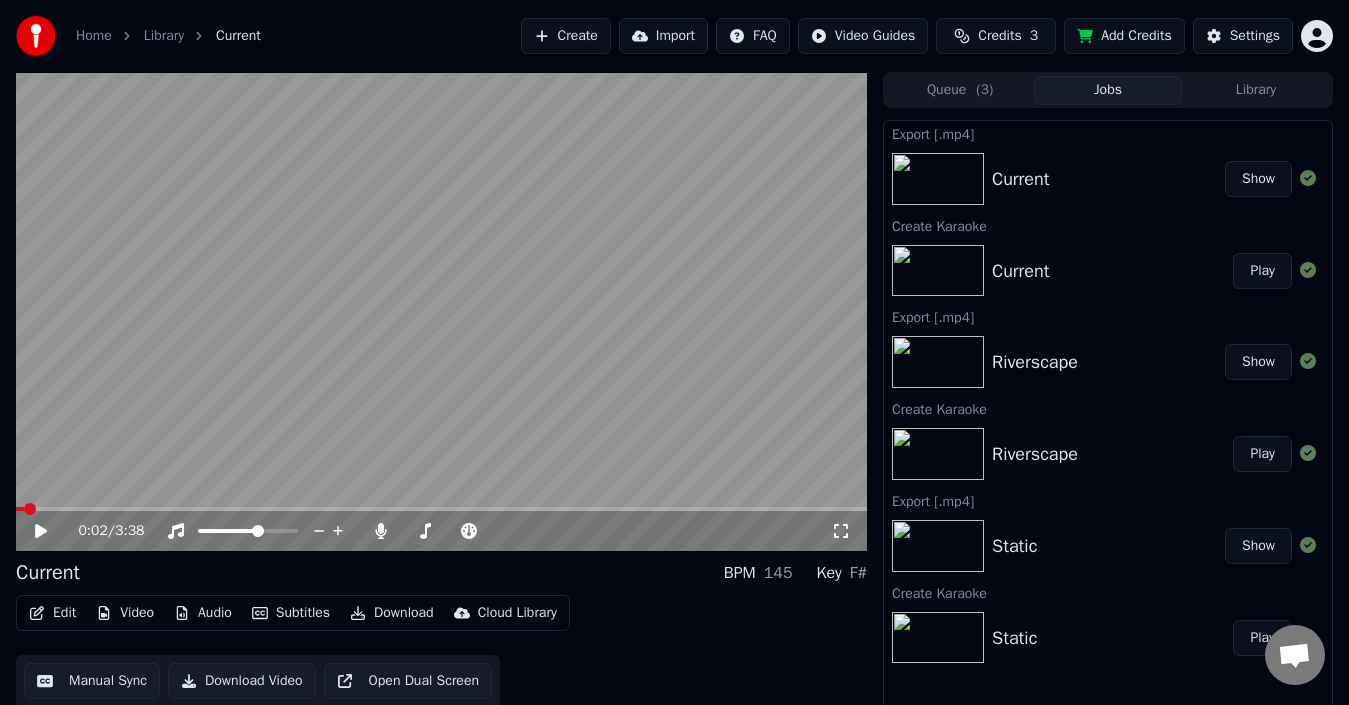 click on "Edit" at bounding box center [52, 613] 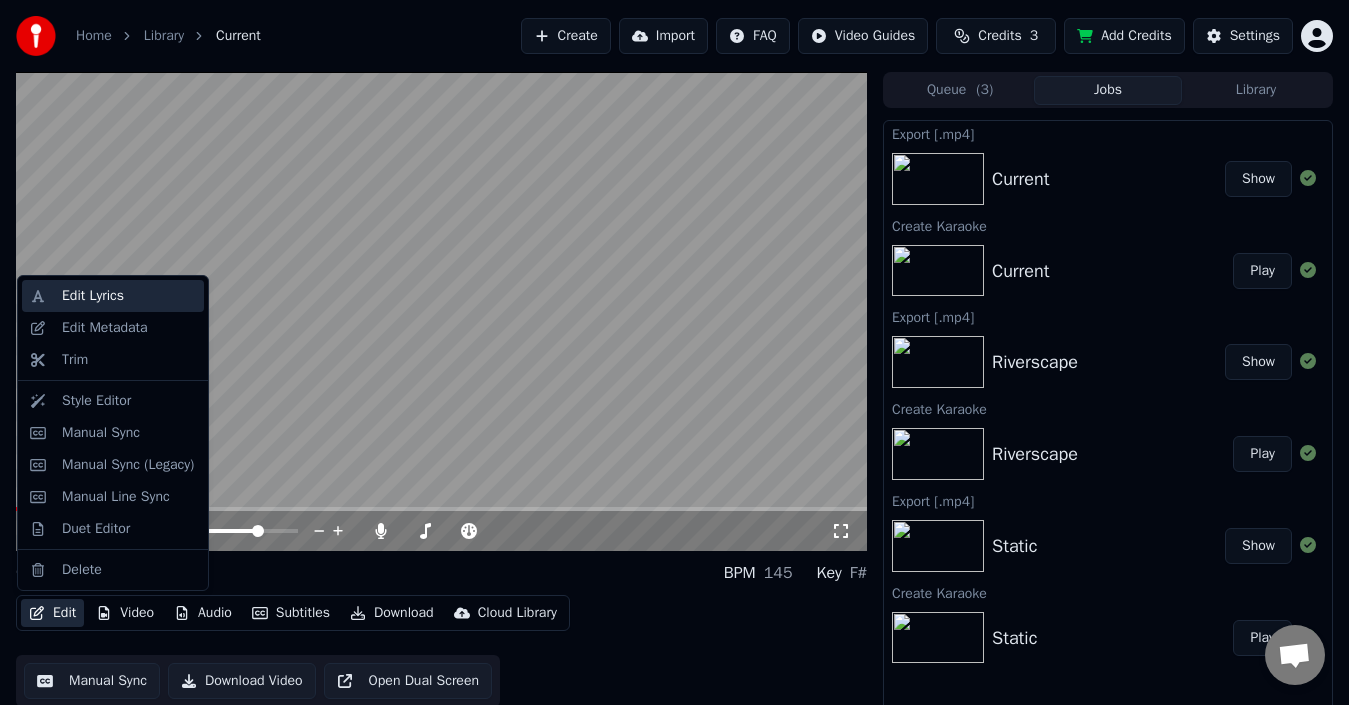 click on "Edit Lyrics" at bounding box center (93, 296) 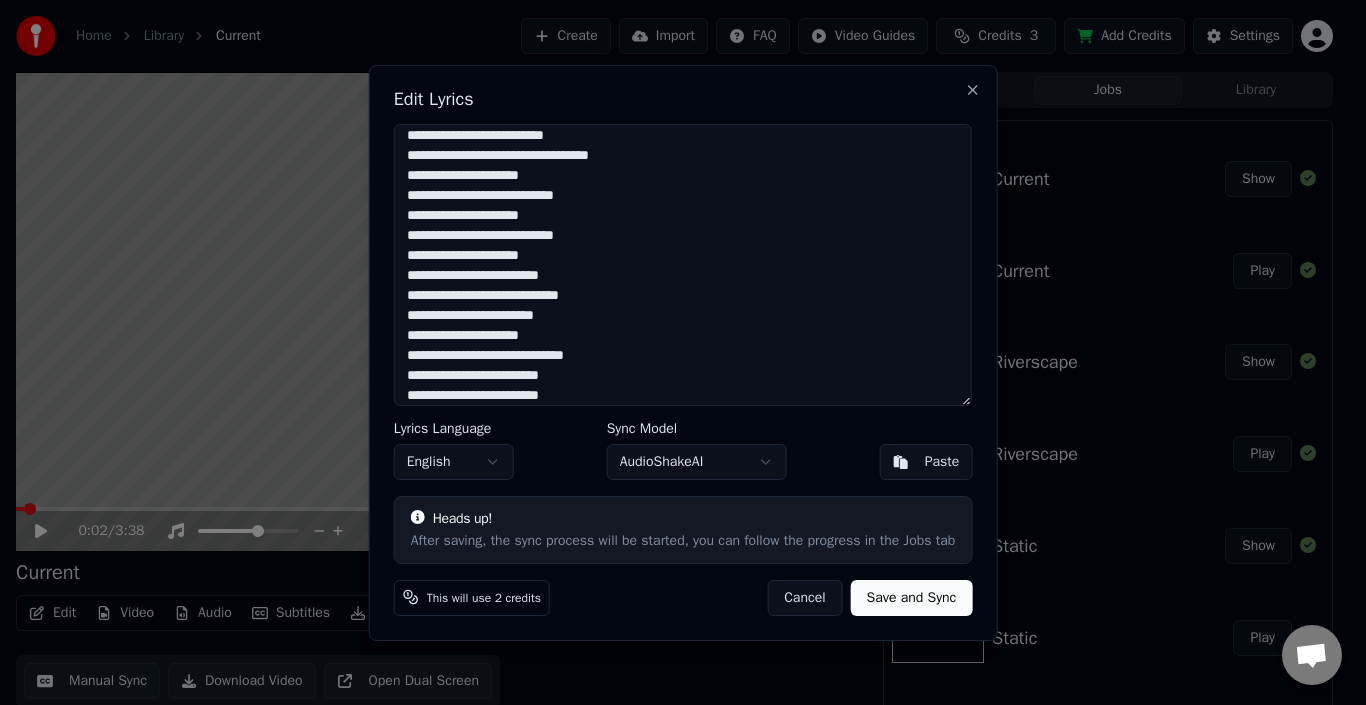 scroll, scrollTop: 1015, scrollLeft: 0, axis: vertical 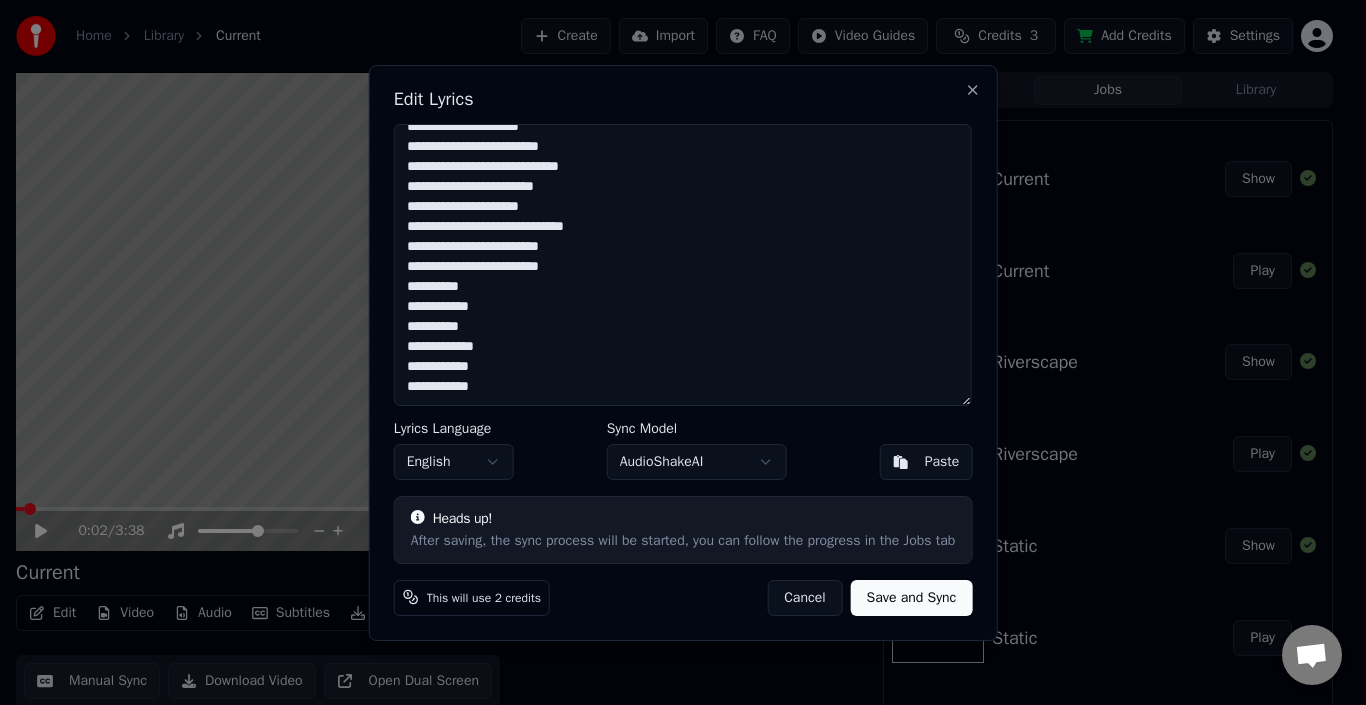 drag, startPoint x: 407, startPoint y: 146, endPoint x: 664, endPoint y: 453, distance: 400.3723 